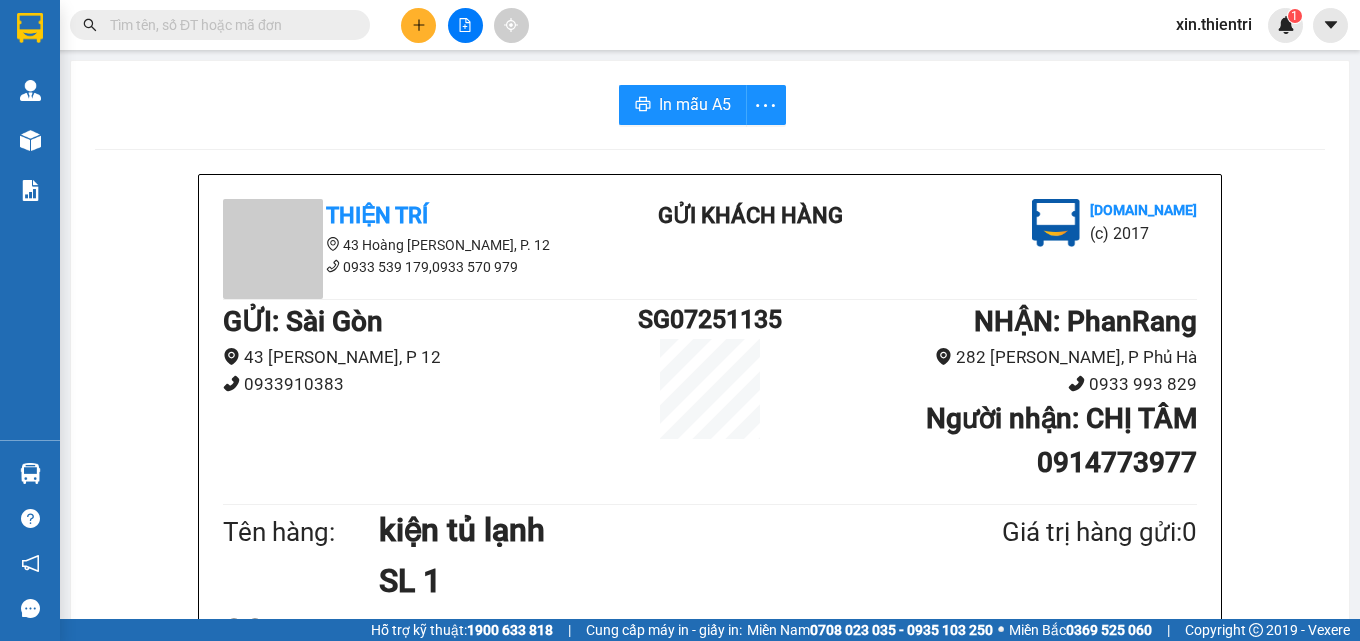 scroll, scrollTop: 0, scrollLeft: 0, axis: both 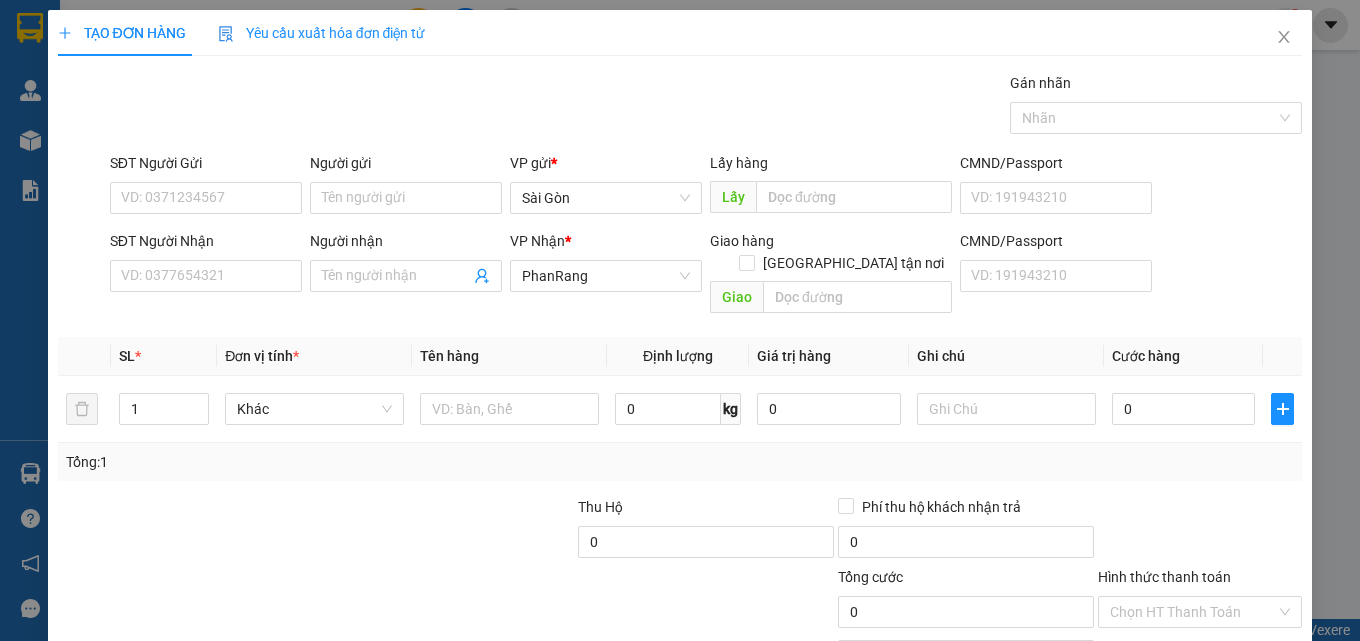 click on "TẠO ĐƠN HÀNG Yêu cầu xuất hóa đơn điện tử Transit Pickup Surcharge Ids Transit Deliver Surcharge Ids Transit Deliver Surcharge Transit Deliver Surcharge Gán nhãn   Nhãn SĐT Người Gửi VD: 0371234567 Người gửi Tên người gửi VP gửi  * Sài Gòn Lấy hàng Lấy CMND/Passport VD: [PASSPORT] SĐT Người Nhận VD: 0377654321 Người nhận Tên người nhận VP Nhận  * PhanRang Giao hàng Giao tận nơi Giao CMND/Passport VD: [PASSPORT] SL  * Đơn vị tính  * Tên hàng  Định lượng Giá trị hàng Ghi chú Cước hàng                   1 Khác 0 kg 0 0 Tổng:  1 Thu Hộ 0 Phí thu hộ khách nhận trả 0 Tổng cước 0 Hình thức thanh toán Chọn HT Thanh Toán Số tiền thu trước Chưa thanh toán 0 Chọn HT Thanh Toán Lưu nháp Xóa Thông tin [PERSON_NAME] và In" at bounding box center (680, 320) 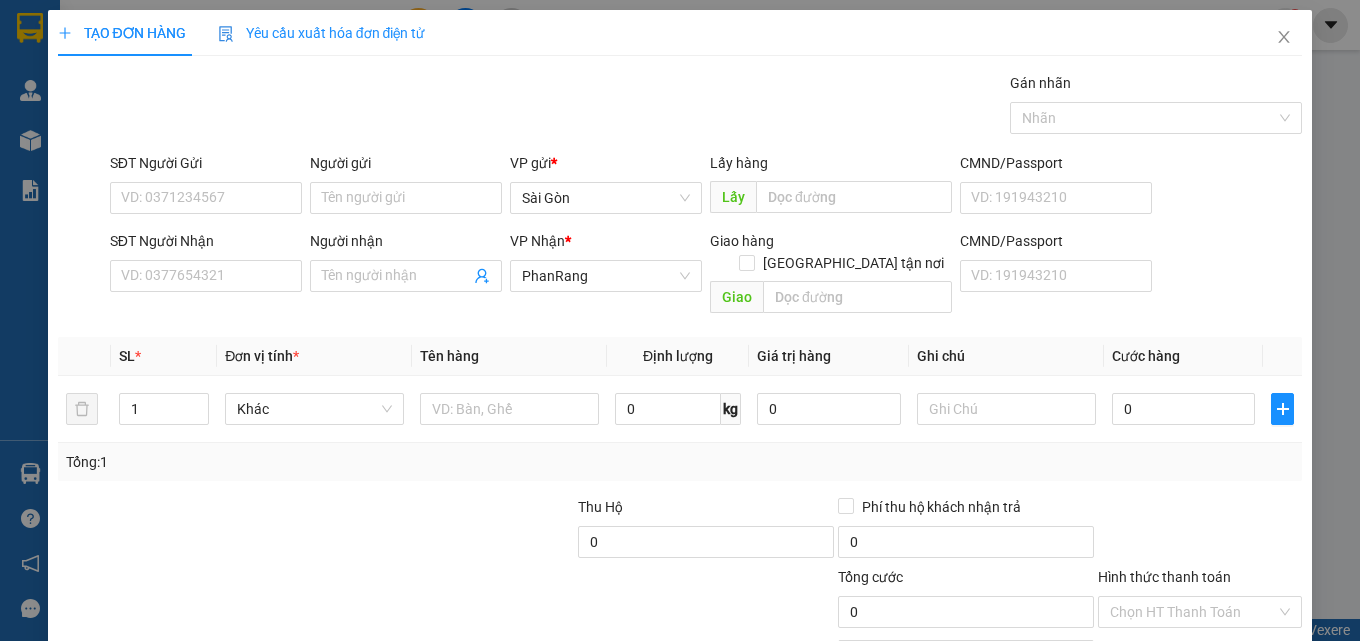 click on "SĐT Người Nhận VD: 0377654321" at bounding box center (206, 265) 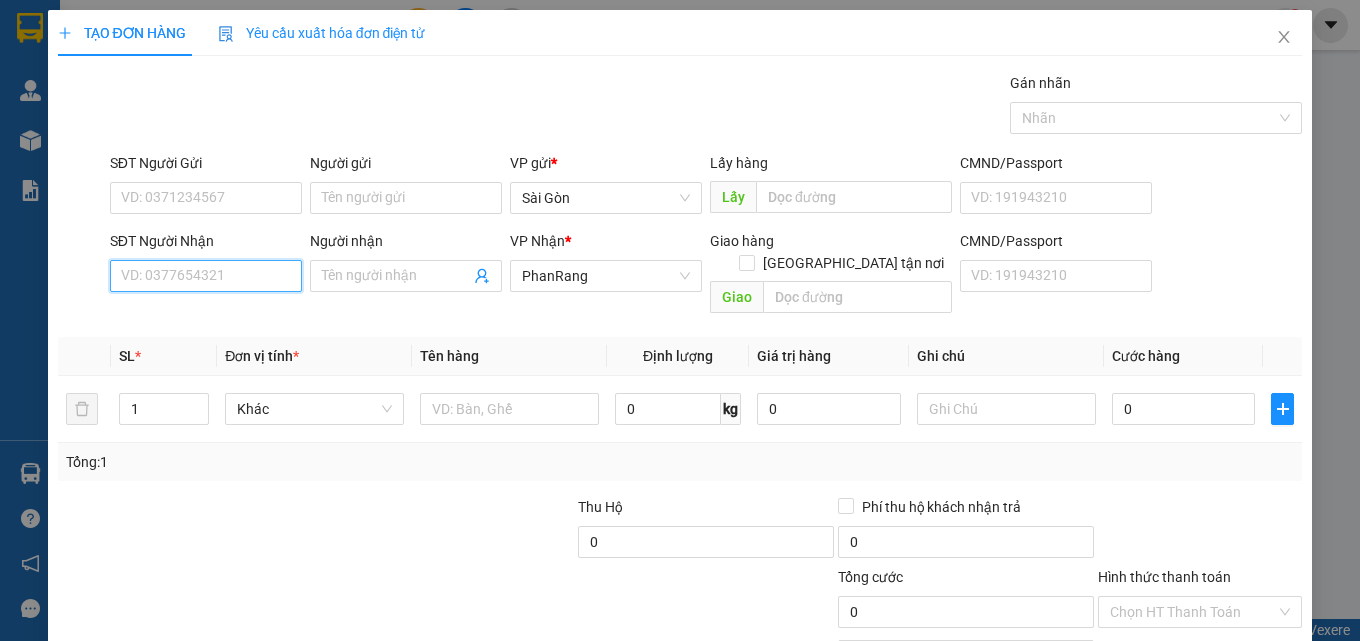 click on "SĐT Người Nhận" at bounding box center (206, 276) 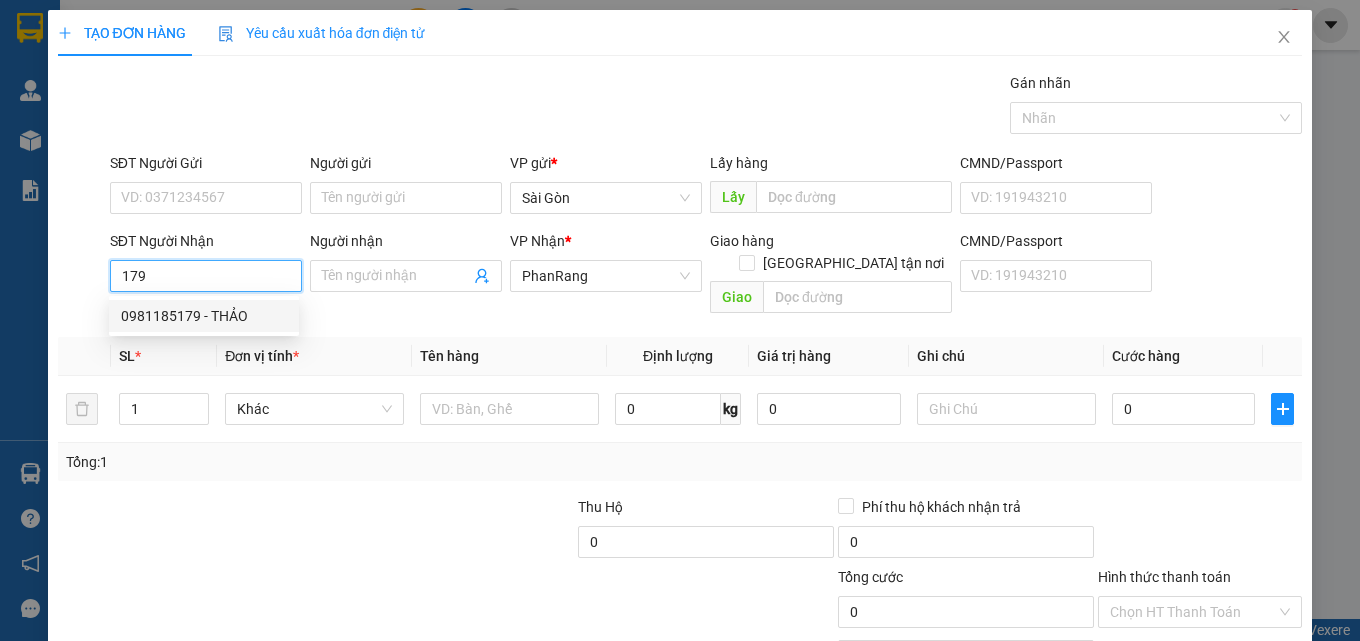 click on "0981185179 - THẢO" at bounding box center (204, 316) 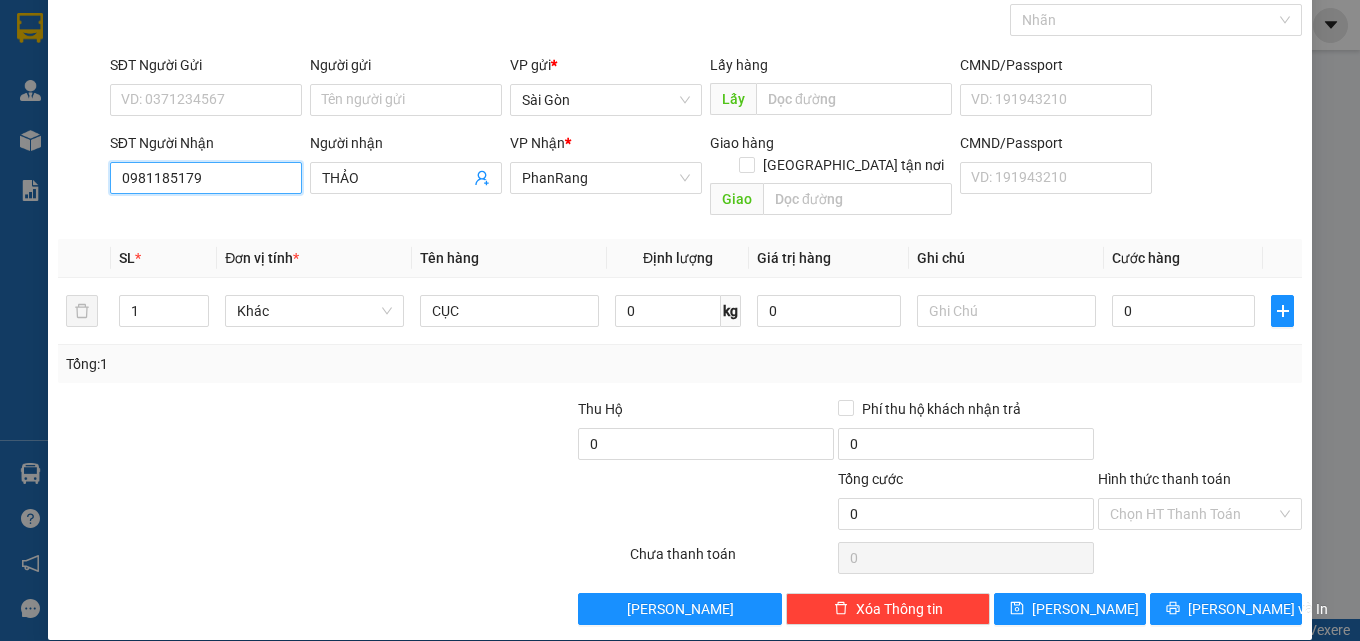 scroll, scrollTop: 99, scrollLeft: 0, axis: vertical 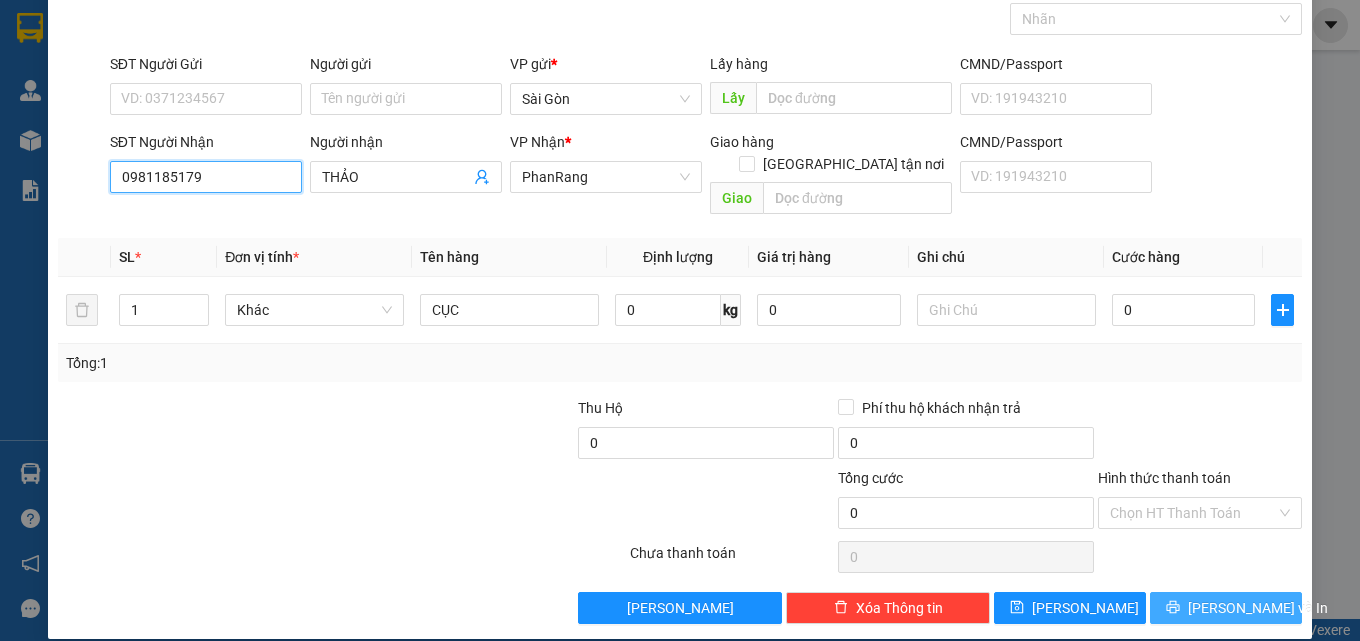 type on "0981185179" 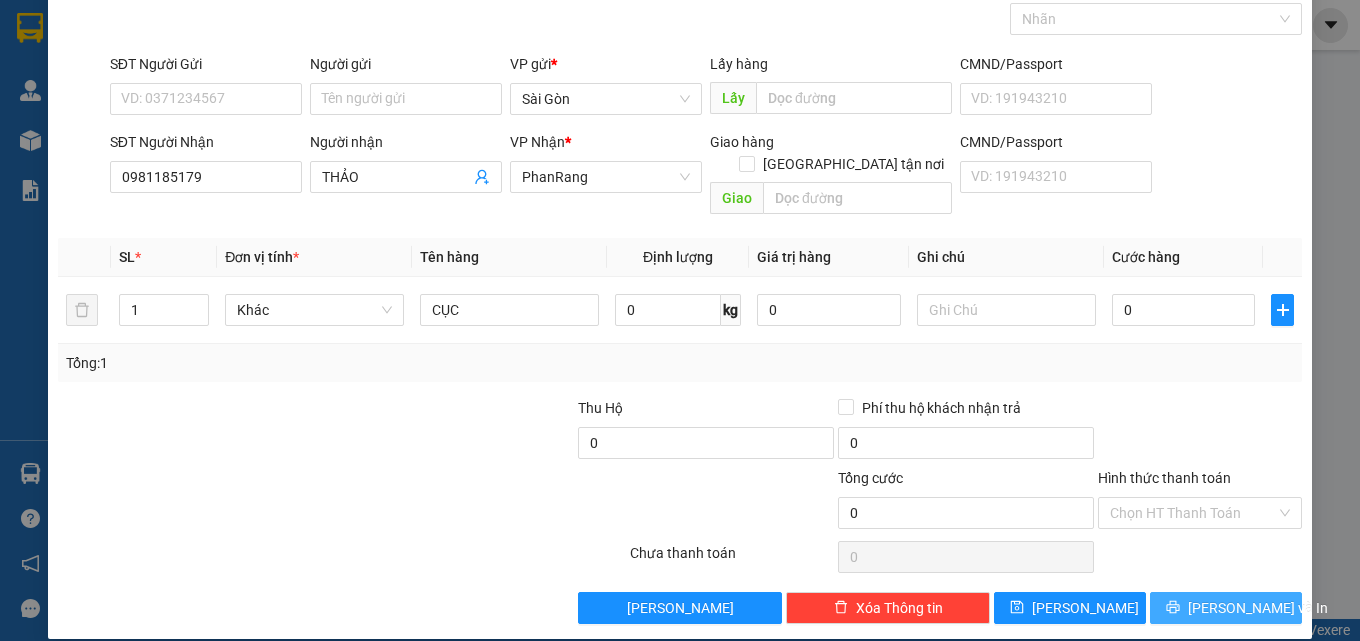 click on "[PERSON_NAME] và In" at bounding box center [1258, 608] 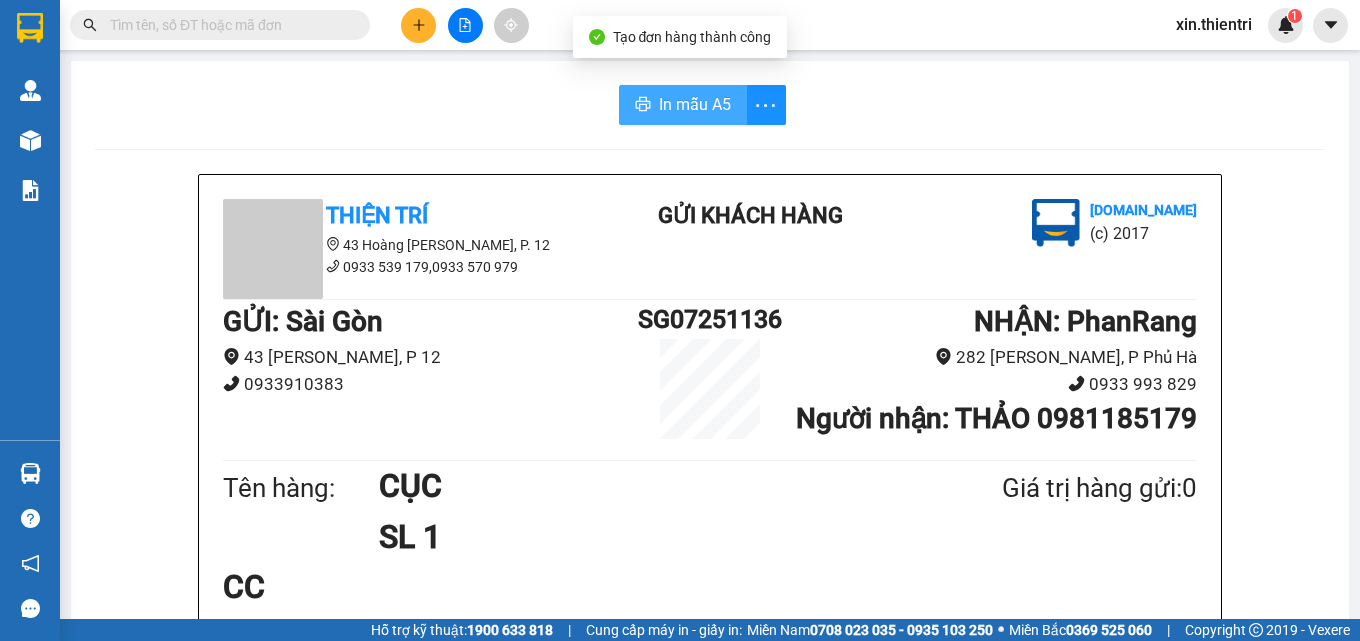 click on "In mẫu A5" at bounding box center (695, 104) 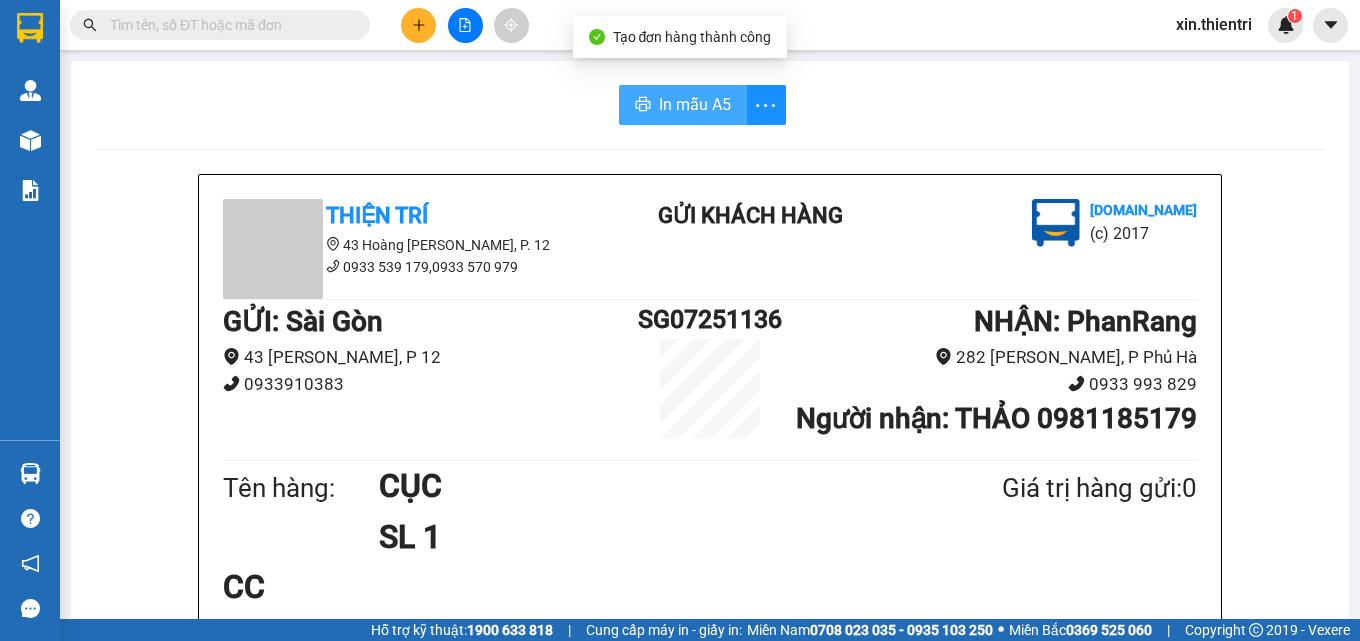 scroll, scrollTop: 0, scrollLeft: 0, axis: both 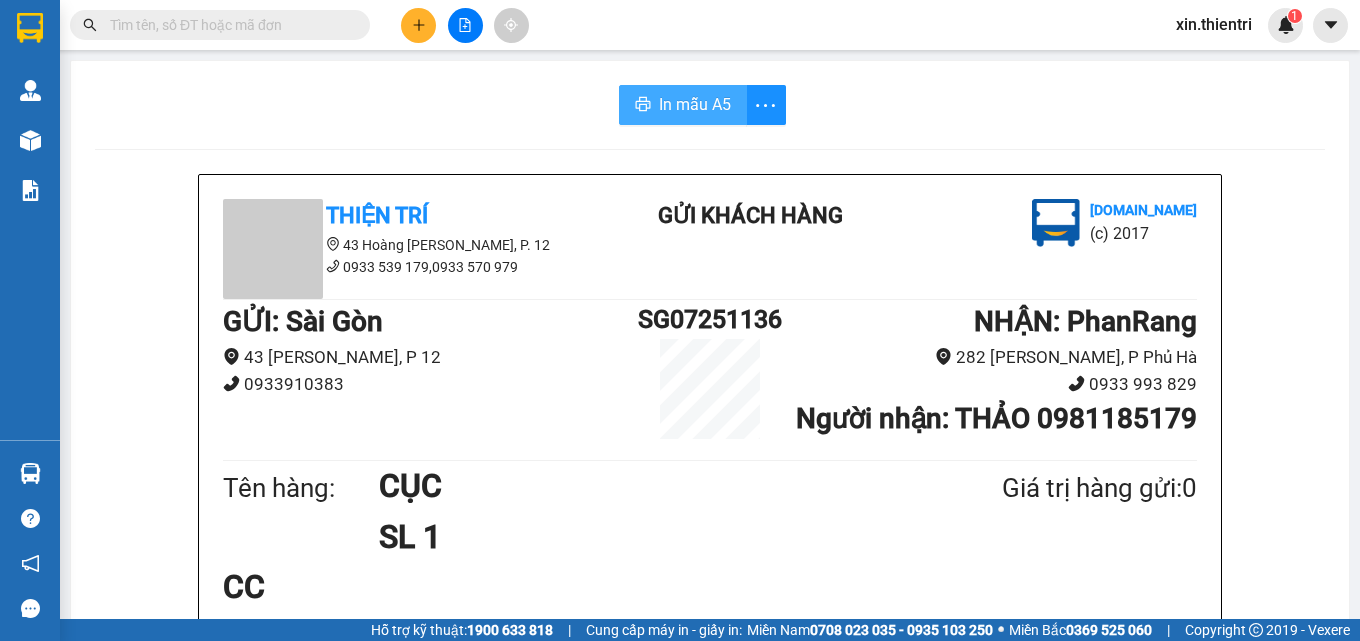 click on "In mẫu A5" at bounding box center (695, 104) 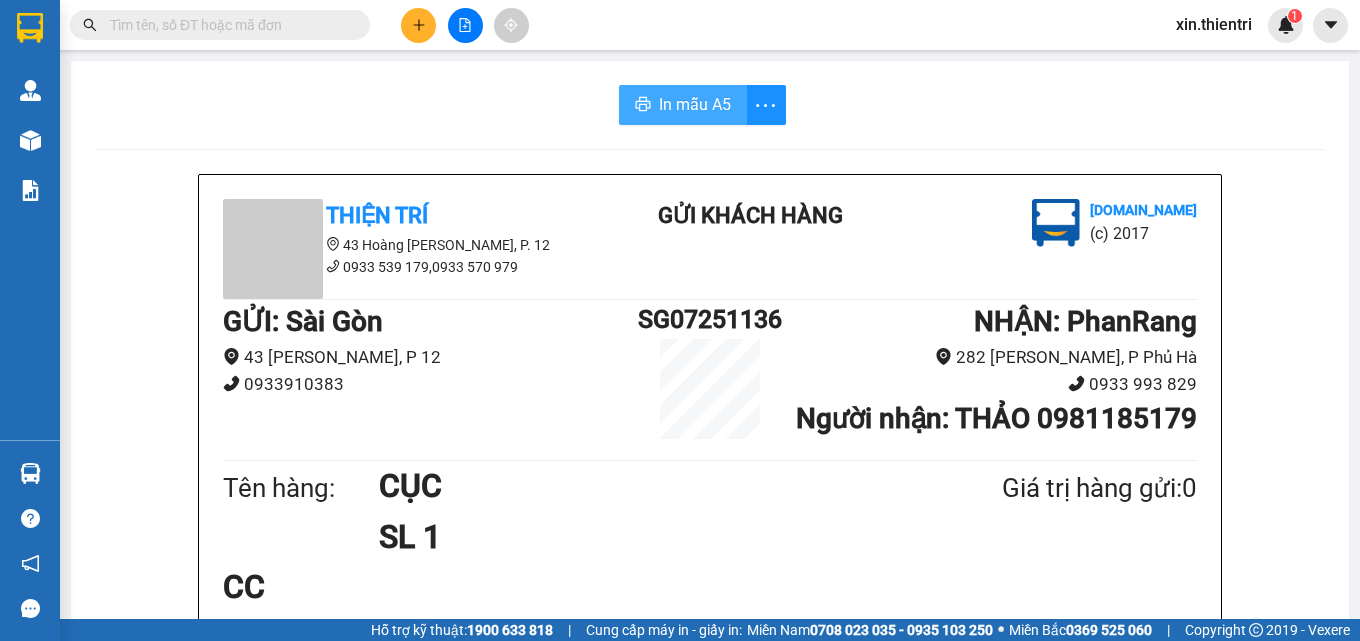 scroll, scrollTop: 0, scrollLeft: 0, axis: both 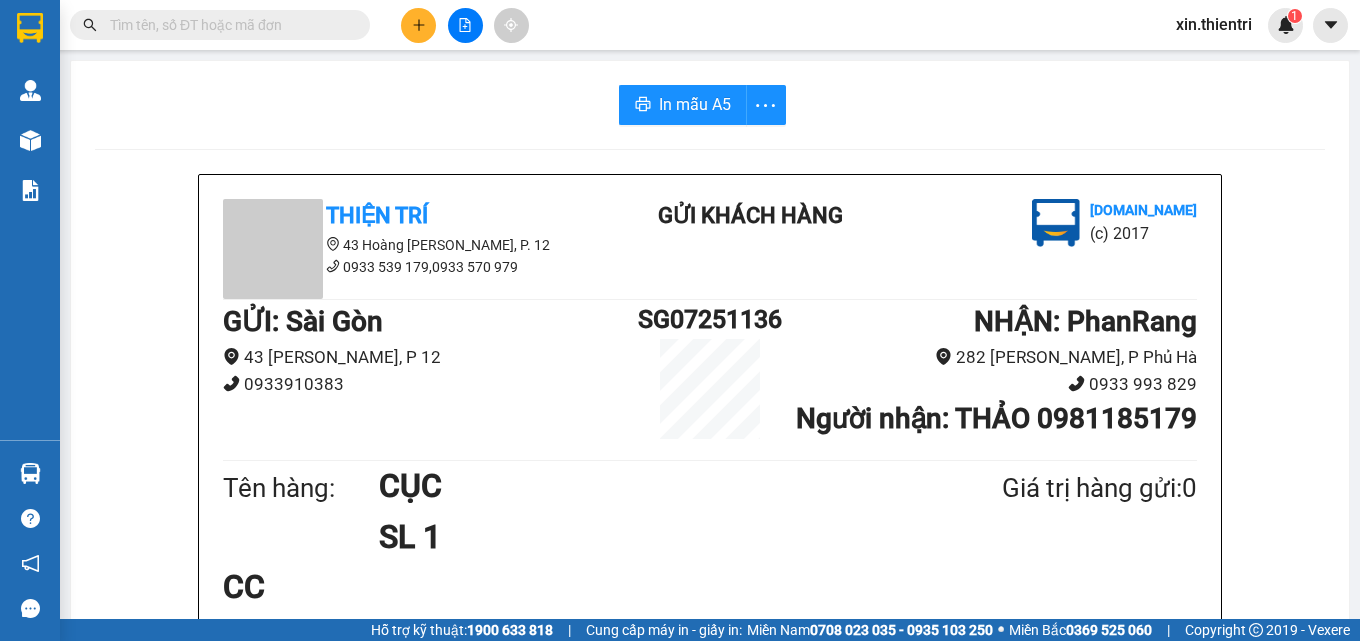 click on "In mẫu A5
Thiện Trí   43 Hoàng [PERSON_NAME], [PERSON_NAME] 12   0933 539 179,0933 570 979 Gửi khách hàng [DOMAIN_NAME] (c) 2017 GỬI :   [PERSON_NAME]   43 [PERSON_NAME], P 12   0933910383 SG07251136 NHẬN :   PhanRang   282 [PERSON_NAME], P Phủ Hà   0933 993 829 Người nhận :   THẢO  0981185179 Tên hàng: CỤC  SL 1 Giá trị hàng gửi:  0 CC   Tổng phải thu:   0 17:32[DATE] Nhân viên Xịn Quy định nhận/gửi hàng : 1. Không vận chuyển hàng quốc,cấm.  2. [PERSON_NAME] nhận hàng gửi quá 7 ngày không nhận,[PERSON_NAME] không chịu trách nhiệm.  3.Hàng khách theo xe hư hỏng,mất sẽ được bồi thường 10 lần phí. PHIẾU NHẬN HÀNG CỦA KHÁCH THEO XE Thiện Trí [DOMAIN_NAME] [DATE] 17:32 VP  Sài Gòn Gửi:    SG07251136  -   PR VP nhận: VP  PhanRang Người nhận: THẢO    0981 185 179 Tên hàng: CỤC  SL 1 Giá trị hàng gửi:  0 CC   Tổng phải thu:   0" at bounding box center [710, 867] 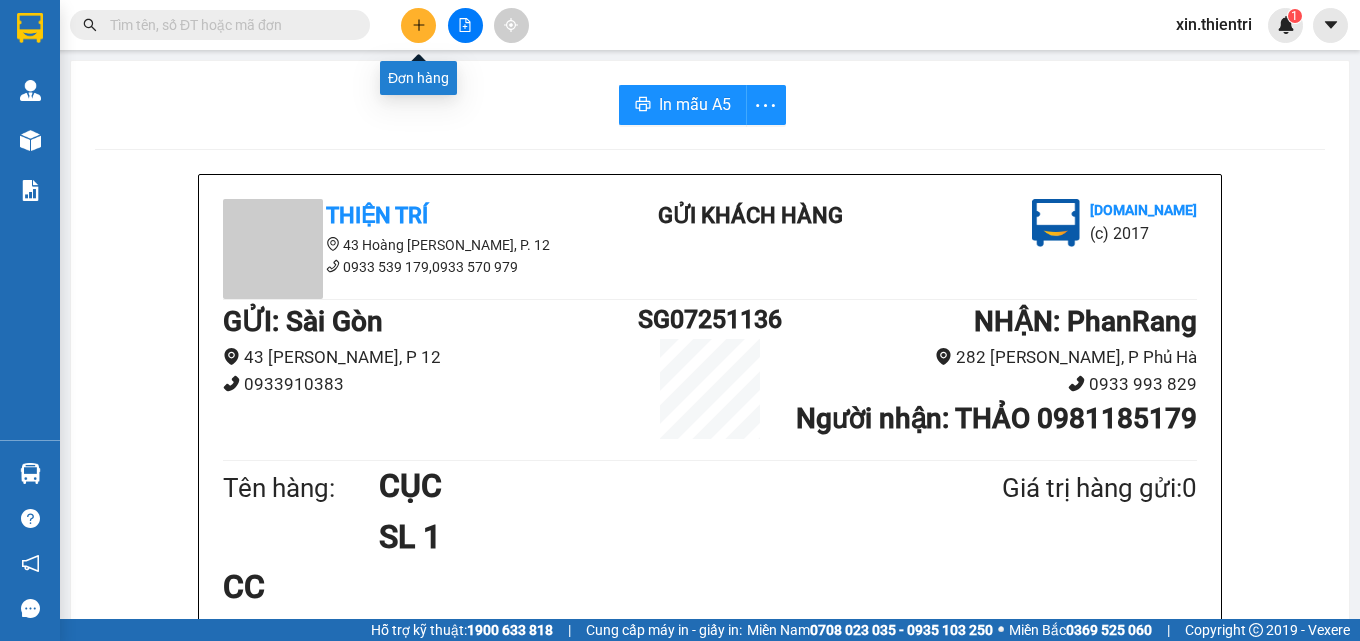 click 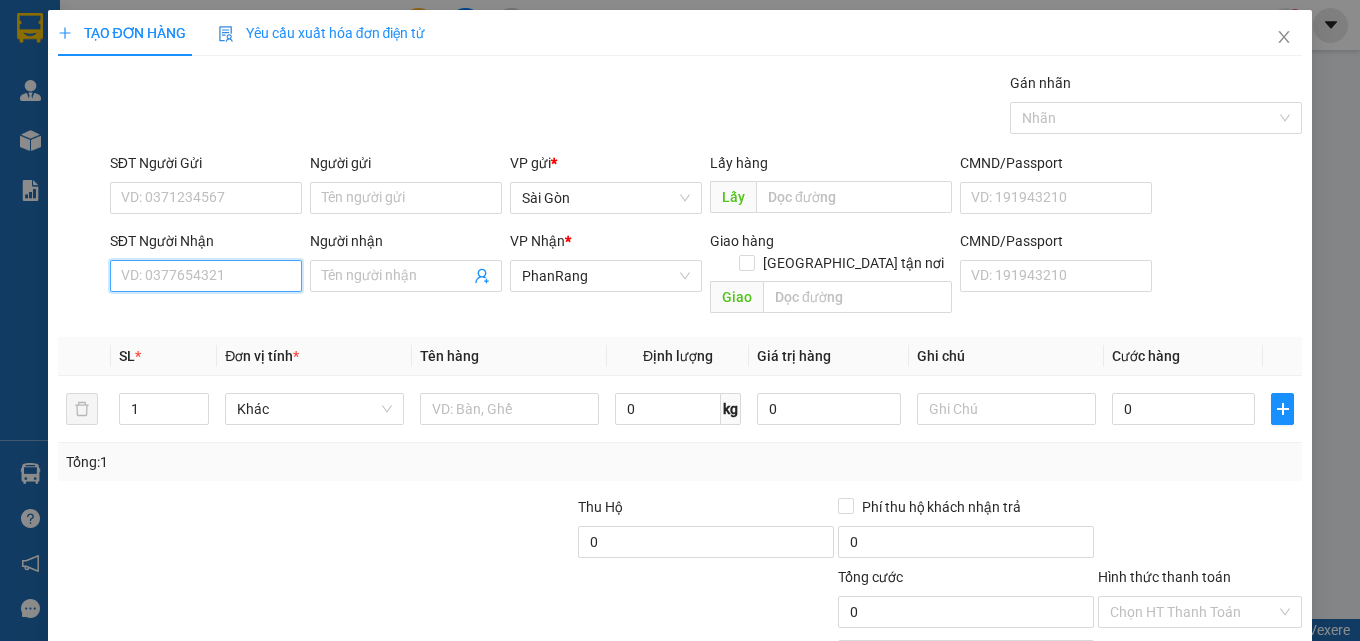 click on "SĐT Người Nhận" at bounding box center [206, 276] 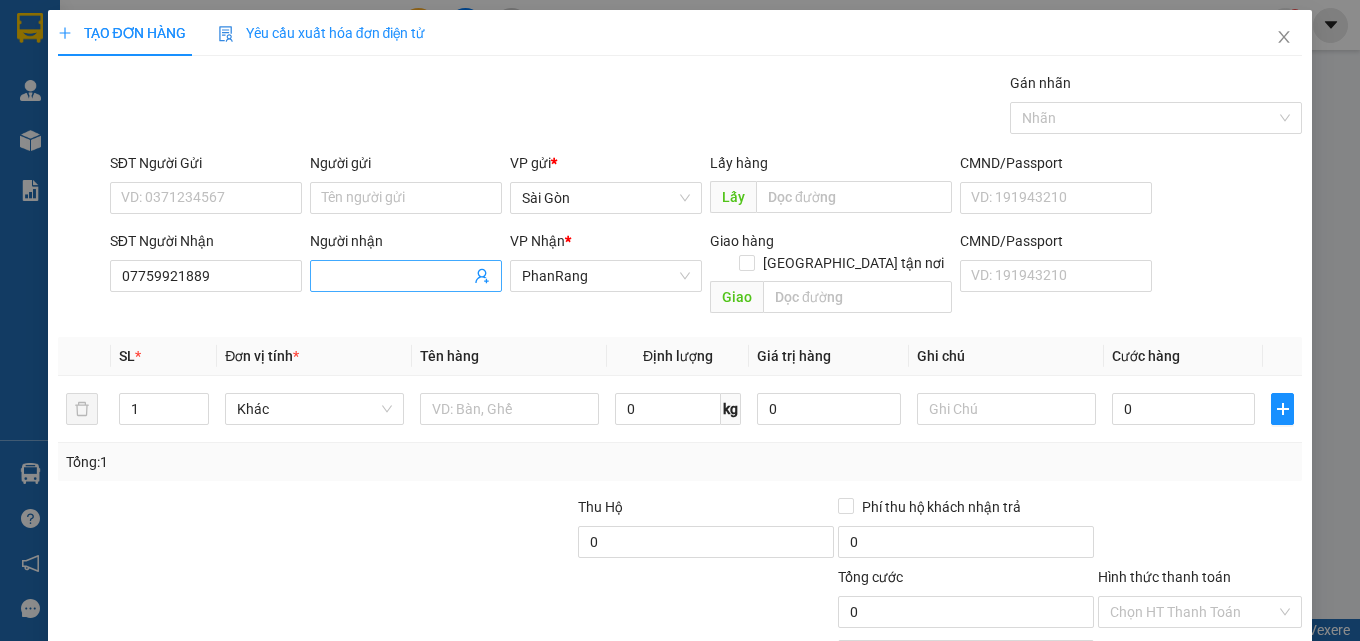 click on "Người nhận" at bounding box center (396, 276) 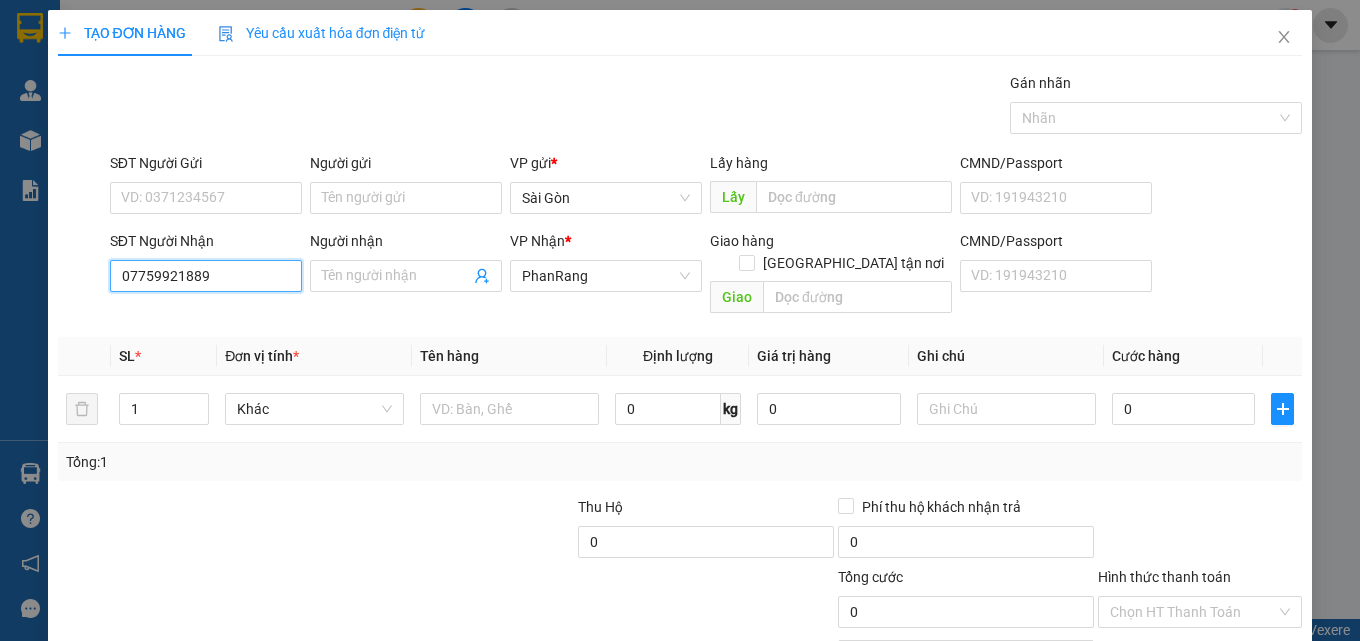 drag, startPoint x: 213, startPoint y: 287, endPoint x: 227, endPoint y: 281, distance: 15.231546 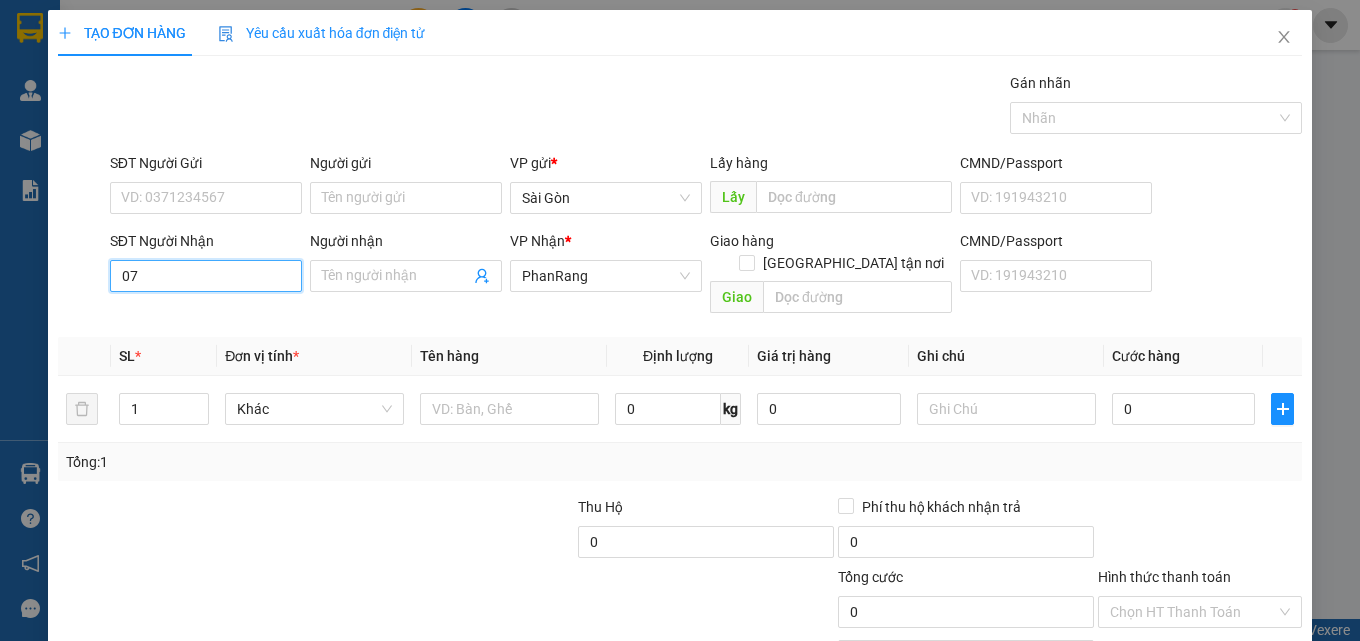 type on "0" 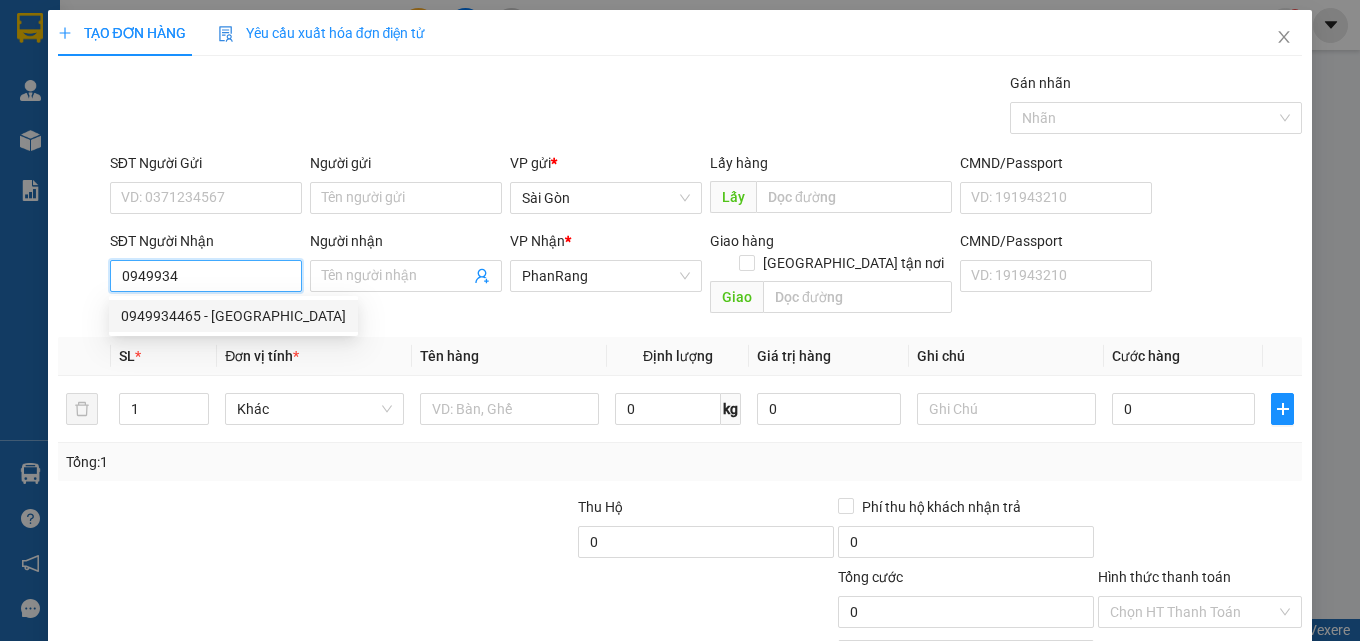 click on "0949934465 - [GEOGRAPHIC_DATA]" at bounding box center [233, 316] 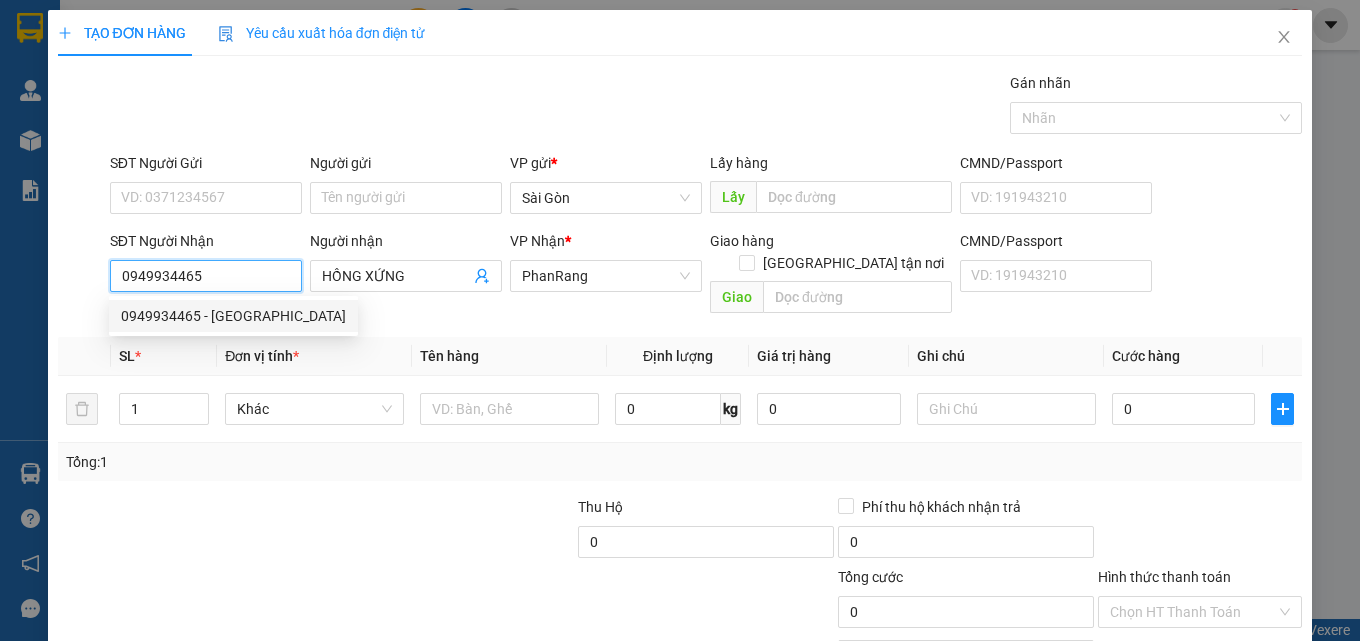click on "0949934465 - [GEOGRAPHIC_DATA]" at bounding box center [233, 316] 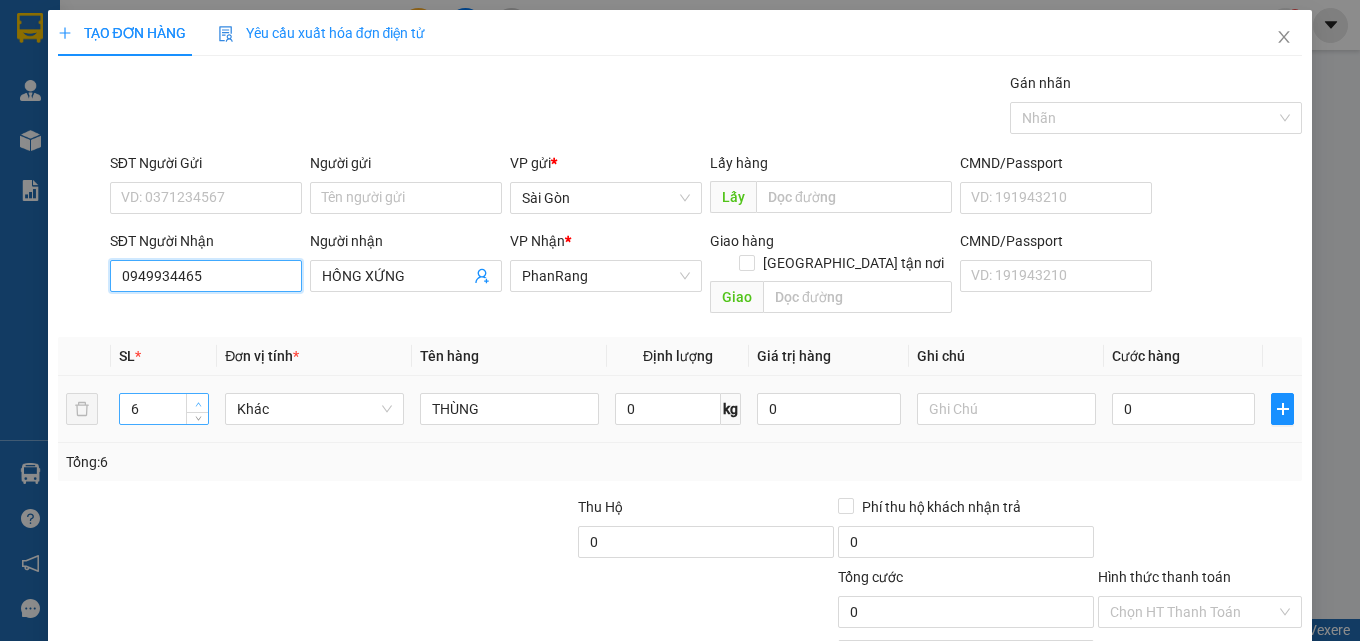 type on "0949934465" 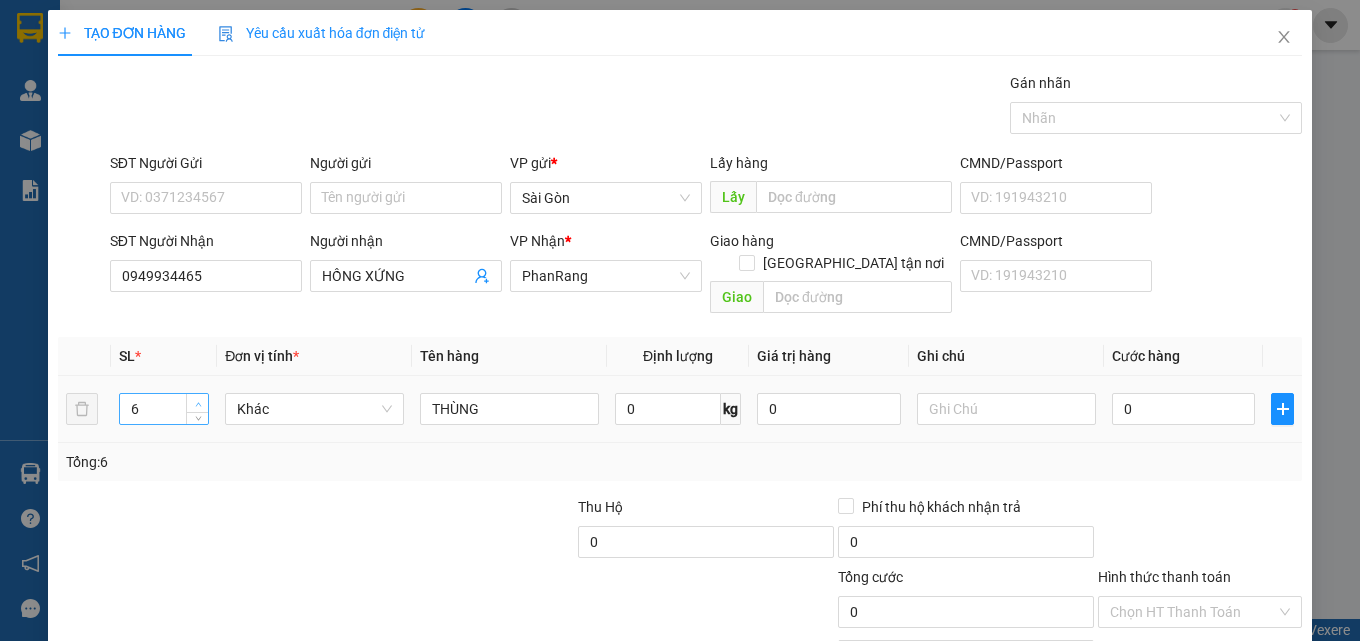 click at bounding box center [198, 404] 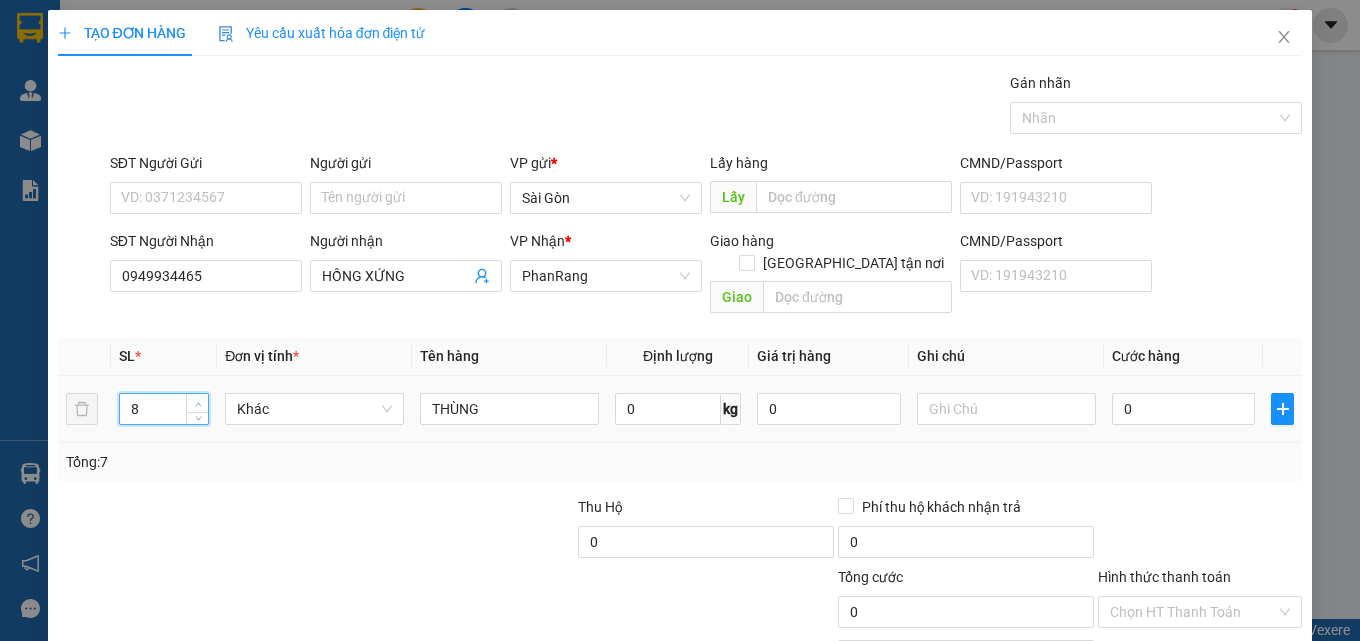 click at bounding box center (198, 404) 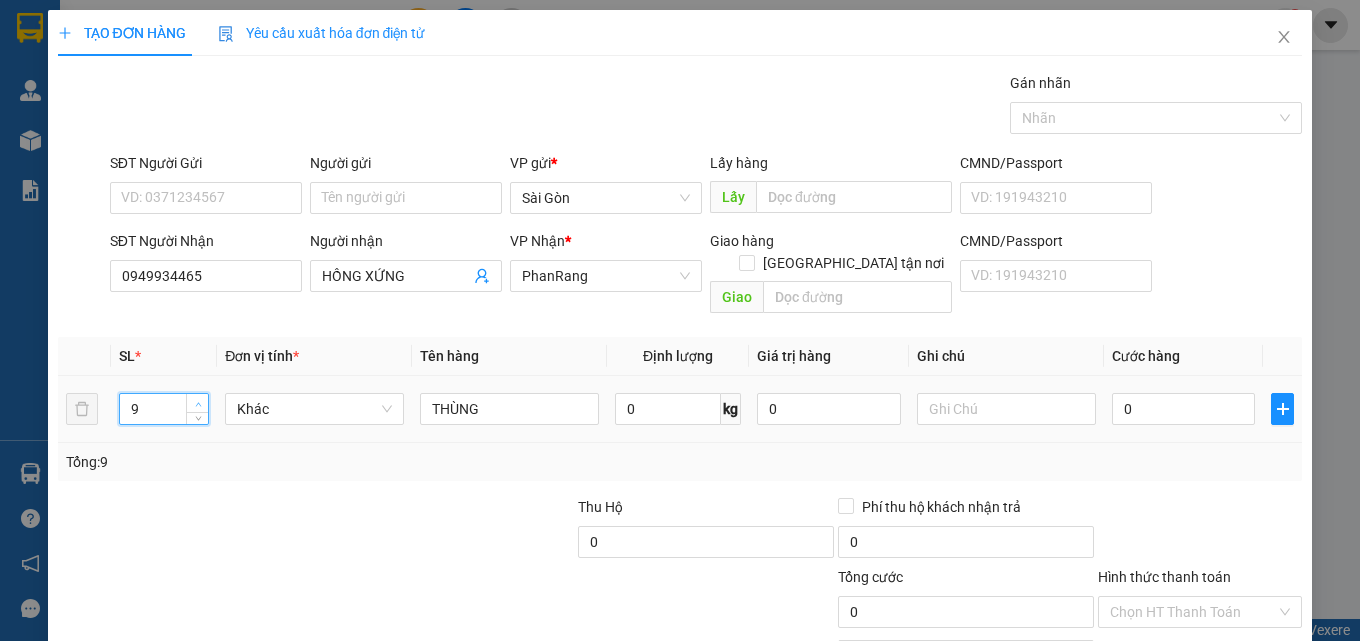 click at bounding box center [198, 404] 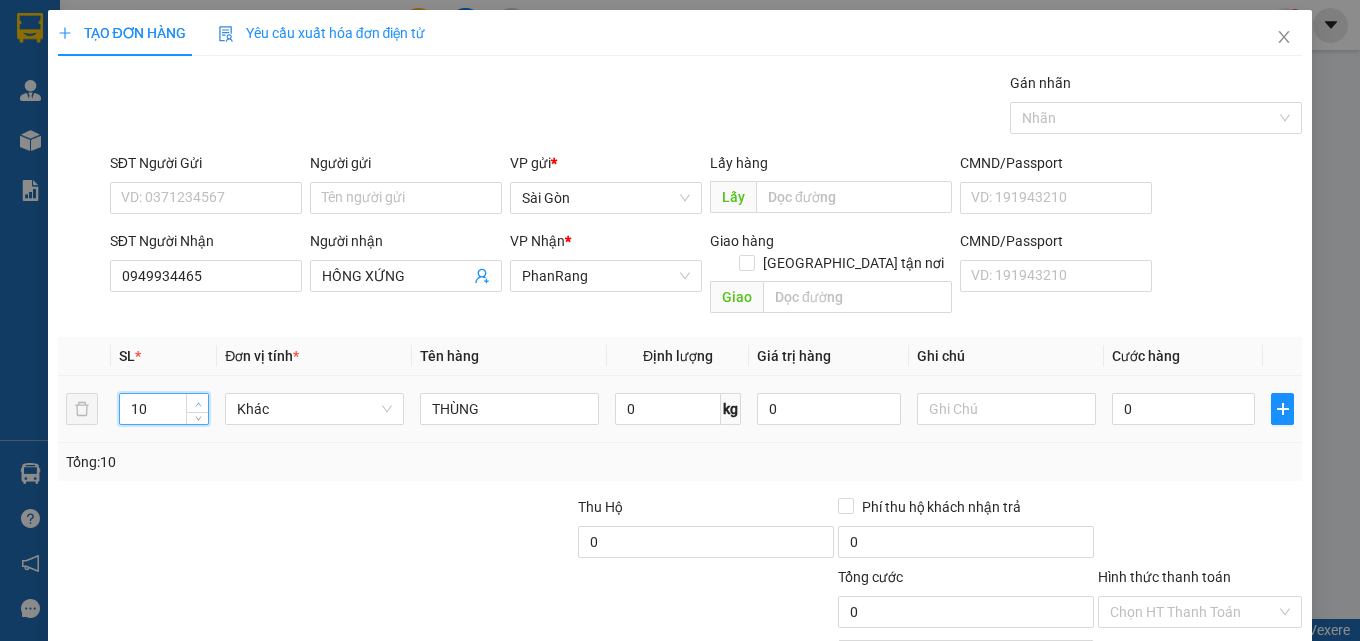 click at bounding box center [198, 404] 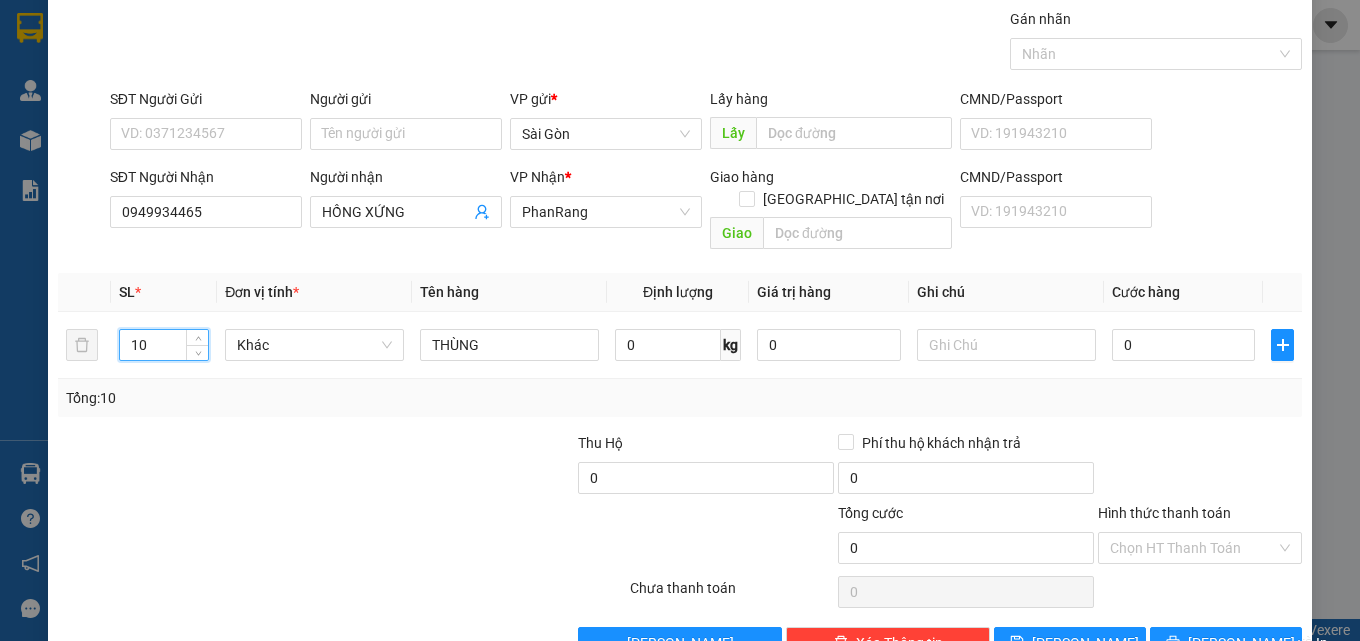 scroll, scrollTop: 99, scrollLeft: 0, axis: vertical 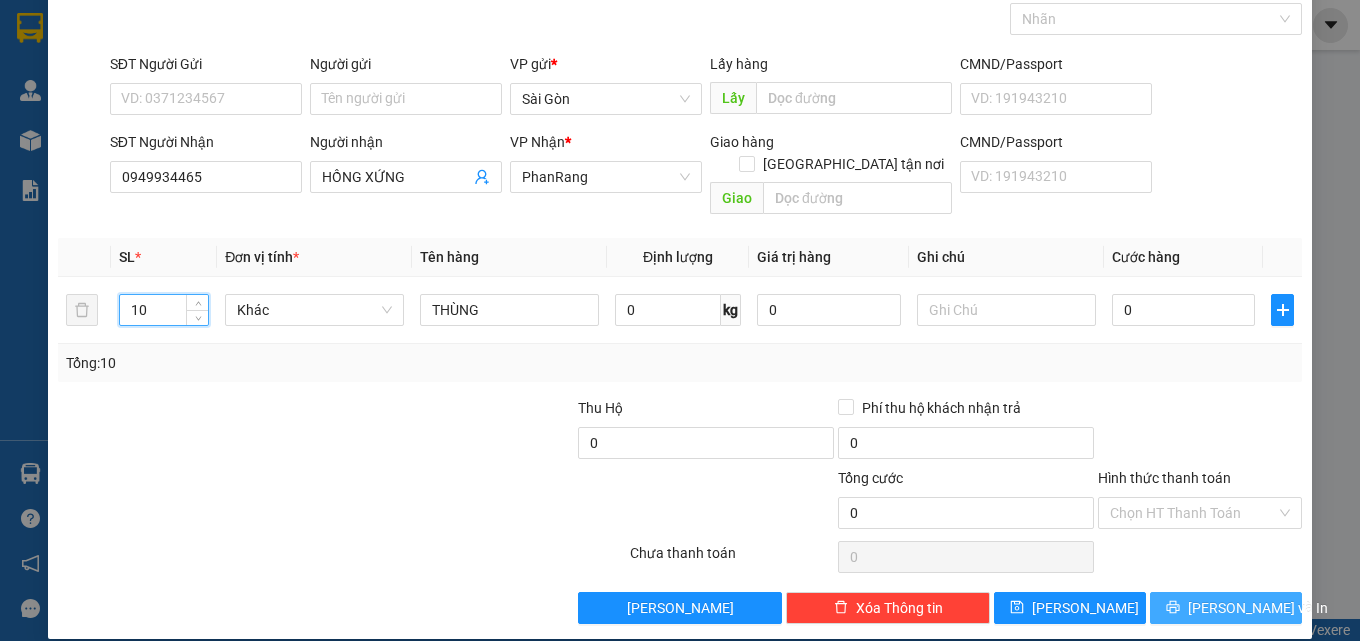 click on "[PERSON_NAME] và In" at bounding box center (1258, 608) 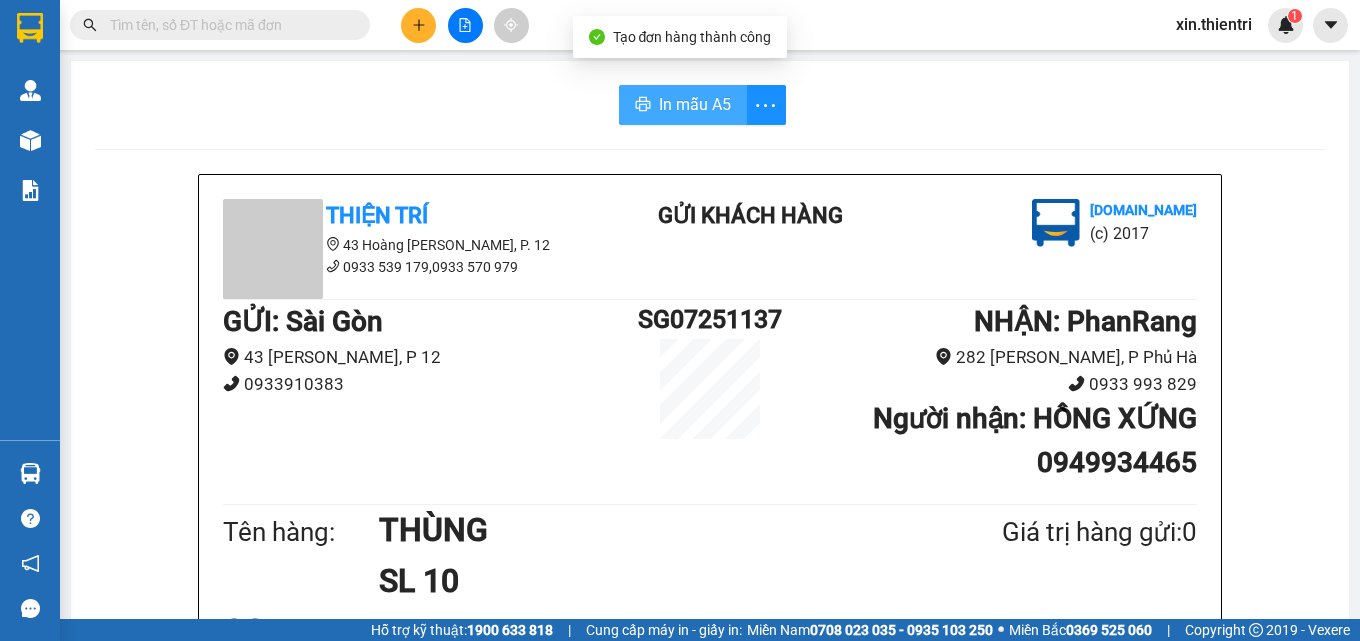 click on "In mẫu A5" at bounding box center [683, 105] 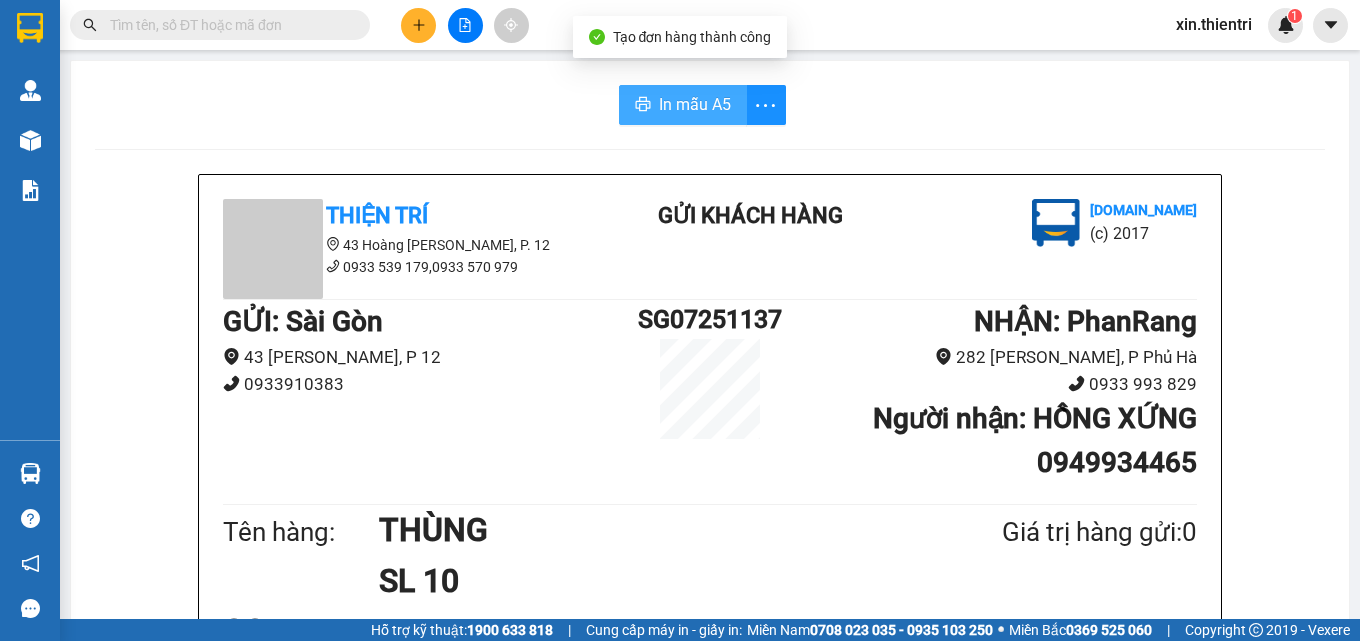 click on "In mẫu A5" at bounding box center [683, 105] 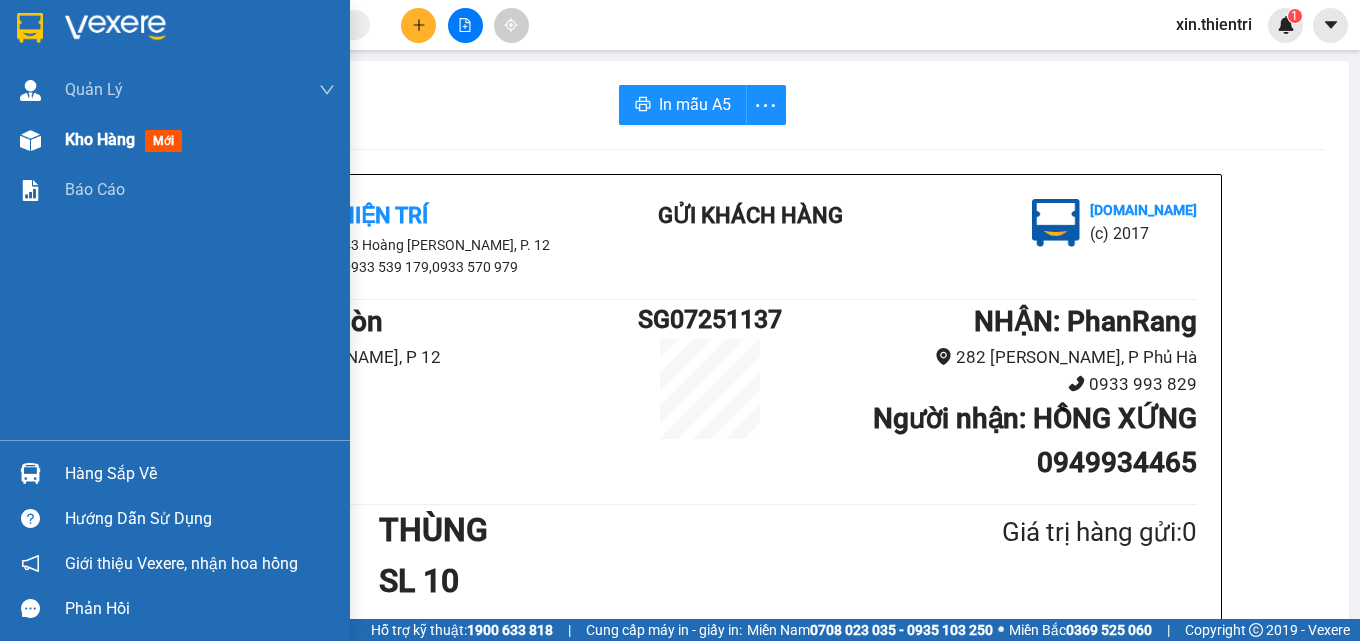 click on "Kho hàng mới" at bounding box center [200, 140] 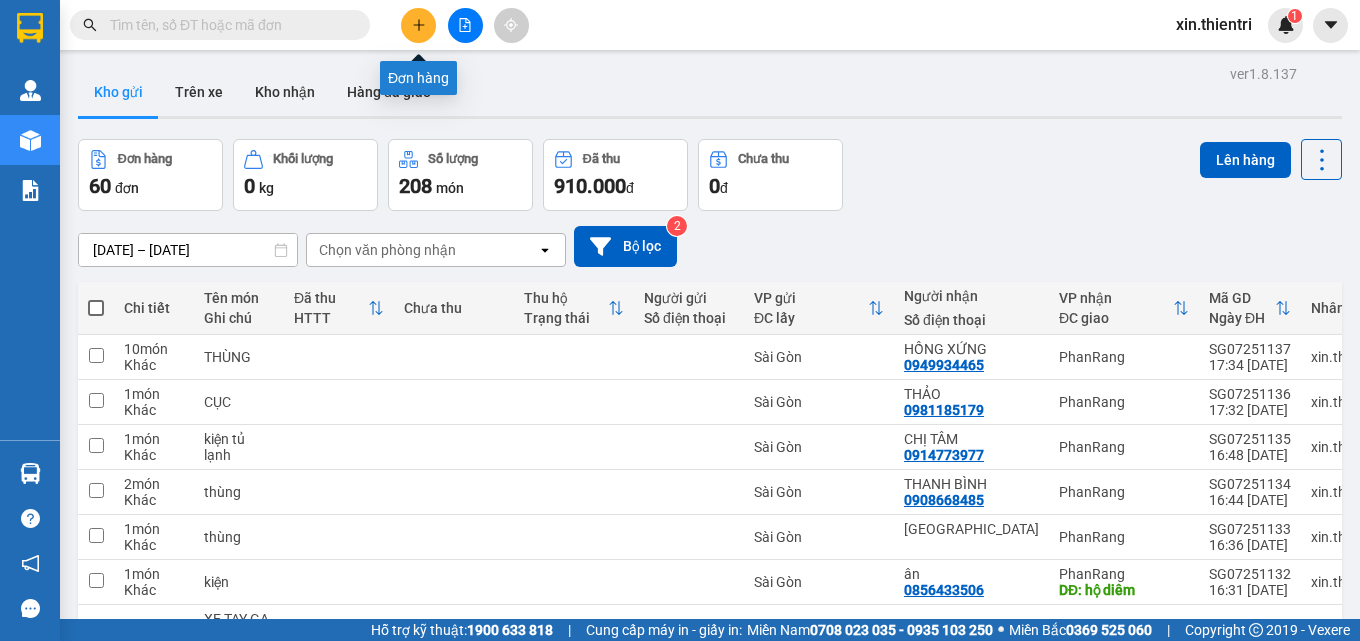 click 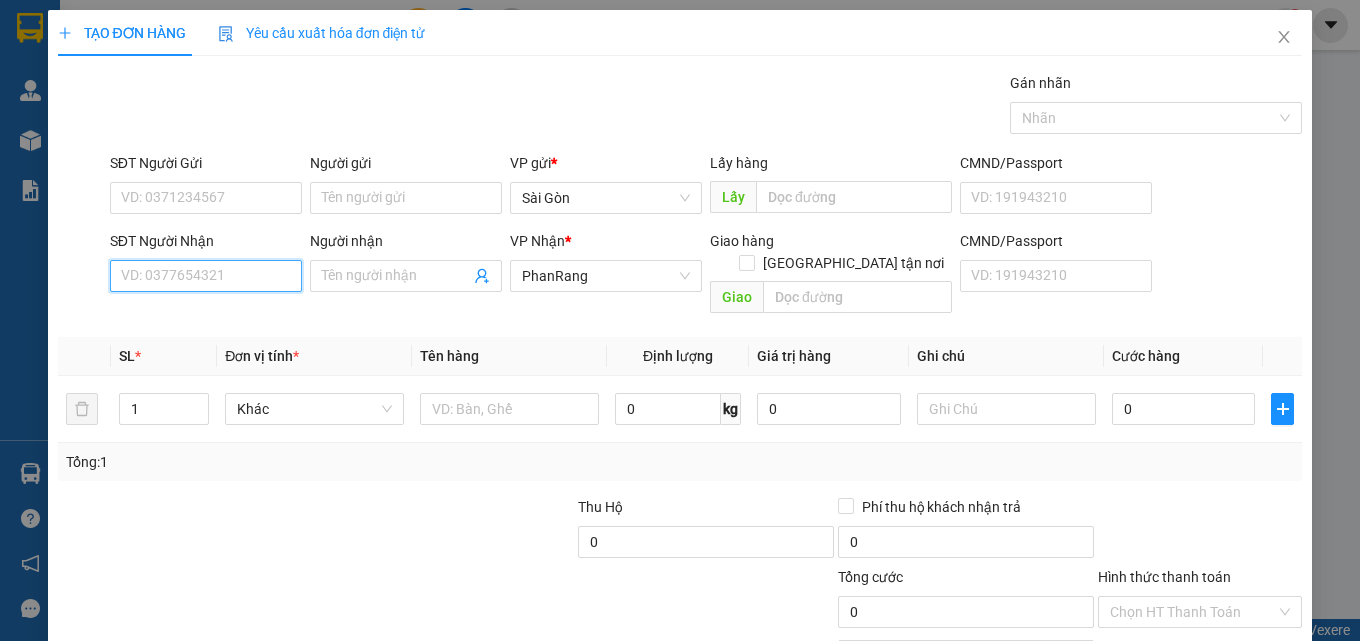 click on "SĐT Người Nhận" at bounding box center (206, 276) 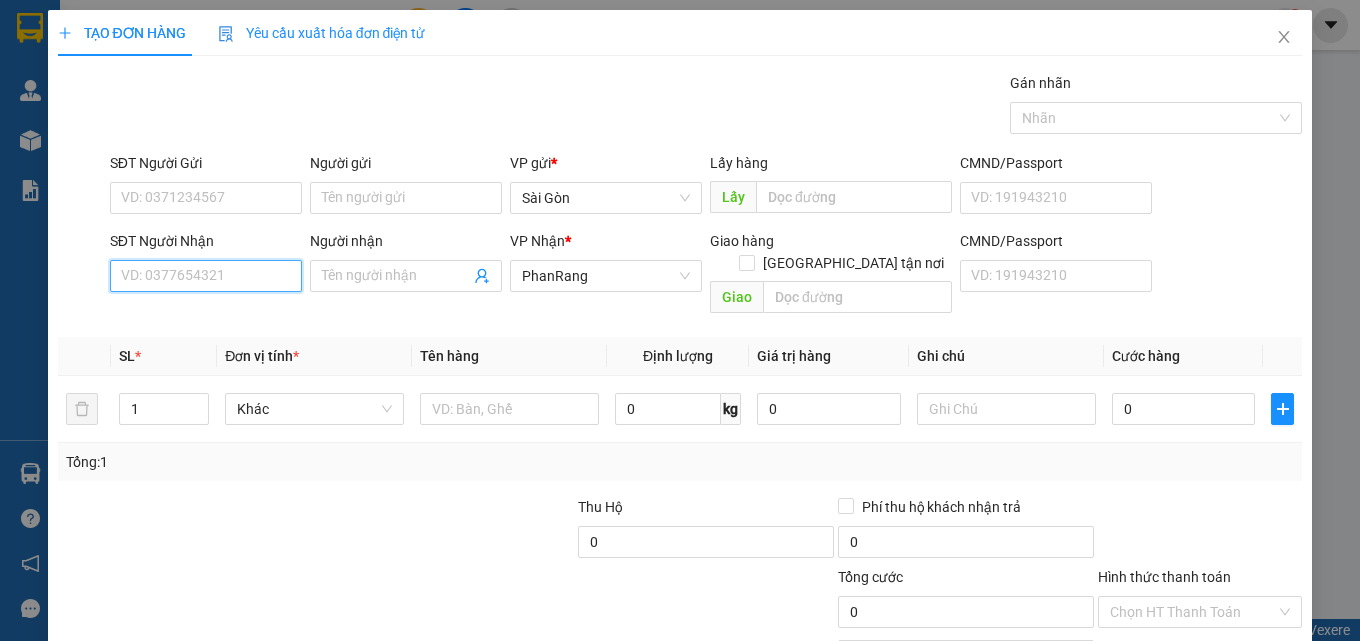 click on "SĐT Người Nhận" at bounding box center (206, 276) 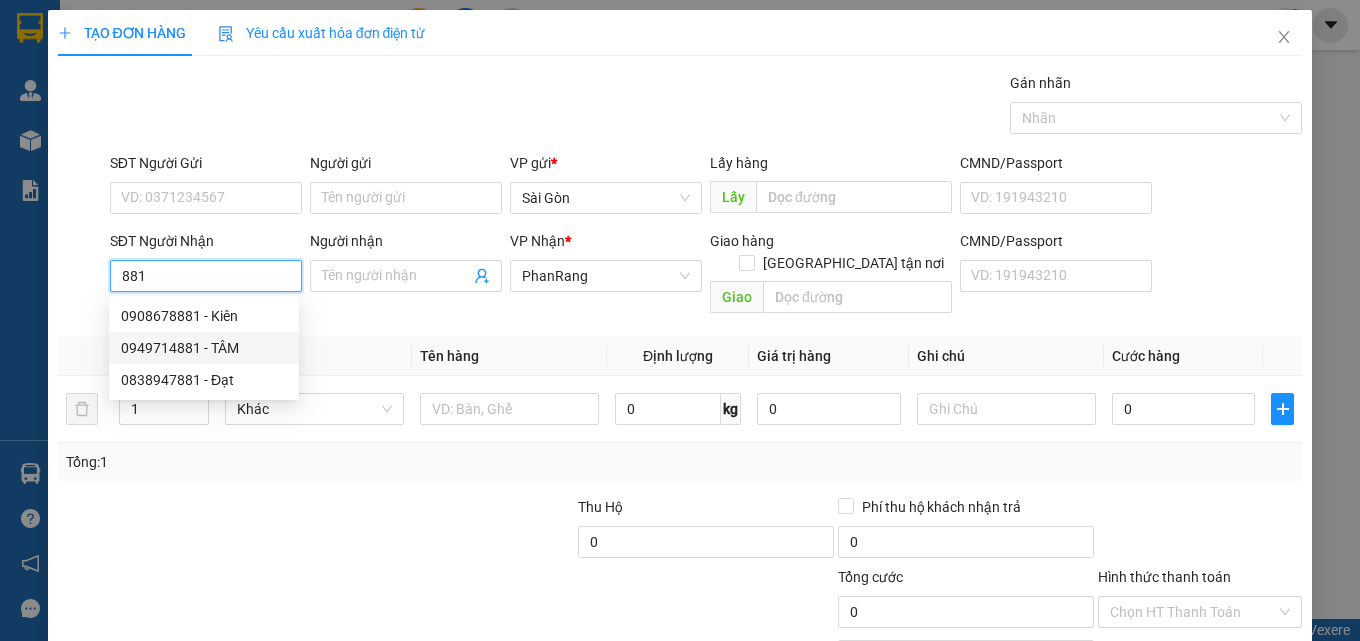 click on "0949714881 - TÂM" at bounding box center (204, 348) 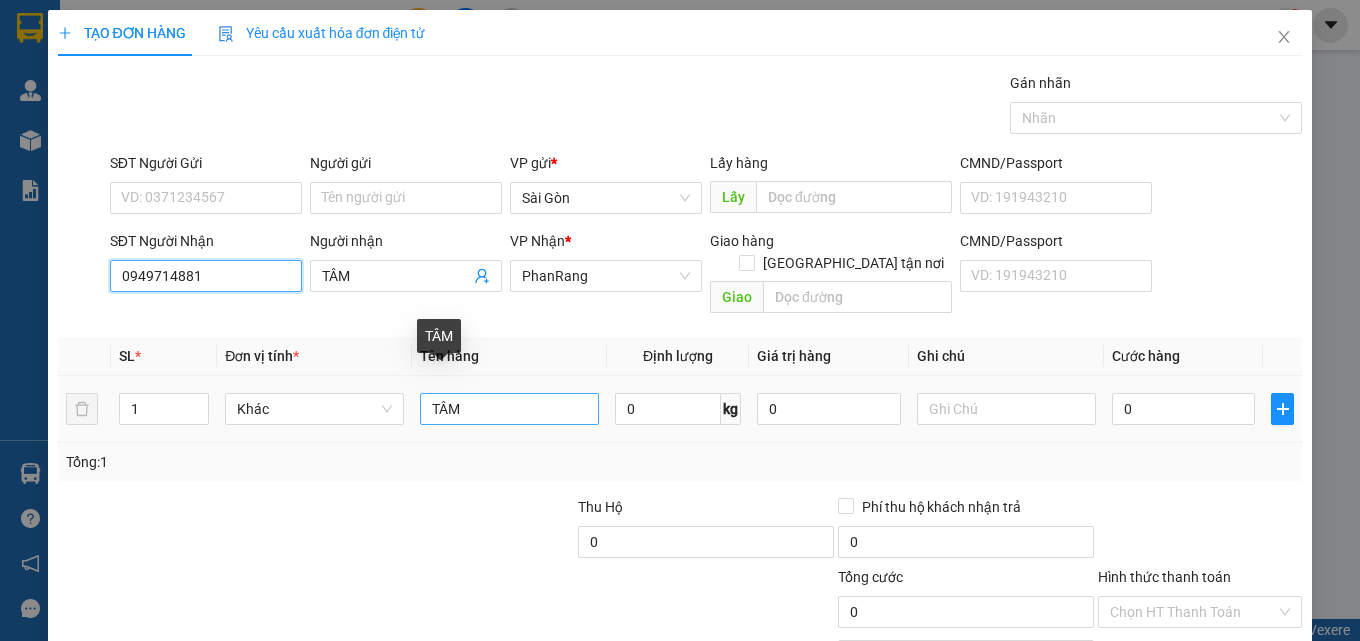 type on "0949714881" 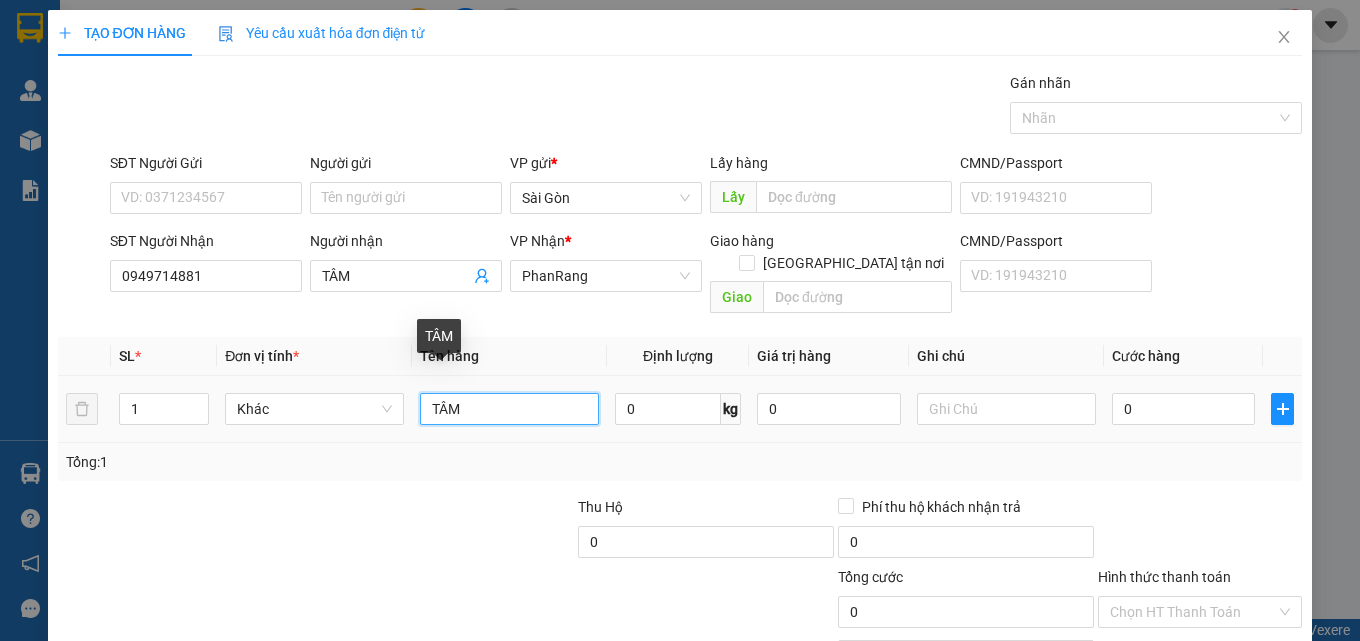 click on "TÂM" at bounding box center [509, 409] 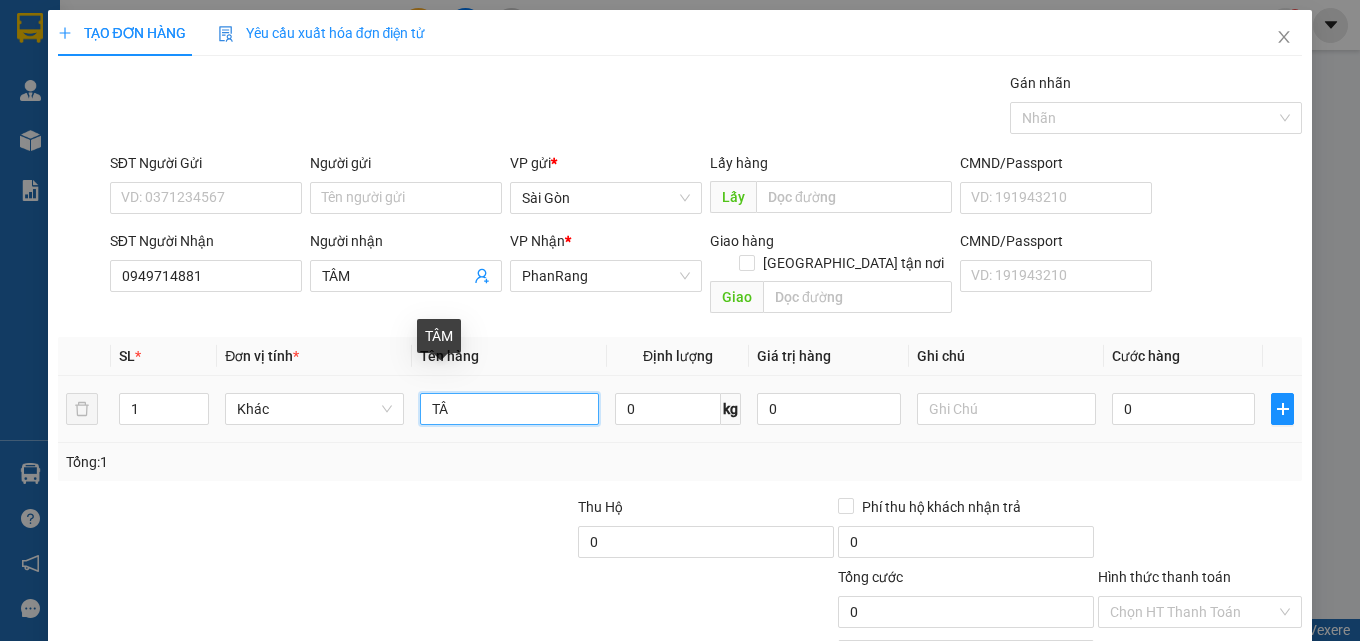 type on "T" 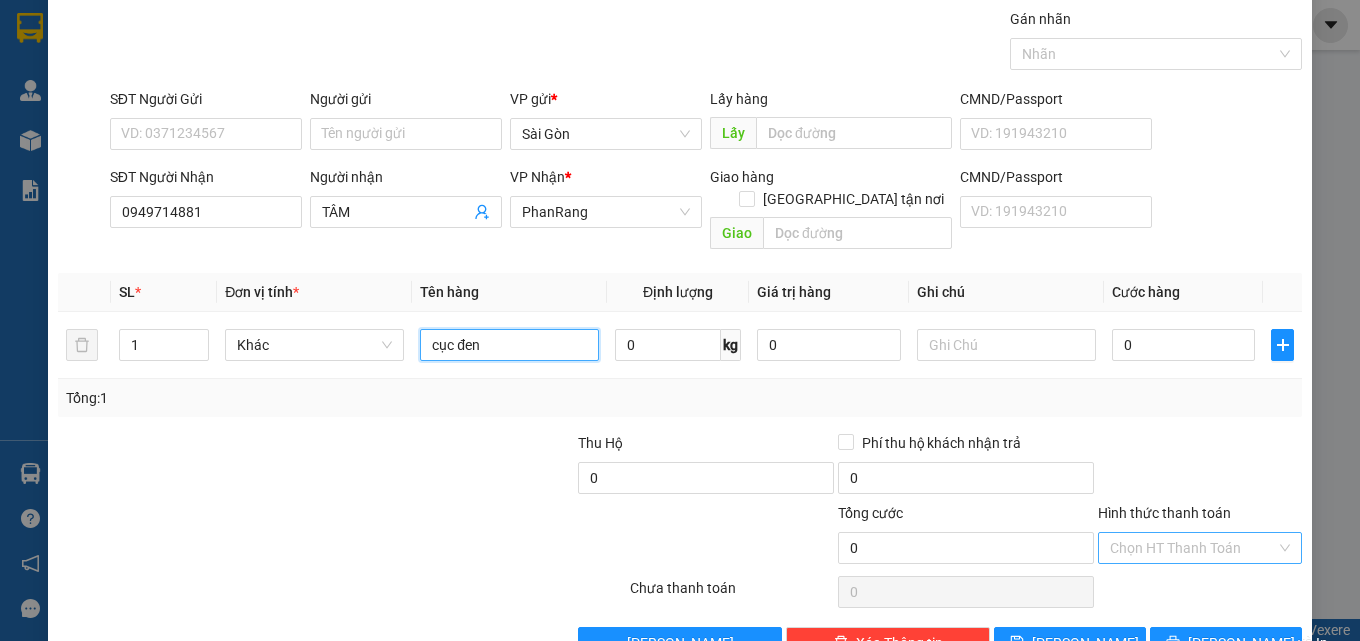 scroll, scrollTop: 99, scrollLeft: 0, axis: vertical 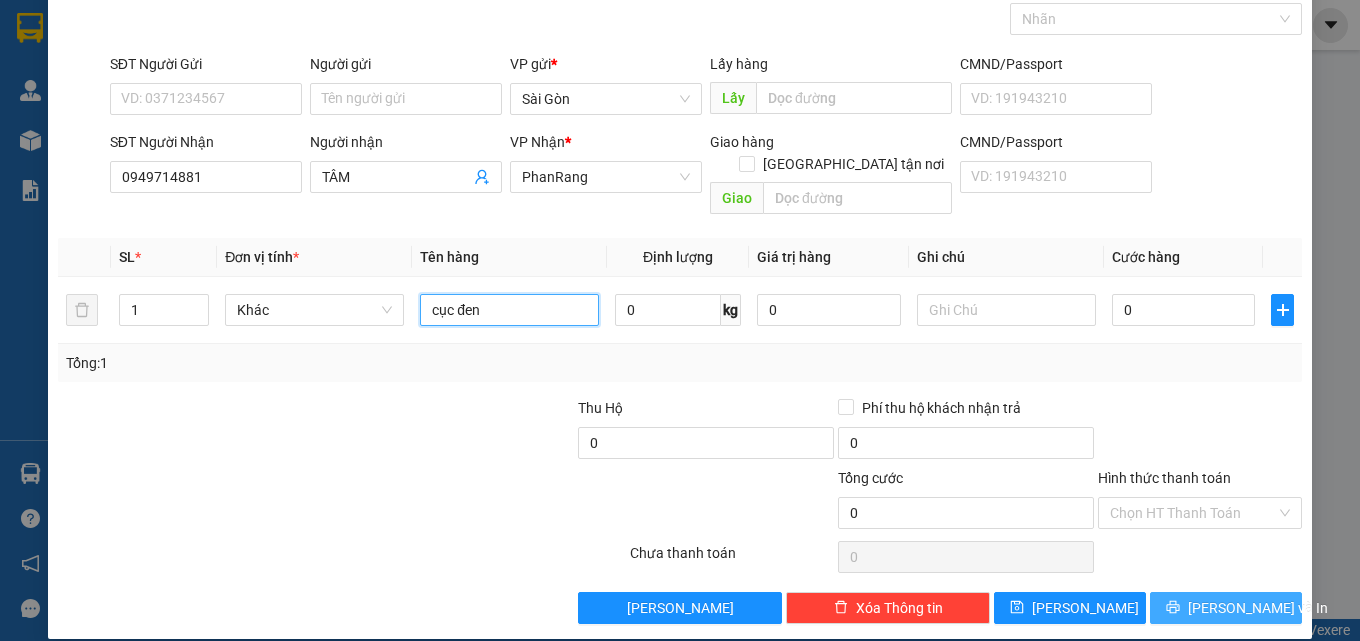 type on "cục đen" 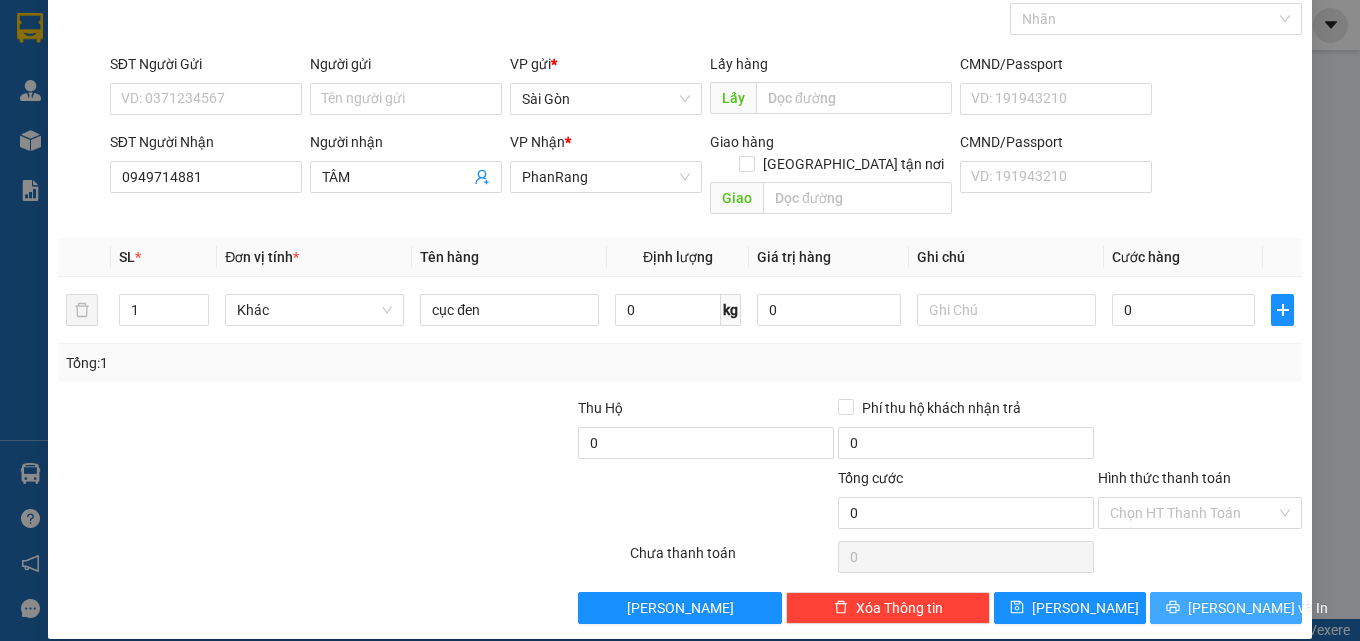 click on "[PERSON_NAME] và In" at bounding box center [1258, 608] 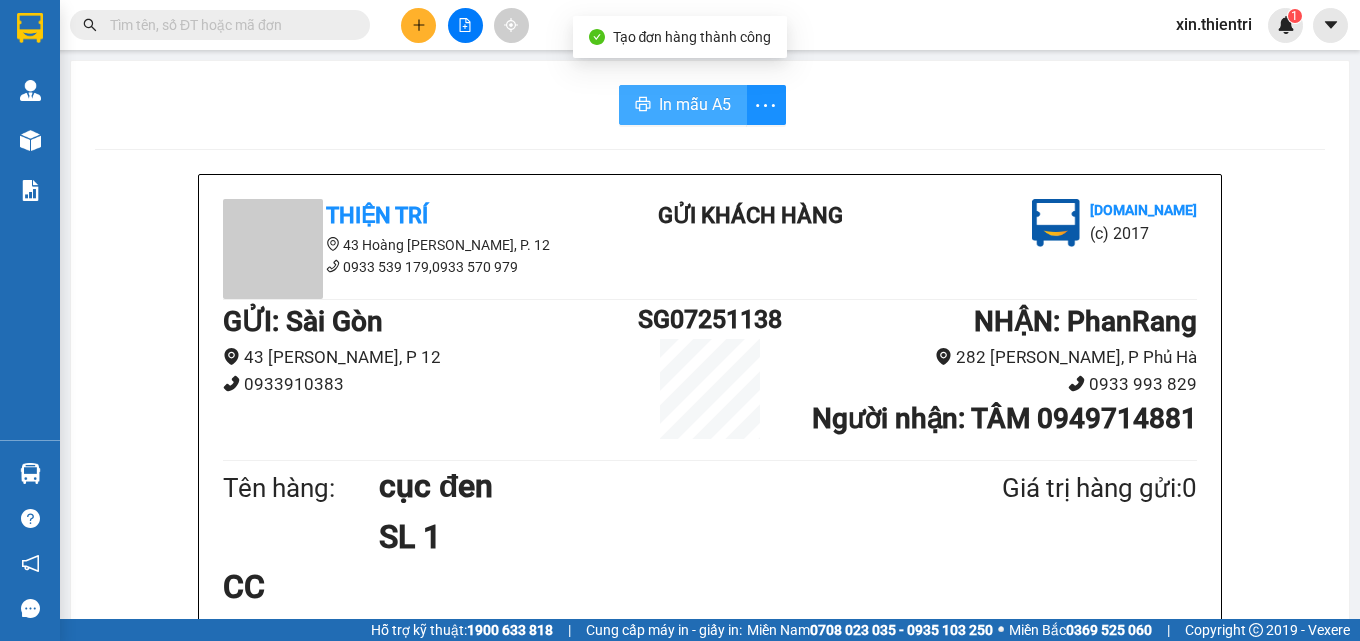 click on "In mẫu A5" at bounding box center (695, 104) 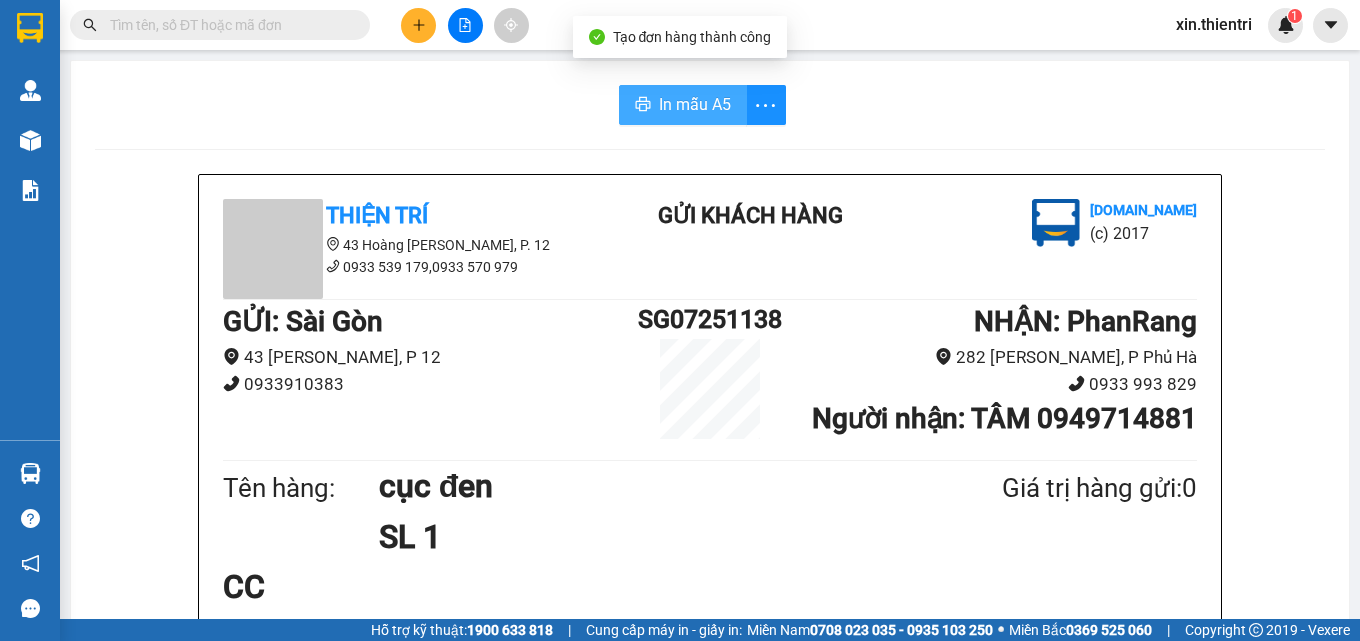 scroll, scrollTop: 0, scrollLeft: 0, axis: both 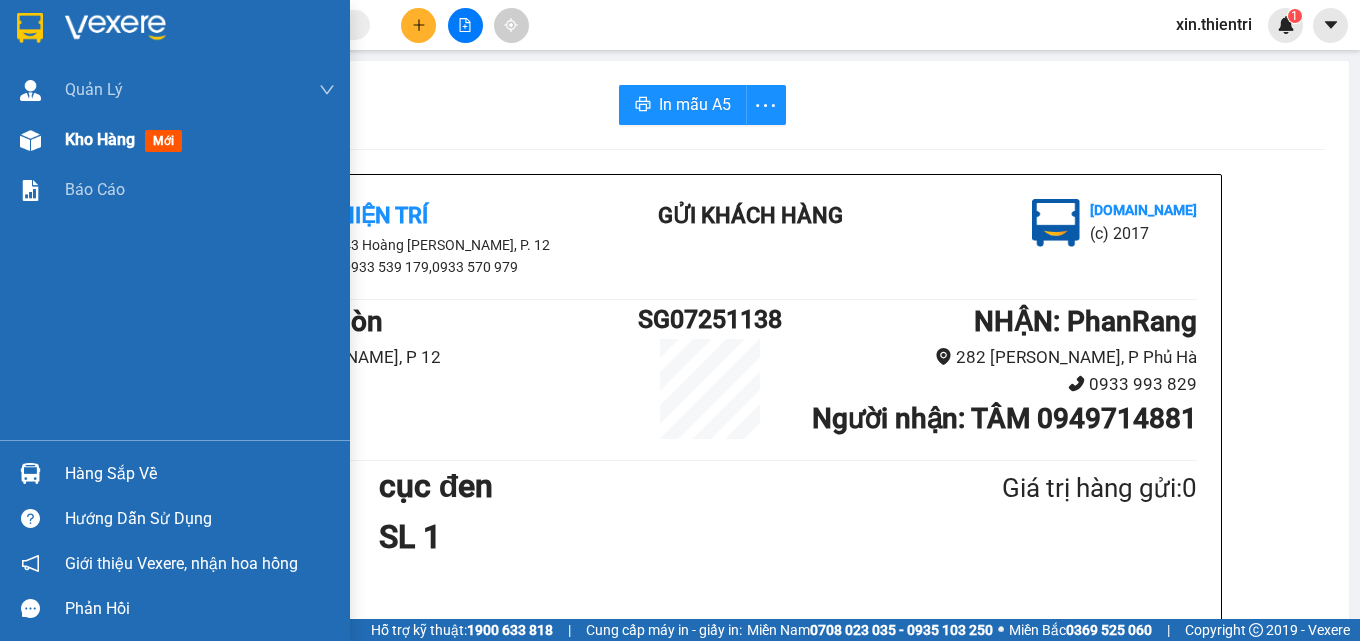 click on "Kho hàng mới" at bounding box center (200, 140) 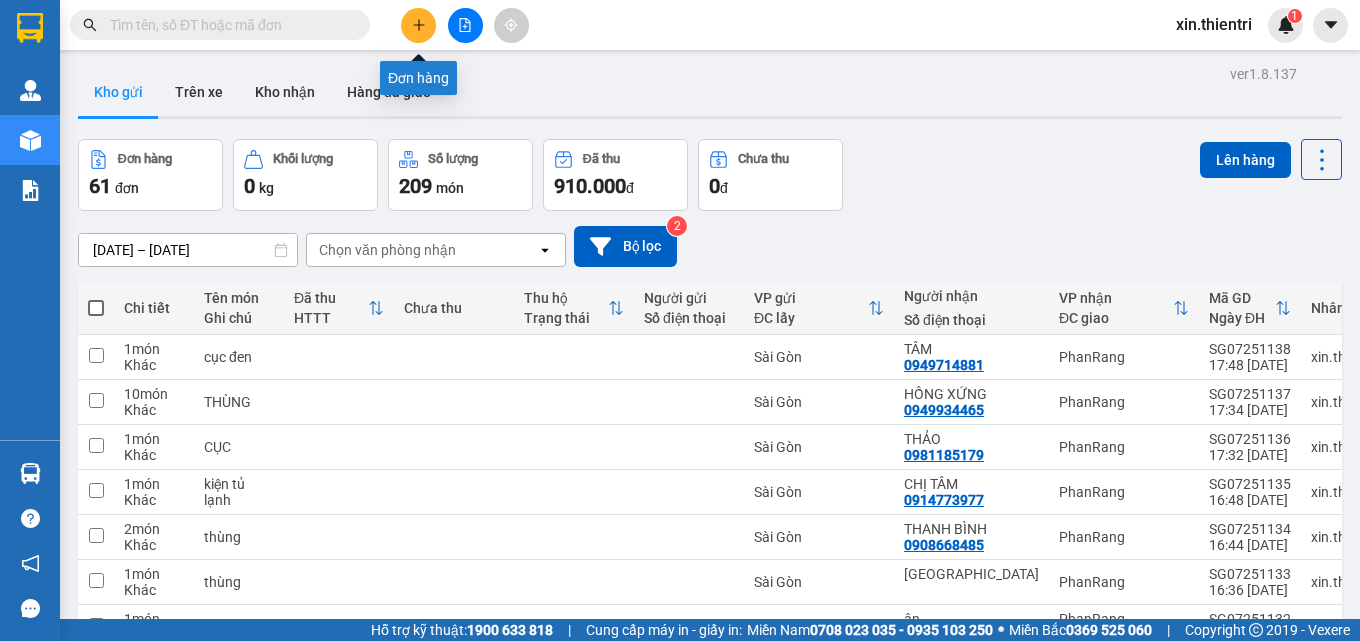 click at bounding box center (418, 25) 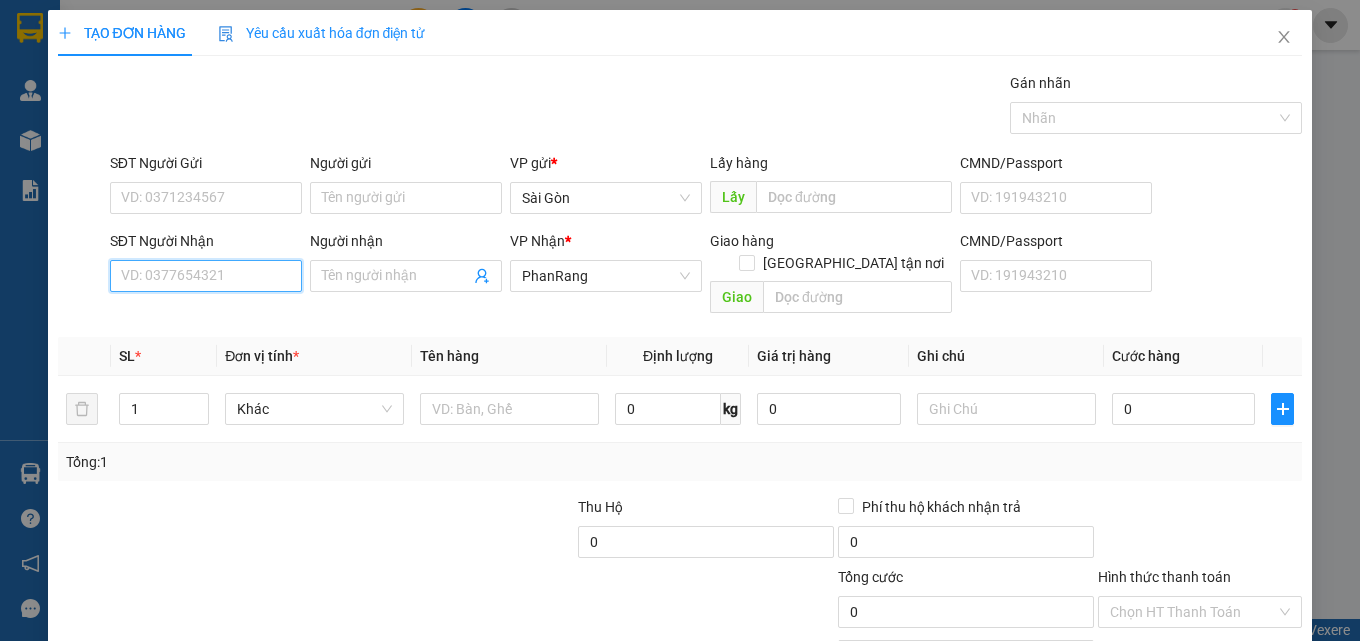 click on "SĐT Người Nhận" at bounding box center [206, 276] 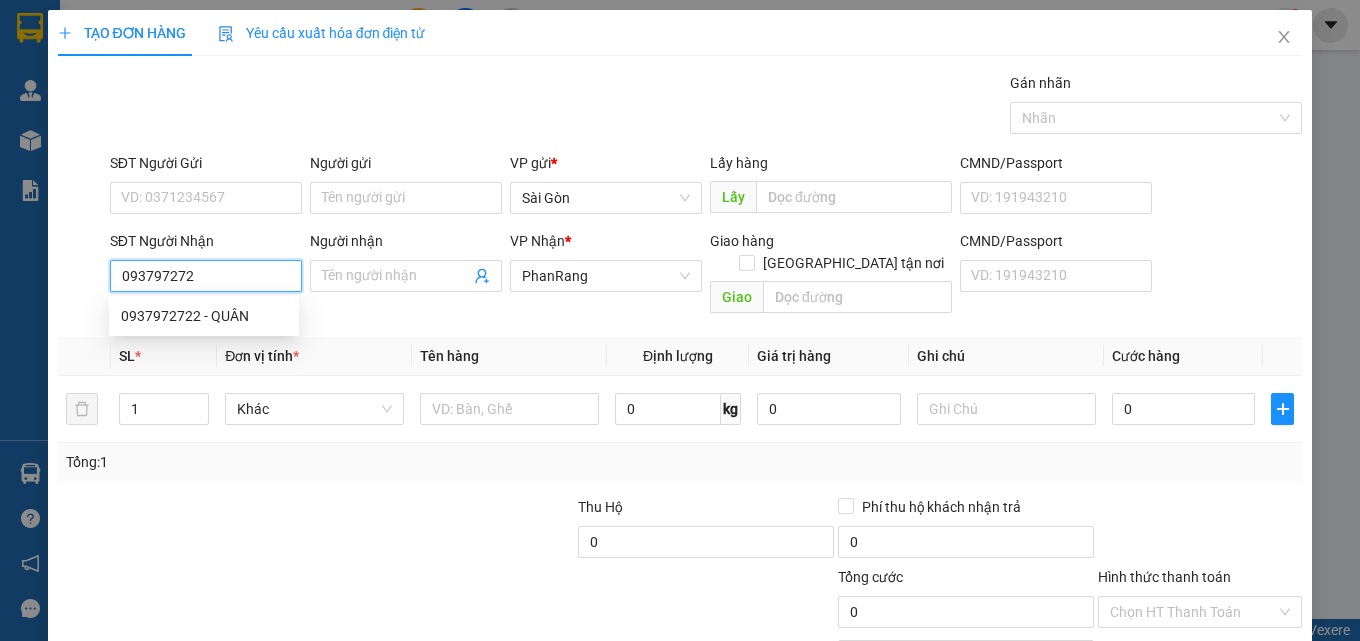 type on "0937972722" 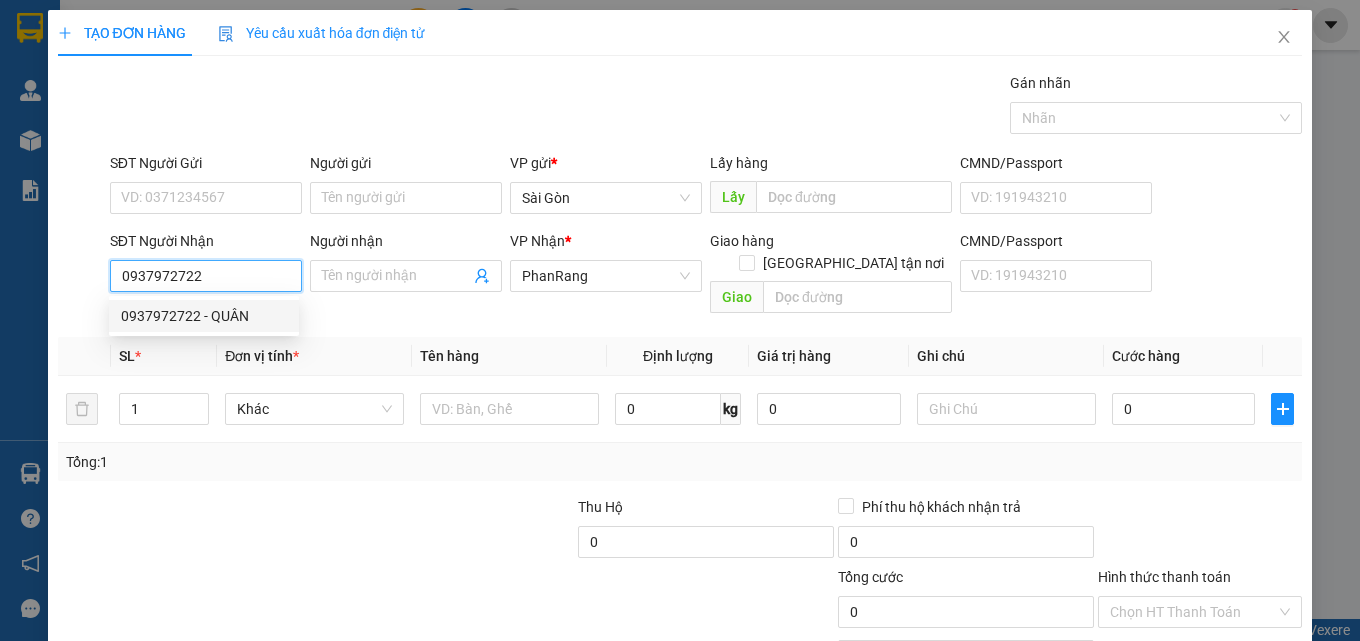 click on "0937972722 - QUÂN" at bounding box center (204, 316) 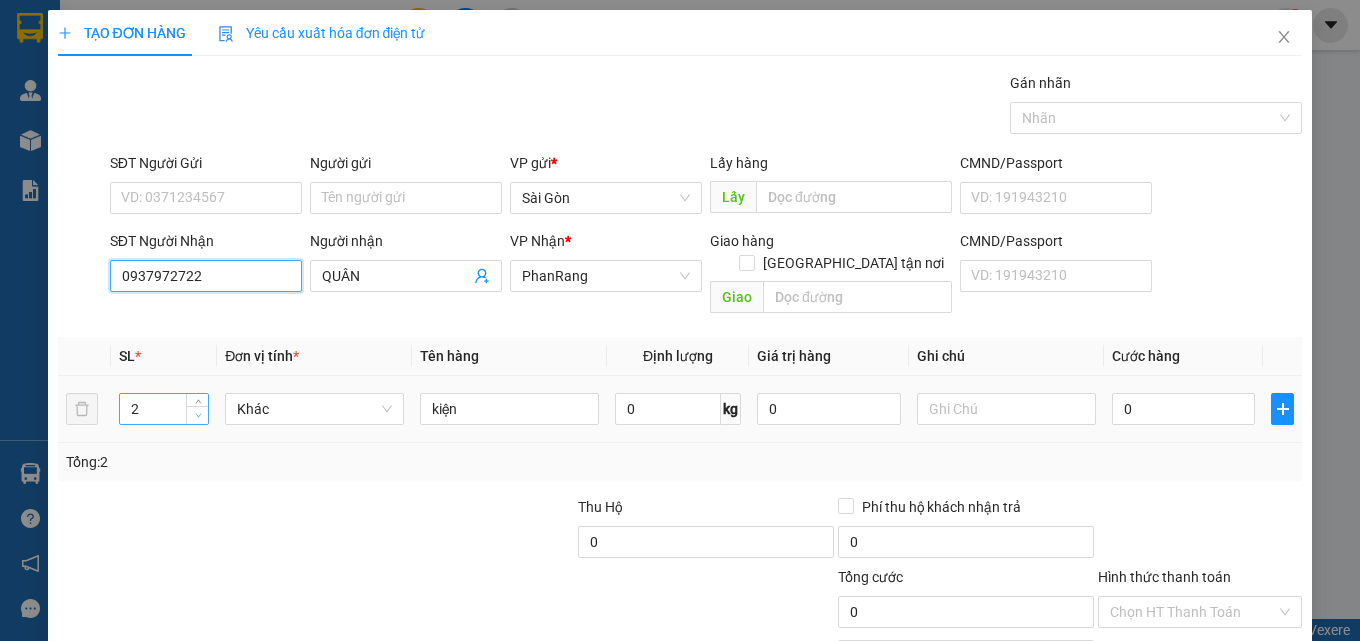 type on "0937972722" 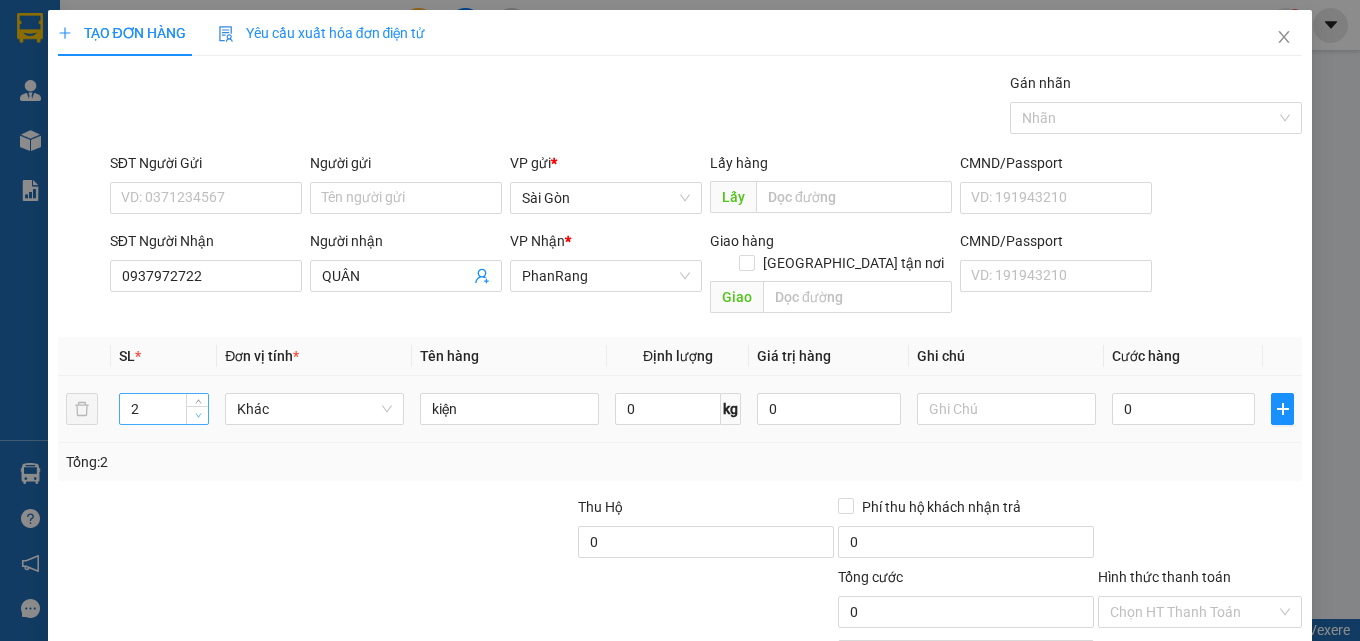type on "1" 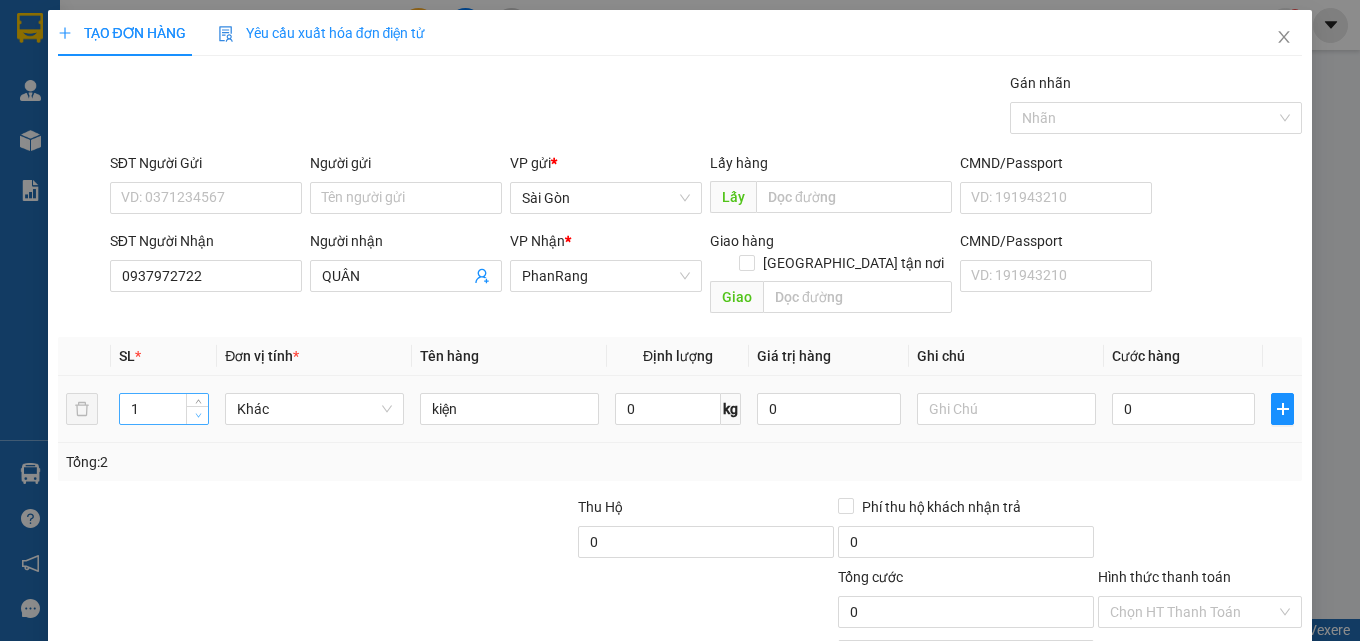 click 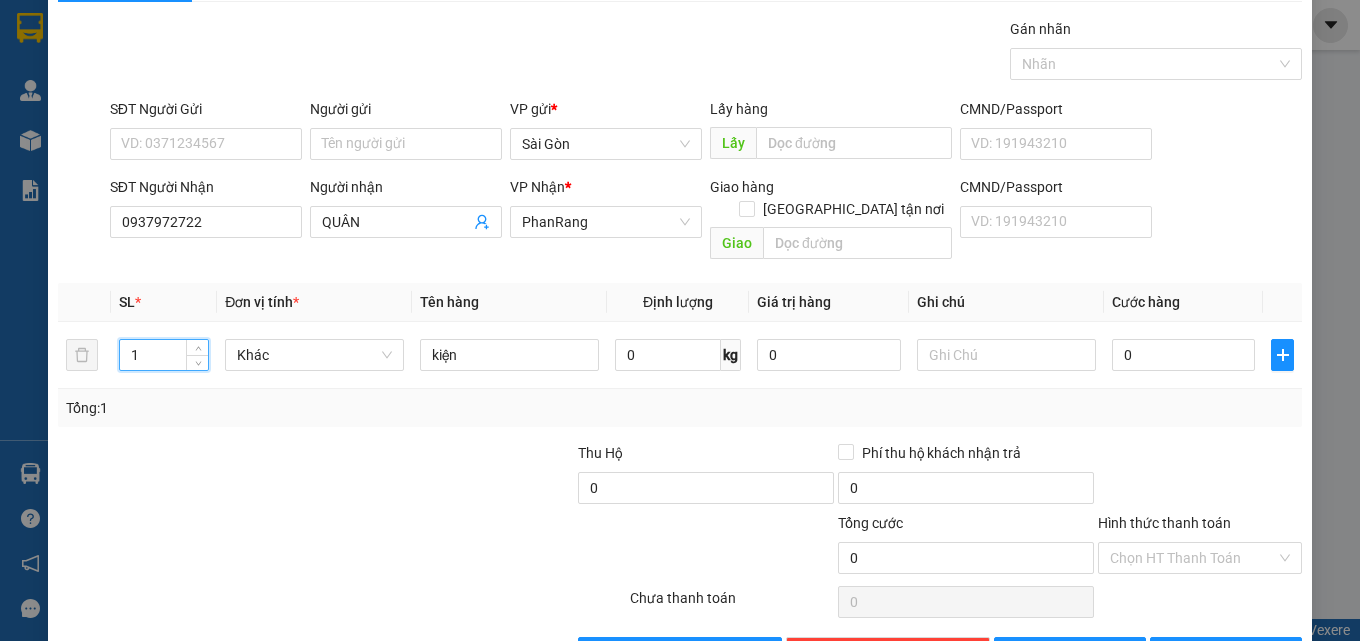 scroll, scrollTop: 99, scrollLeft: 0, axis: vertical 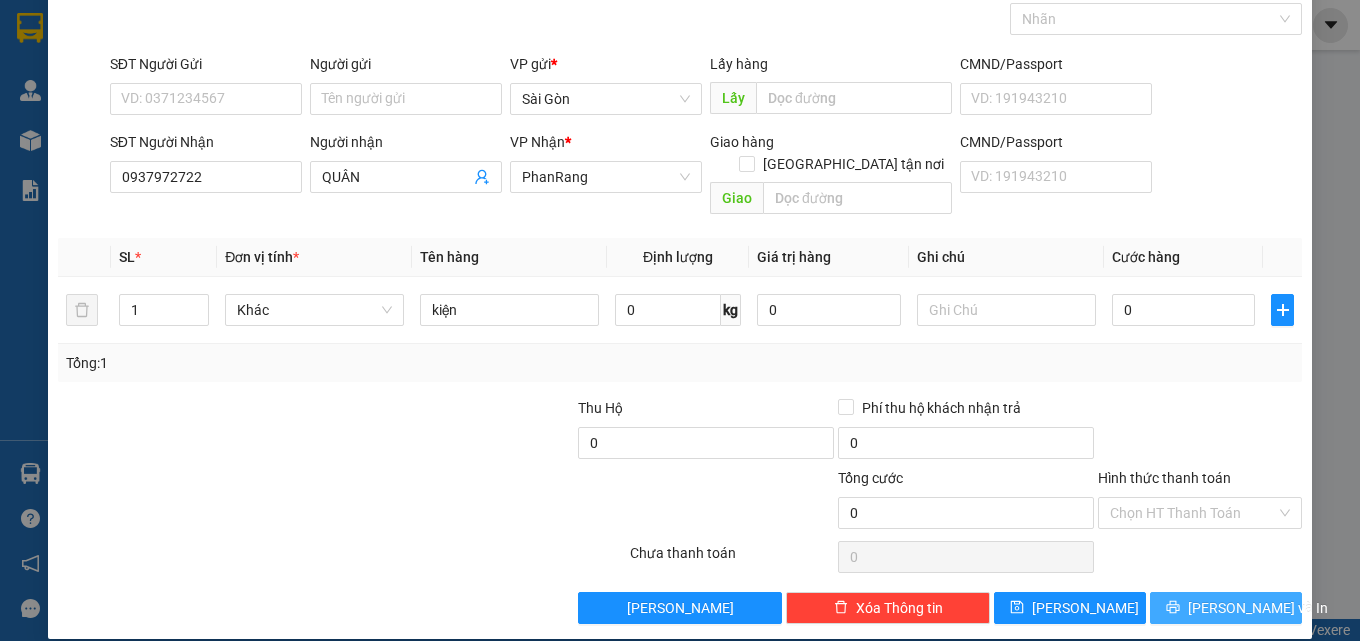 click on "[PERSON_NAME] và In" at bounding box center [1226, 608] 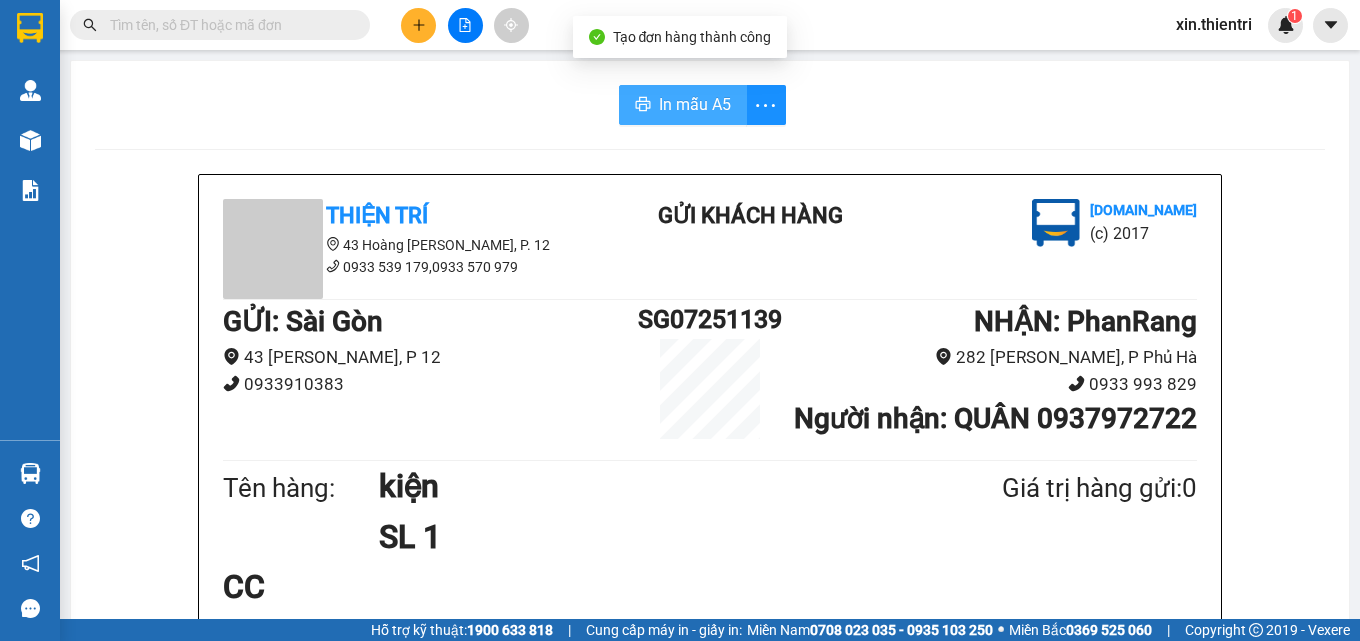 drag, startPoint x: 706, startPoint y: 114, endPoint x: 745, endPoint y: 177, distance: 74.094536 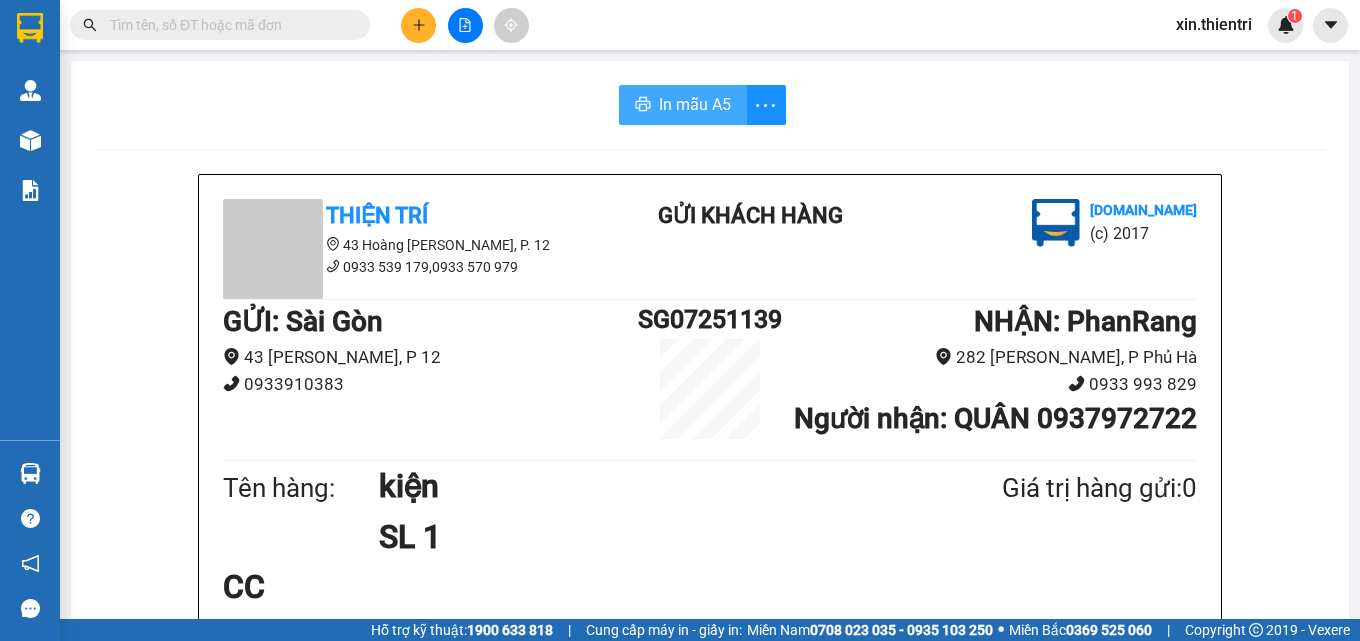 click on "In mẫu A5" at bounding box center (695, 104) 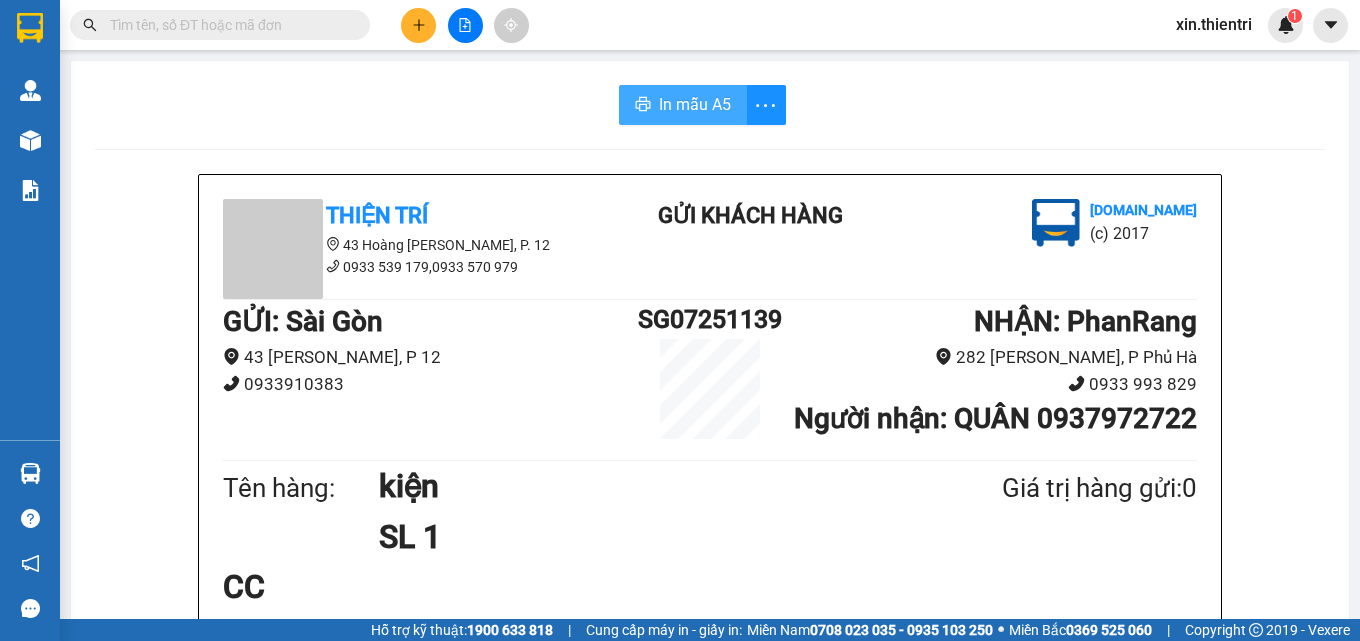 scroll, scrollTop: 0, scrollLeft: 0, axis: both 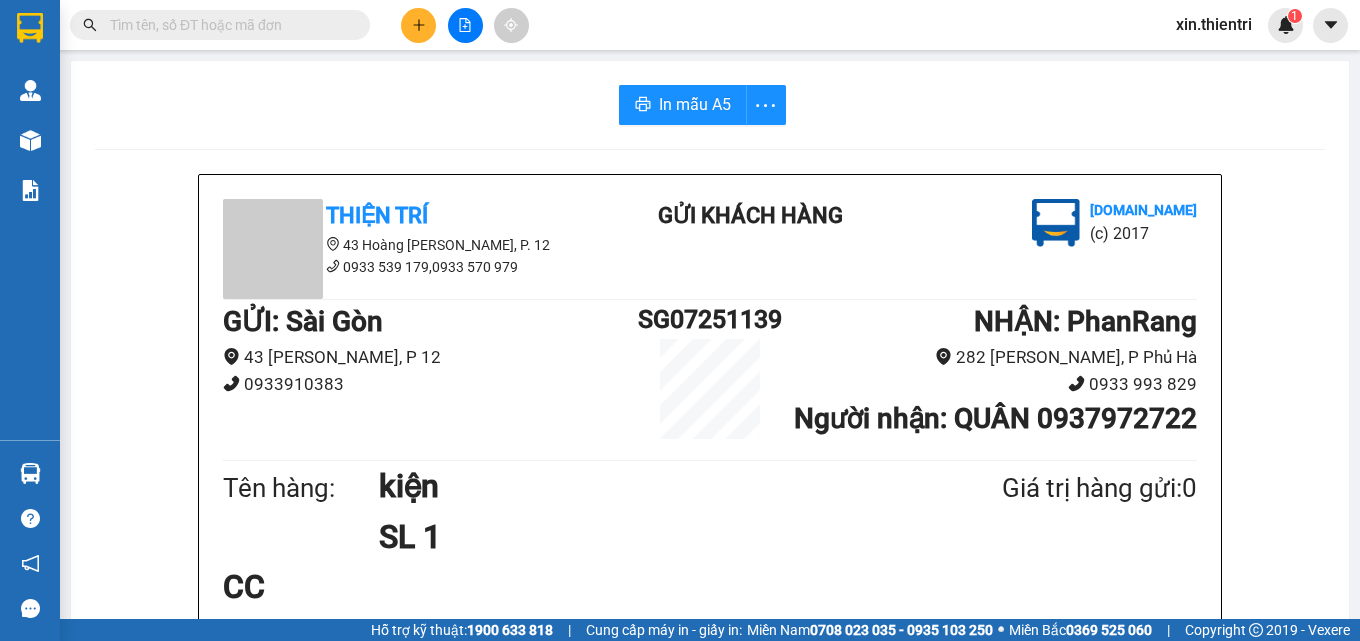 click 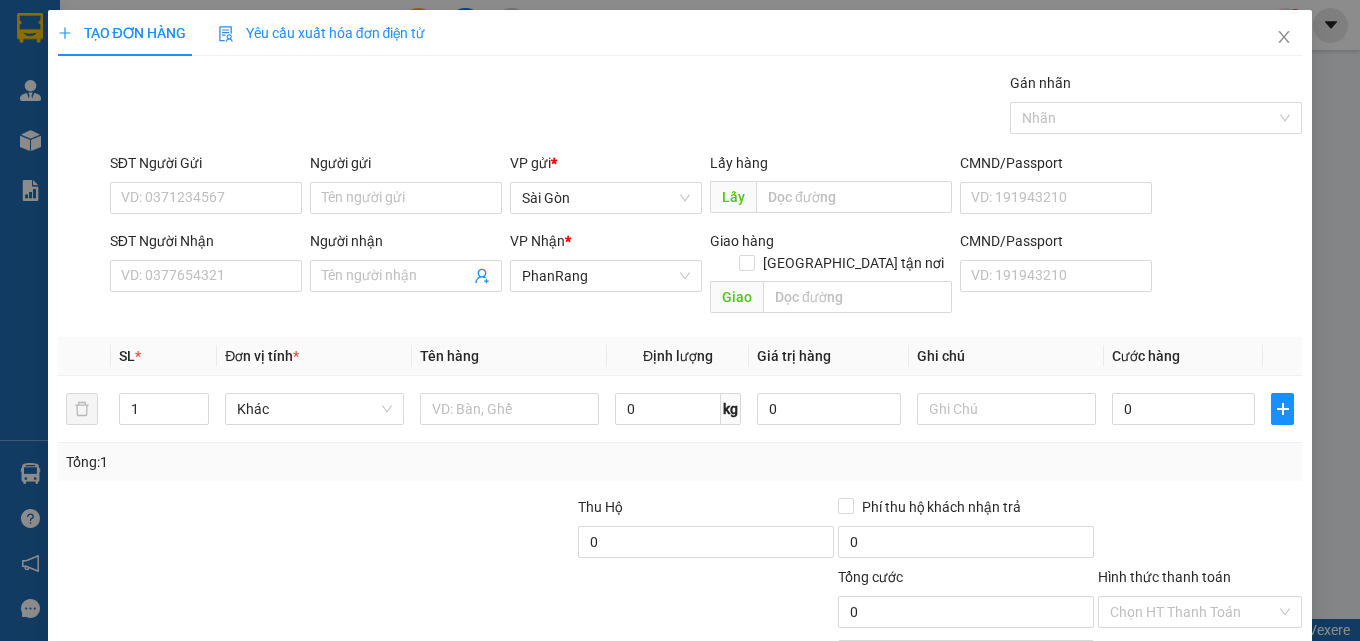 click on "SĐT Người Nhận" at bounding box center [206, 245] 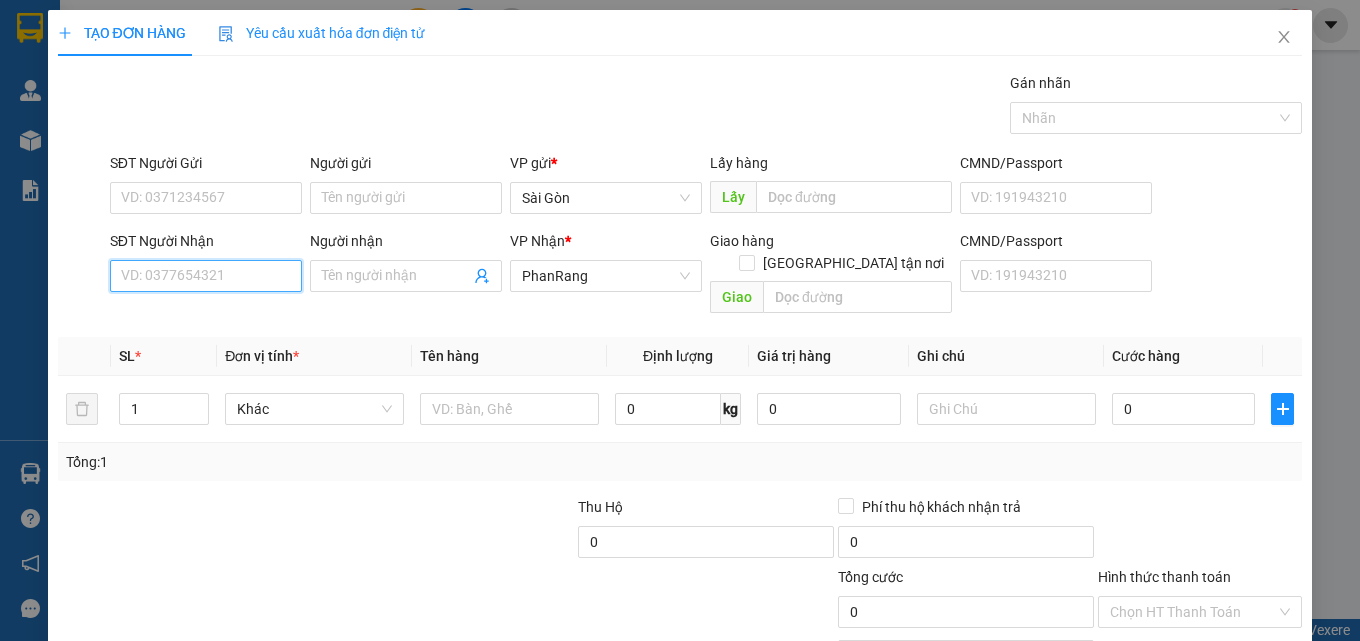 drag, startPoint x: 166, startPoint y: 276, endPoint x: 181, endPoint y: 285, distance: 17.492855 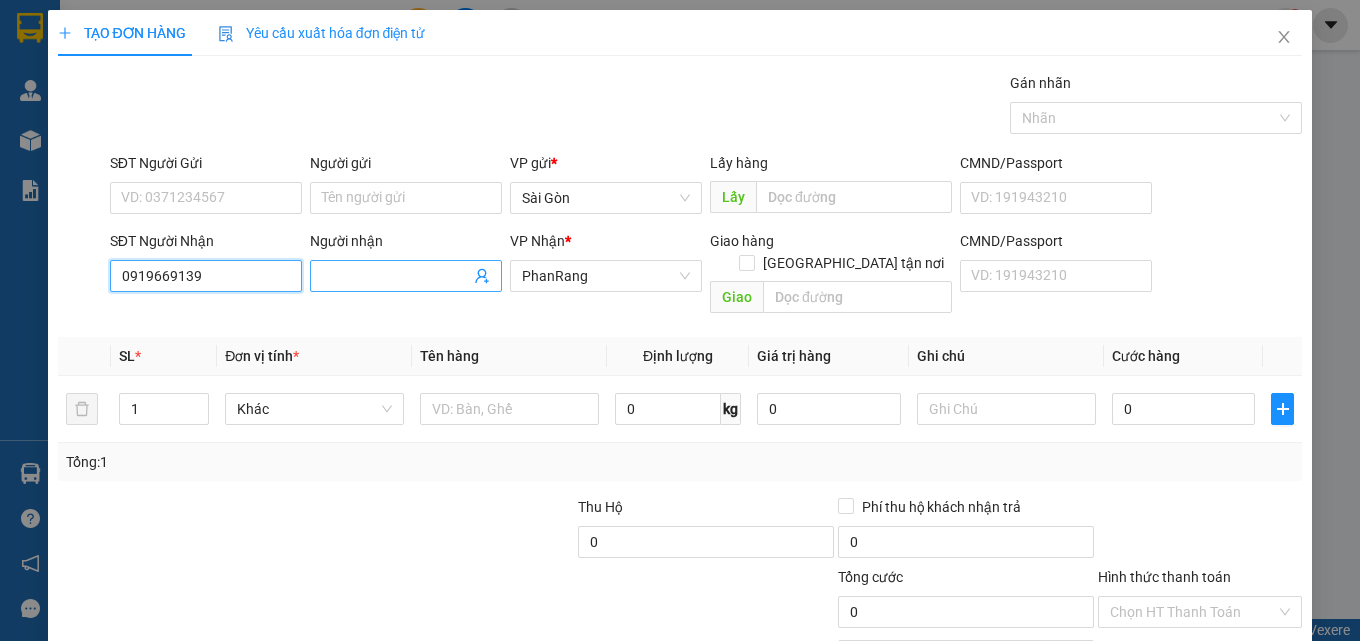 type on "0919669139" 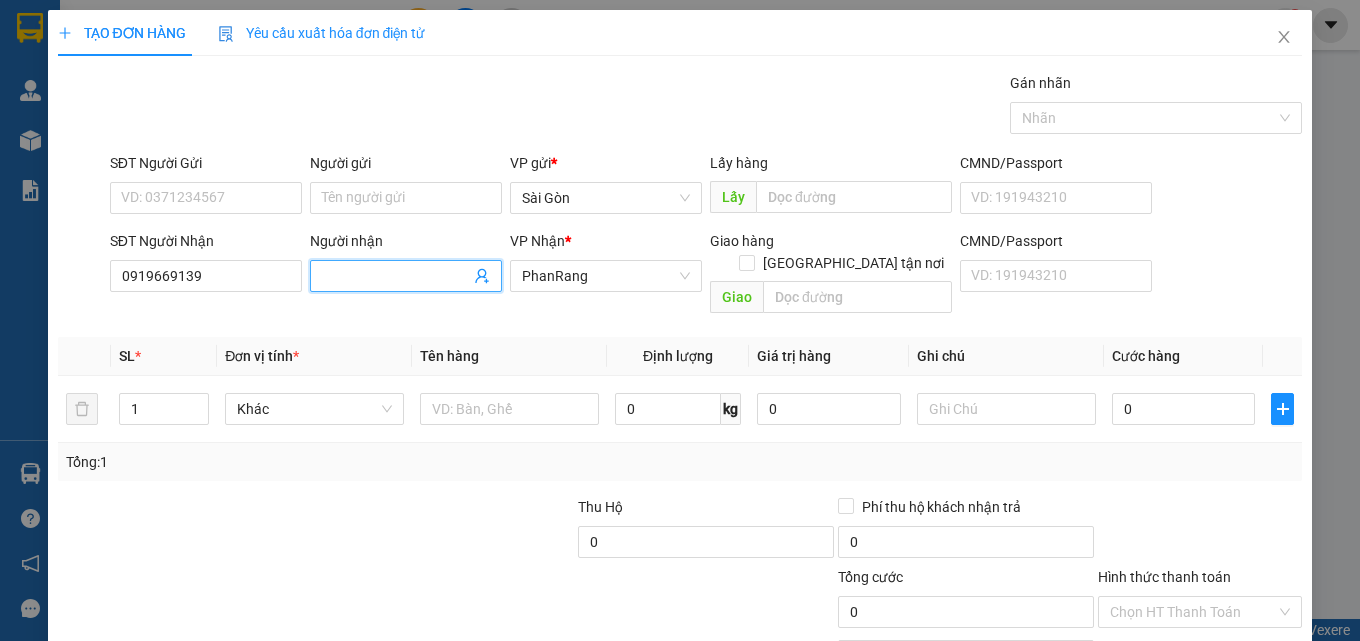 click on "Người nhận" at bounding box center [396, 276] 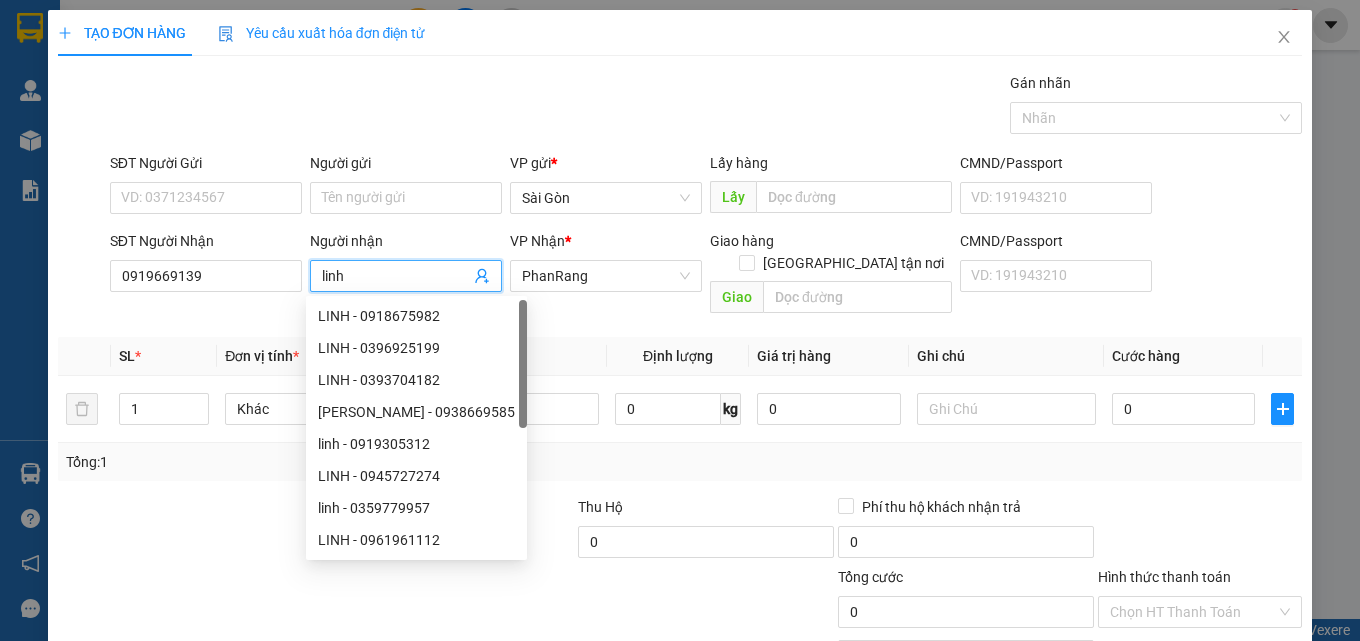 click at bounding box center [523, 364] 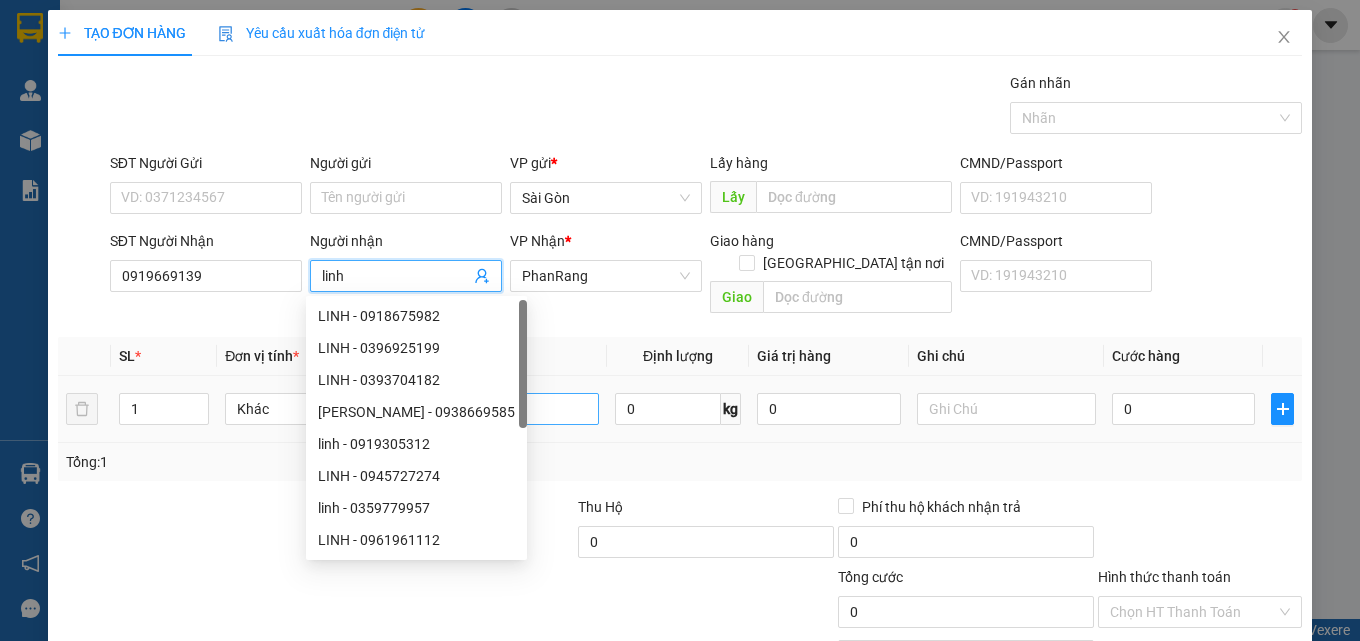 type on "linh" 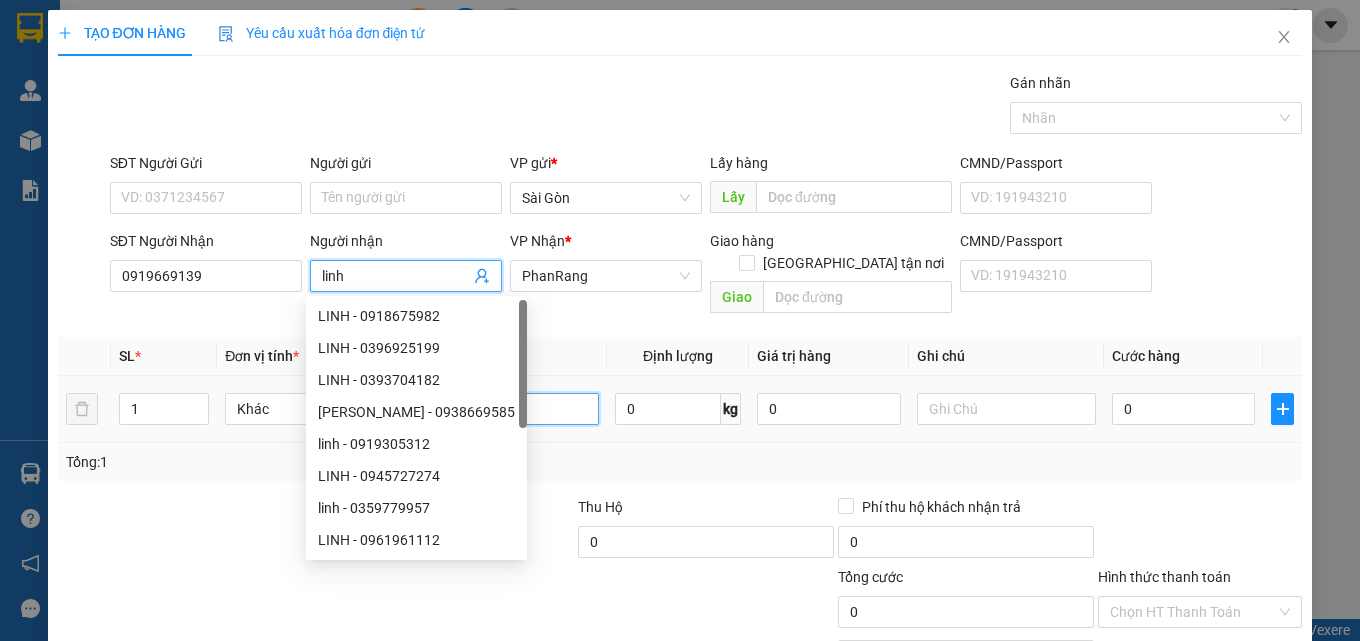 click at bounding box center [509, 409] 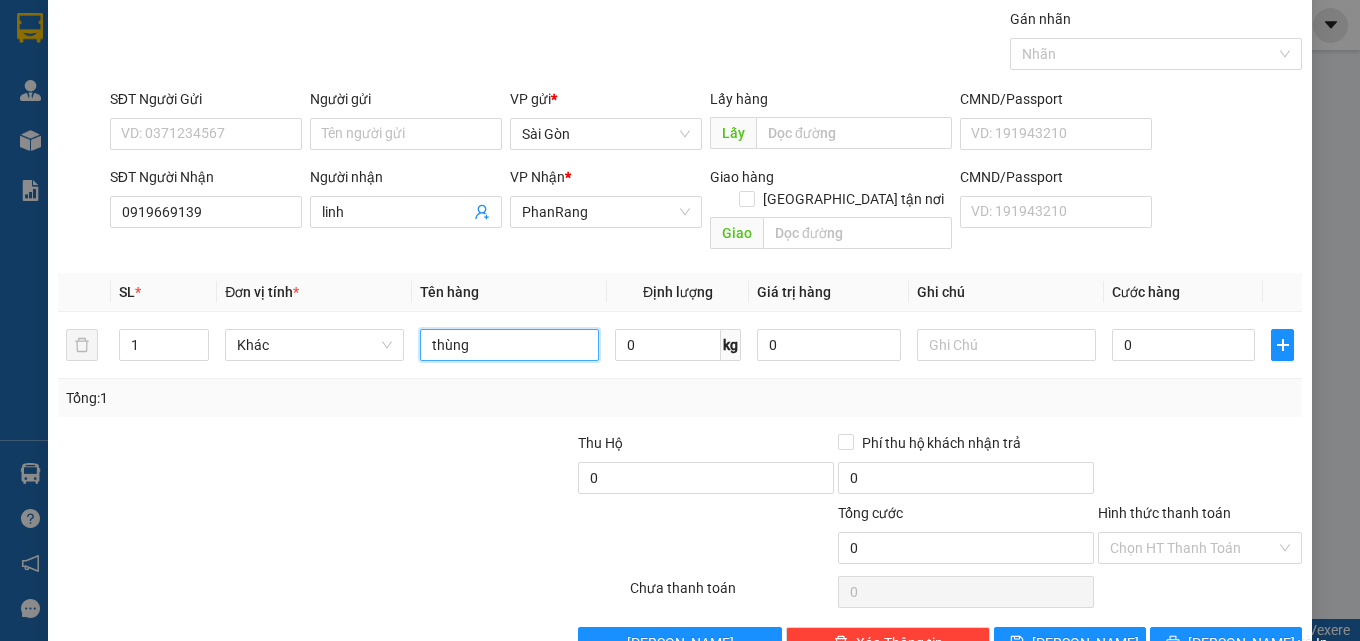 scroll, scrollTop: 99, scrollLeft: 0, axis: vertical 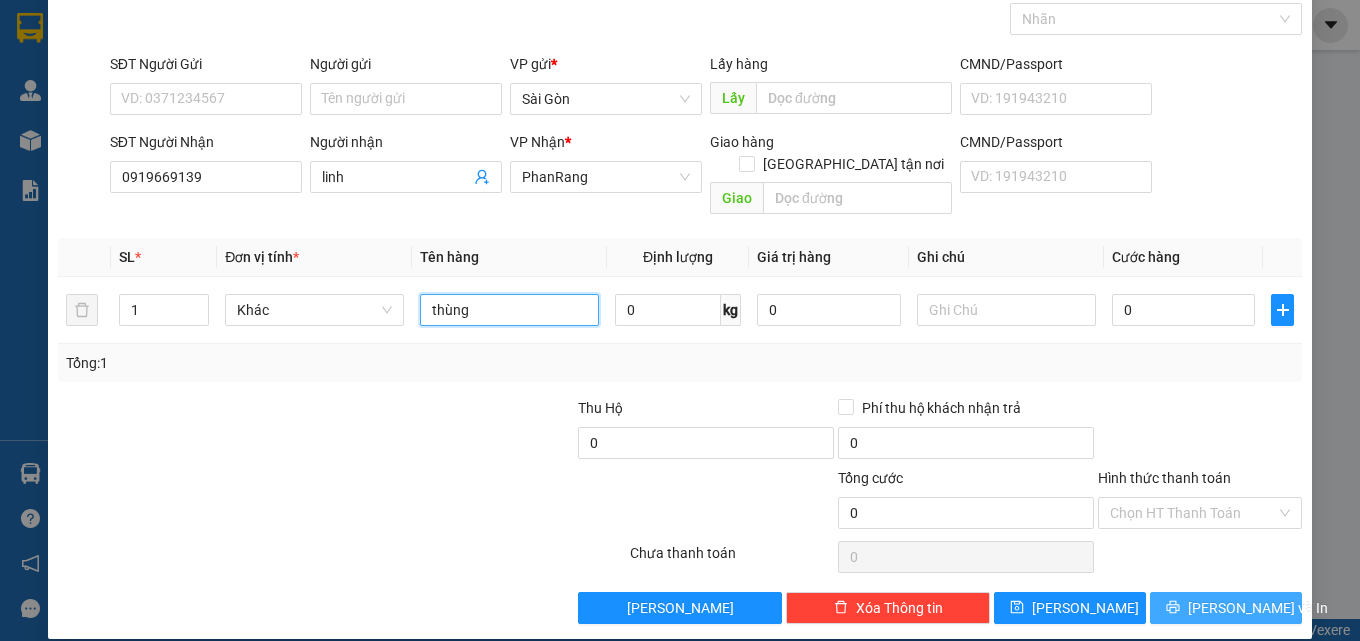 type on "thùng" 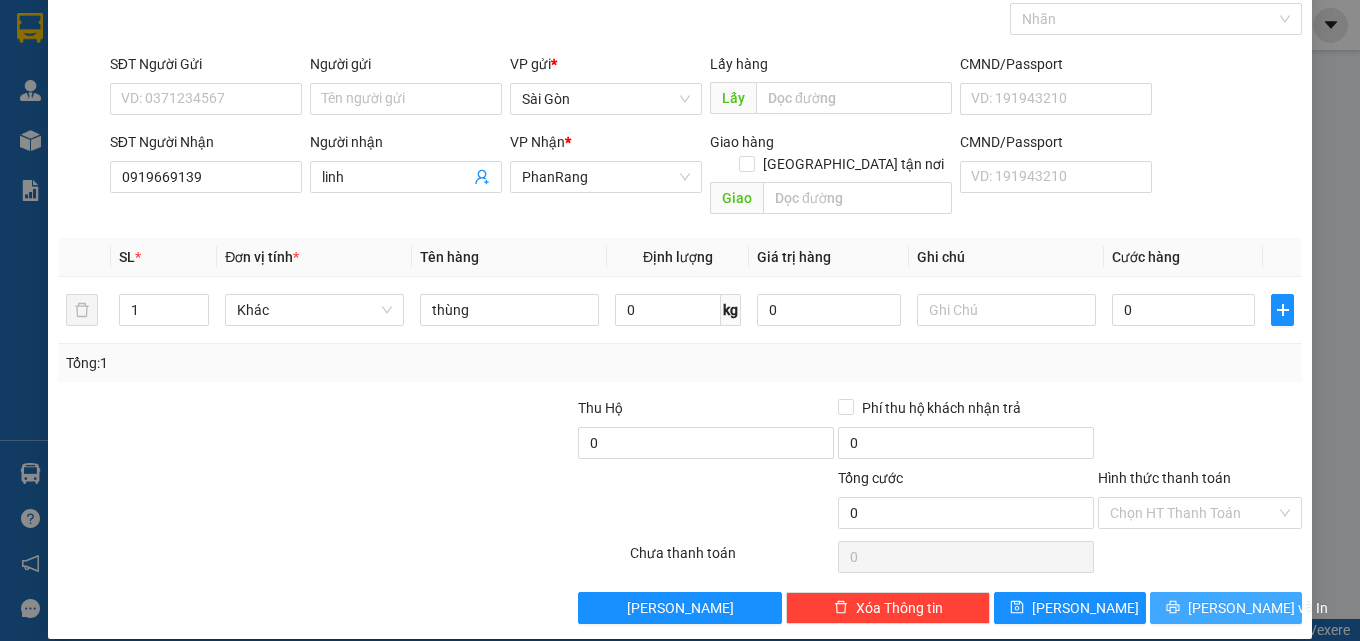 drag, startPoint x: 1207, startPoint y: 592, endPoint x: 1152, endPoint y: 589, distance: 55.081757 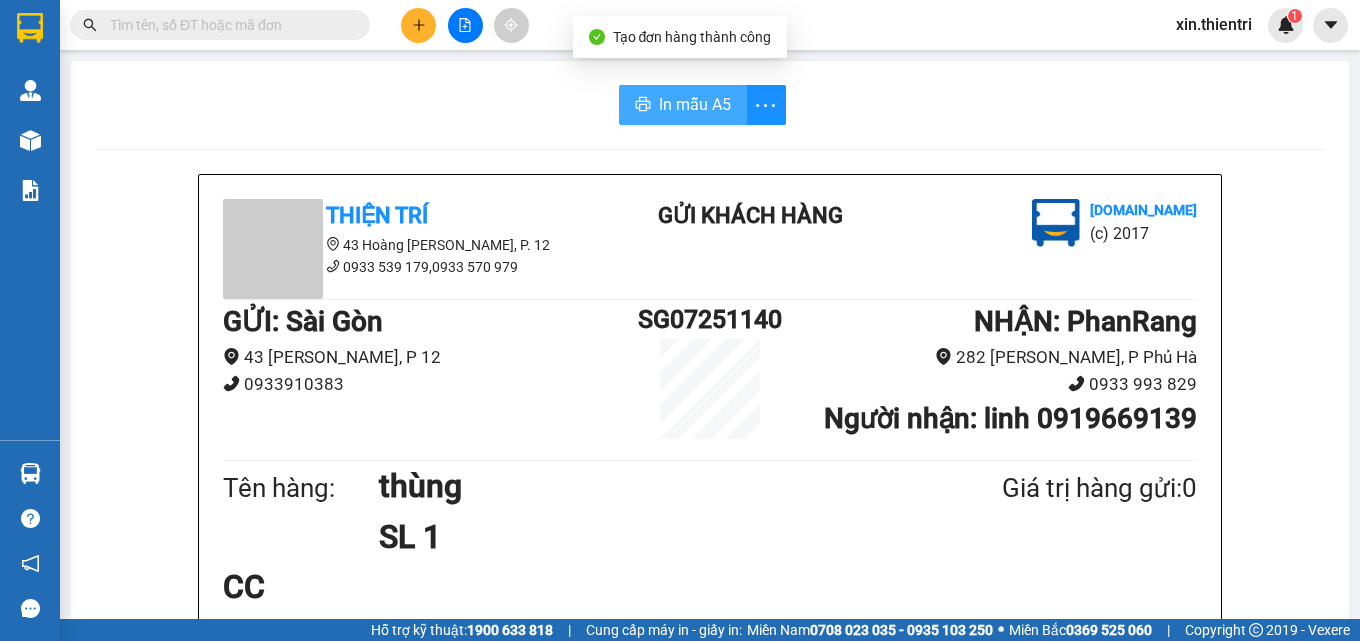 drag, startPoint x: 685, startPoint y: 100, endPoint x: 1359, endPoint y: 296, distance: 701.9202 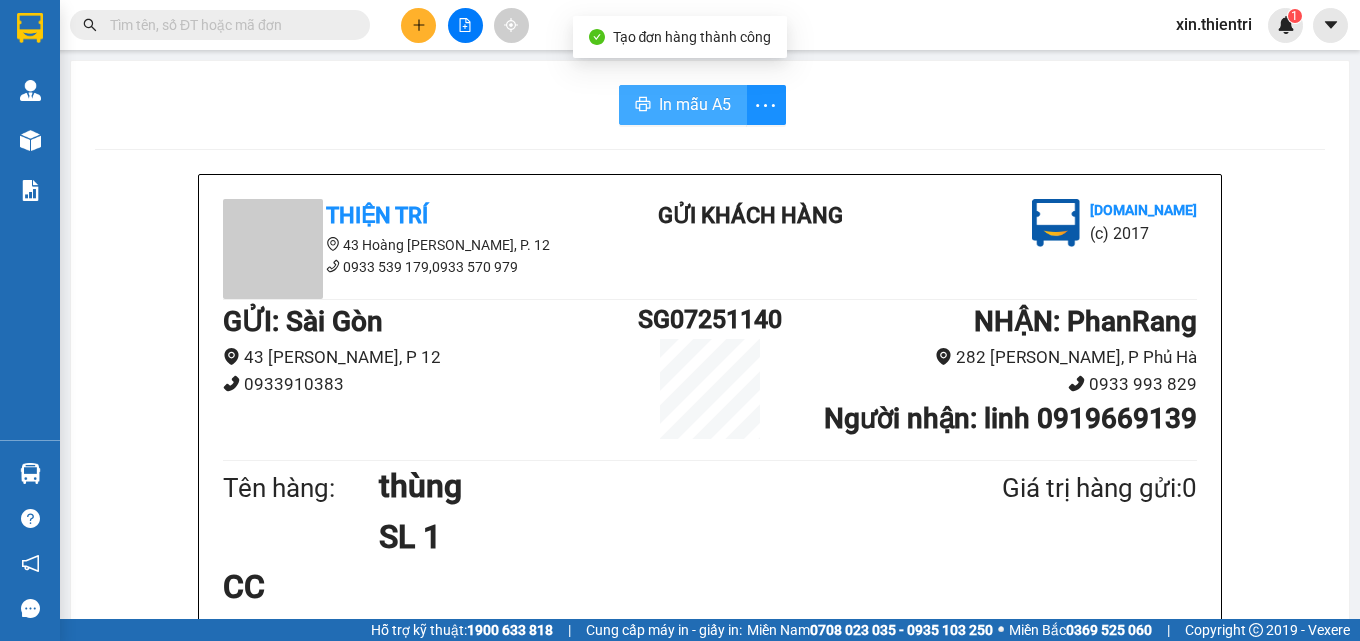 scroll, scrollTop: 0, scrollLeft: 0, axis: both 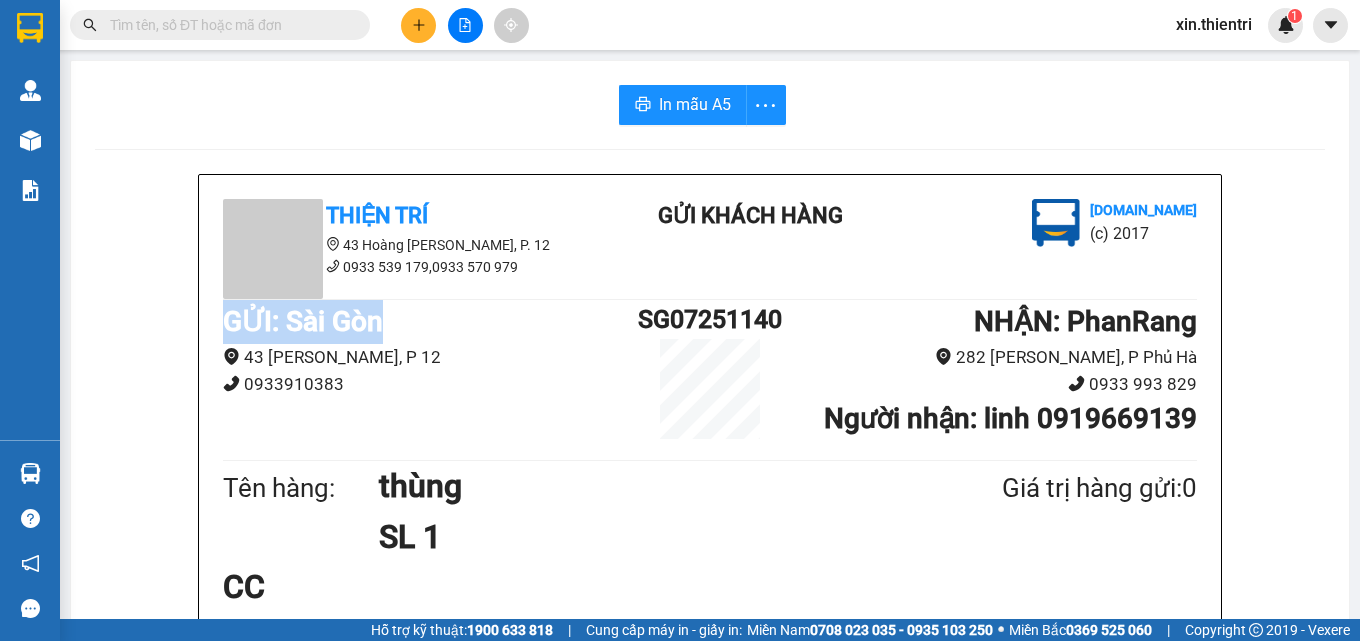 drag, startPoint x: 223, startPoint y: 320, endPoint x: 494, endPoint y: 338, distance: 271.59714 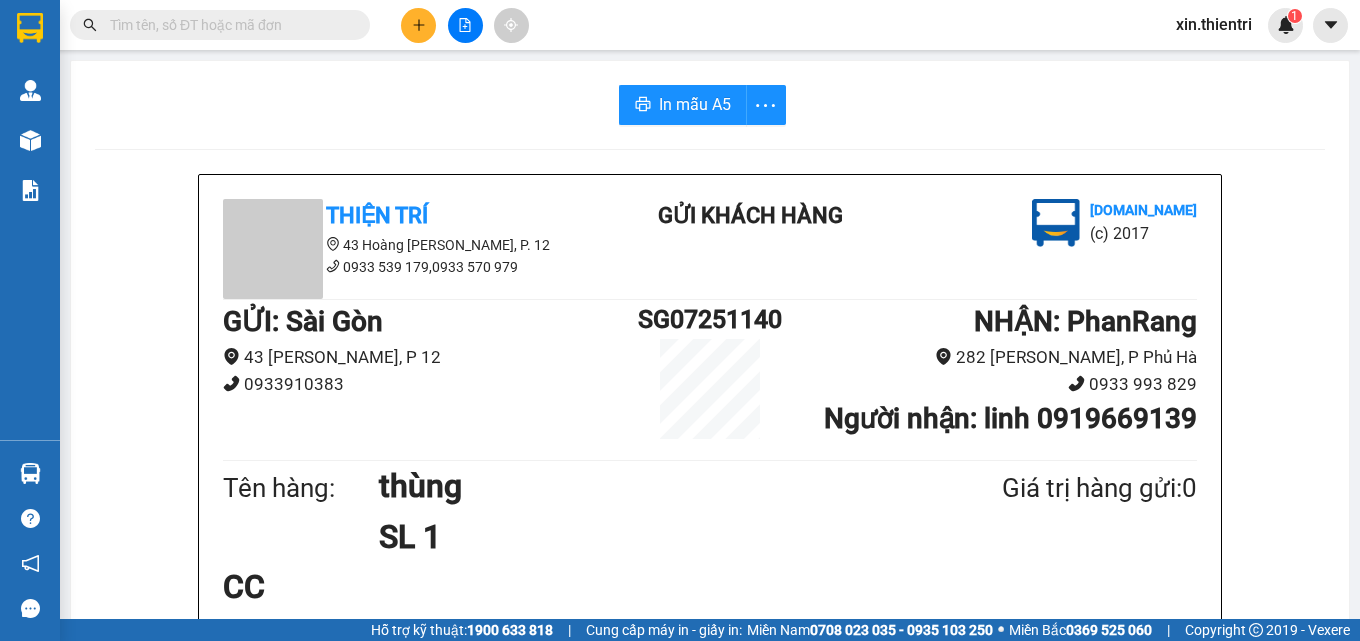 drag, startPoint x: 536, startPoint y: 458, endPoint x: 504, endPoint y: 463, distance: 32.38827 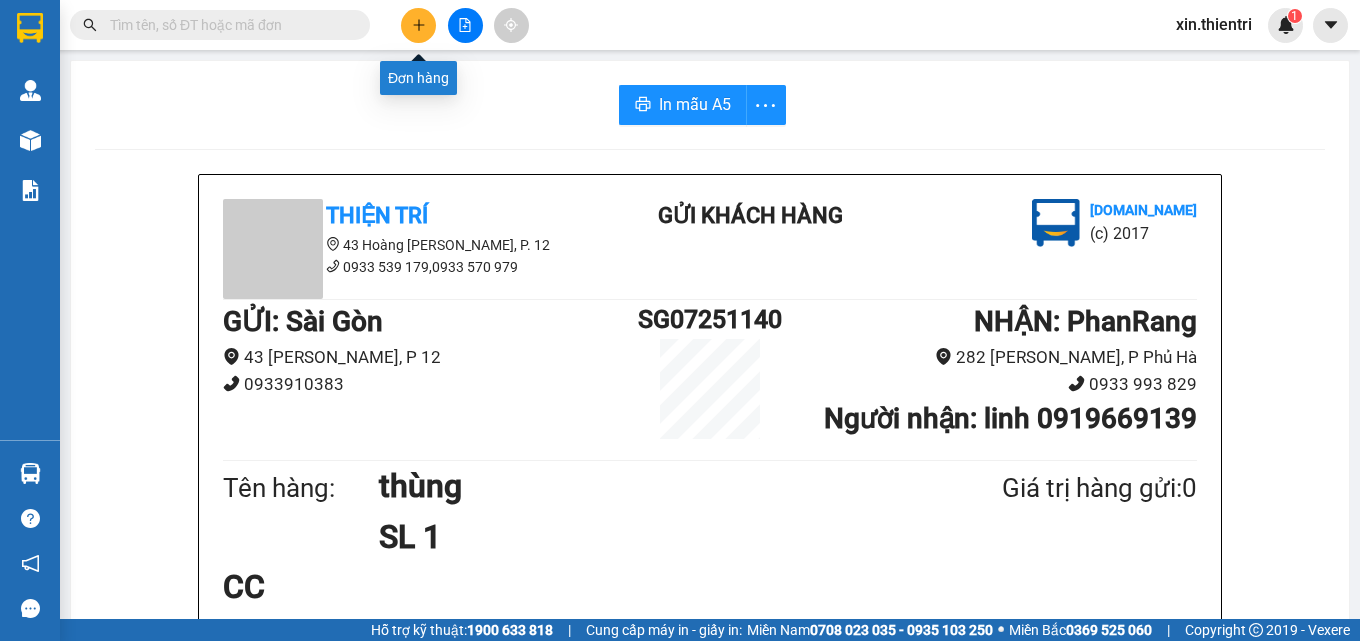 click 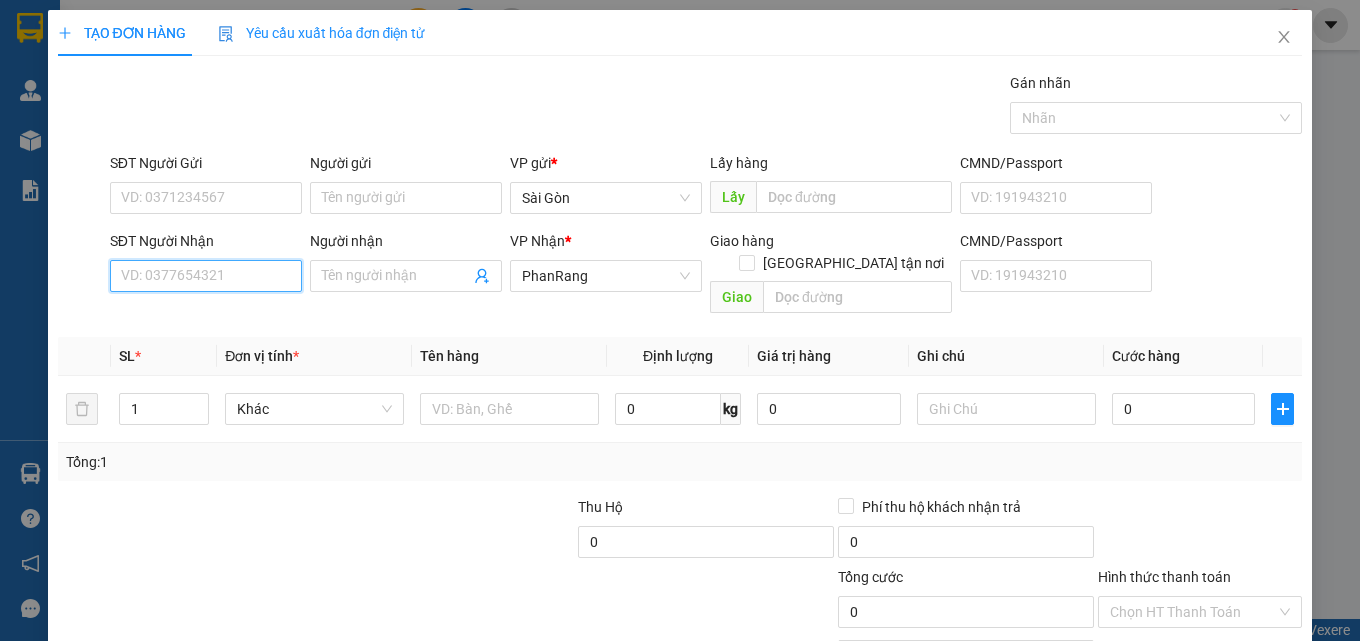 click on "SĐT Người Nhận" at bounding box center [206, 276] 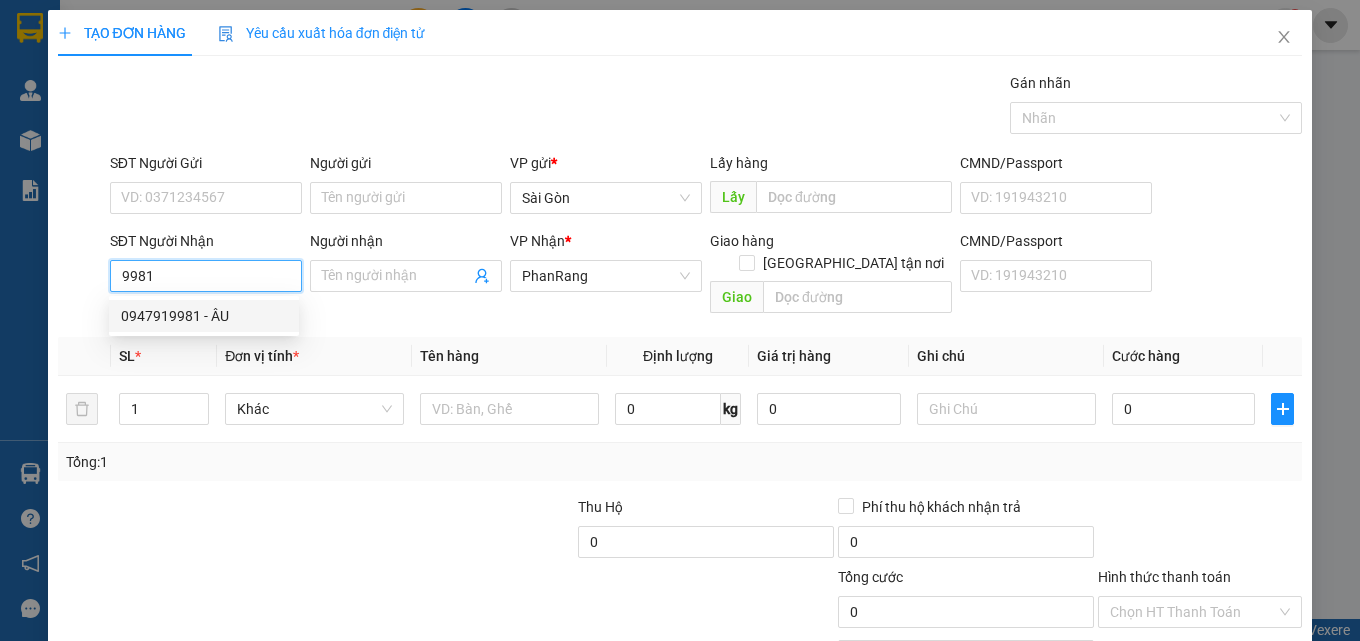 click on "0947919981 - ÂU" at bounding box center (204, 316) 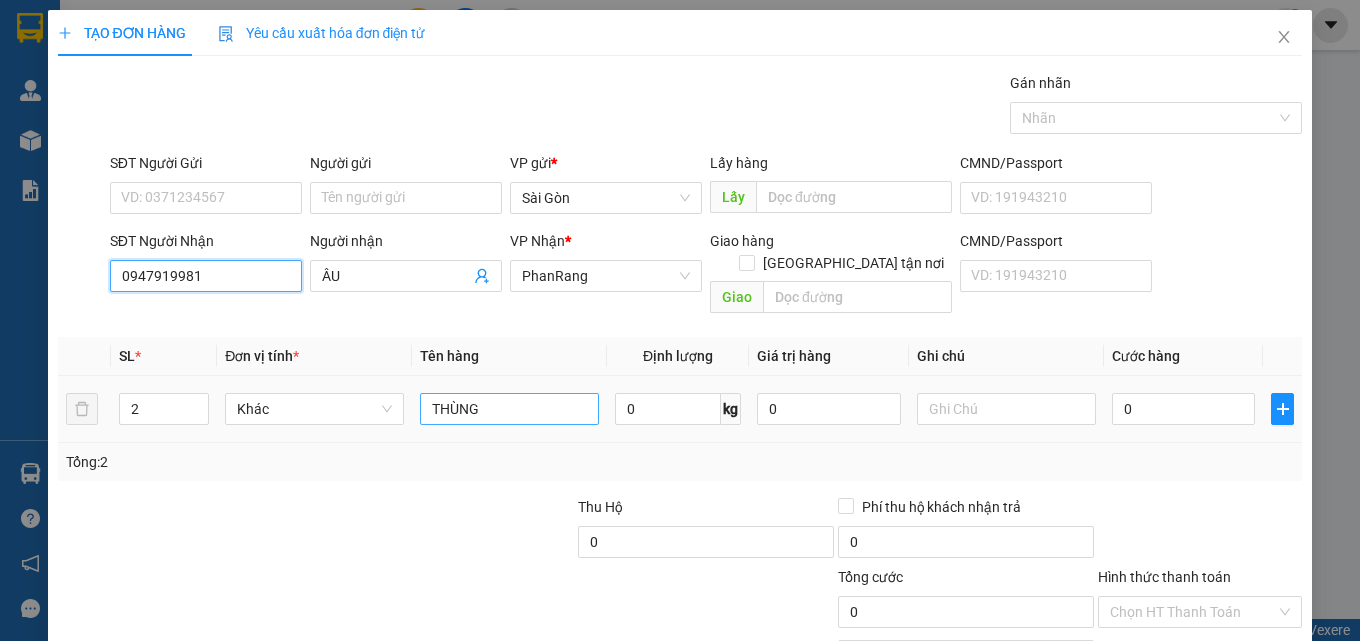 type on "0947919981" 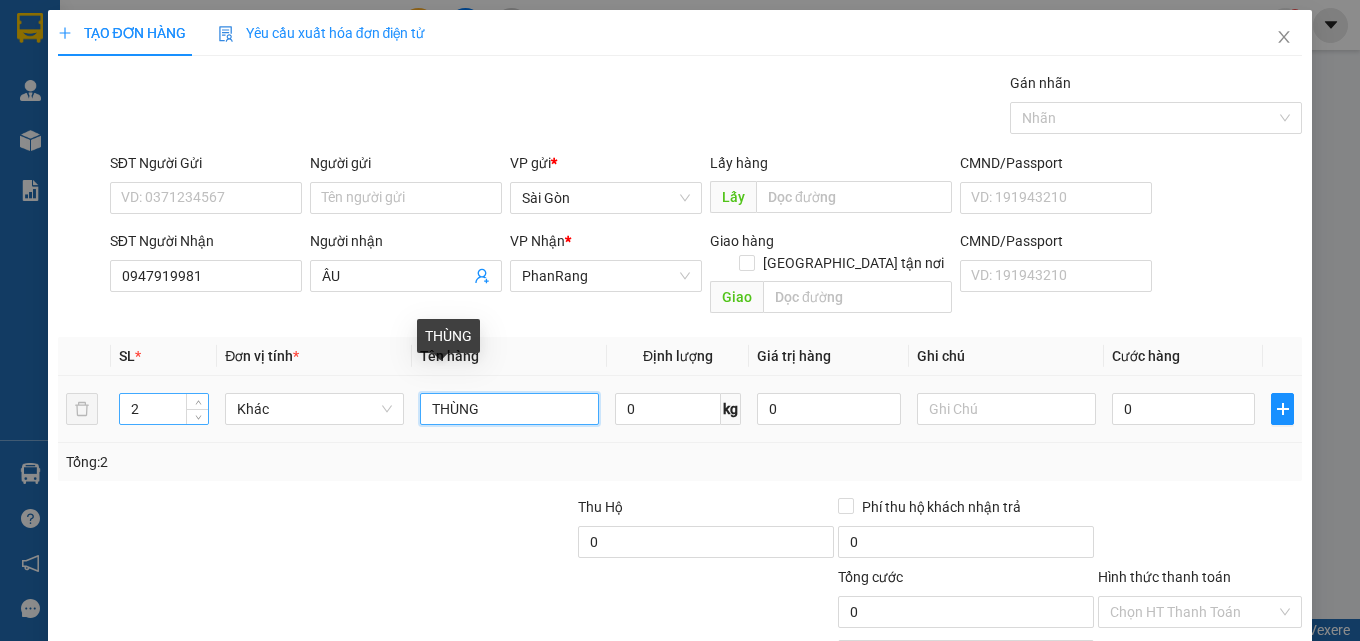 drag, startPoint x: 523, startPoint y: 373, endPoint x: 153, endPoint y: 391, distance: 370.4376 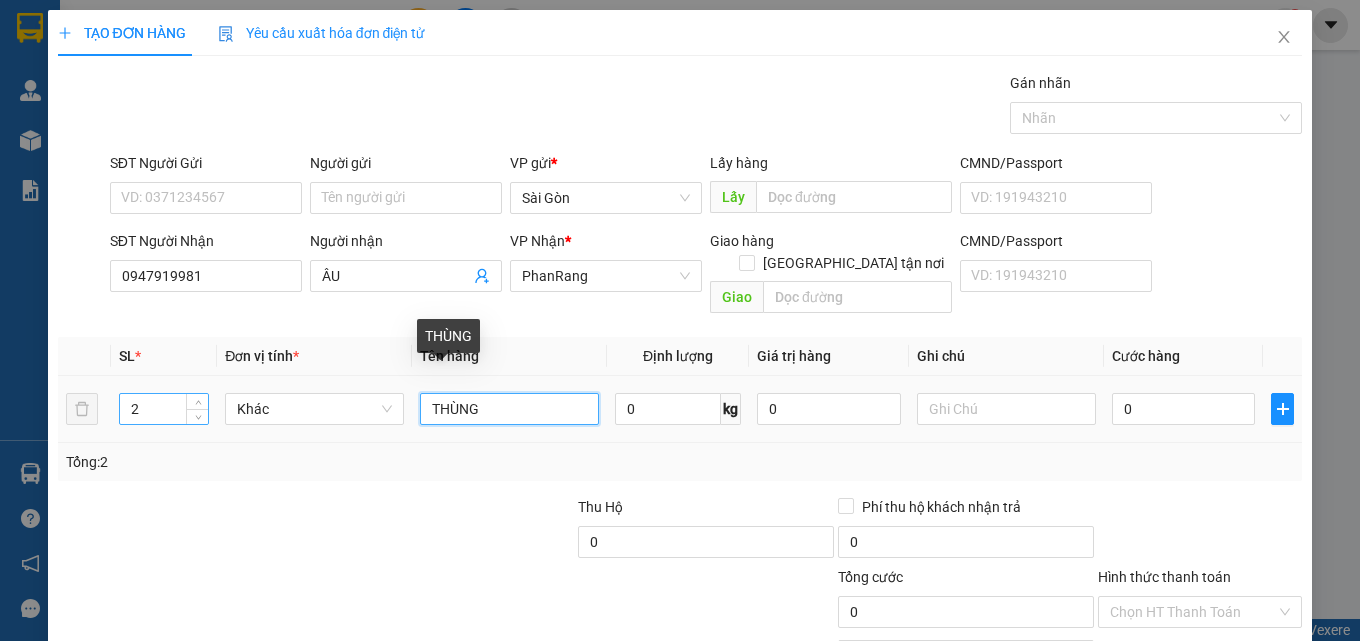click on "2 Khác THÙNG 0 kg 0 0" at bounding box center [680, 409] 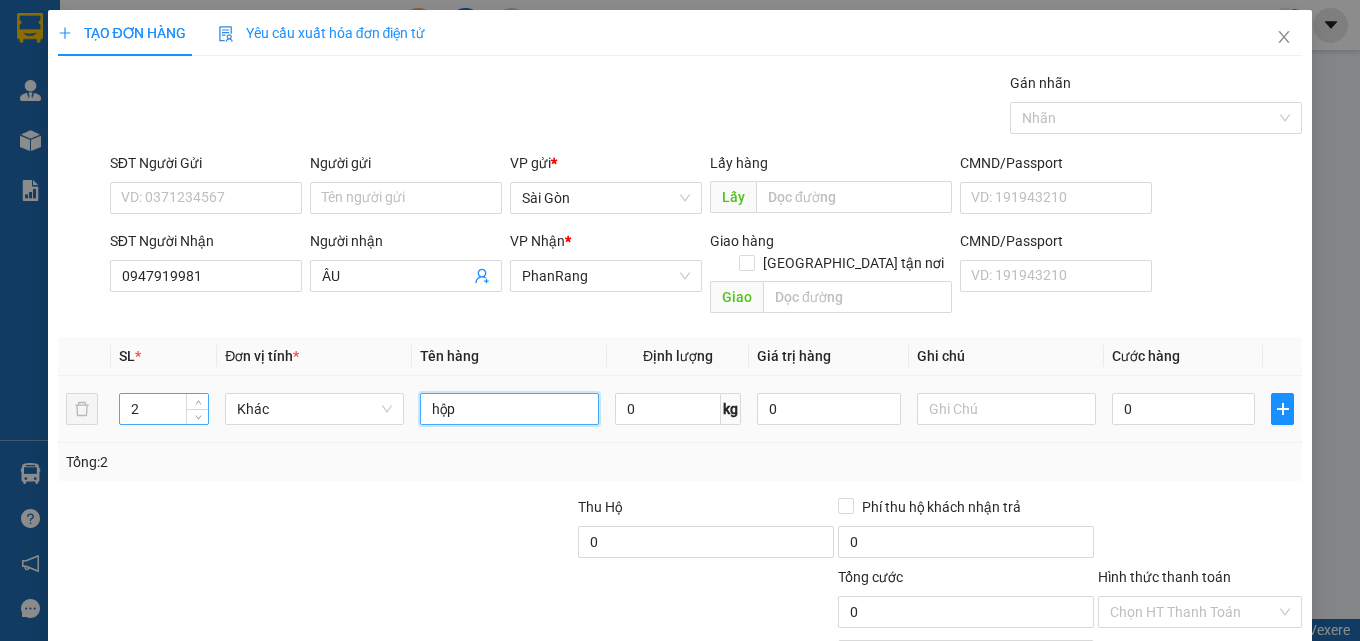 type on "hộp" 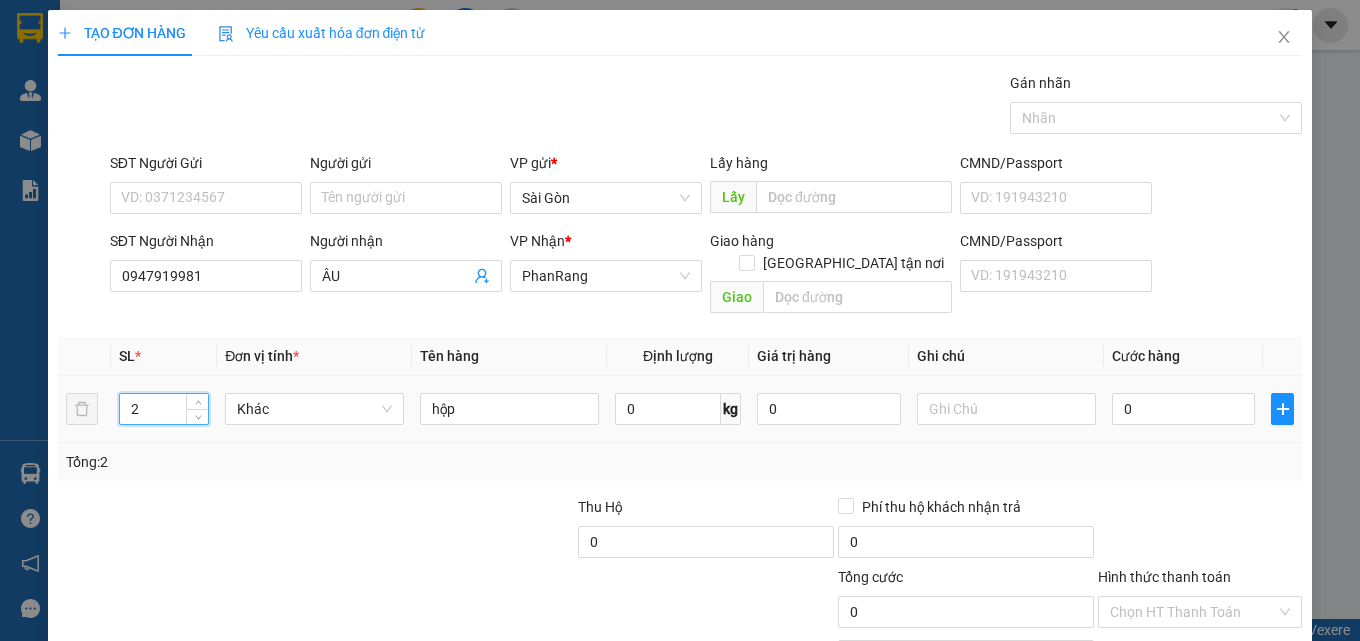 drag, startPoint x: 146, startPoint y: 383, endPoint x: 19, endPoint y: 390, distance: 127.192764 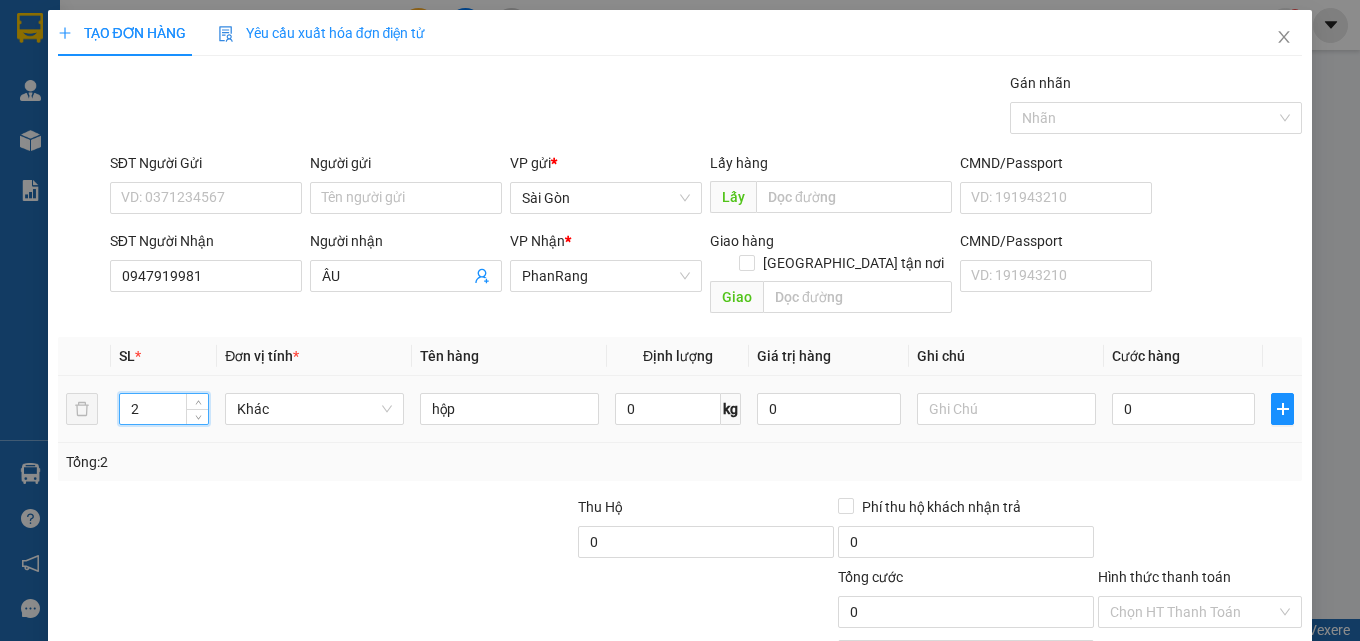 click on "TẠO ĐƠN HÀNG Yêu cầu xuất hóa đơn điện tử Transit Pickup Surcharge Ids Transit Deliver Surcharge Ids Transit Deliver Surcharge Transit Deliver Surcharge Gán nhãn   Nhãn SĐT Người Gửi VD: 0371234567 Người gửi Tên người gửi VP gửi  * Sài Gòn Lấy hàng Lấy CMND/Passport VD: [PASSPORT] SĐT Người Nhận 0947919981 Người nhận ÂU VP Nhận  * PhanRang Giao hàng Giao tận nơi Giao CMND/Passport VD: [PASSPORT] SL  * Đơn vị tính  * Tên hàng  Định lượng Giá trị hàng Ghi chú Cước hàng                   2 Khác hộp 0 kg 0 0 Tổng:  2 Thu Hộ 0 Phí thu hộ khách nhận trả 0 Tổng cước 0 Hình thức thanh toán Chọn HT Thanh Toán Số tiền thu trước 0 Chưa thanh toán 0 Chọn HT Thanh Toán Lưu nháp Xóa Thông tin [PERSON_NAME] và In hộp" at bounding box center [680, 320] 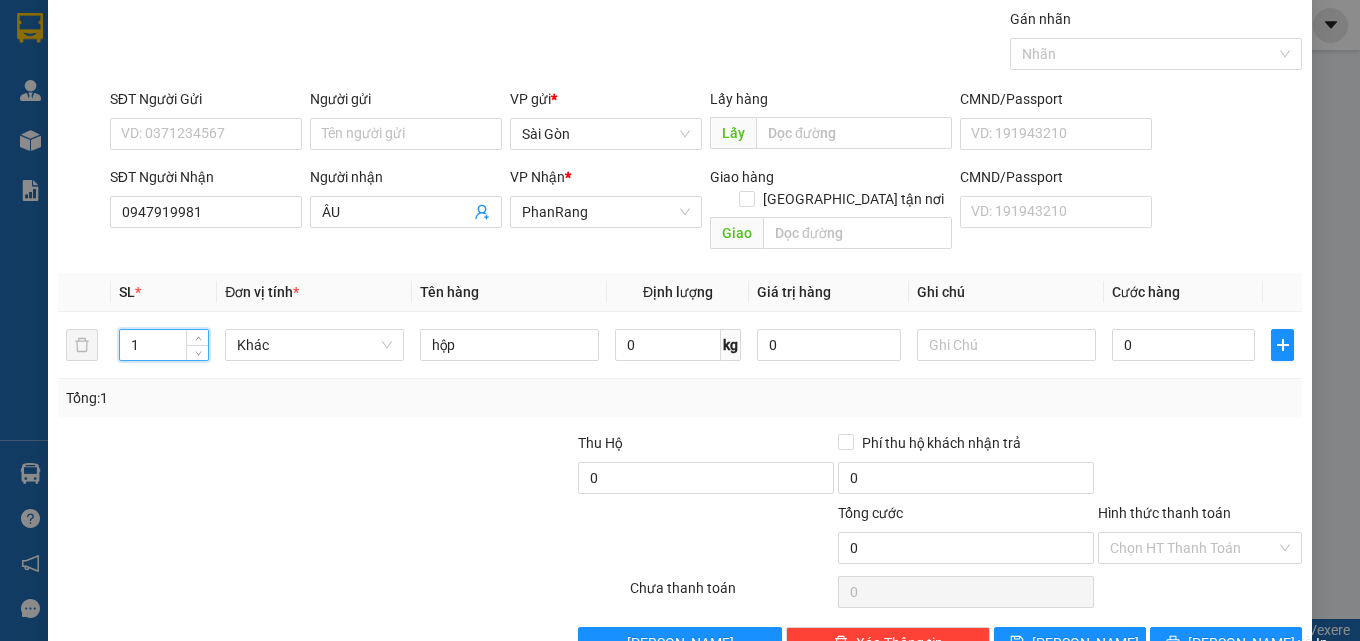 scroll, scrollTop: 99, scrollLeft: 0, axis: vertical 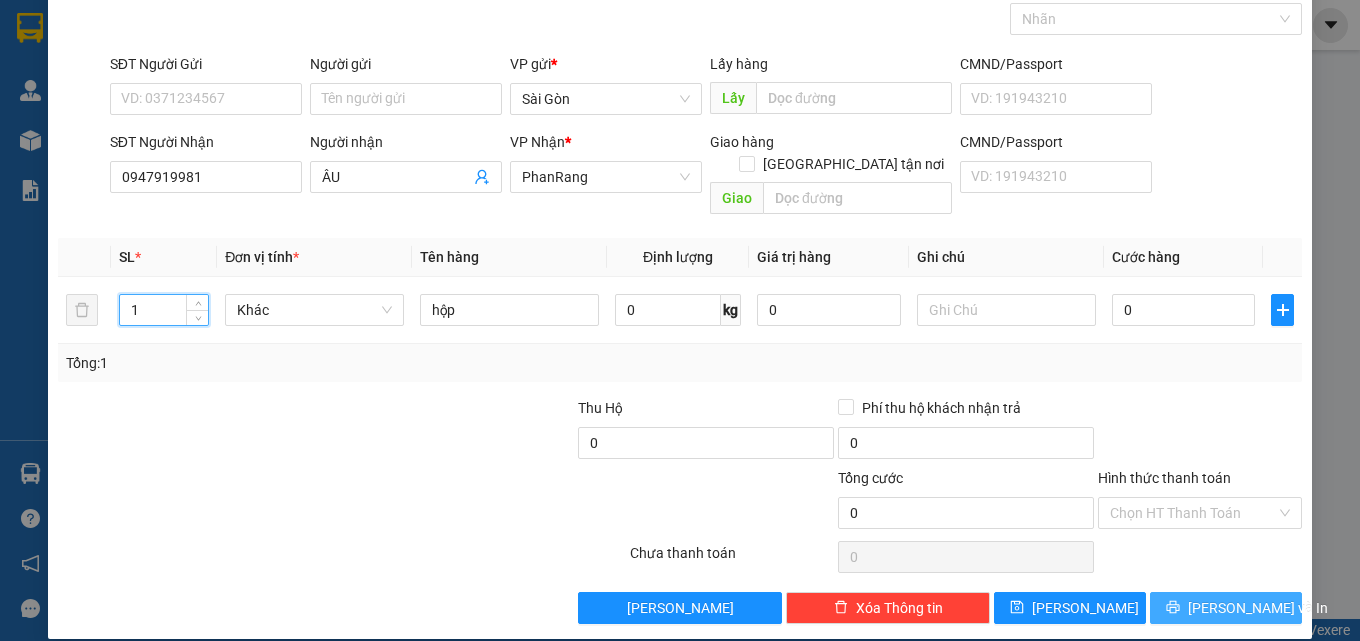 type on "1" 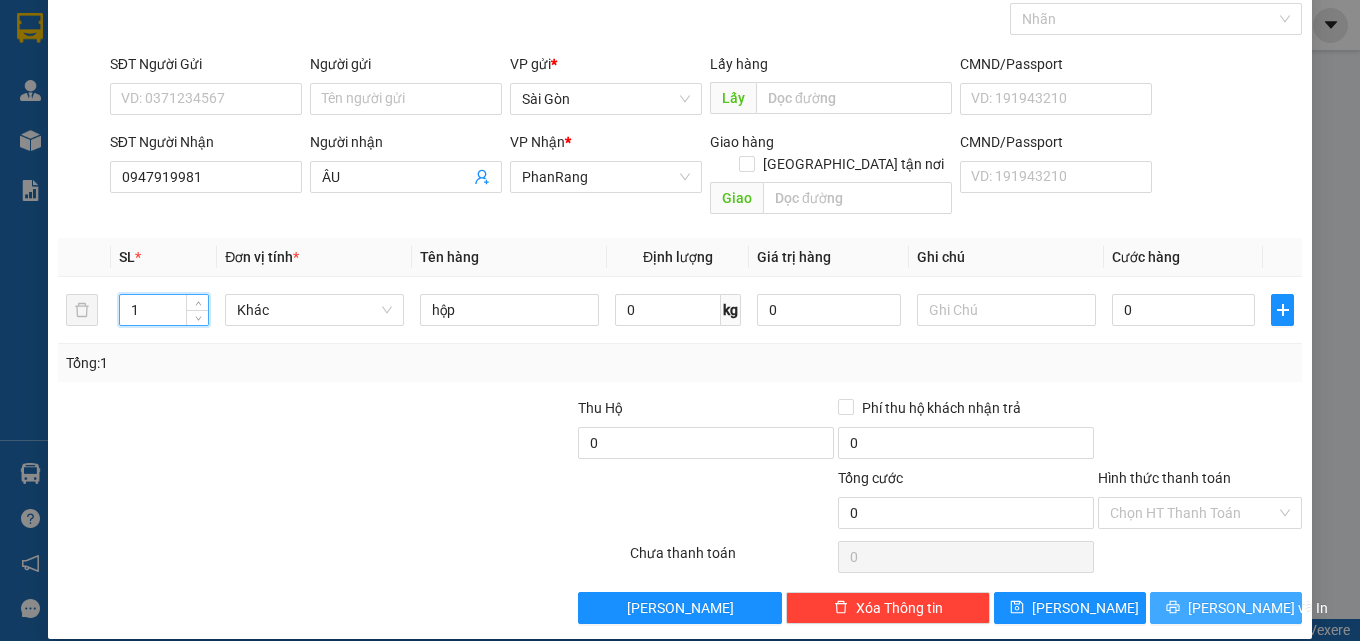 click on "[PERSON_NAME] và In" at bounding box center (1258, 608) 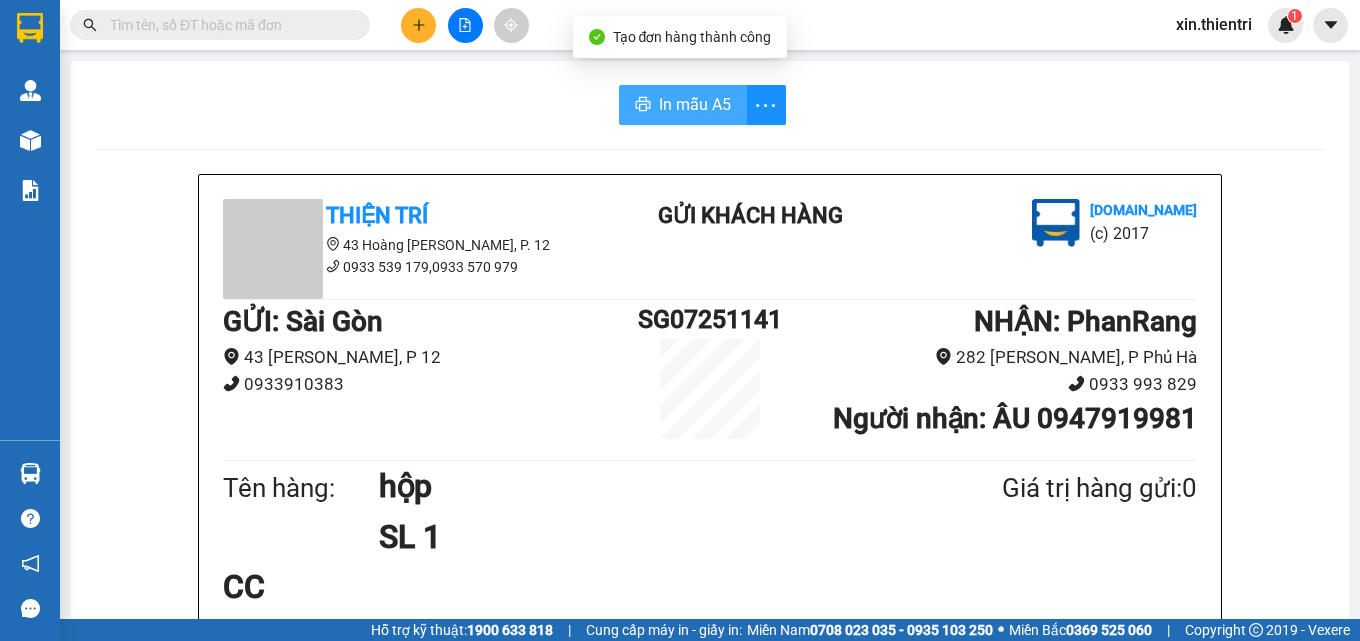 drag, startPoint x: 668, startPoint y: 104, endPoint x: 953, endPoint y: 142, distance: 287.5222 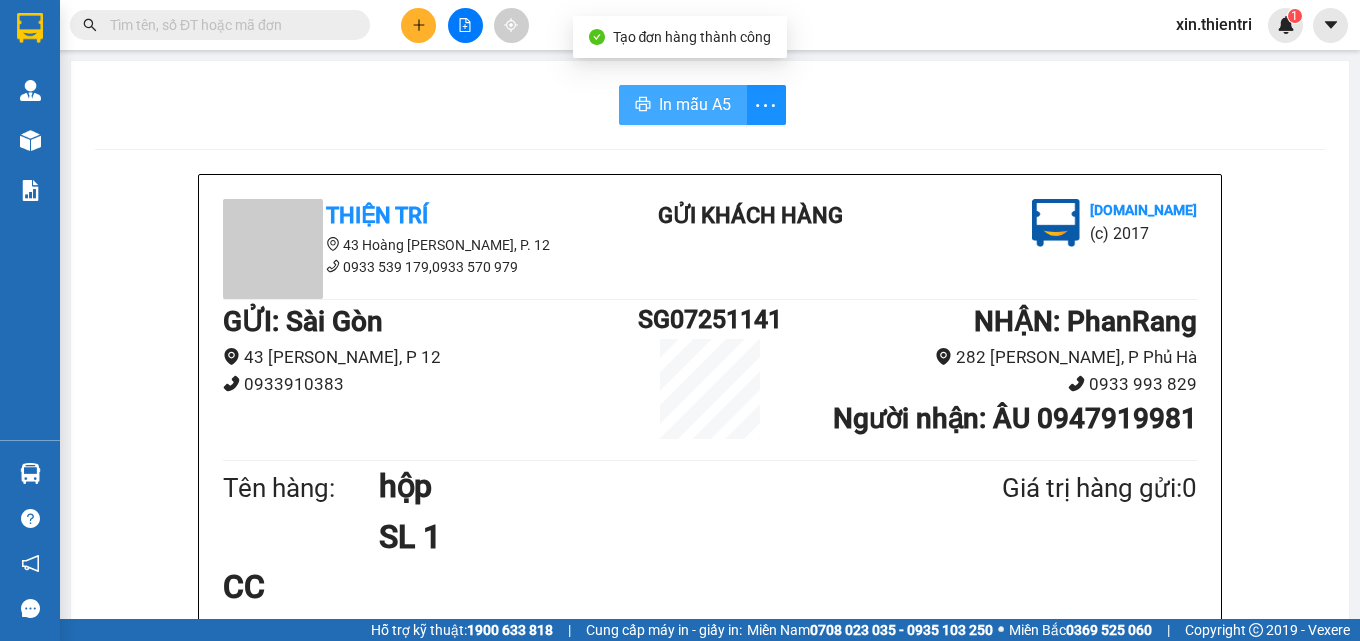 scroll, scrollTop: 0, scrollLeft: 0, axis: both 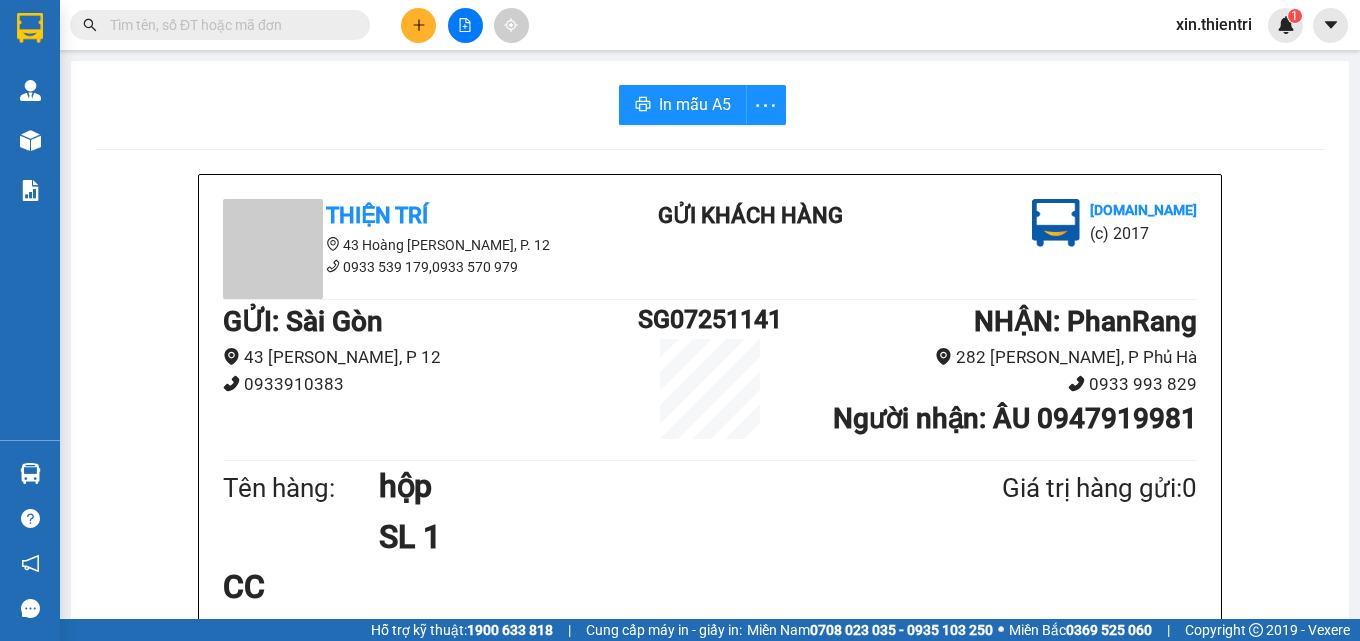 drag, startPoint x: 933, startPoint y: 571, endPoint x: 975, endPoint y: 588, distance: 45.310043 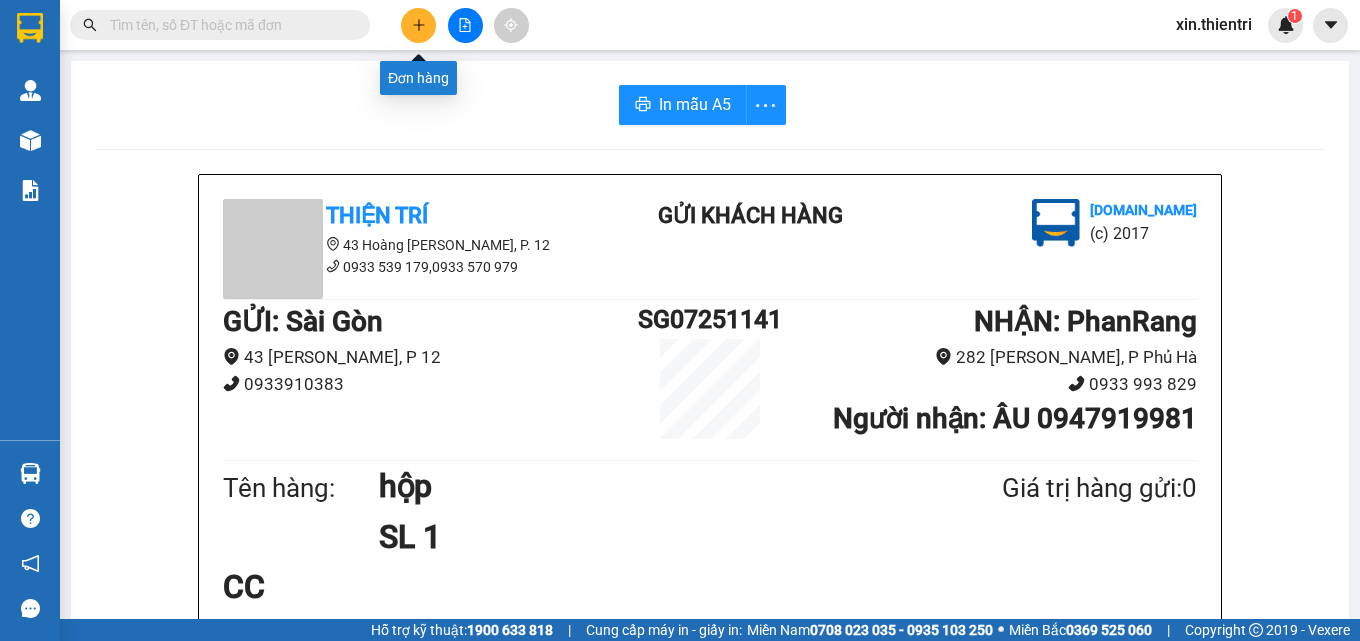 click 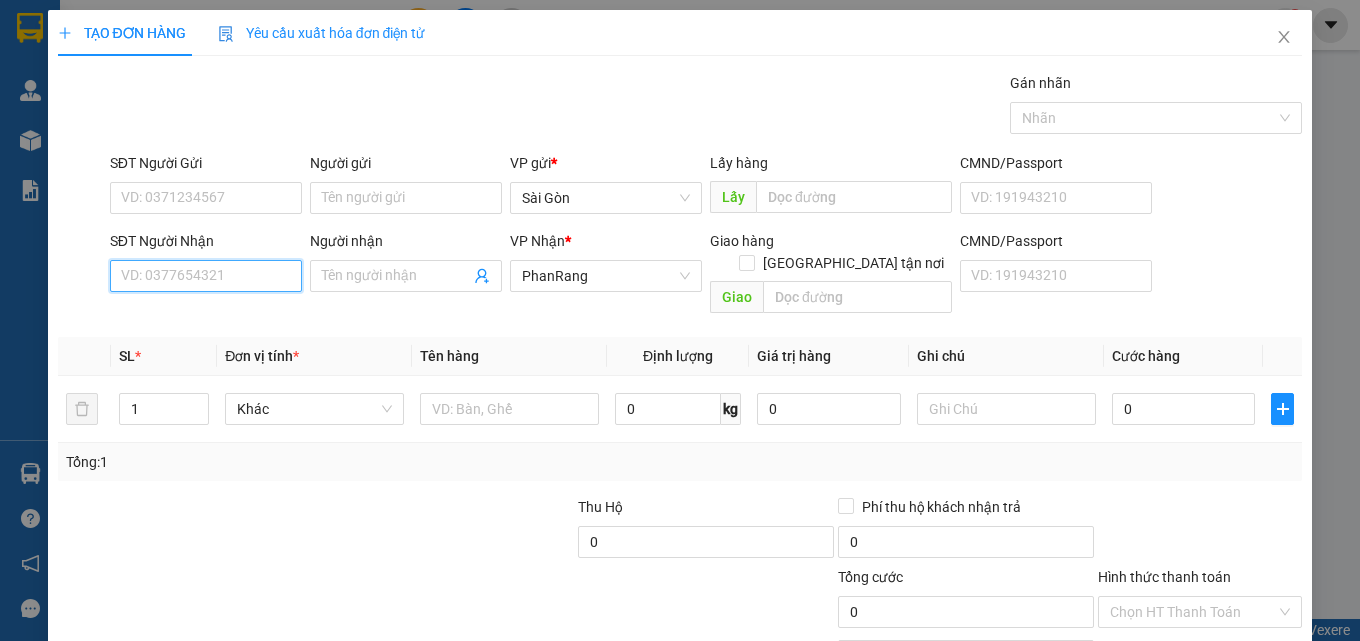 drag, startPoint x: 179, startPoint y: 278, endPoint x: 195, endPoint y: 264, distance: 21.260292 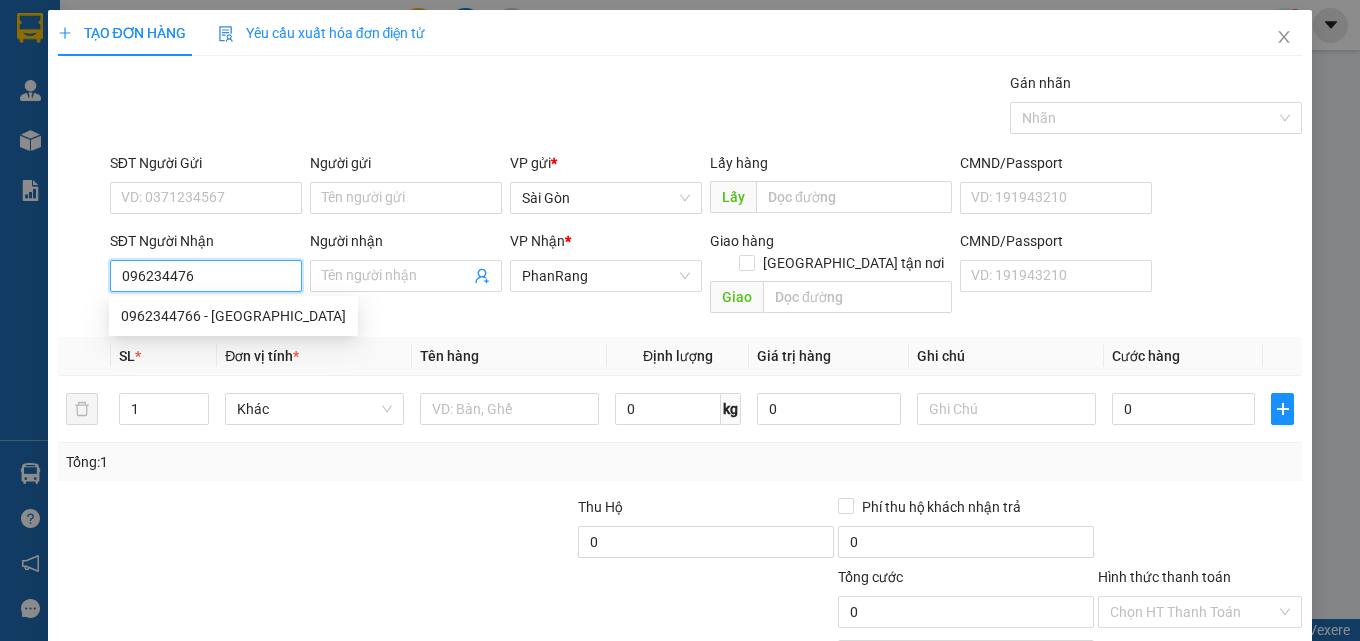type on "0962344766" 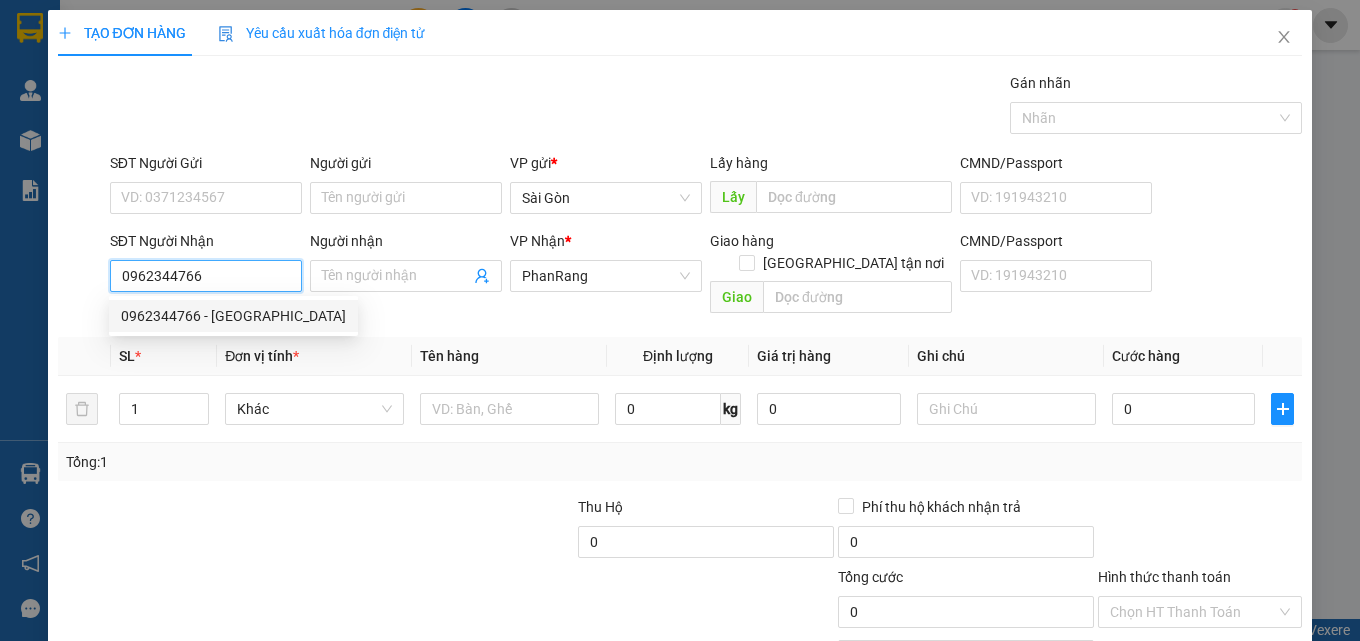 drag, startPoint x: 201, startPoint y: 310, endPoint x: 187, endPoint y: 303, distance: 15.652476 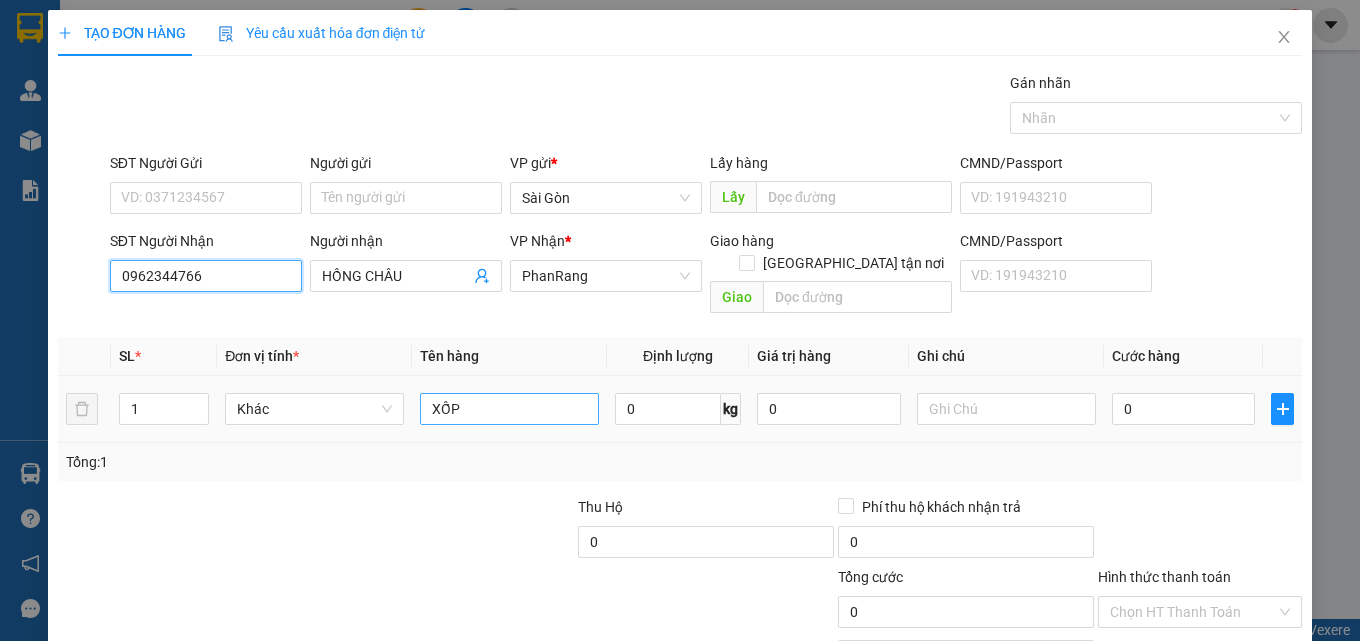 type on "0962344766" 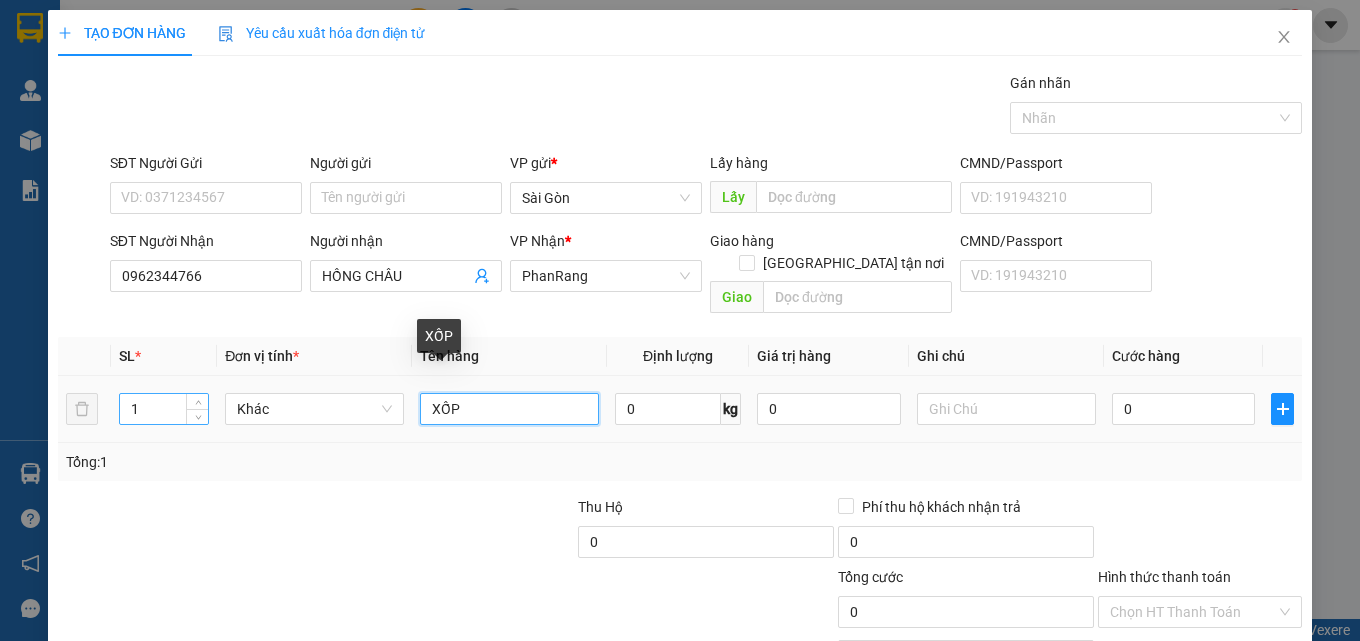 drag, startPoint x: 526, startPoint y: 389, endPoint x: 124, endPoint y: 373, distance: 402.31827 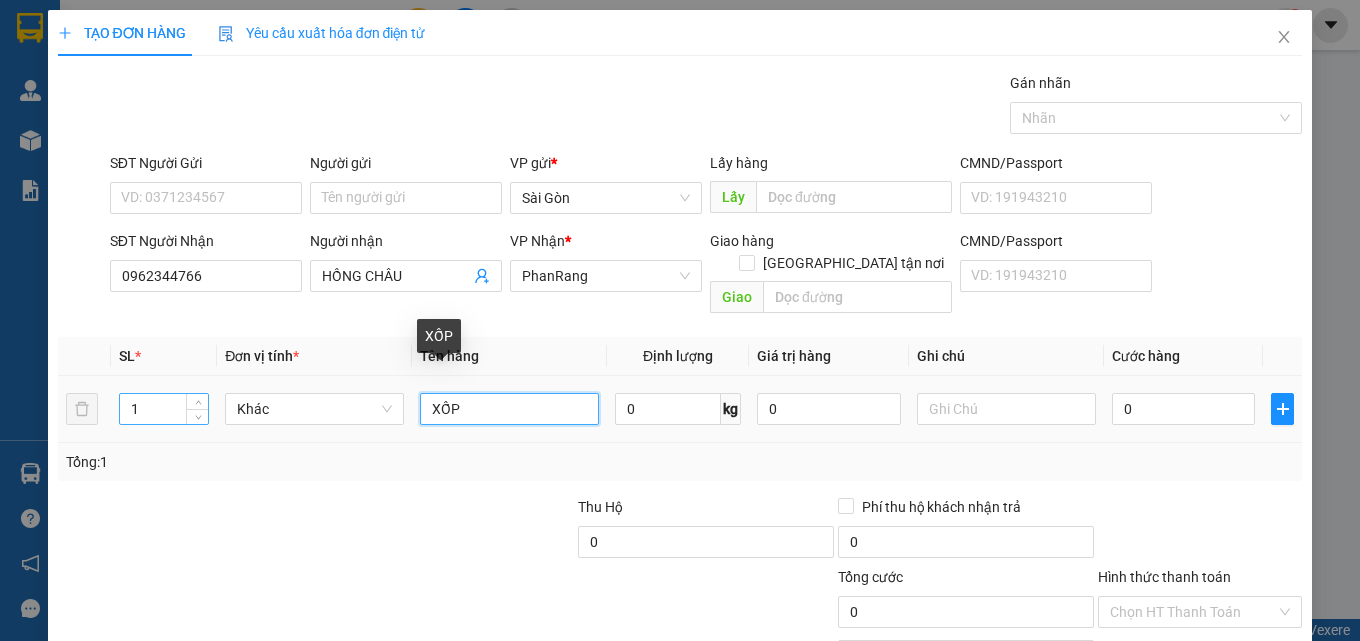 click on "1 Khác XỐP 0 kg 0 0" at bounding box center (680, 409) 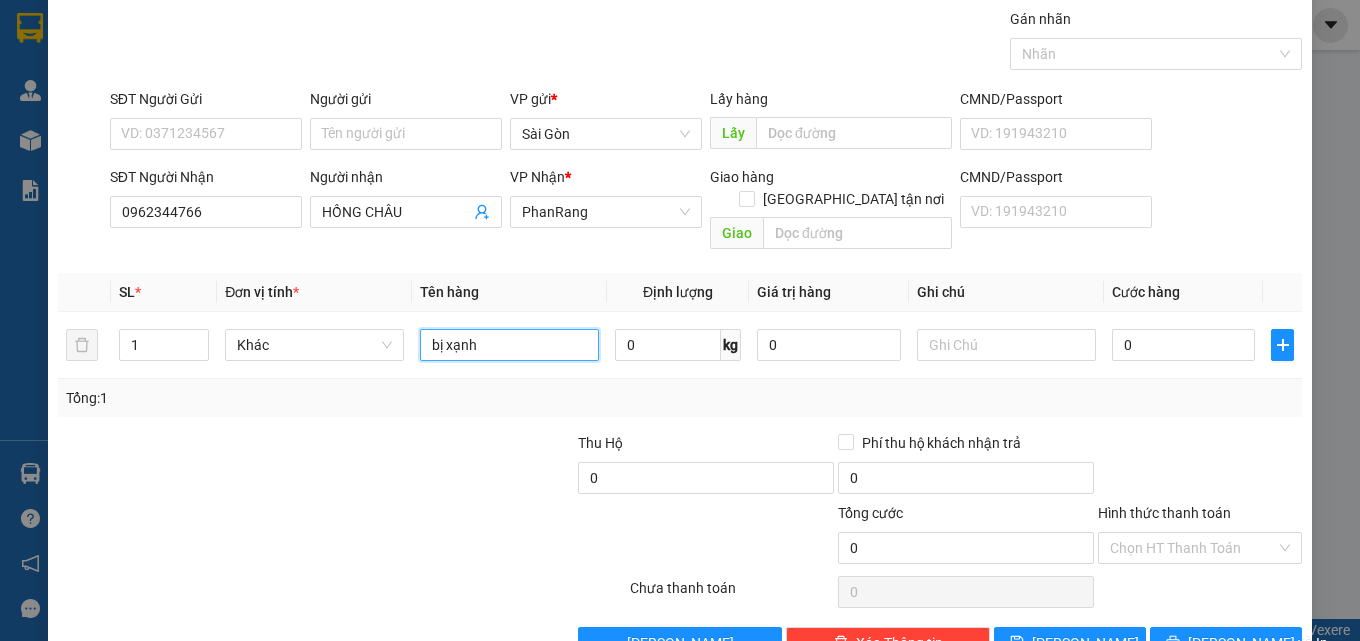 scroll, scrollTop: 99, scrollLeft: 0, axis: vertical 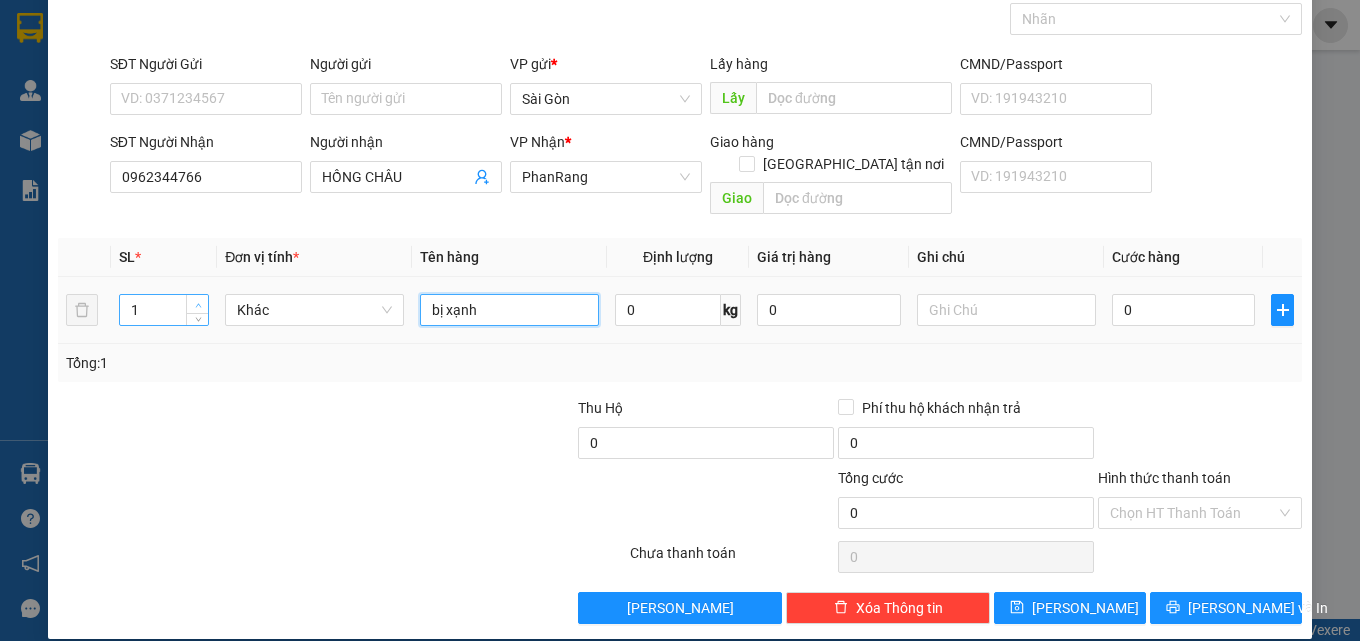 type on "bị xạnh" 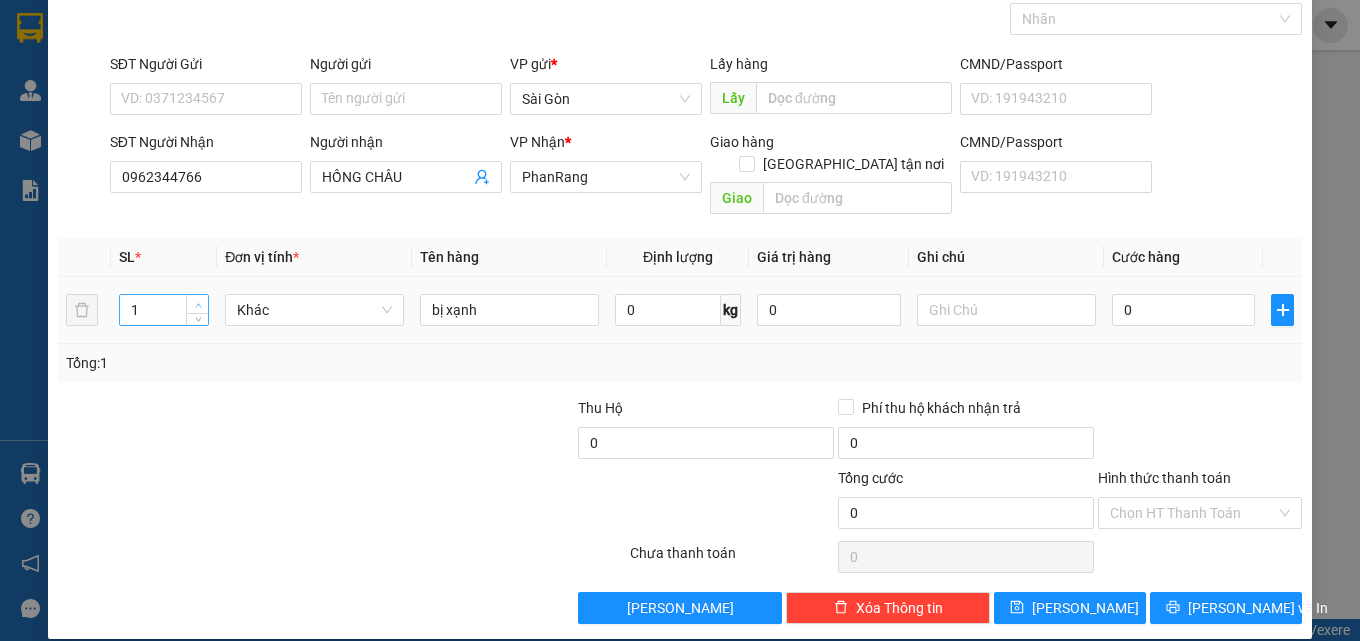 type on "2" 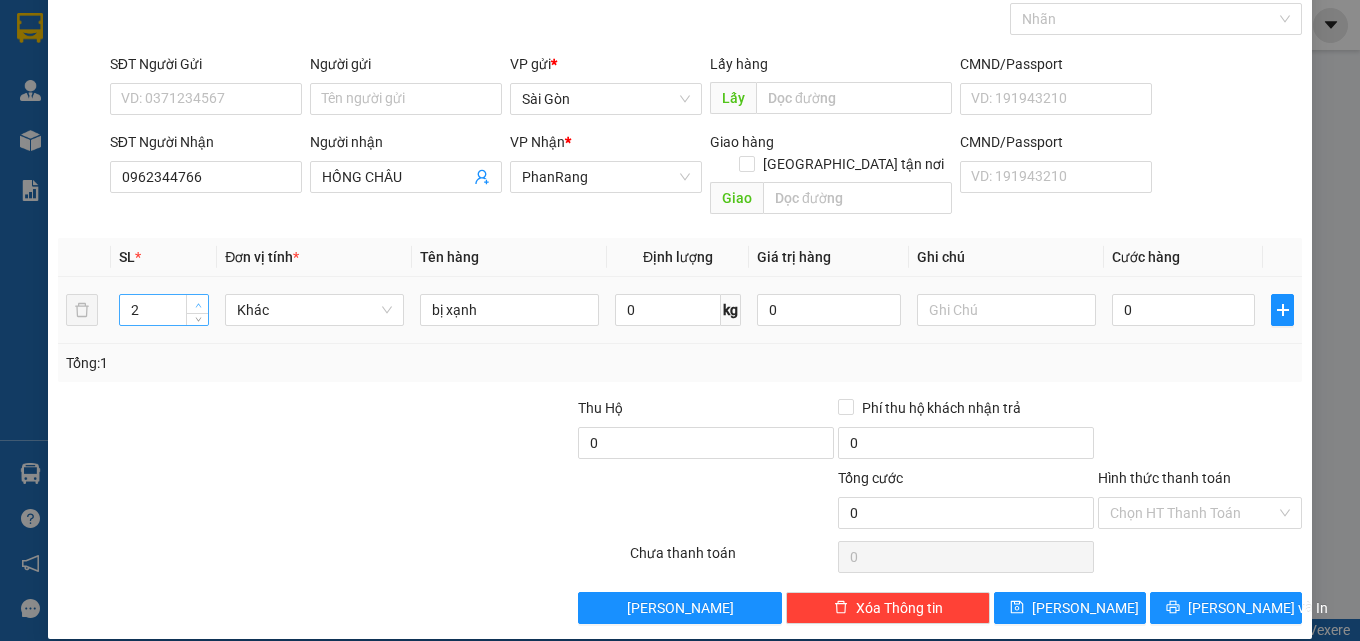 click at bounding box center (198, 305) 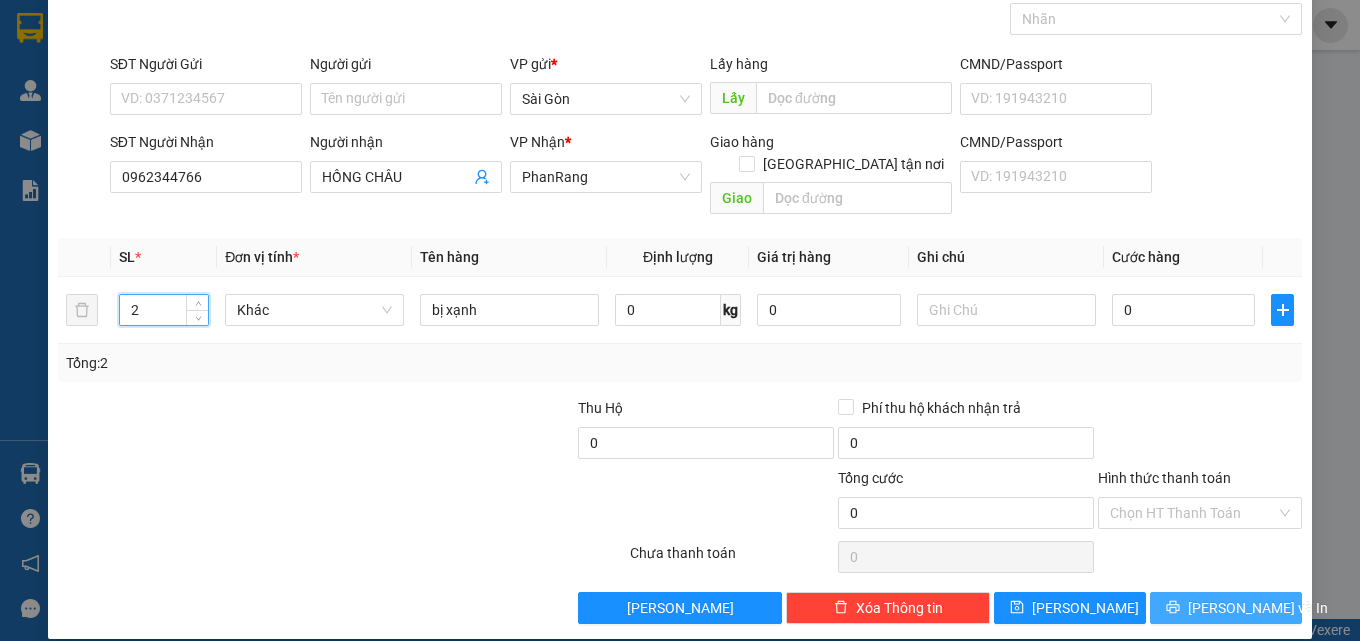 click on "[PERSON_NAME] và In" at bounding box center (1258, 608) 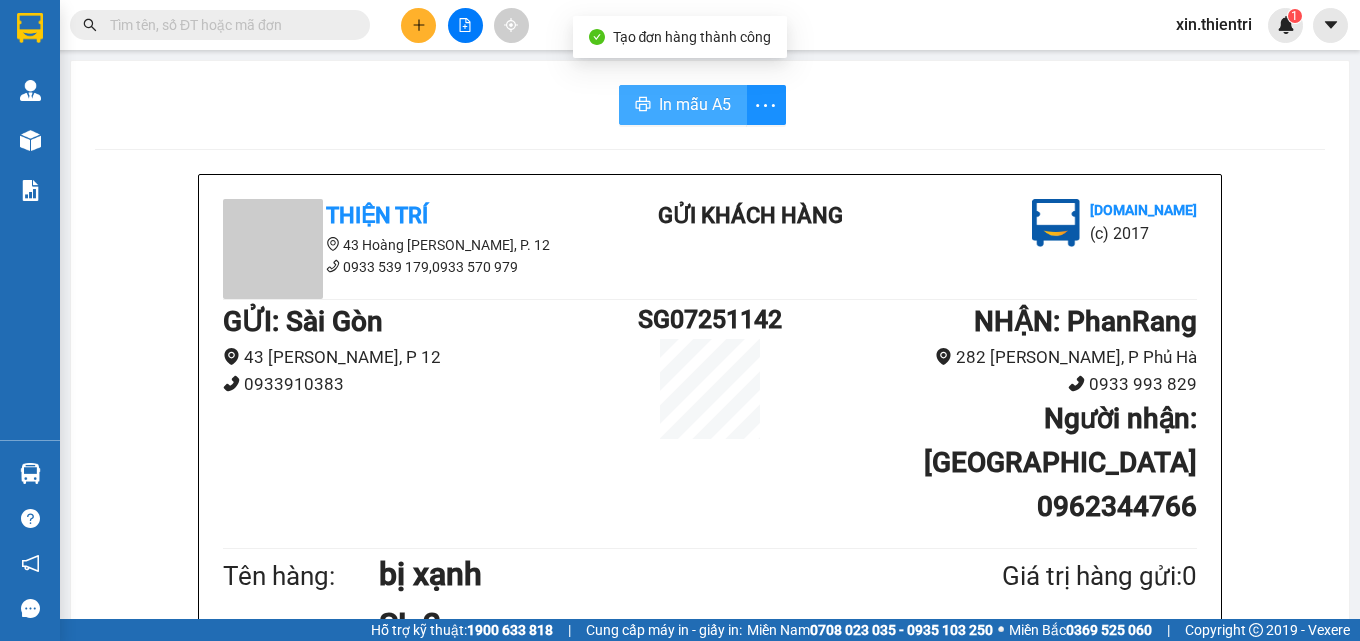 drag, startPoint x: 648, startPoint y: 107, endPoint x: 824, endPoint y: 181, distance: 190.92407 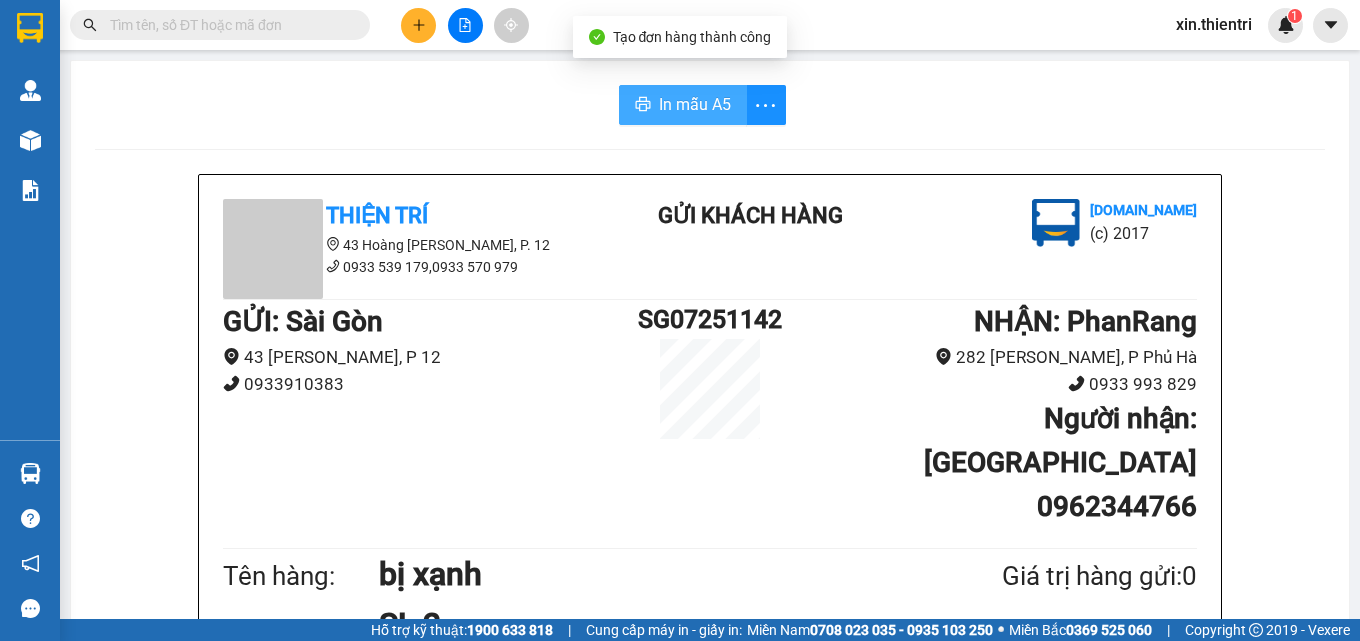 scroll, scrollTop: 0, scrollLeft: 0, axis: both 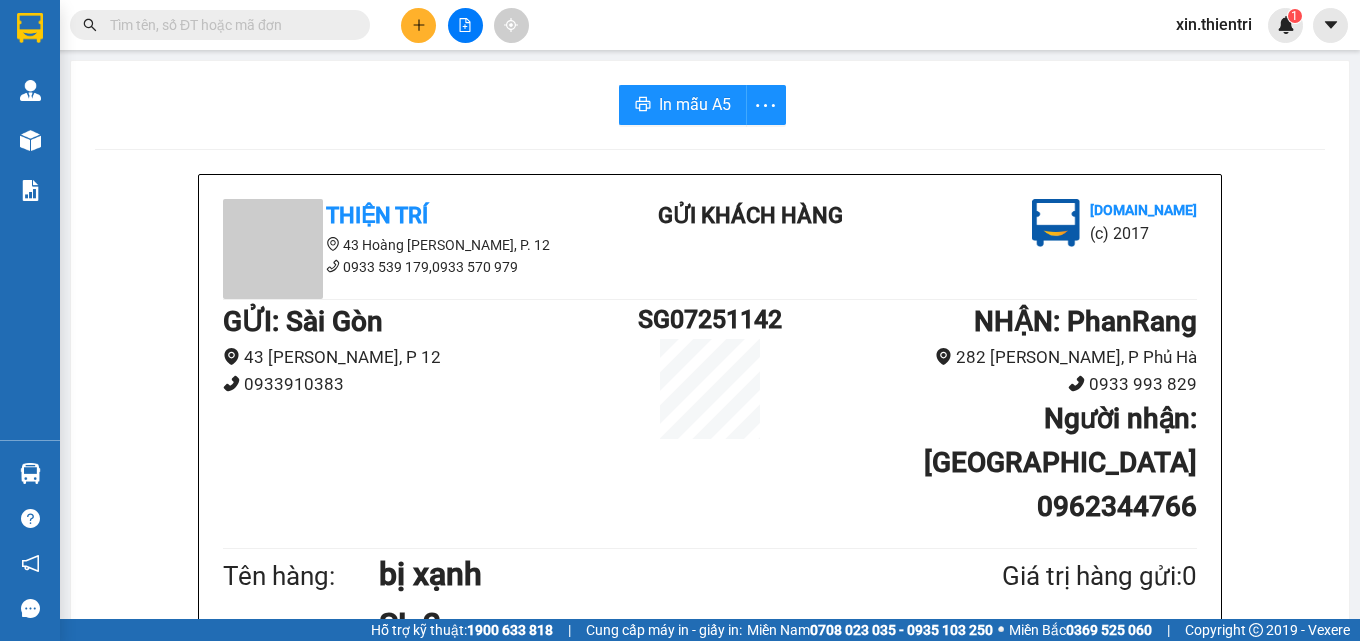 click on "In mẫu A5
Thiện Trí   43 Hoàng [PERSON_NAME], [PERSON_NAME] 12   0933 539 179,0933 570 979 Gửi khách hàng [DOMAIN_NAME] (c) 2017 GỬI :   [PERSON_NAME]   43 [PERSON_NAME], P 12   0933910383 SG07251142 NHẬN :   PhanRang   282 [PERSON_NAME], P Phủ Hà   0933 993 829 Người nhận :   [GEOGRAPHIC_DATA] 0962344766 Tên hàng: bị xạnh  SL 2 Giá trị hàng gửi:  0 CC   Tổng phải thu:   0 18:06[DATE] Nhân viên Xịn Quy định nhận/gửi hàng : 1. Không vận chuyển hàng quốc,cấm.  2. [PERSON_NAME] nhận hàng gửi quá 7 ngày không nhận,[PERSON_NAME] không chịu trách nhiệm.  3.Hàng khách theo xe hư hỏng,mất sẽ được bồi thường 10 lần phí. PHIẾU NHẬN HÀNG CỦA KHÁCH THEO XE Thiện Trí [DOMAIN_NAME] [DATE] 18:06 VP  Sài Gòn Gửi:    SG07251142  -   PR VP nhận: VP  PhanRang Người nhận: [GEOGRAPHIC_DATA]   0962 344 766 Tên hàng: bị xạnh  SL 2 Giá trị hàng gửi:  0 CC   Tổng phải thu:   0" at bounding box center [710, 911] 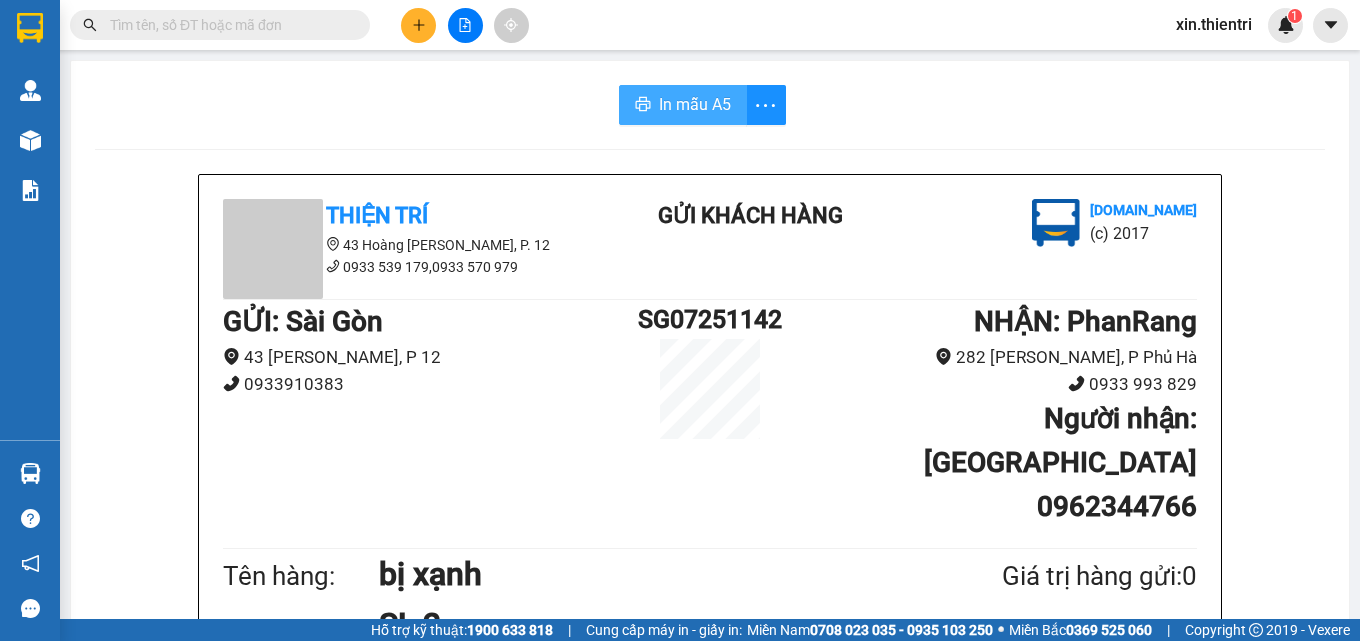click on "In mẫu A5" at bounding box center [695, 104] 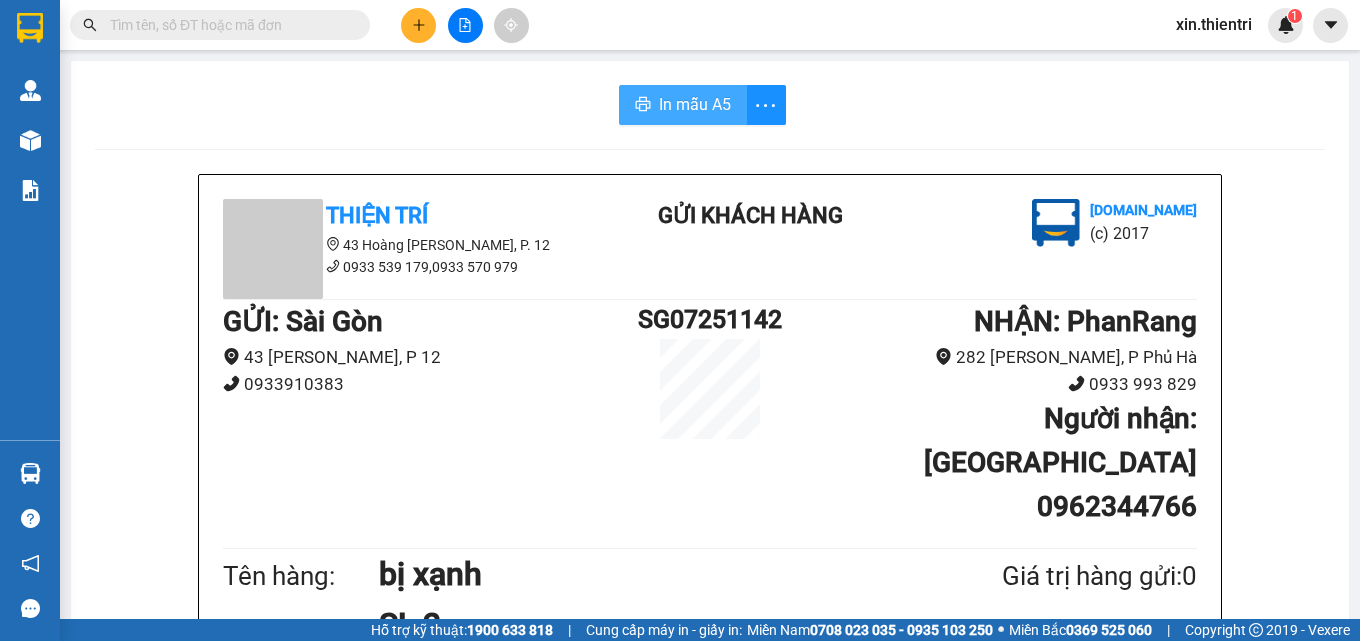 scroll, scrollTop: 0, scrollLeft: 0, axis: both 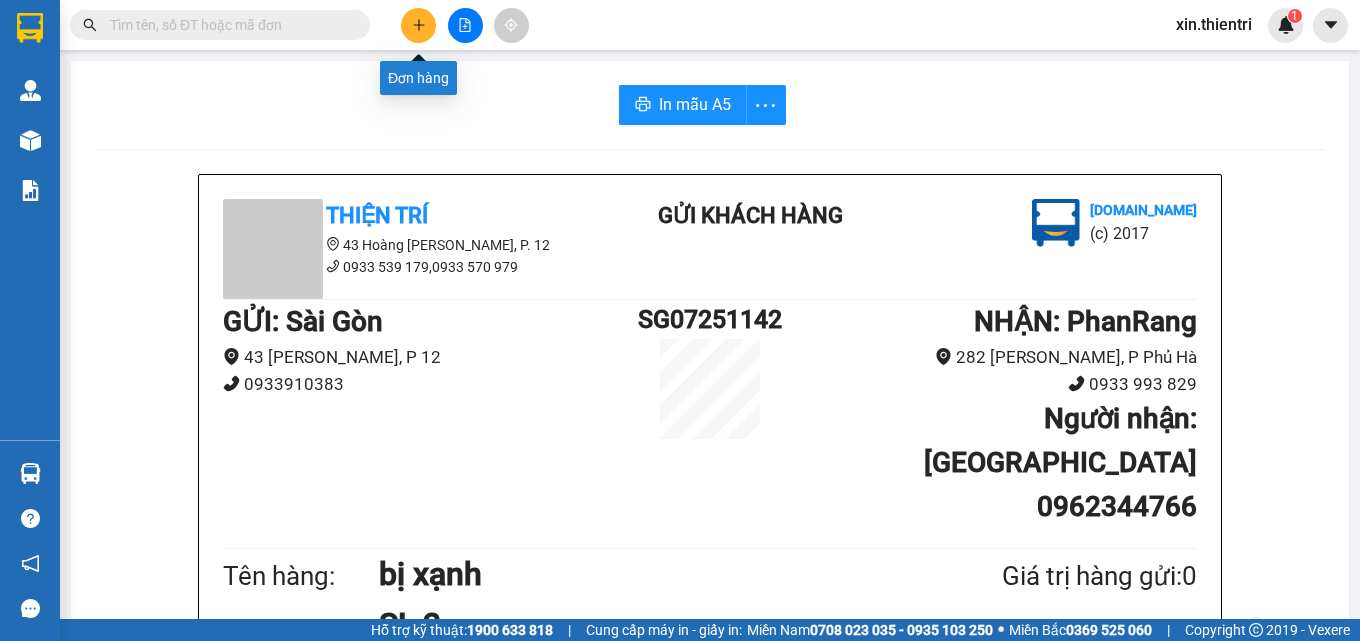 click at bounding box center (418, 25) 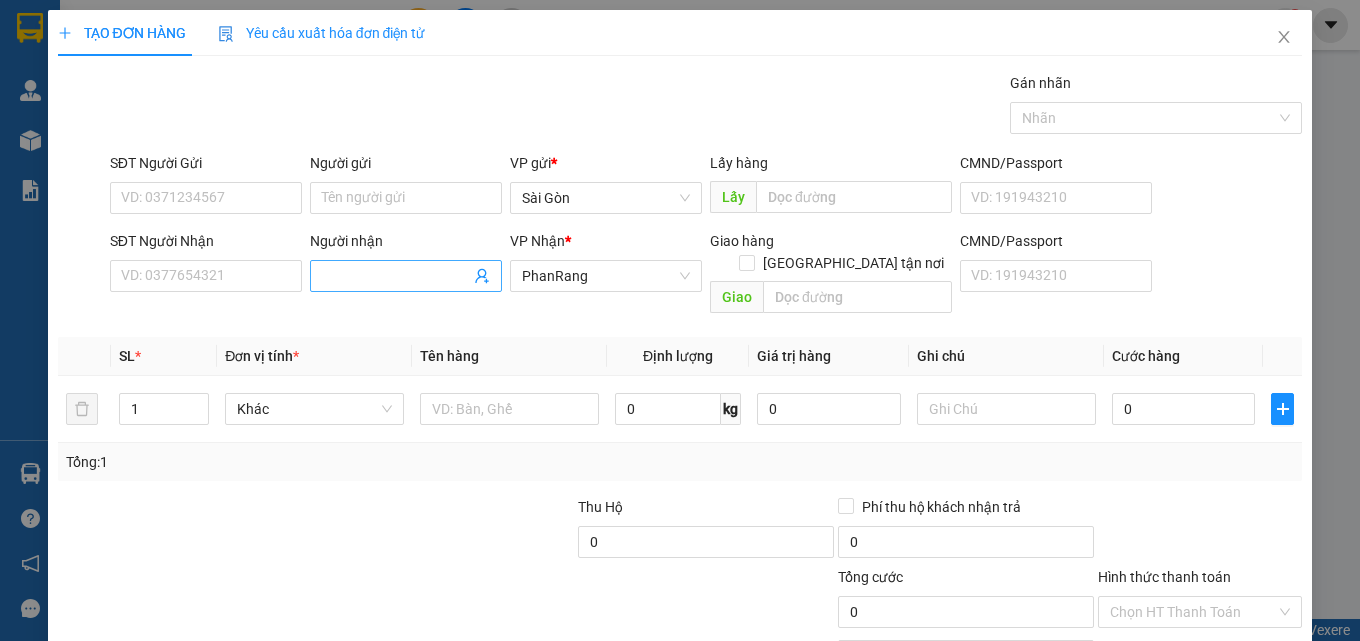 click on "Người nhận" at bounding box center [396, 276] 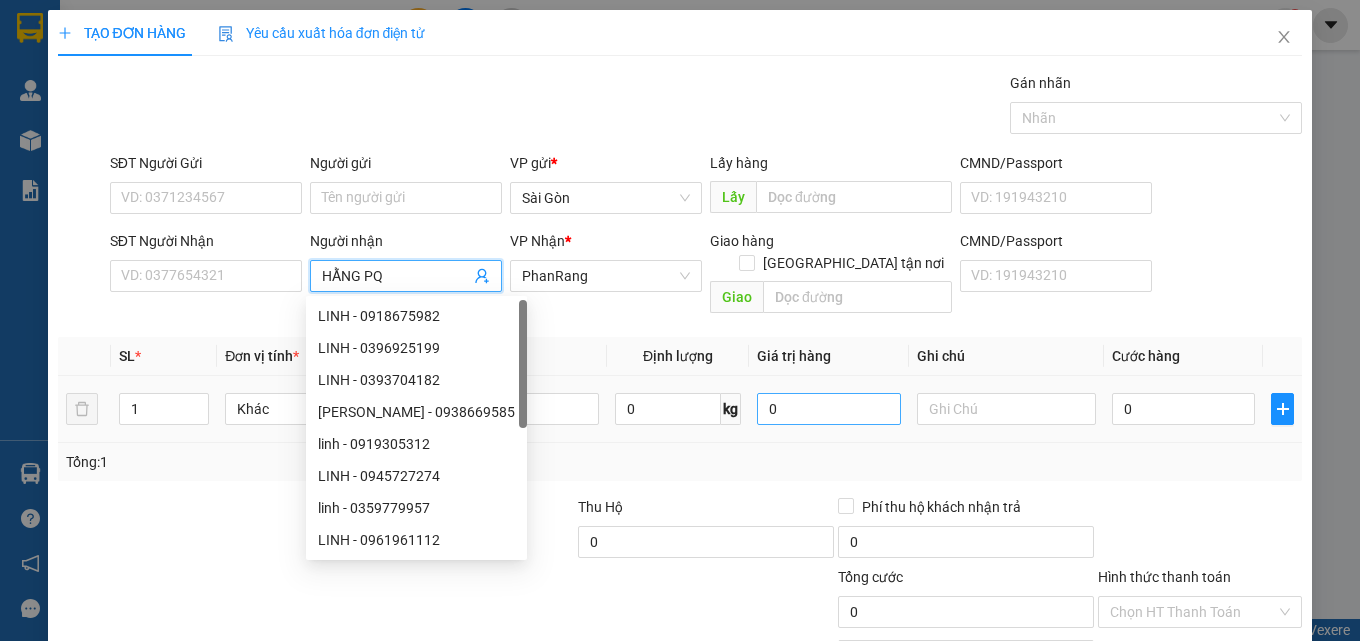 type on "HẰNG PQ" 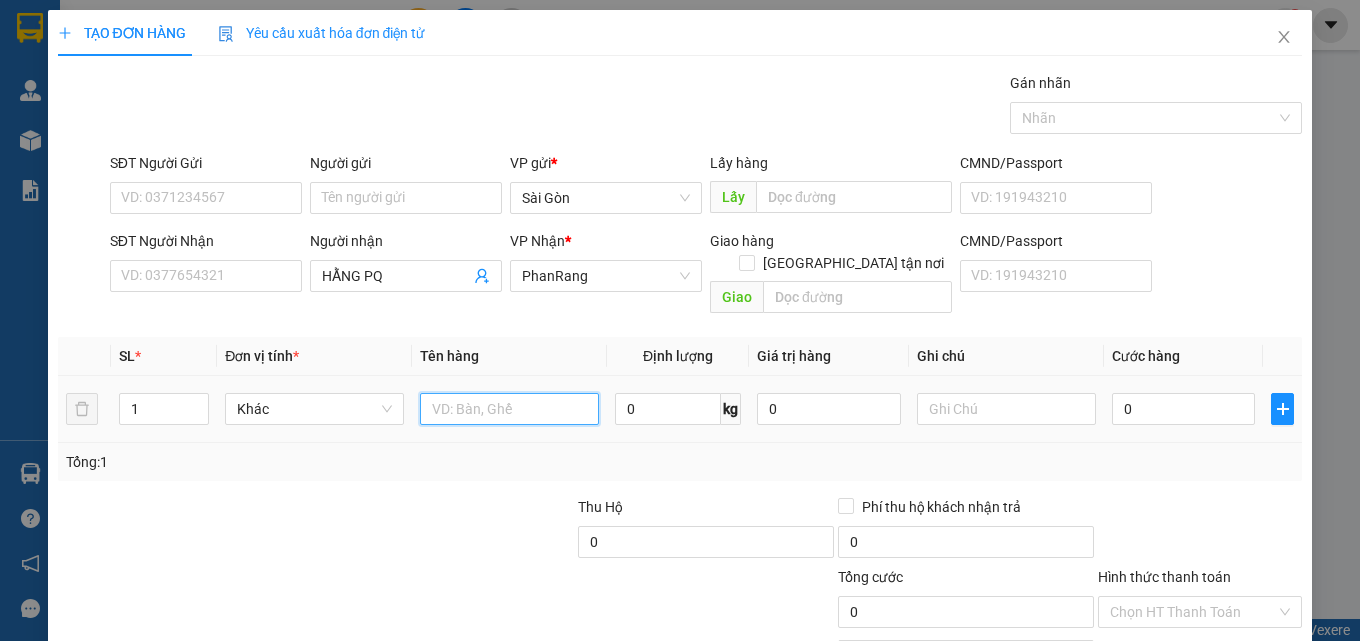 drag, startPoint x: 876, startPoint y: 399, endPoint x: 556, endPoint y: 387, distance: 320.2249 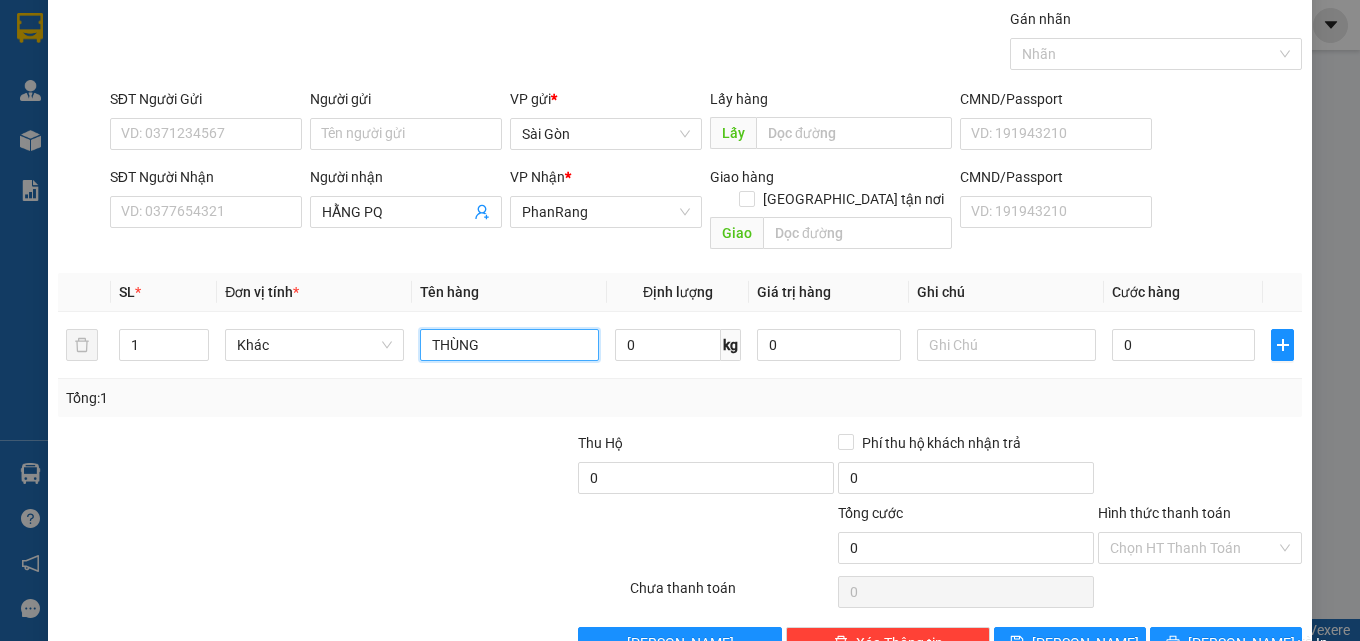 scroll, scrollTop: 99, scrollLeft: 0, axis: vertical 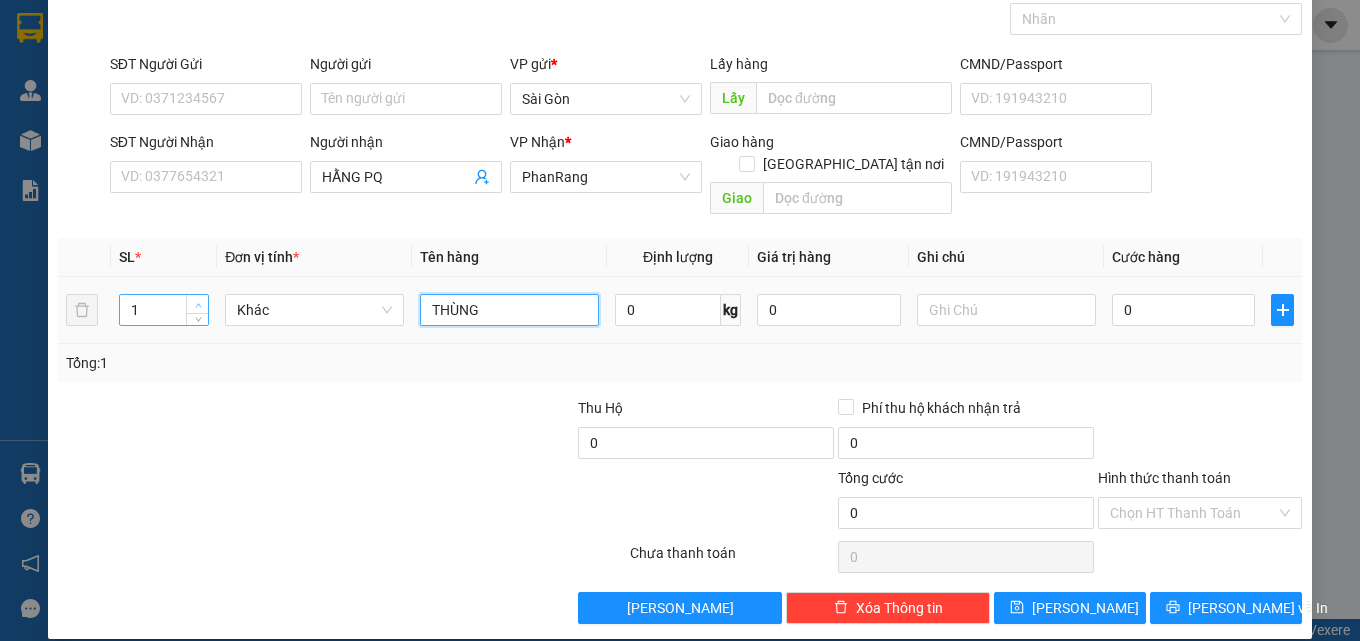 type on "THÙNG" 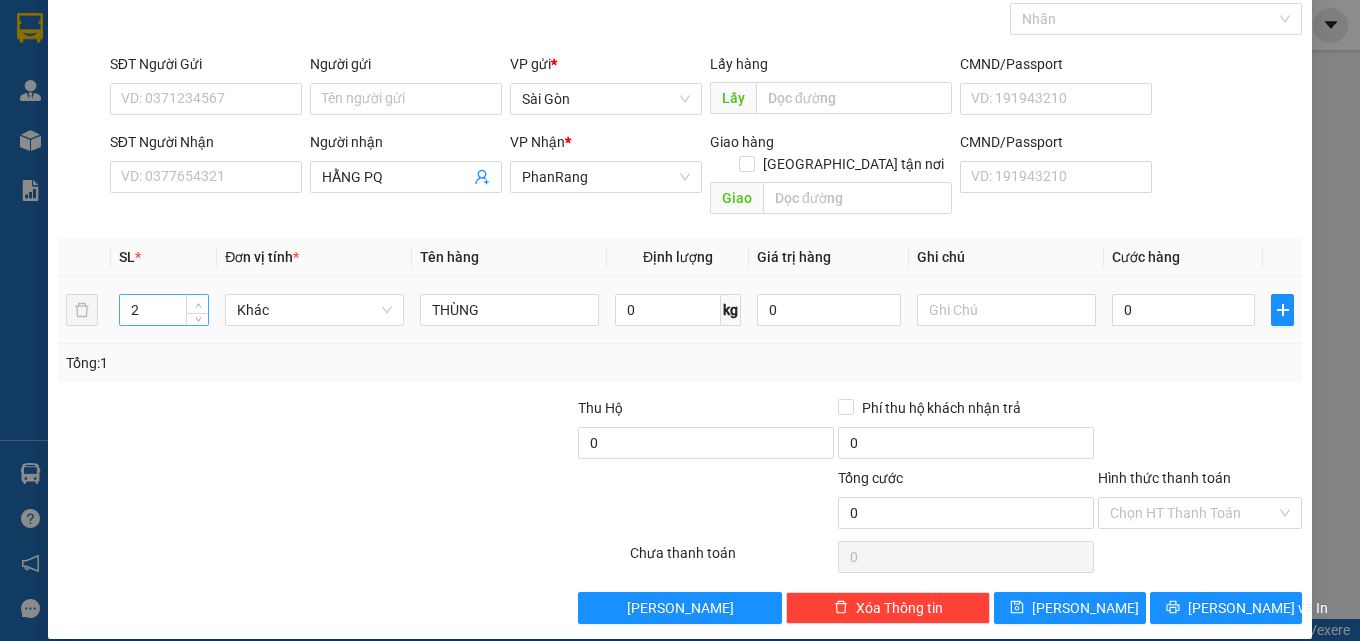click 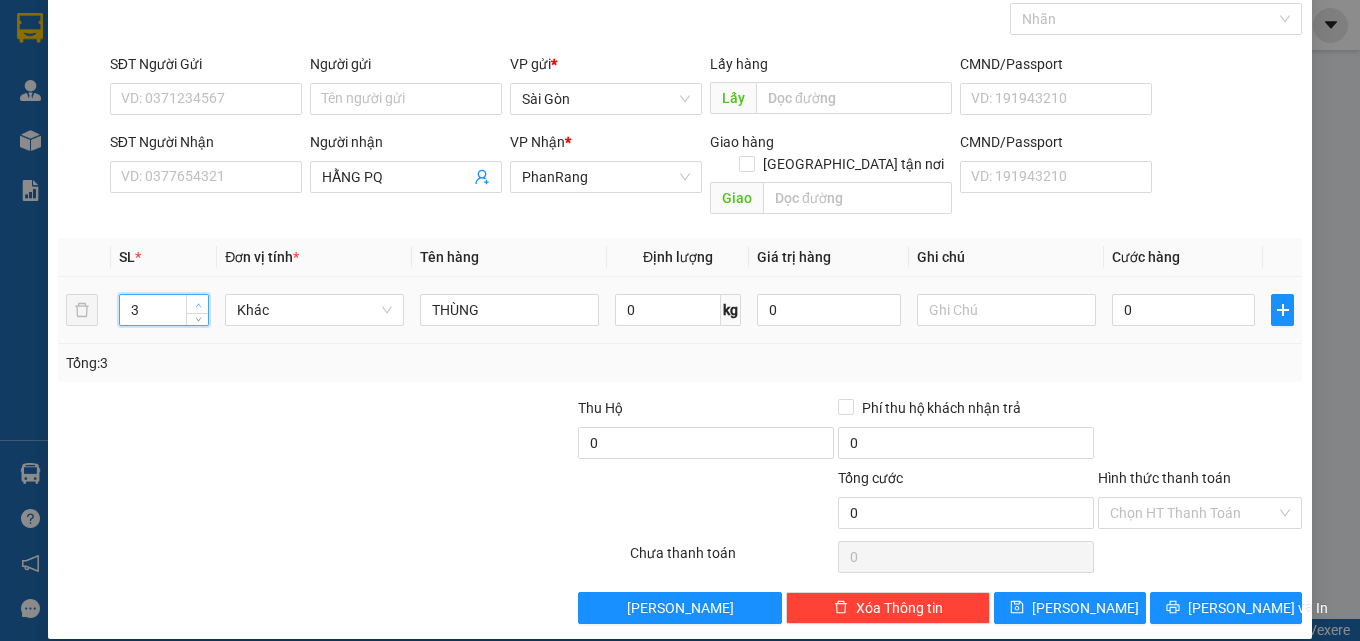 click 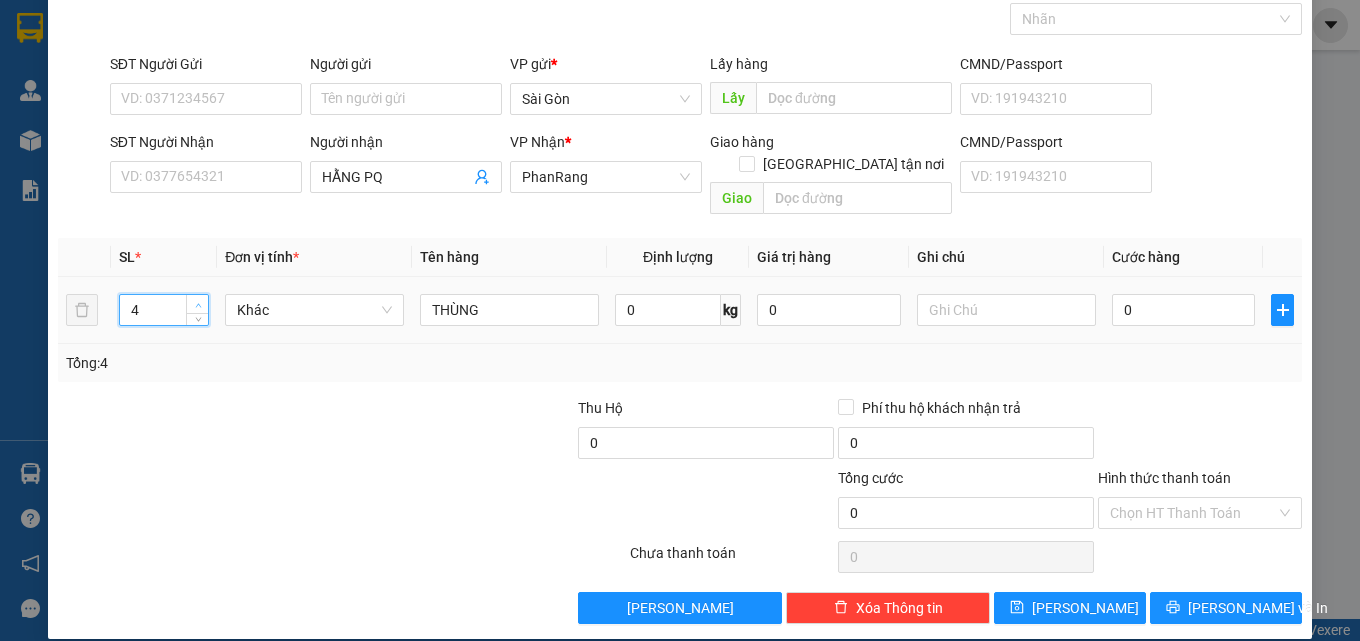 click 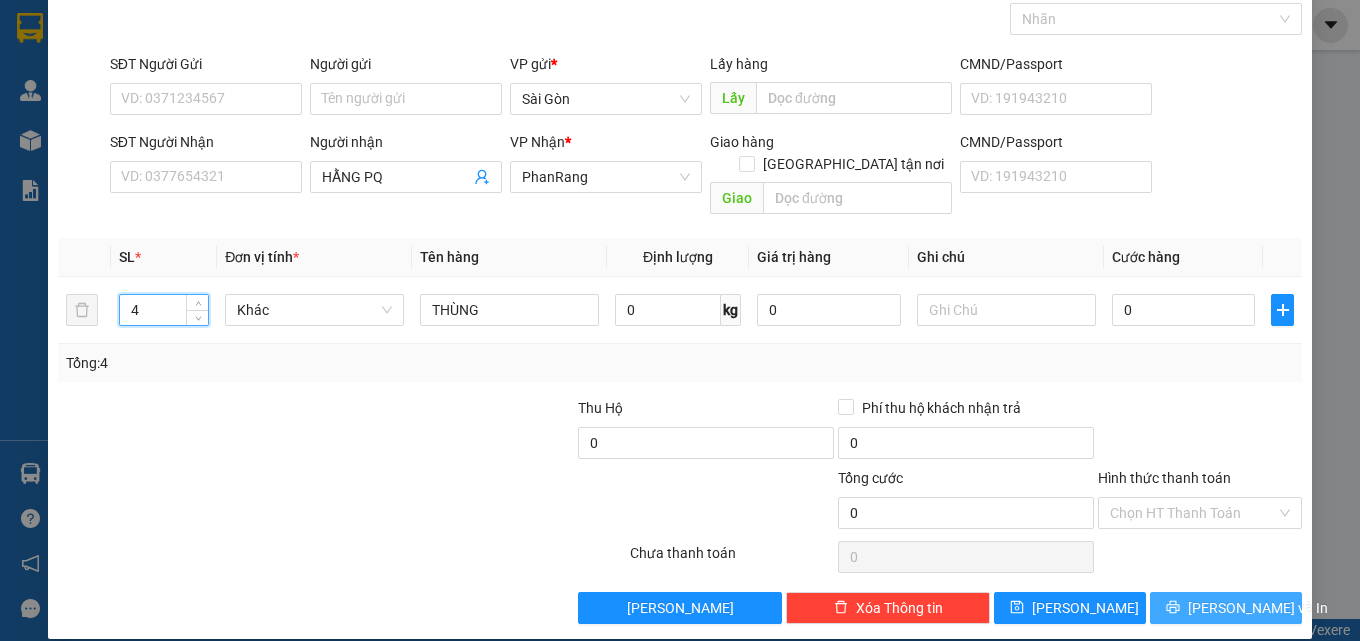 click on "[PERSON_NAME] và In" at bounding box center (1226, 608) 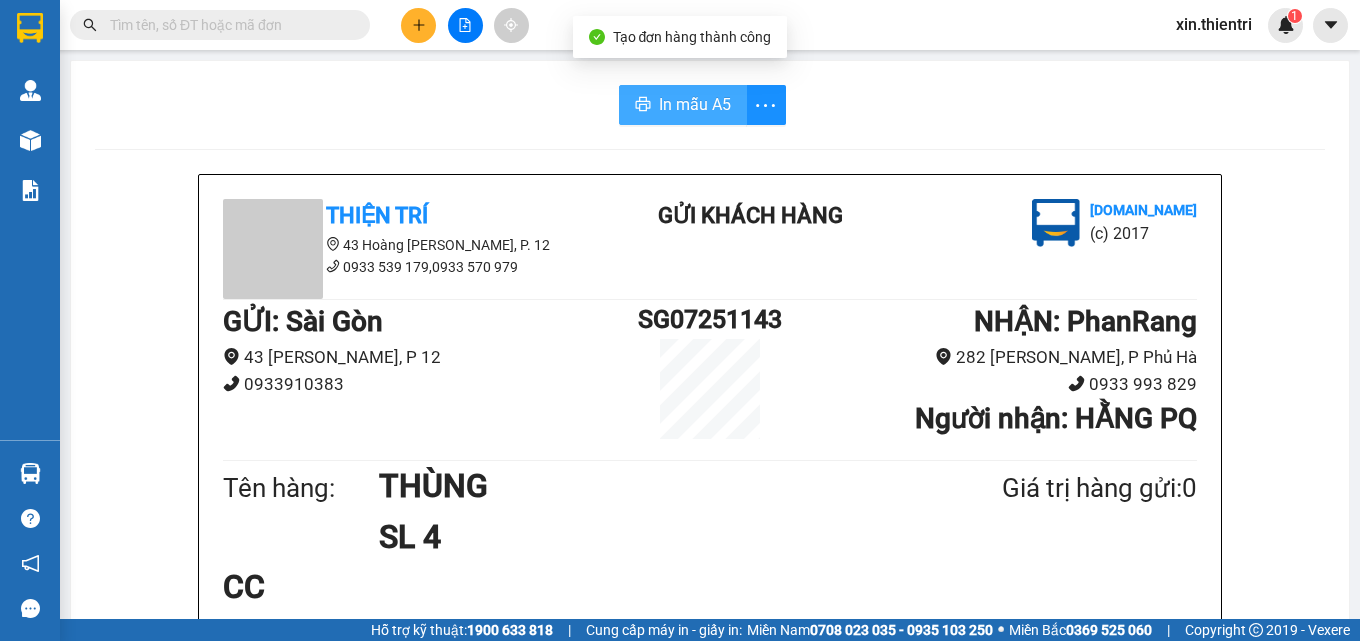 click on "In mẫu A5" at bounding box center [695, 104] 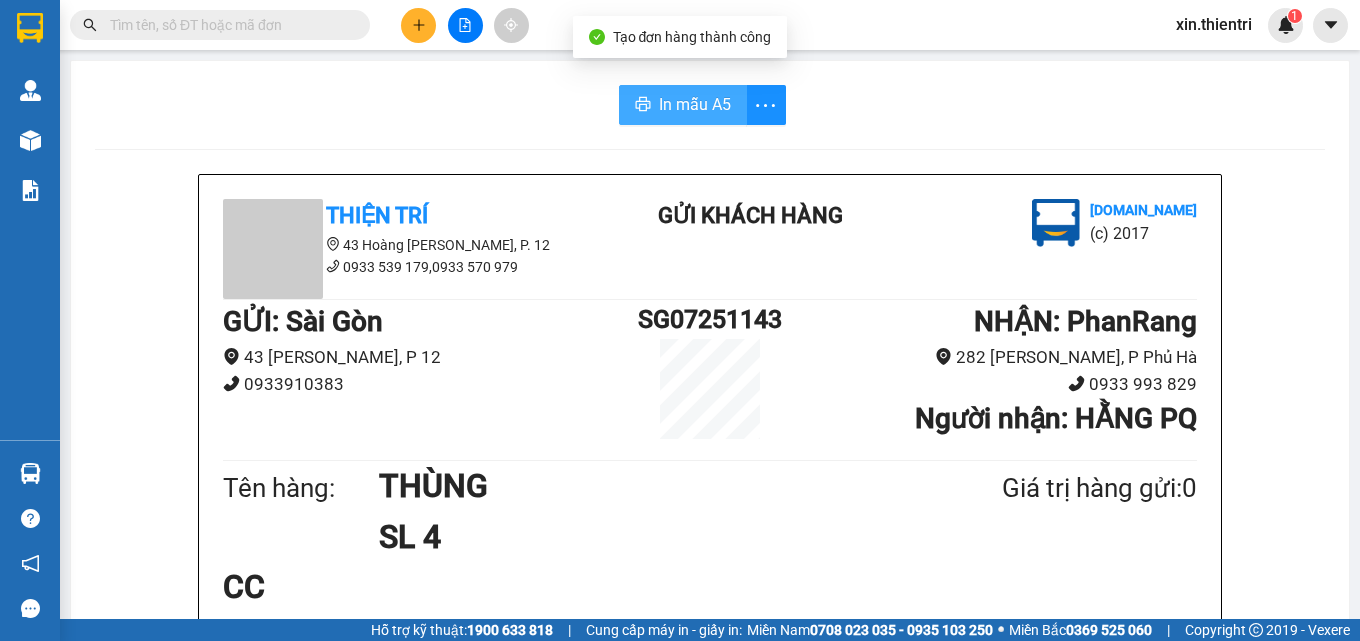 scroll, scrollTop: 0, scrollLeft: 0, axis: both 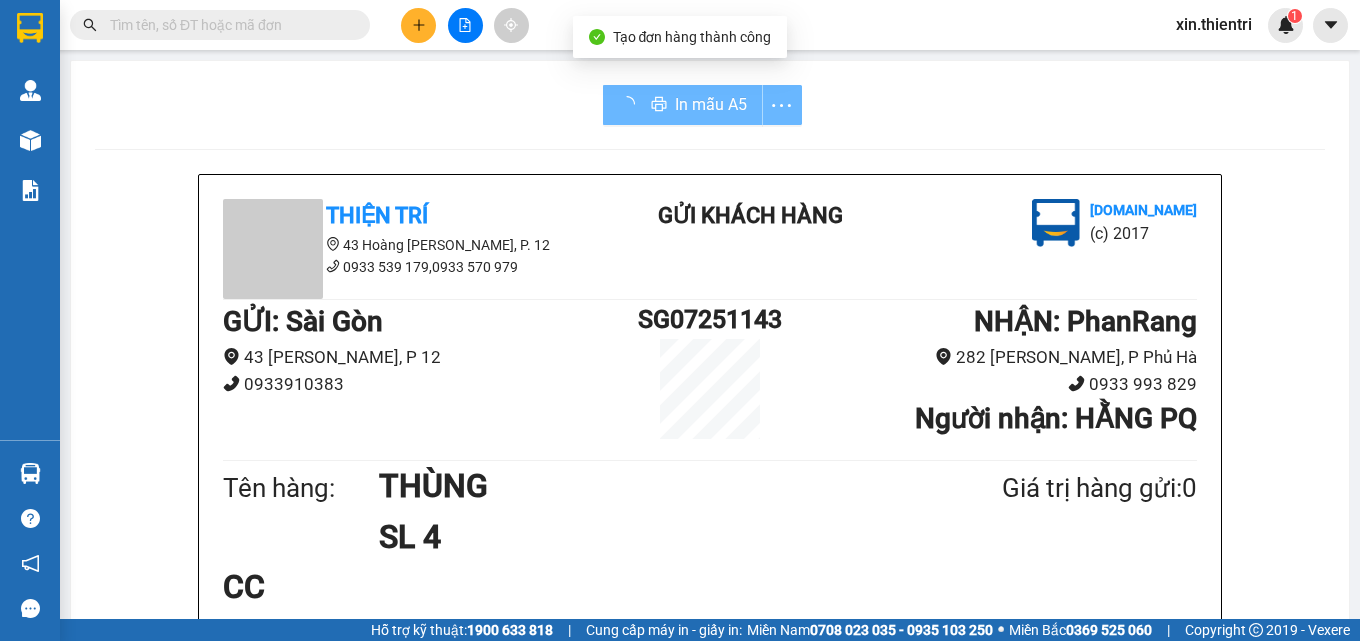 click on "CC" at bounding box center [710, 587] 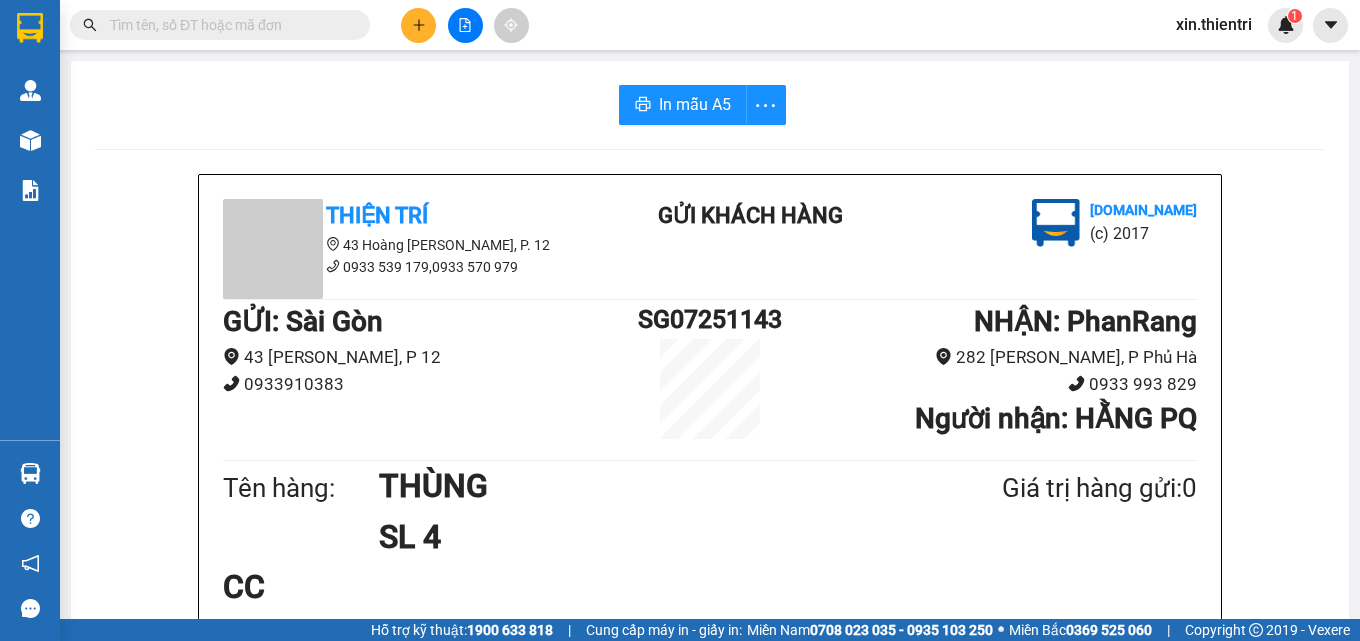 click on "CC" at bounding box center [710, 587] 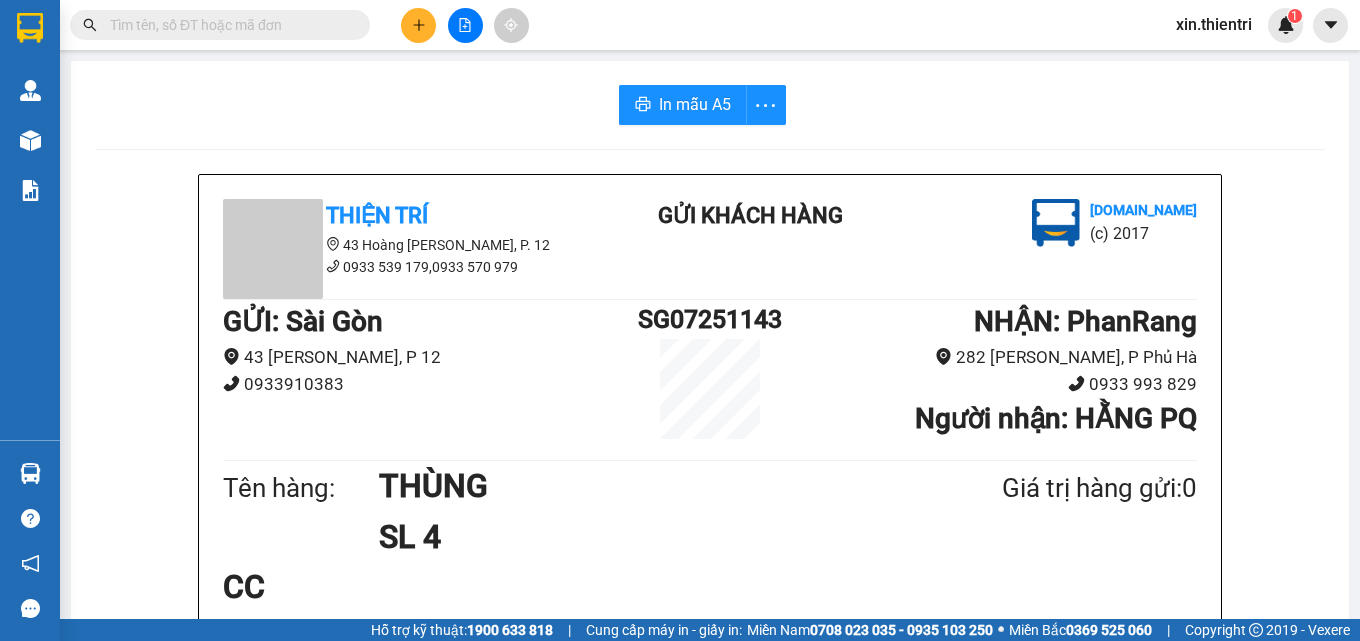 click on "Giá trị hàng gửi:  0" at bounding box center (1051, 488) 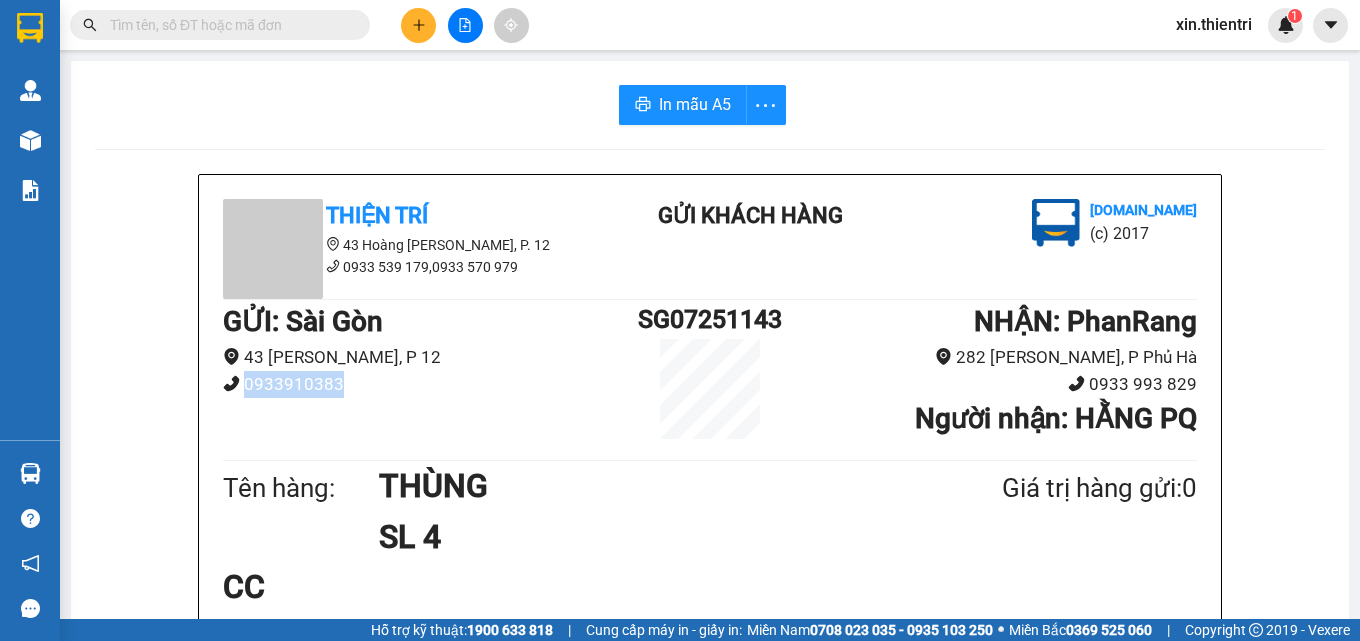 drag, startPoint x: 237, startPoint y: 383, endPoint x: 366, endPoint y: 411, distance: 132.00378 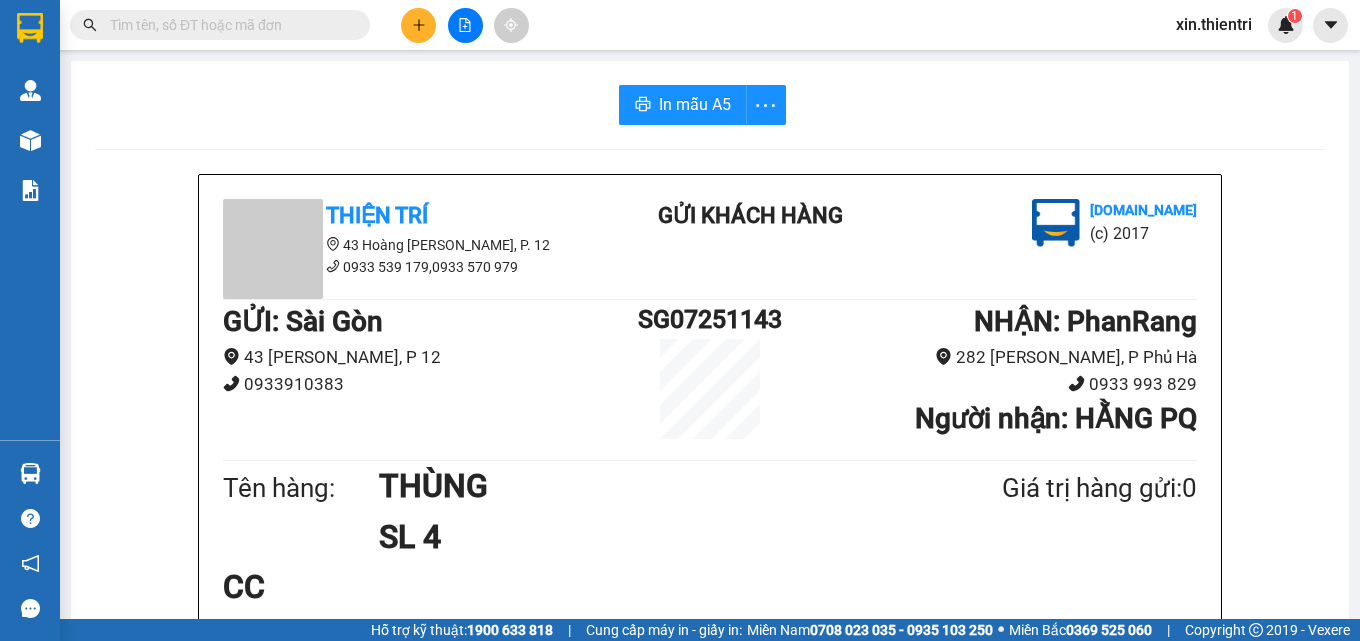 click on "GỬI :   [PERSON_NAME]   43 [PERSON_NAME], P 12   0933910383 SG07251143 NHẬN :   PhanRang   282 [PERSON_NAME], P Phủ Hà   0933 993 829 Người nhận :   HẰNG PQ" at bounding box center (710, 377) 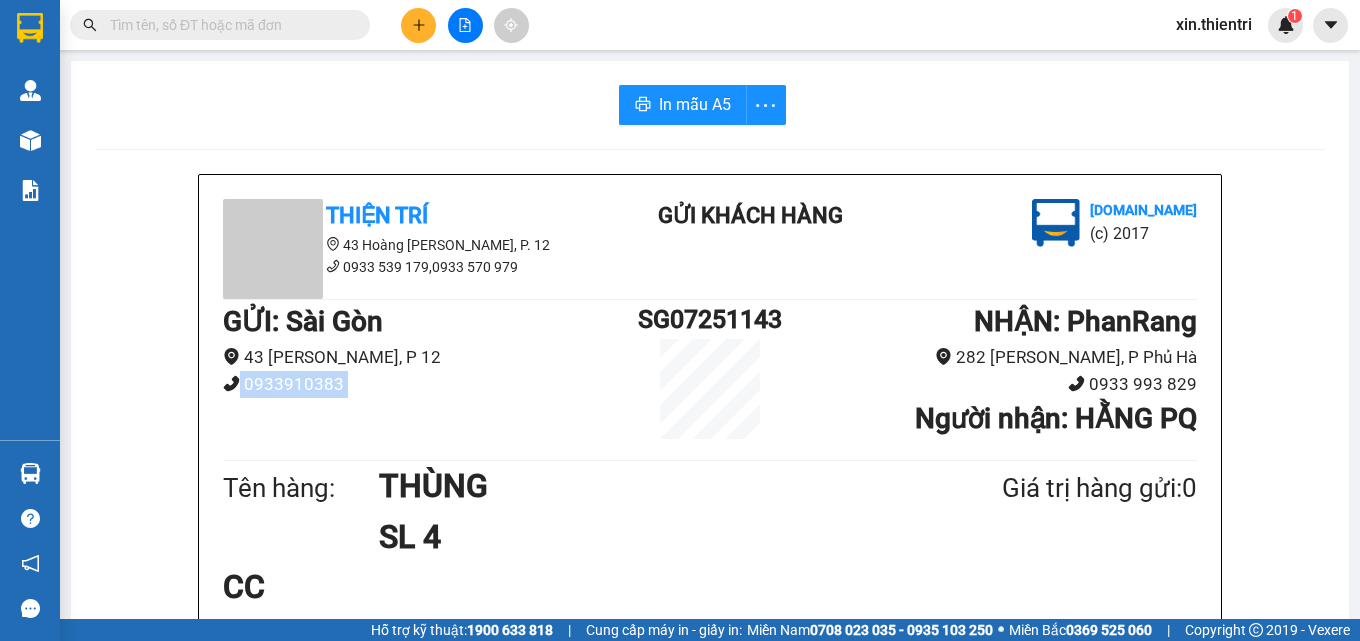 click on "GỬI :   [PERSON_NAME]   43 [PERSON_NAME], P 12   0933910383 SG07251143 NHẬN :   PhanRang   282 [PERSON_NAME], P Phủ Hà   0933 993 829 Người nhận :   HẰNG PQ" at bounding box center (710, 377) 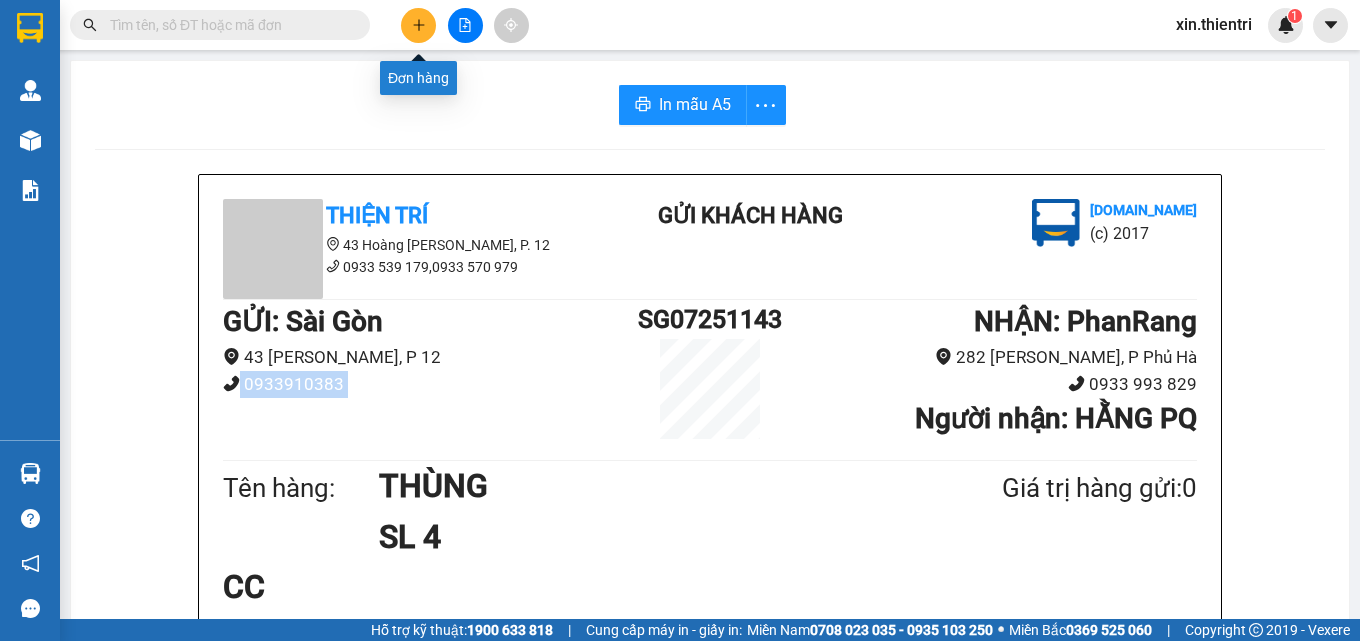 click 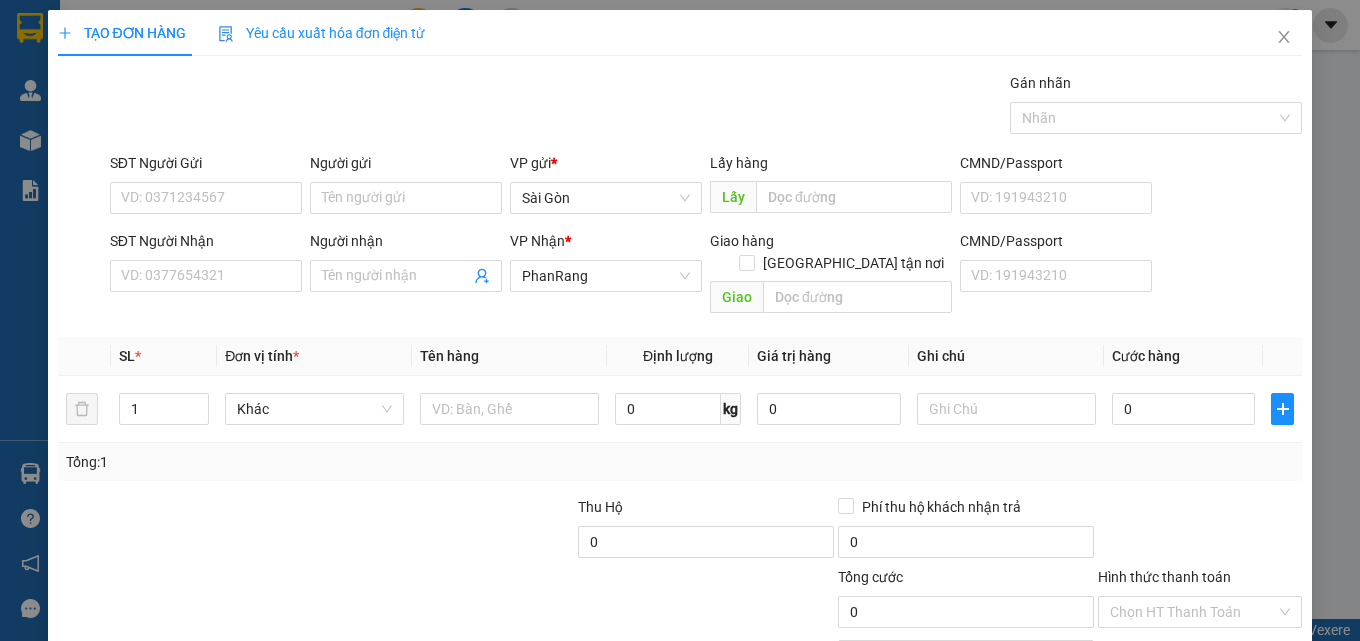 click on "SĐT Người Nhận" at bounding box center (206, 241) 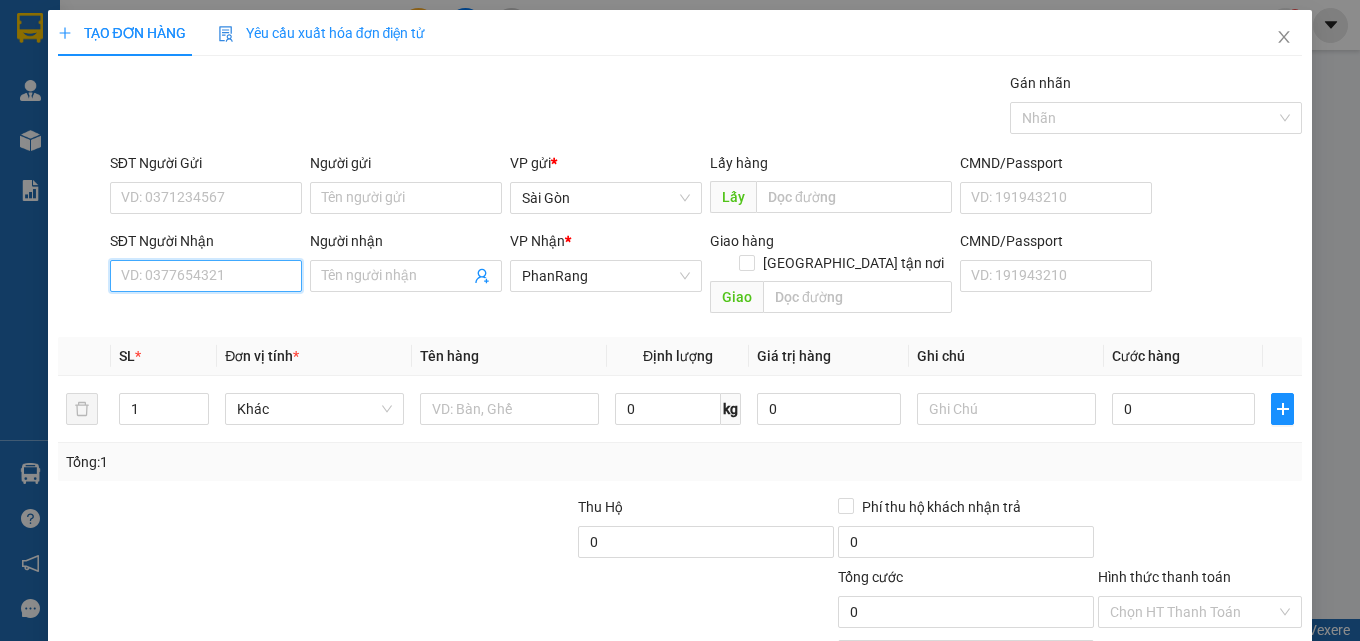 click on "SĐT Người Nhận" at bounding box center [206, 276] 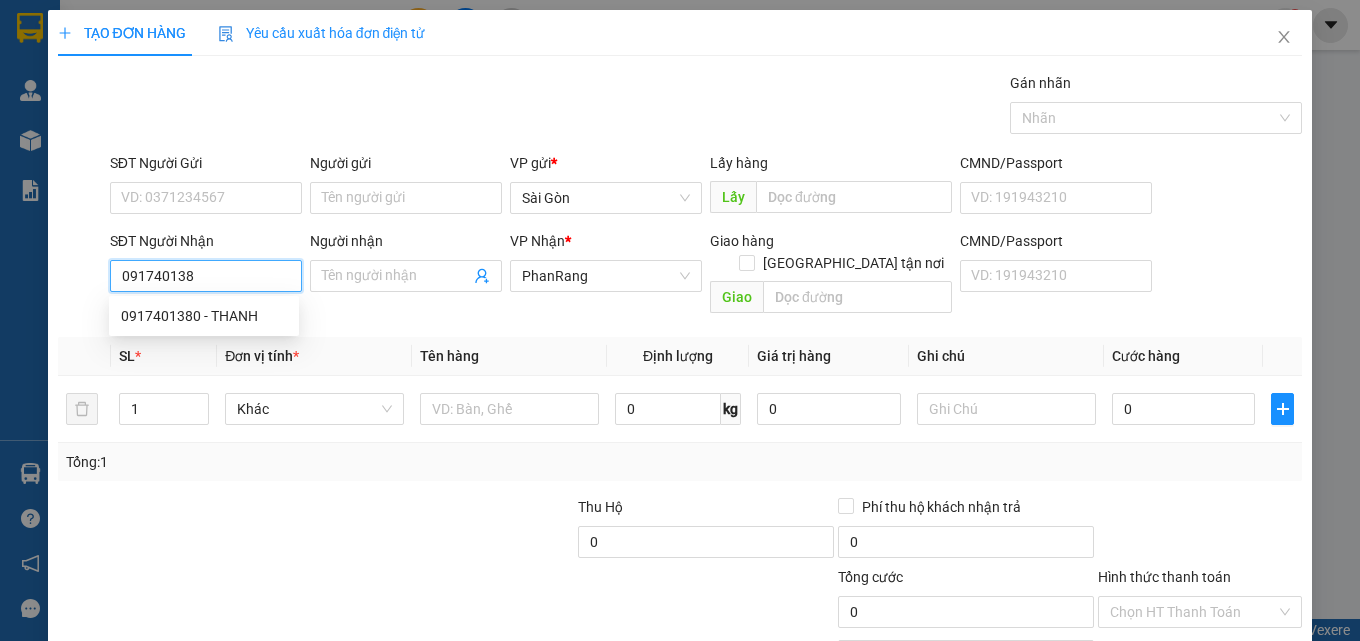 type on "0917401380" 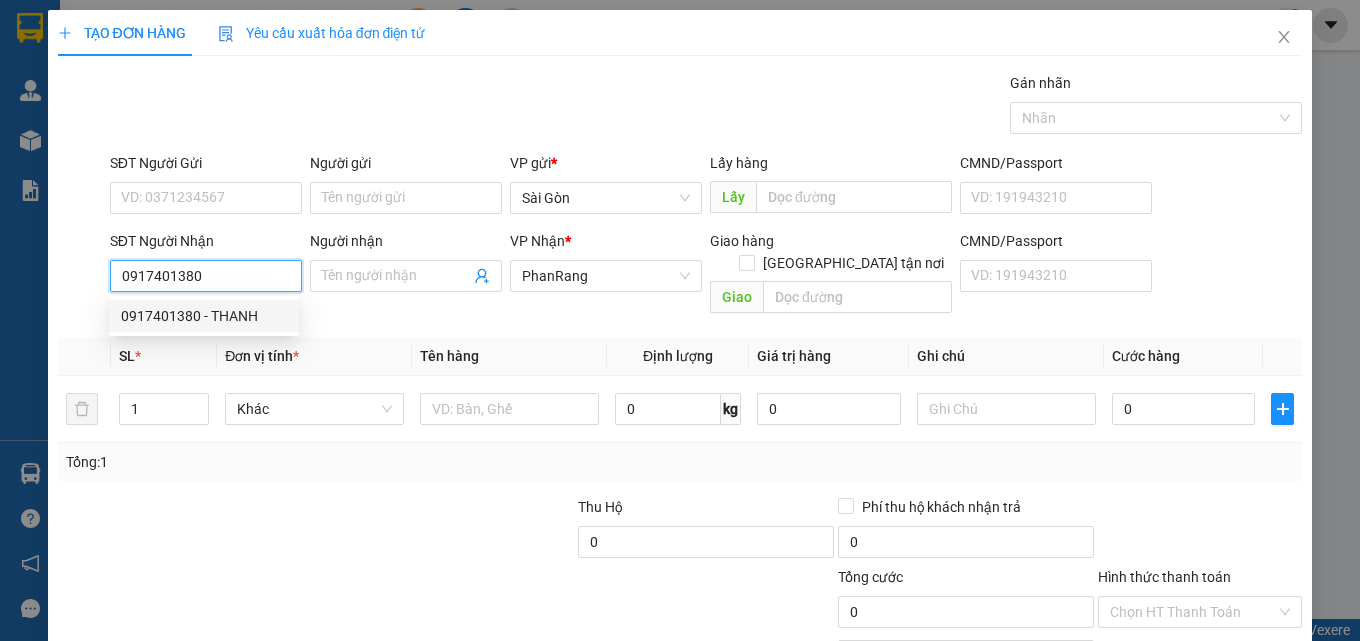 drag, startPoint x: 200, startPoint y: 308, endPoint x: 212, endPoint y: 302, distance: 13.416408 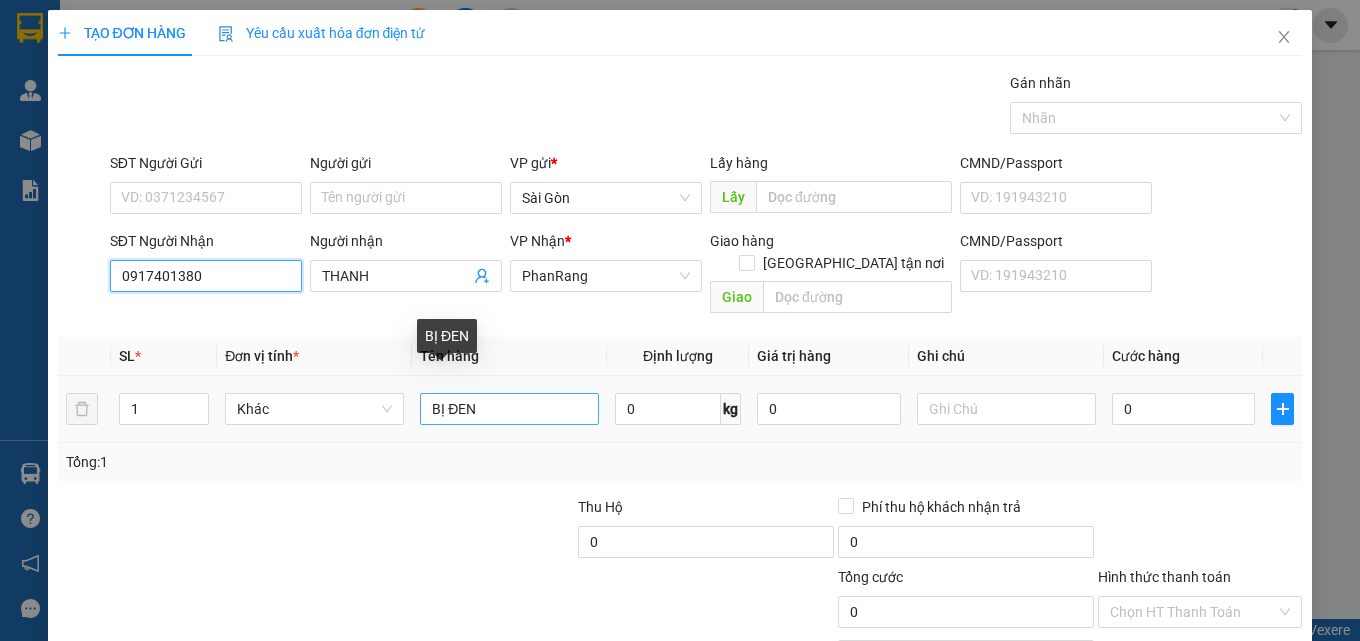 type on "0917401380" 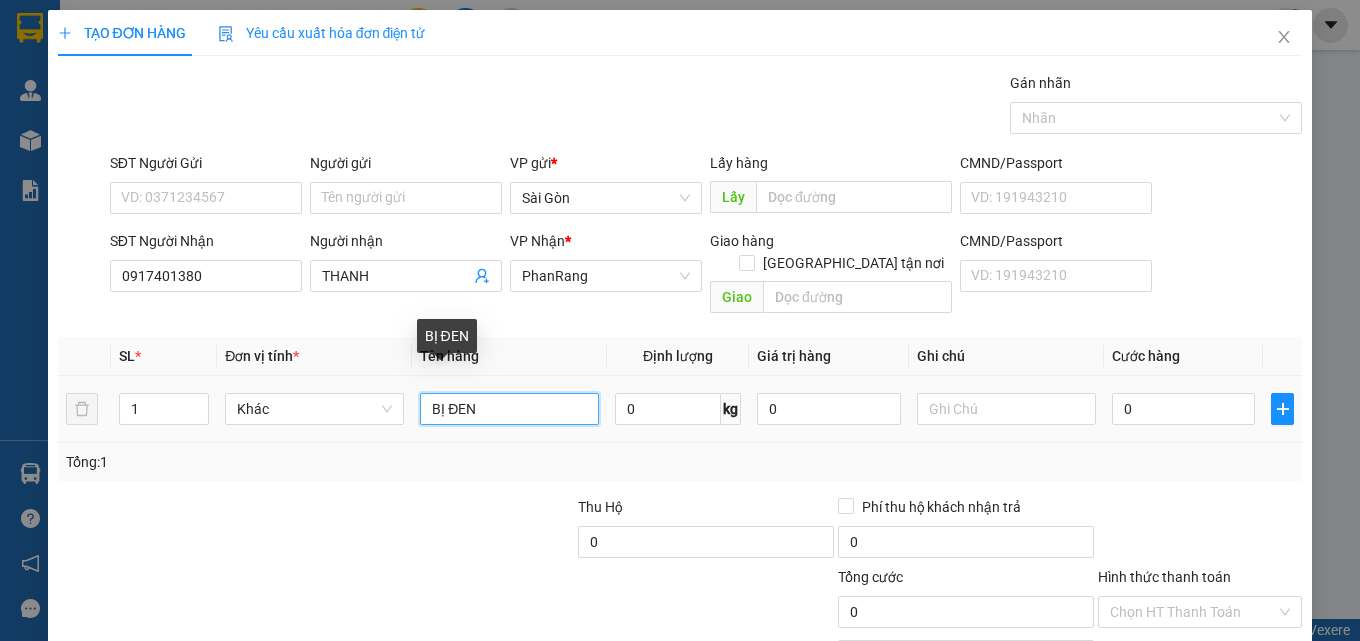 drag, startPoint x: 516, startPoint y: 394, endPoint x: 448, endPoint y: 398, distance: 68.117546 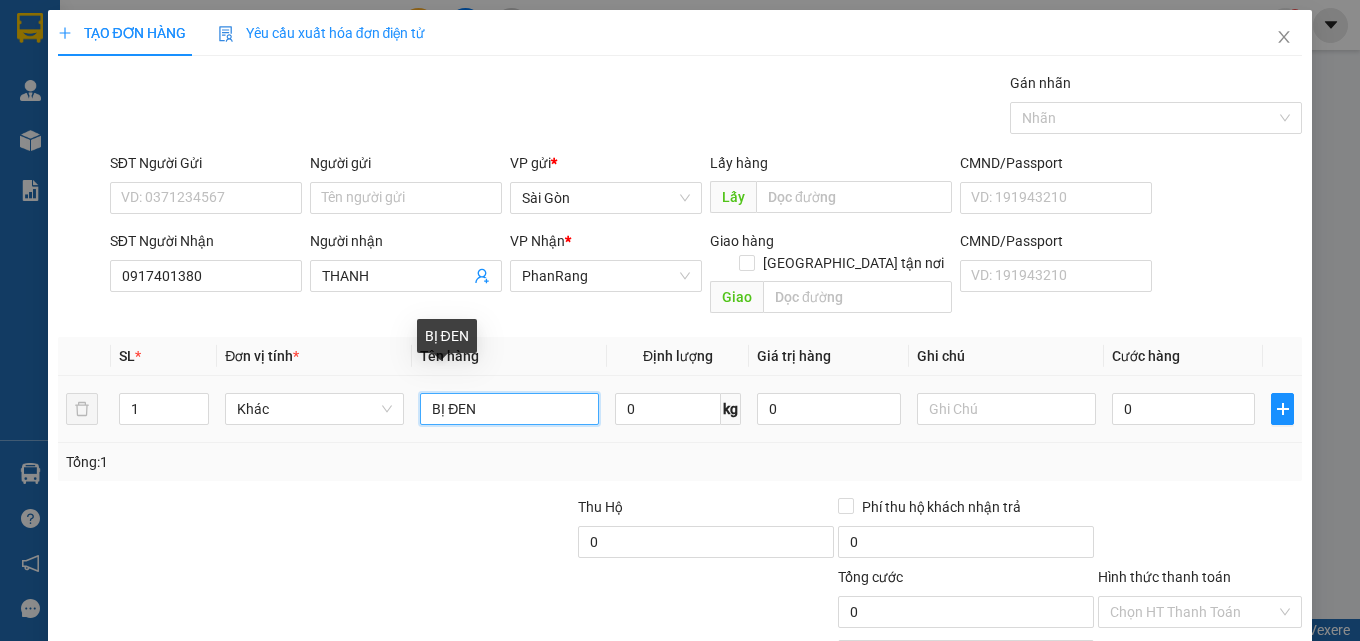 click on "BỊ ĐEN" at bounding box center [509, 409] 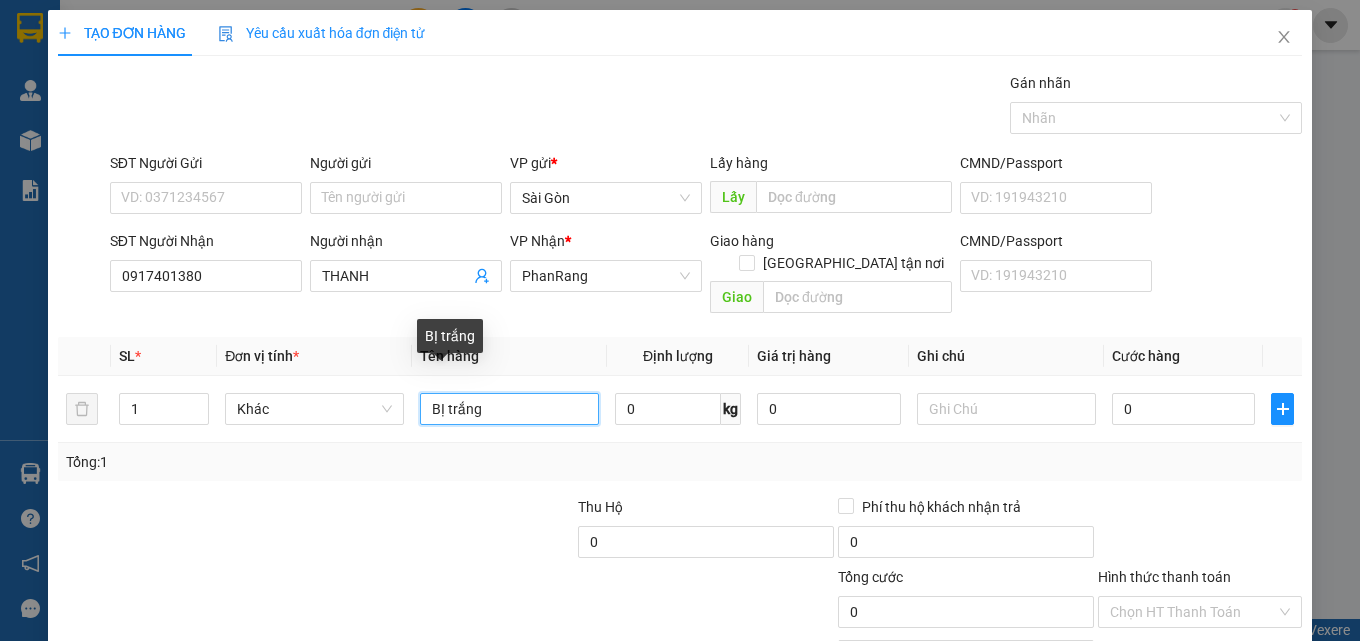 scroll, scrollTop: 99, scrollLeft: 0, axis: vertical 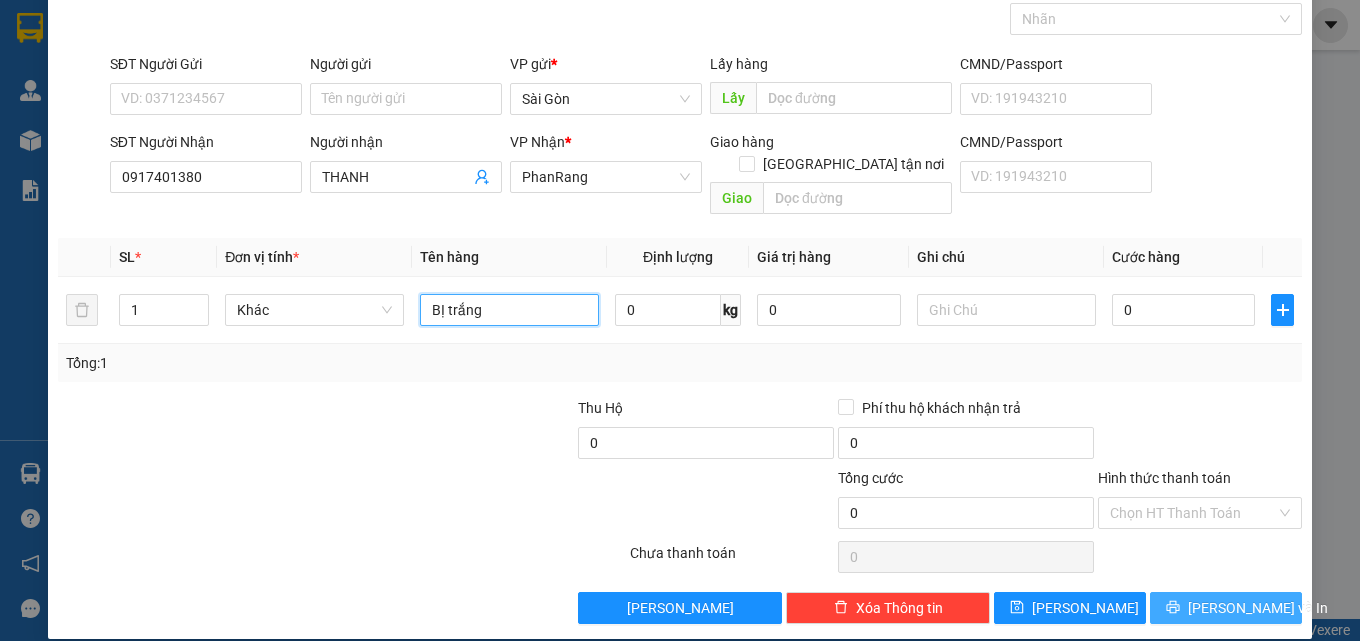 type on "BỊ trắng" 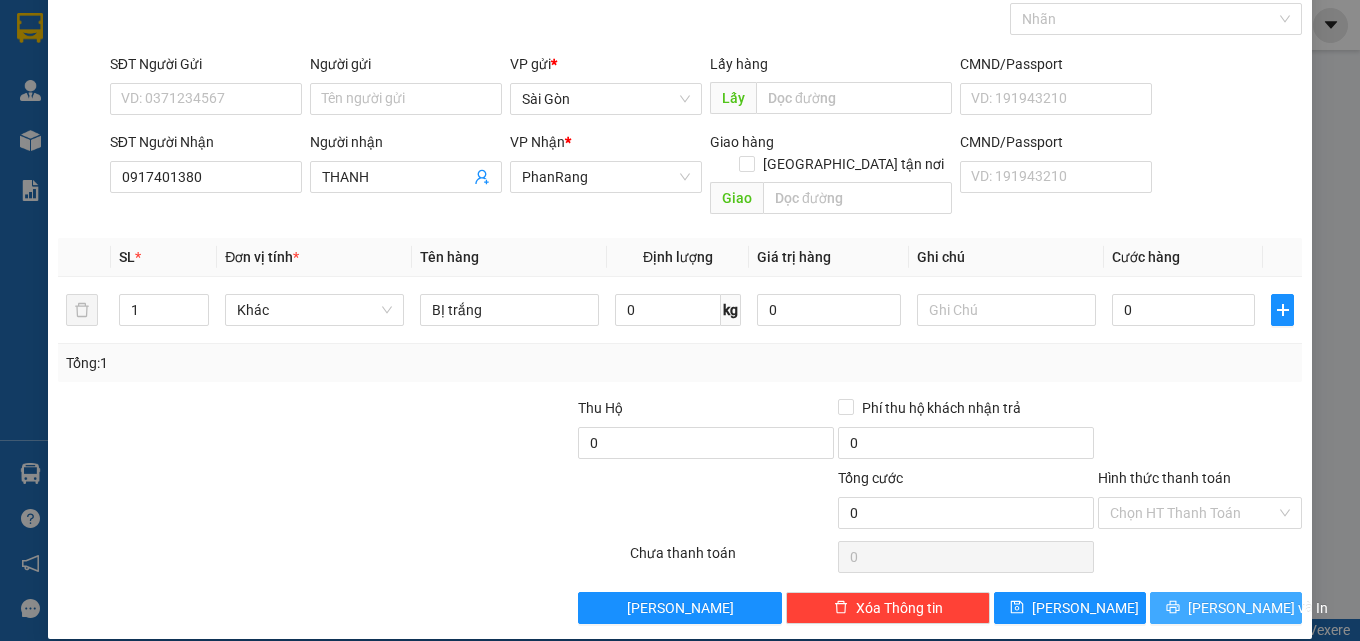drag, startPoint x: 1192, startPoint y: 583, endPoint x: 1215, endPoint y: 569, distance: 26.925823 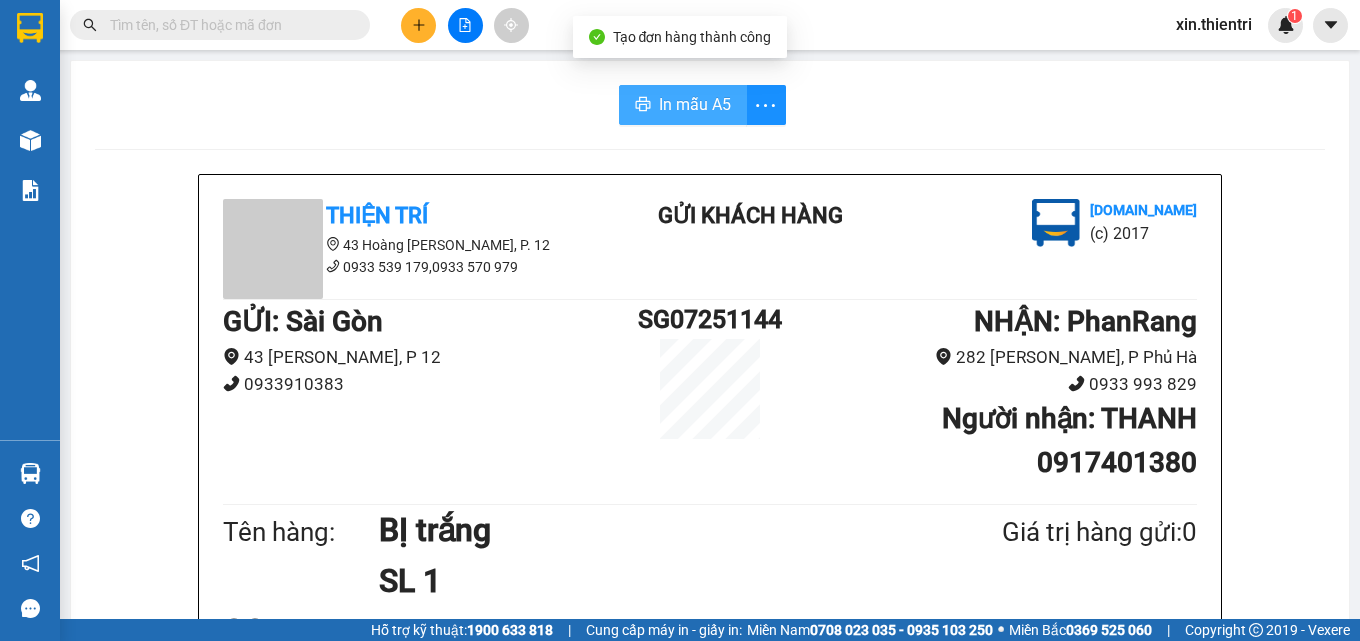 click on "In mẫu A5" at bounding box center [695, 104] 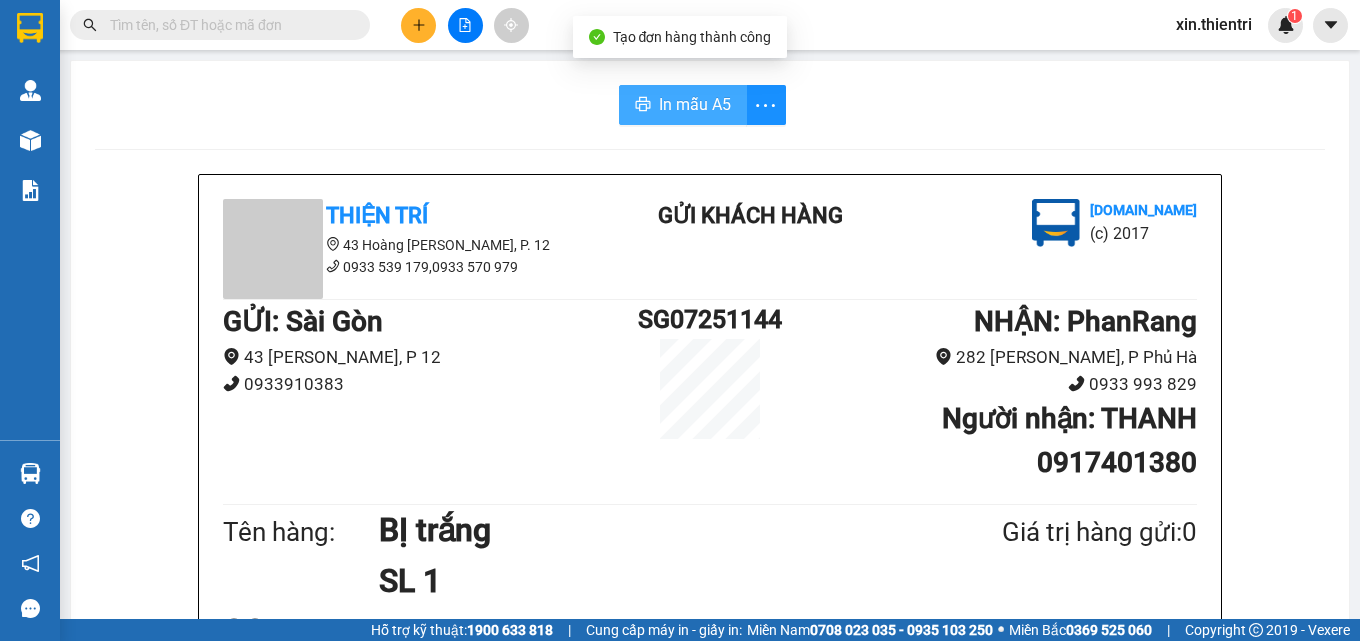 scroll, scrollTop: 0, scrollLeft: 0, axis: both 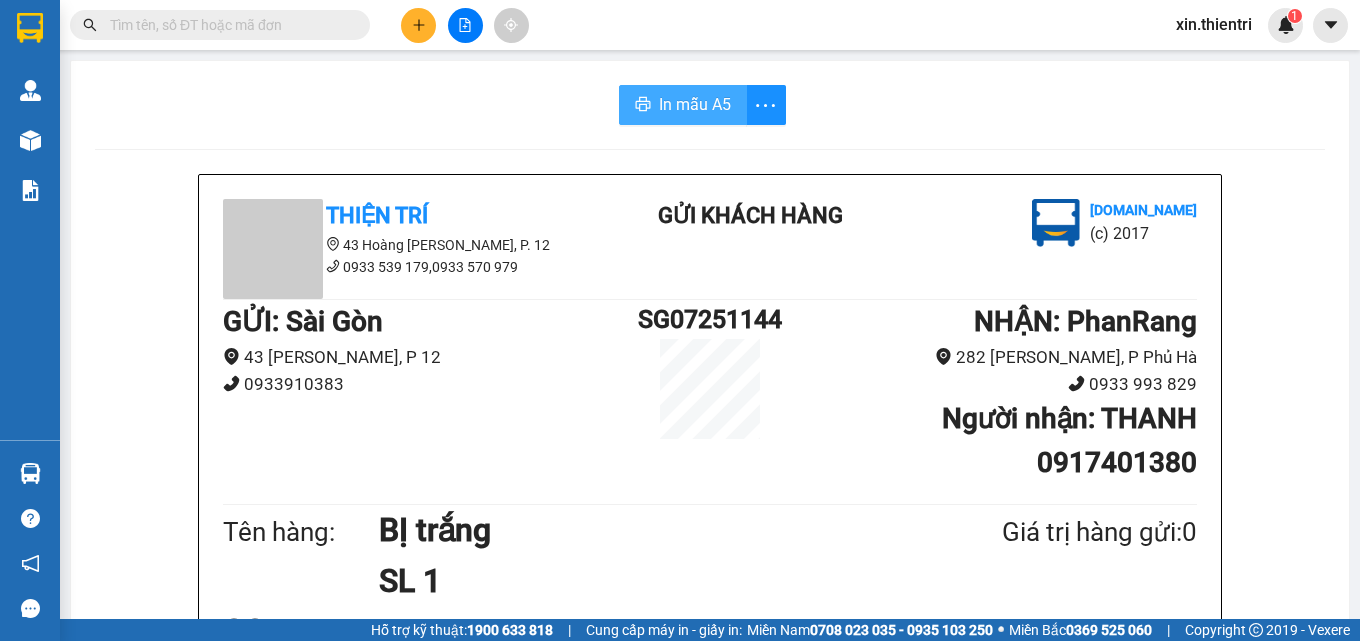 drag, startPoint x: 688, startPoint y: 96, endPoint x: 1271, endPoint y: 147, distance: 585.22644 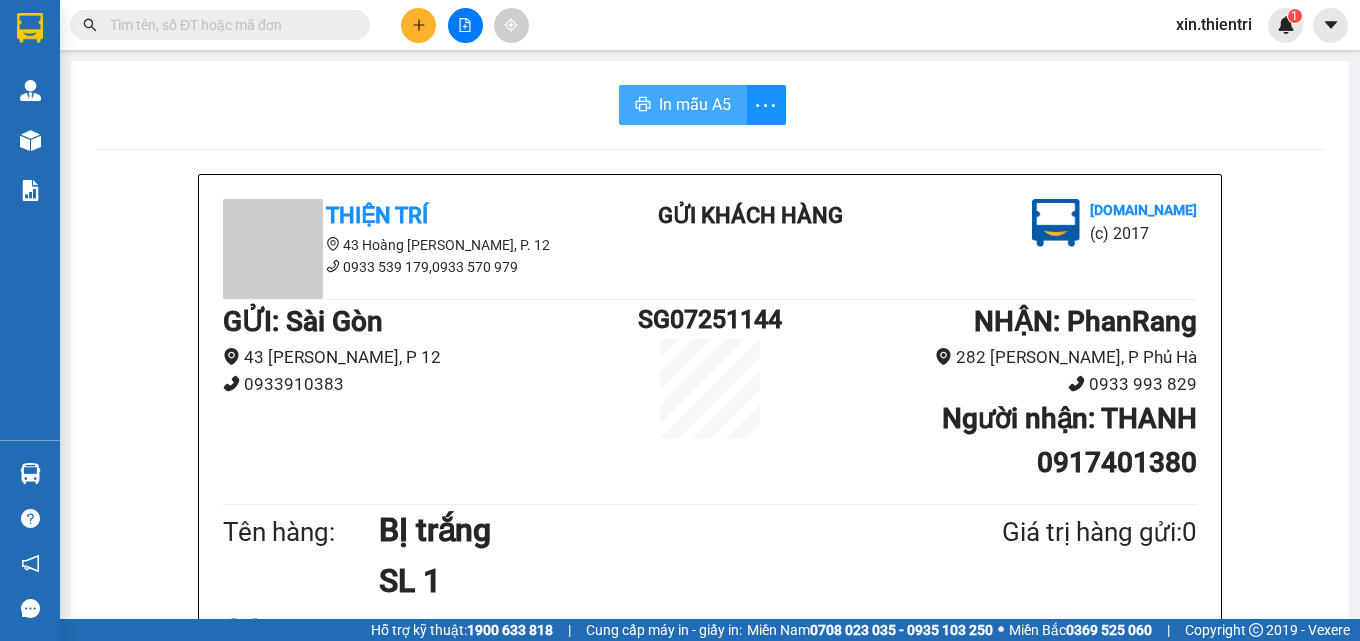 scroll, scrollTop: 0, scrollLeft: 0, axis: both 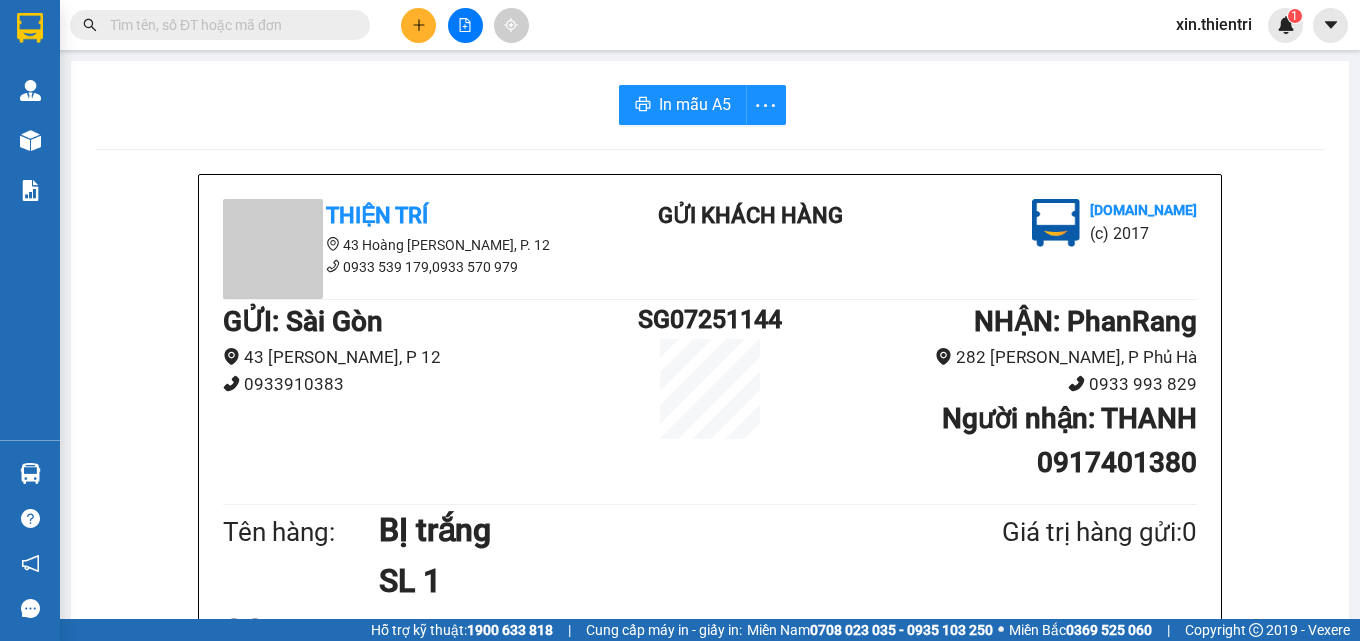 click on "Thiện Trí   43 [PERSON_NAME], [PERSON_NAME] 12   0933 539 179,0933 570 979 Gửi khách hàng [DOMAIN_NAME] (c) 2017 GỬI :   [PERSON_NAME]   43 [PERSON_NAME], P 12   0933910383 SG07251144 NHẬN :   PhanRang   282 [PERSON_NAME], P Phủ Hà   0933 993 829 Người nhận :   THANH 0917401380 Tên hàng: BỊ trắng  SL 1 Giá trị hàng gửi:  0 CC   Tổng phải thu:   0 18:45[DATE] Nhân viên Xịn Quy định nhận/gửi hàng : 1. Không vận chuyển hàng quốc,cấm.  2. [PERSON_NAME] nhận hàng gửi quá 7 ngày không nhận,[PERSON_NAME] không chịu trách nhiệm.  3.Hàng khách theo xe hư hỏng,mất sẽ được bồi thường 10 lần phí. PHIẾU NHẬN HÀNG CỦA KHÁCH THEO XE Thiện Trí [DOMAIN_NAME] [DATE] 18:45 VP  Sài Gòn Gửi:    SG07251144  -   PR VP nhận: VP  PhanRang Người nhận: THANH   0917 401 380 Tên hàng: BỊ trắng  SL 1 Giá trị hàng gửi:  0 CC   Tổng phải thu:   0" at bounding box center (710, 934) 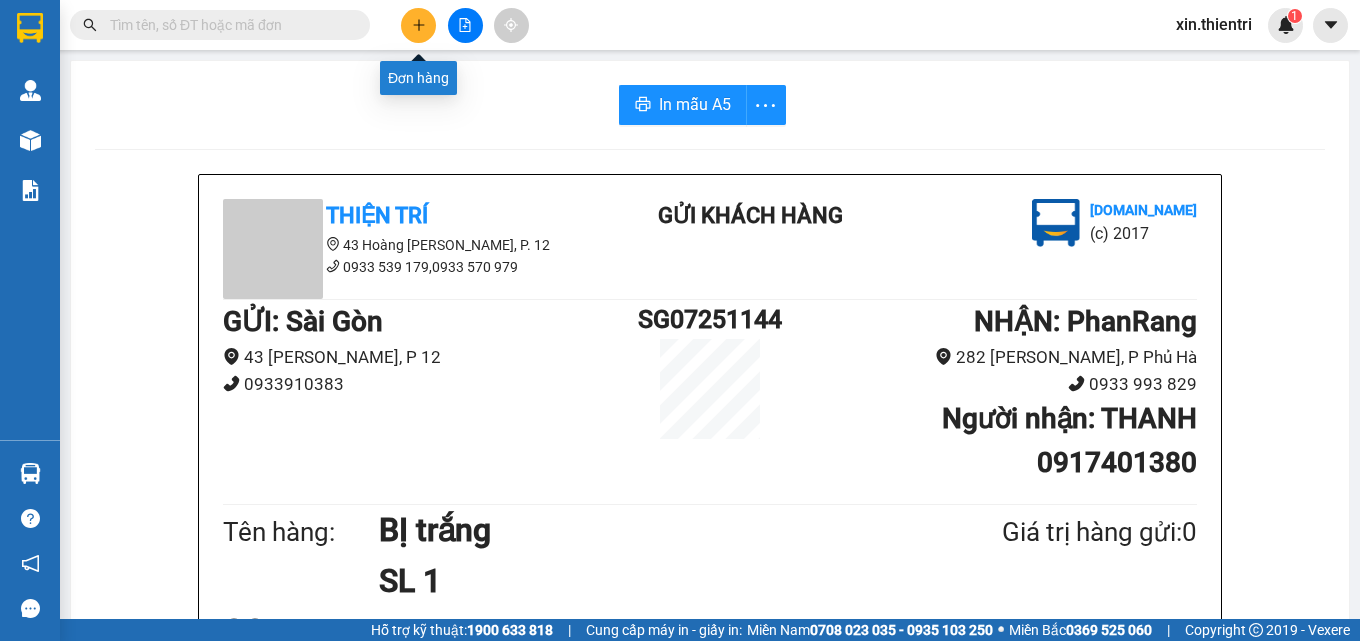 click at bounding box center [418, 25] 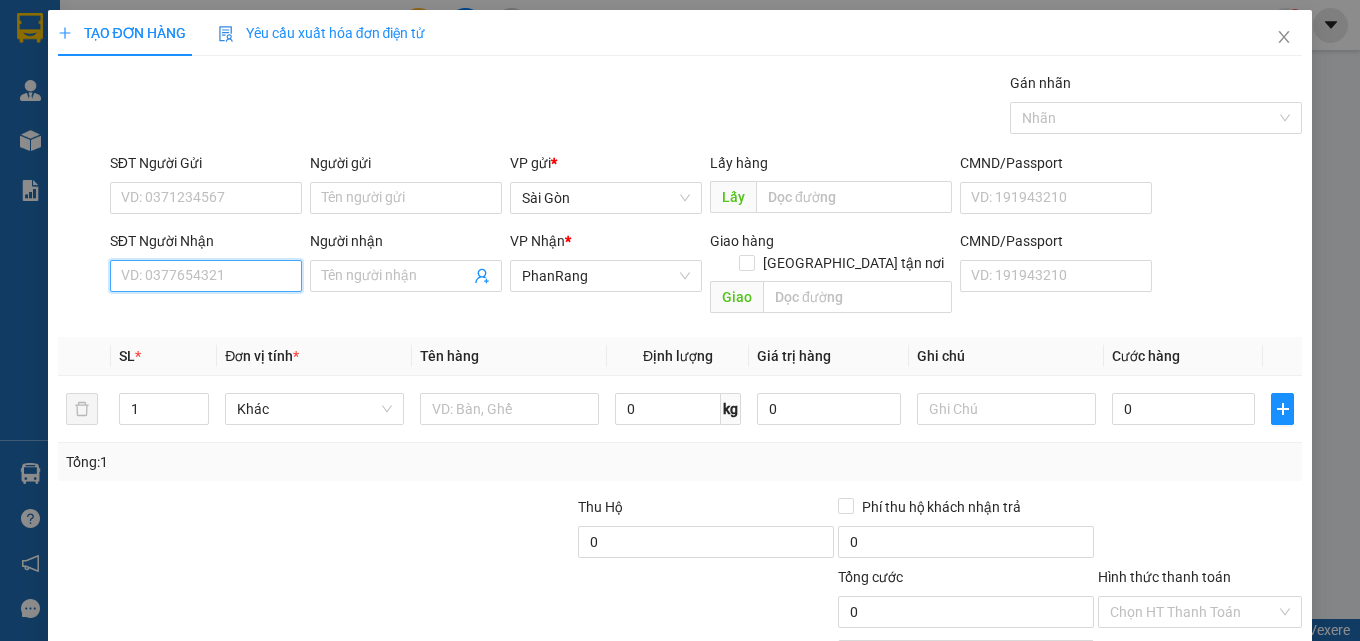 click on "SĐT Người Nhận" at bounding box center (206, 276) 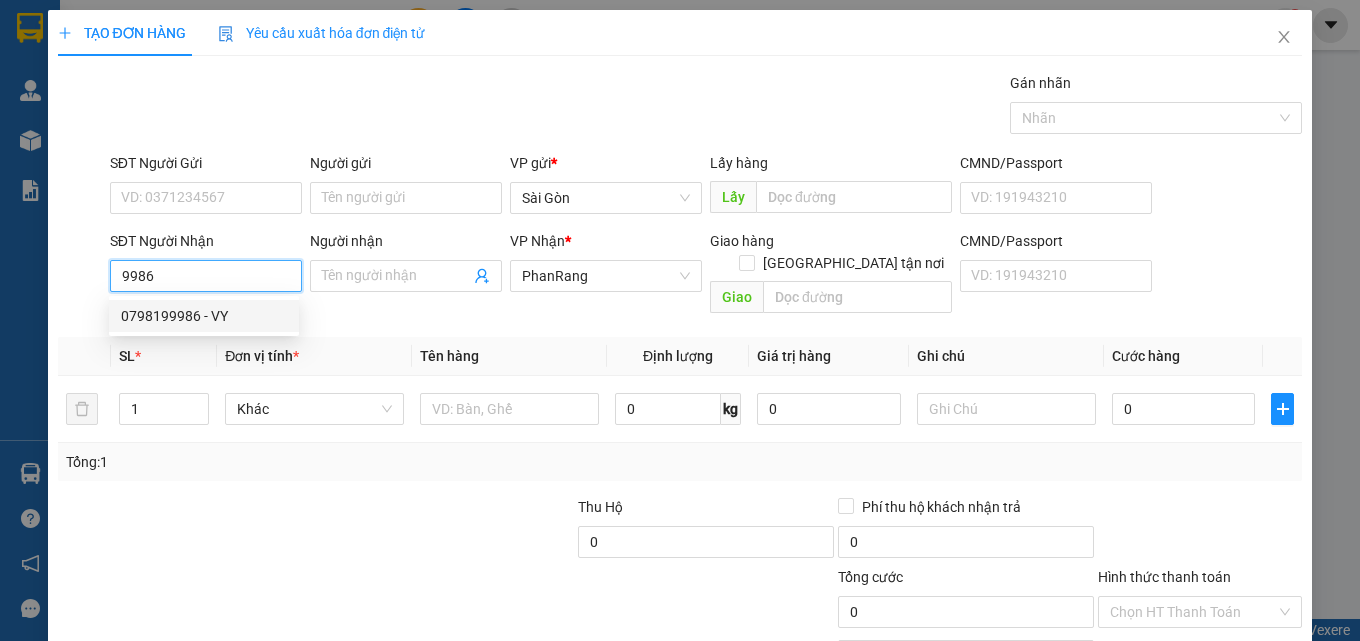 click on "0798199986 - VY" at bounding box center [204, 316] 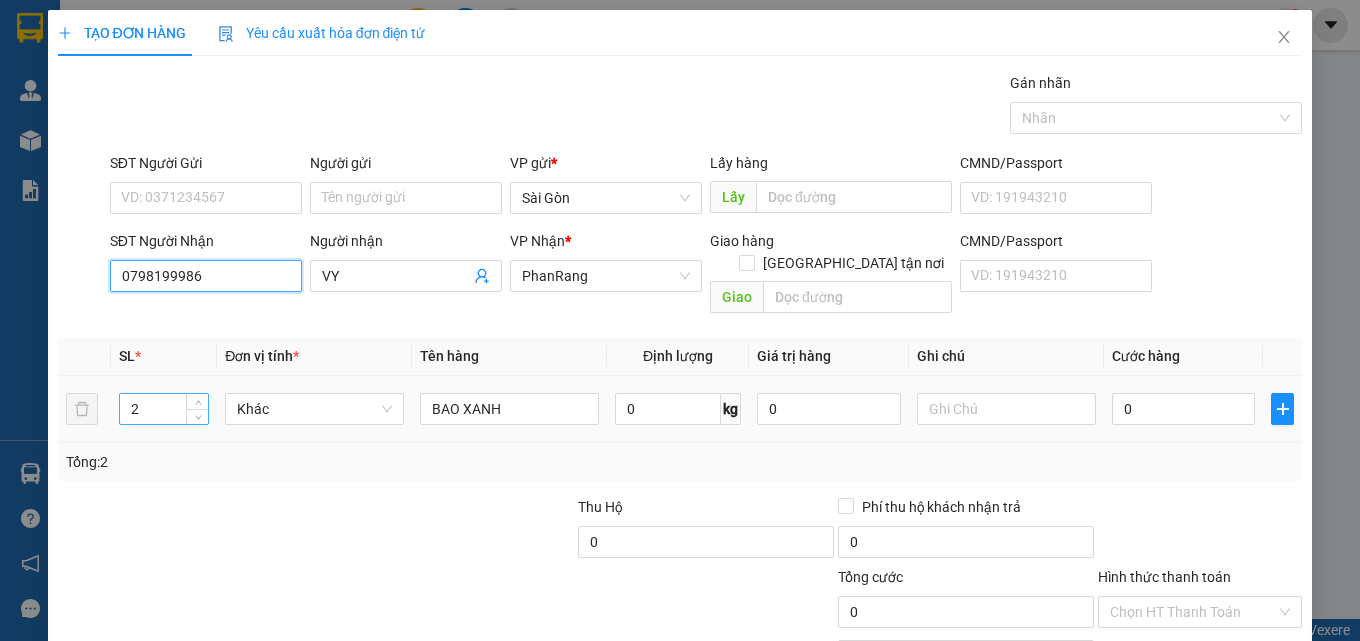 type on "0798199986" 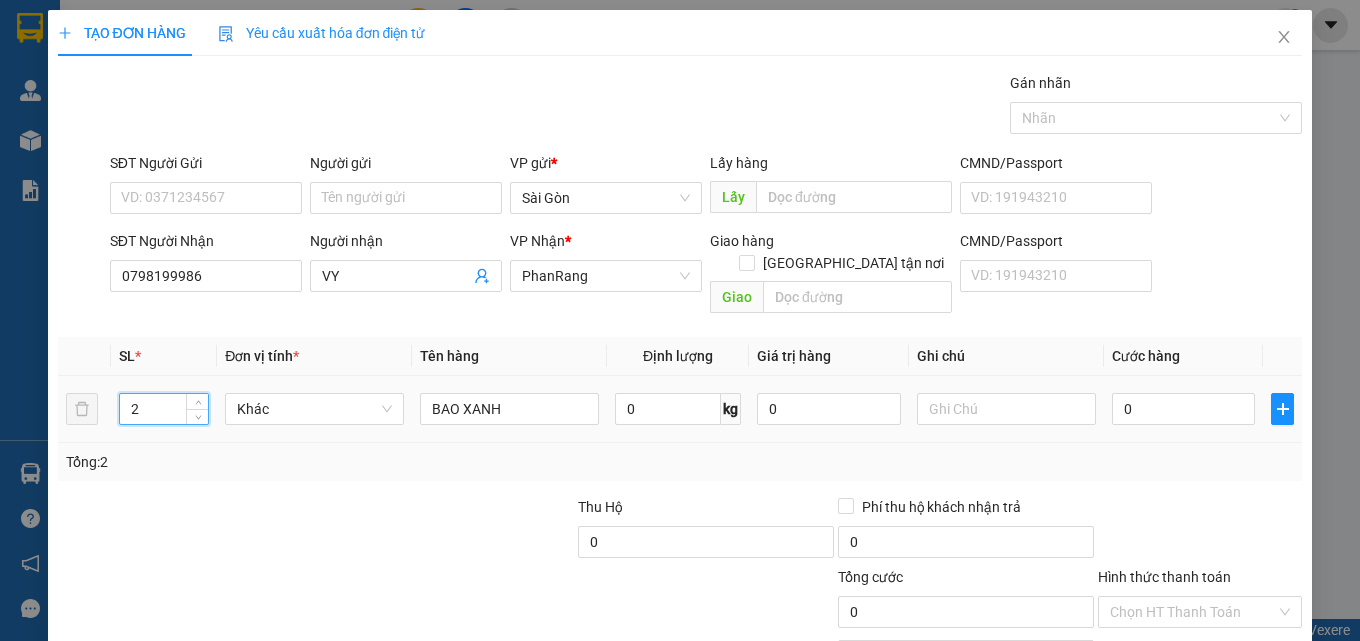 drag, startPoint x: 150, startPoint y: 386, endPoint x: 3, endPoint y: 424, distance: 151.83214 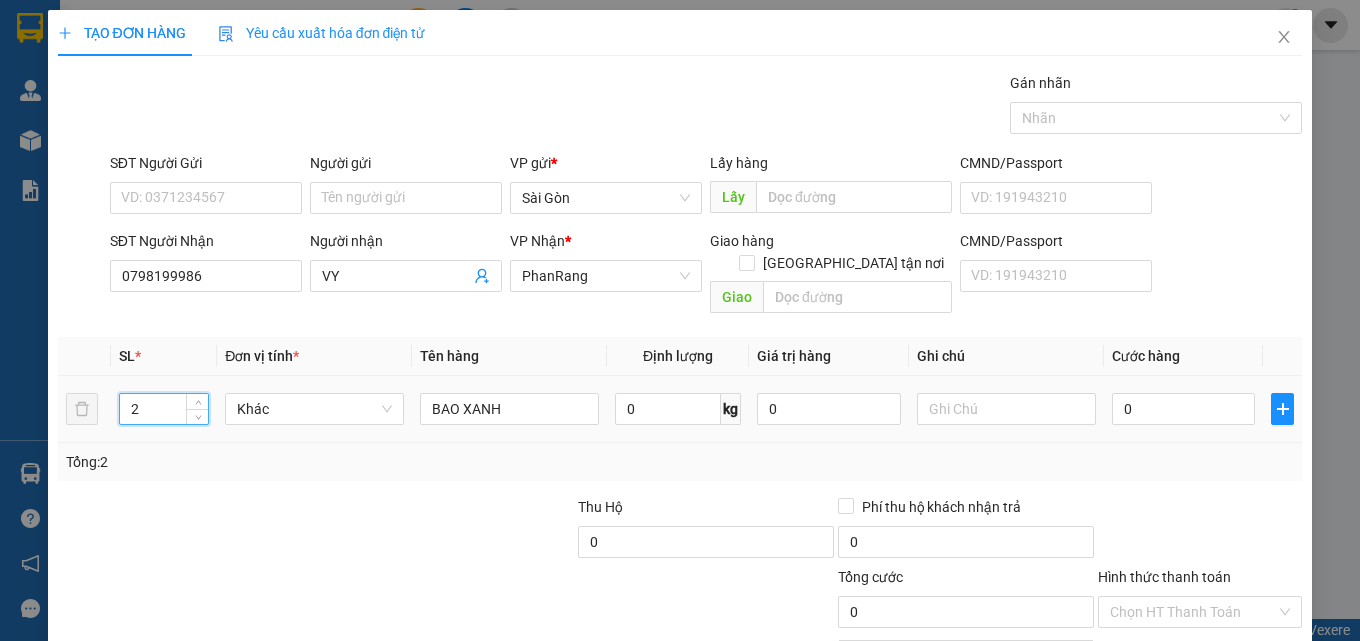 click on "TẠO ĐƠN HÀNG Yêu cầu xuất hóa đơn điện tử Transit Pickup Surcharge Ids Transit Deliver Surcharge Ids Transit Deliver Surcharge Transit Deliver Surcharge Gán nhãn   Nhãn SĐT Người Gửi VD: 0371234567 Người gửi Tên người gửi VP gửi  * Sài Gòn Lấy hàng Lấy CMND/Passport VD: [PASSPORT] SĐT Người Nhận 0798199986 Người nhận VY VP Nhận  * PhanRang Giao hàng Giao tận nơi Giao CMND/Passport VD: [PASSPORT] SL  * Đơn vị tính  * Tên hàng  Định lượng Giá trị hàng Ghi chú Cước hàng                   2 Khác BAO XANH 0 kg 0 0 Tổng:  2 Thu Hộ 0 Phí thu hộ khách nhận trả 0 Tổng cước 0 Hình thức thanh toán Chọn HT Thanh Toán Số tiền thu trước 0 Chưa thanh toán 0 Chọn HT Thanh Toán Lưu nháp Xóa Thông tin [PERSON_NAME] và In" at bounding box center [680, 320] 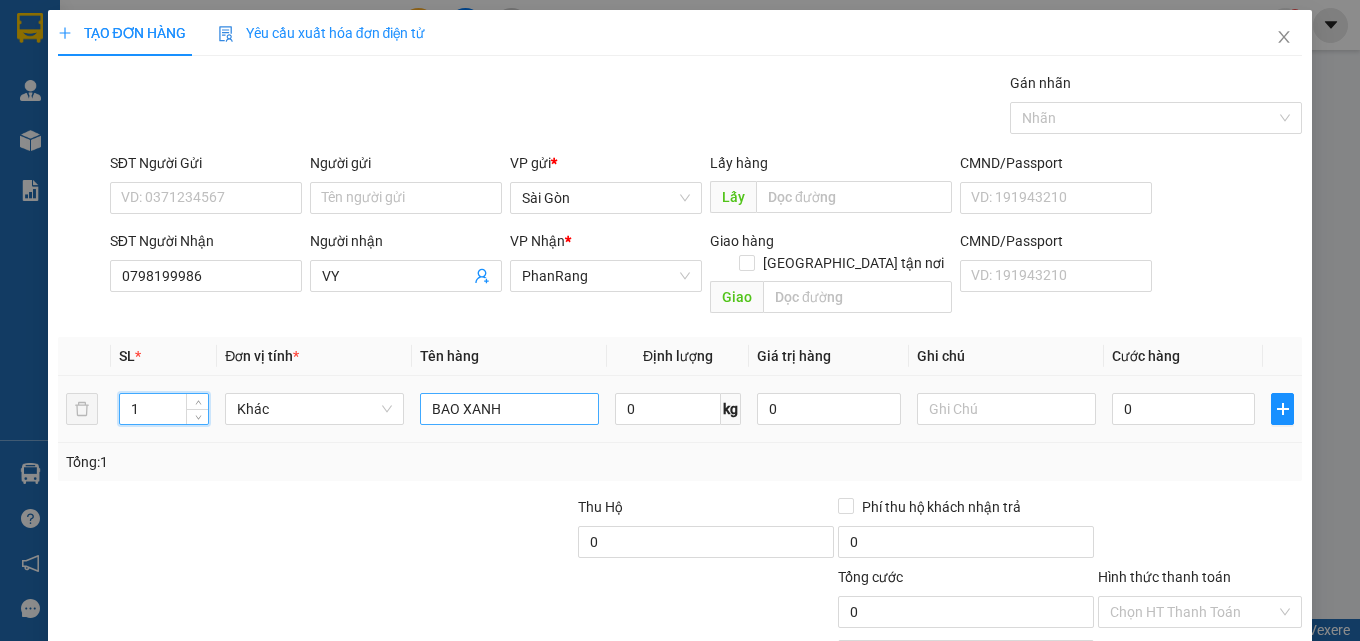 type on "1" 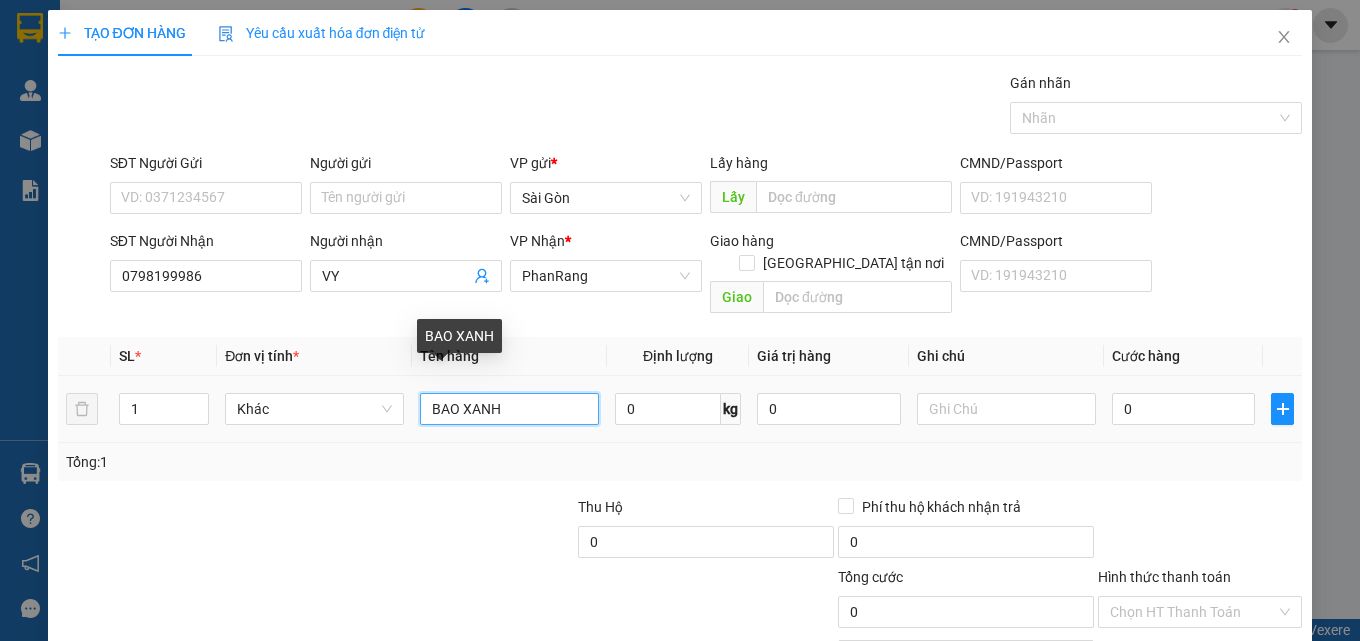 drag, startPoint x: 536, startPoint y: 394, endPoint x: 20, endPoint y: 461, distance: 520.3316 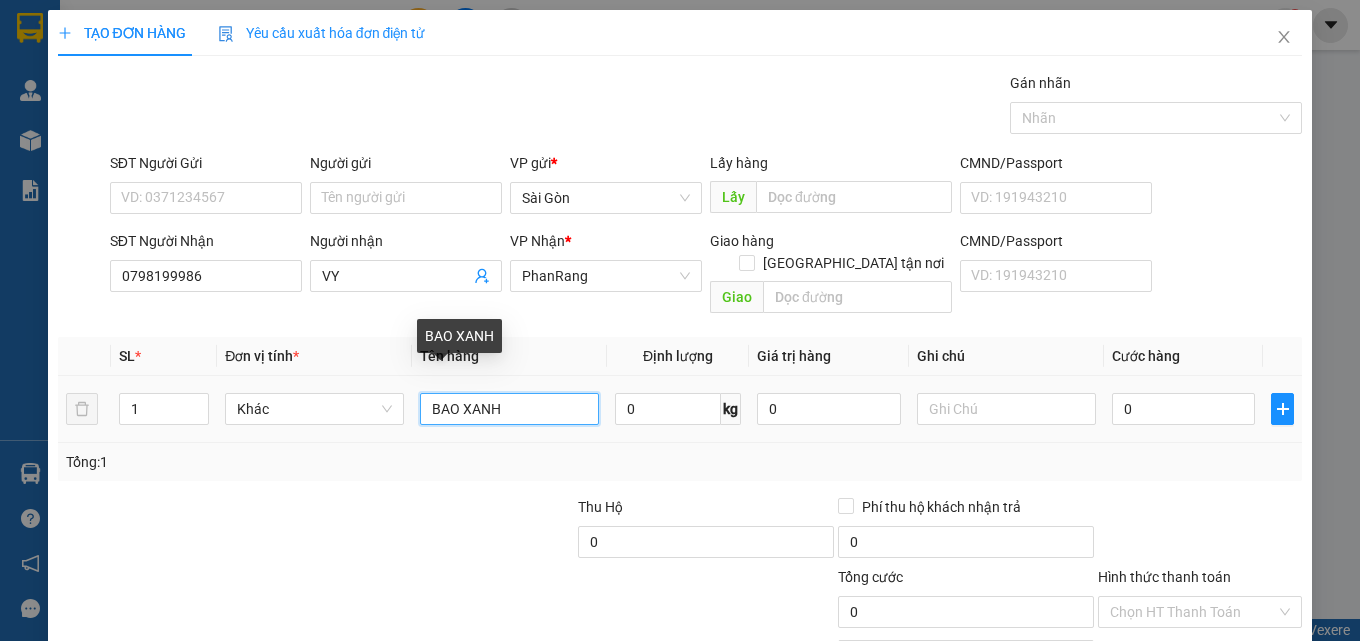 click on "TẠO ĐƠN HÀNG Yêu cầu xuất hóa đơn điện tử Transit Pickup Surcharge Ids Transit Deliver Surcharge Ids Transit Deliver Surcharge Transit Deliver Surcharge Gán nhãn   Nhãn SĐT Người Gửi VD: 0371234567 Người gửi Tên người gửi VP gửi  * Sài Gòn Lấy hàng Lấy CMND/Passport VD: [PASSPORT] SĐT Người Nhận 0798199986 Người nhận VY VP Nhận  * PhanRang Giao hàng Giao tận nơi Giao CMND/Passport VD: [PASSPORT] SL  * Đơn vị tính  * Tên hàng  Định lượng Giá trị hàng Ghi chú Cước hàng                   1 Khác BAO XANH 0 kg 0 0 Tổng:  1 Thu Hộ 0 Phí thu hộ khách nhận trả 0 Tổng cước 0 Hình thức thanh toán Chọn HT Thanh Toán Số tiền thu trước 0 Chưa thanh toán 0 Chọn HT Thanh Toán Lưu nháp Xóa Thông tin [PERSON_NAME] và In BAO XANH" at bounding box center [680, 320] 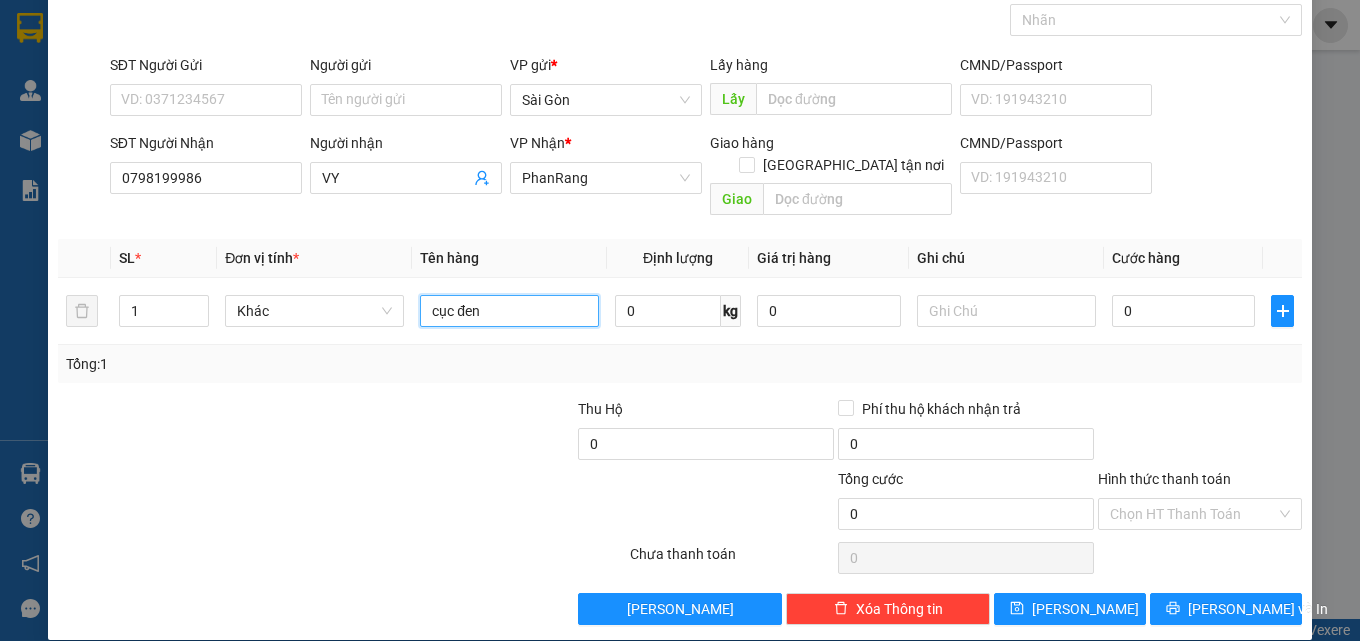 scroll, scrollTop: 99, scrollLeft: 0, axis: vertical 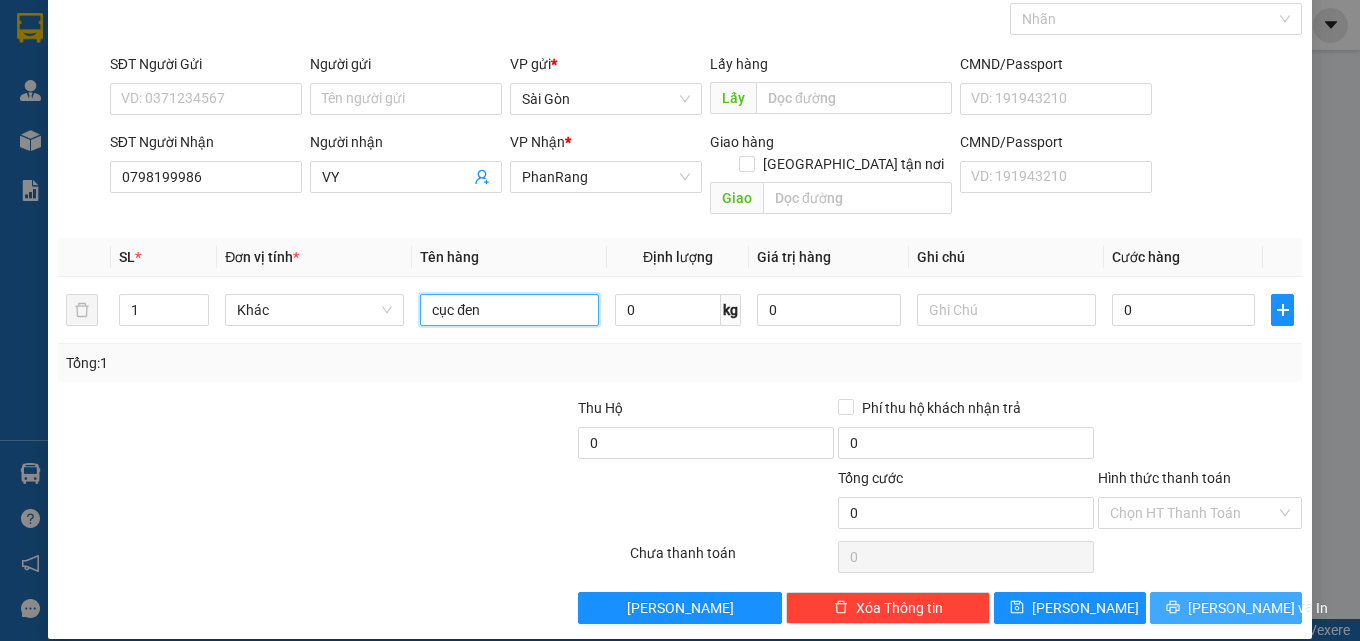 type on "cục đen" 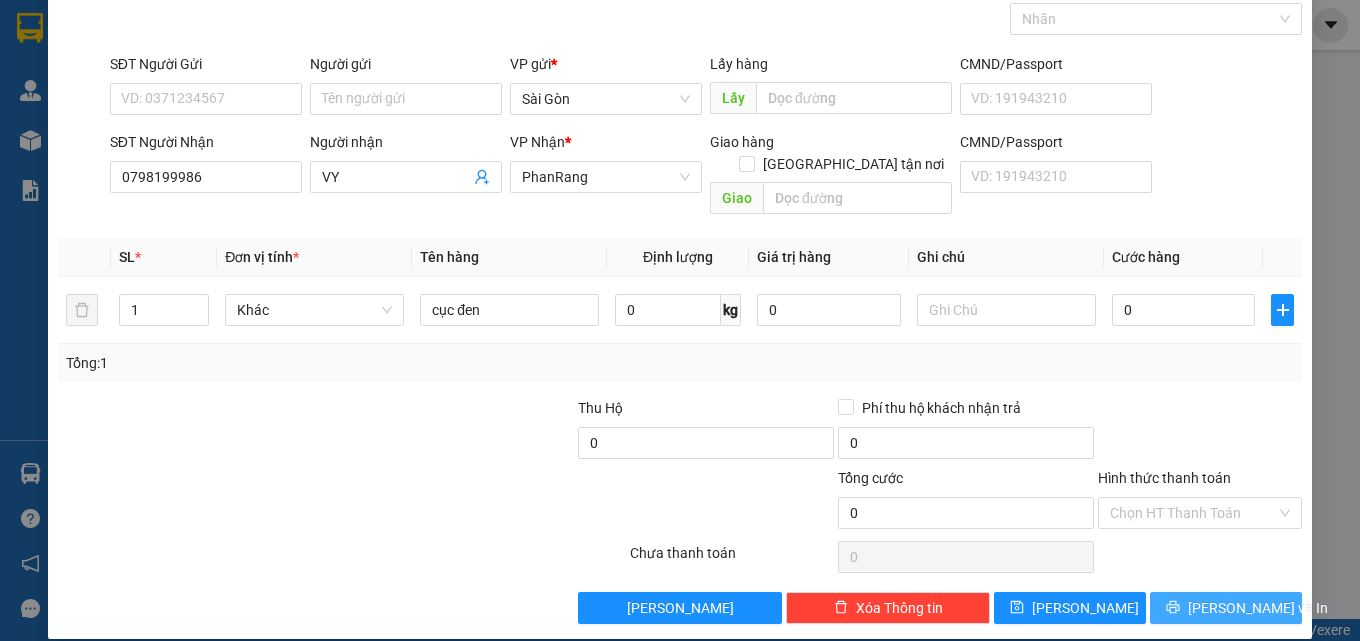 click on "[PERSON_NAME] và In" at bounding box center (1226, 608) 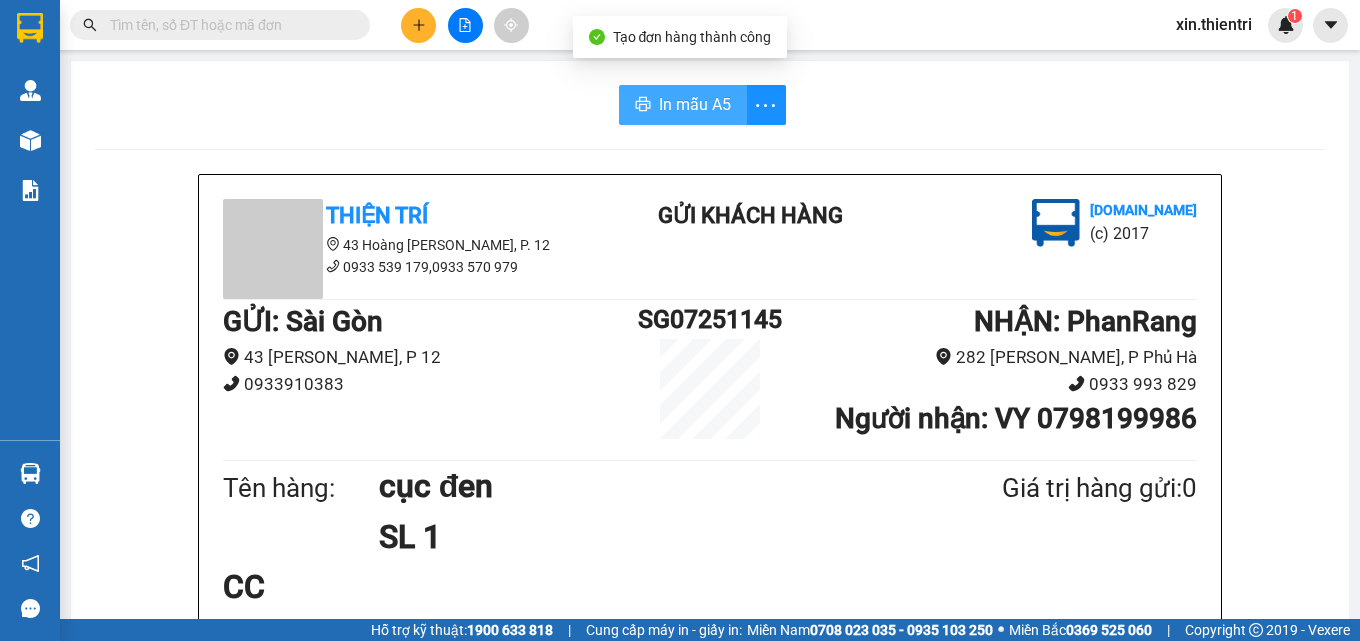 drag, startPoint x: 655, startPoint y: 96, endPoint x: 666, endPoint y: 99, distance: 11.401754 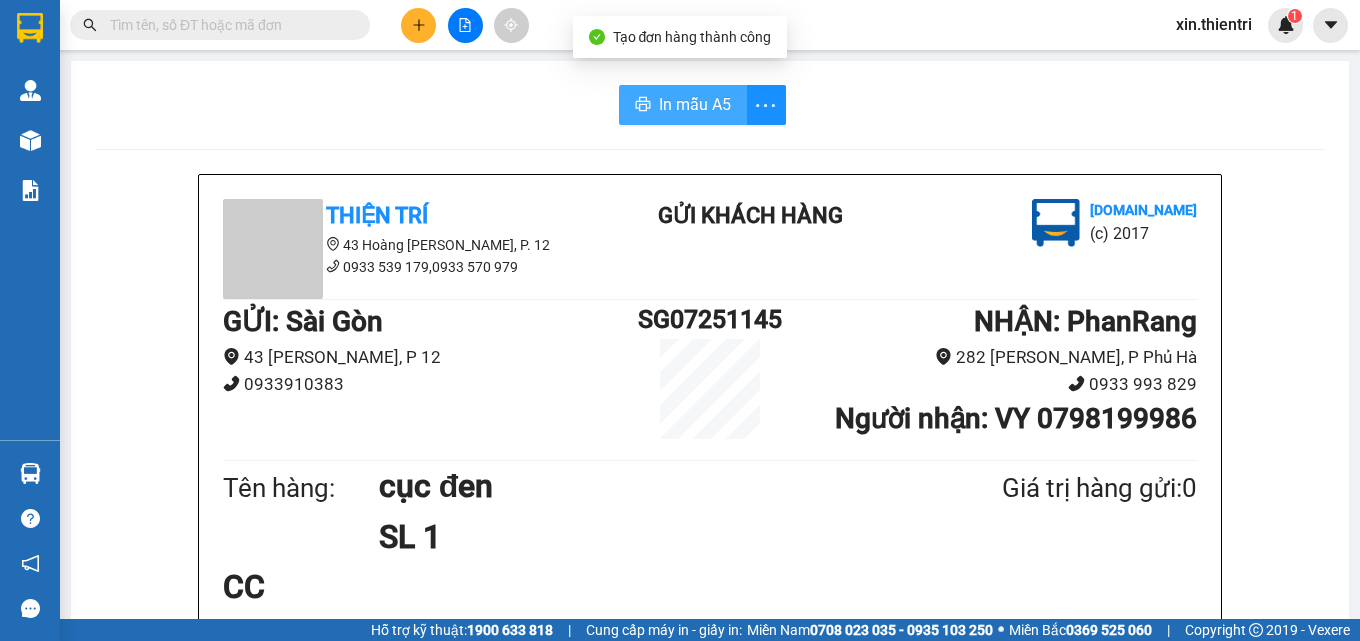 scroll, scrollTop: 0, scrollLeft: 0, axis: both 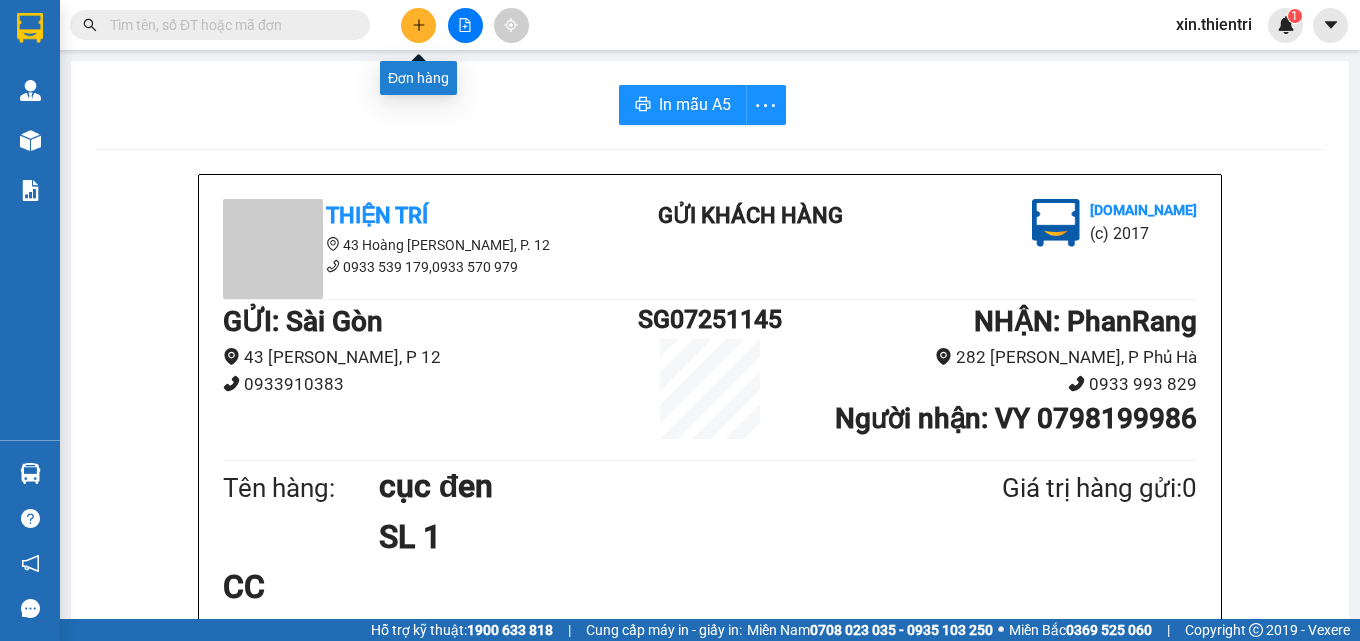 drag, startPoint x: 417, startPoint y: 28, endPoint x: 434, endPoint y: 30, distance: 17.117243 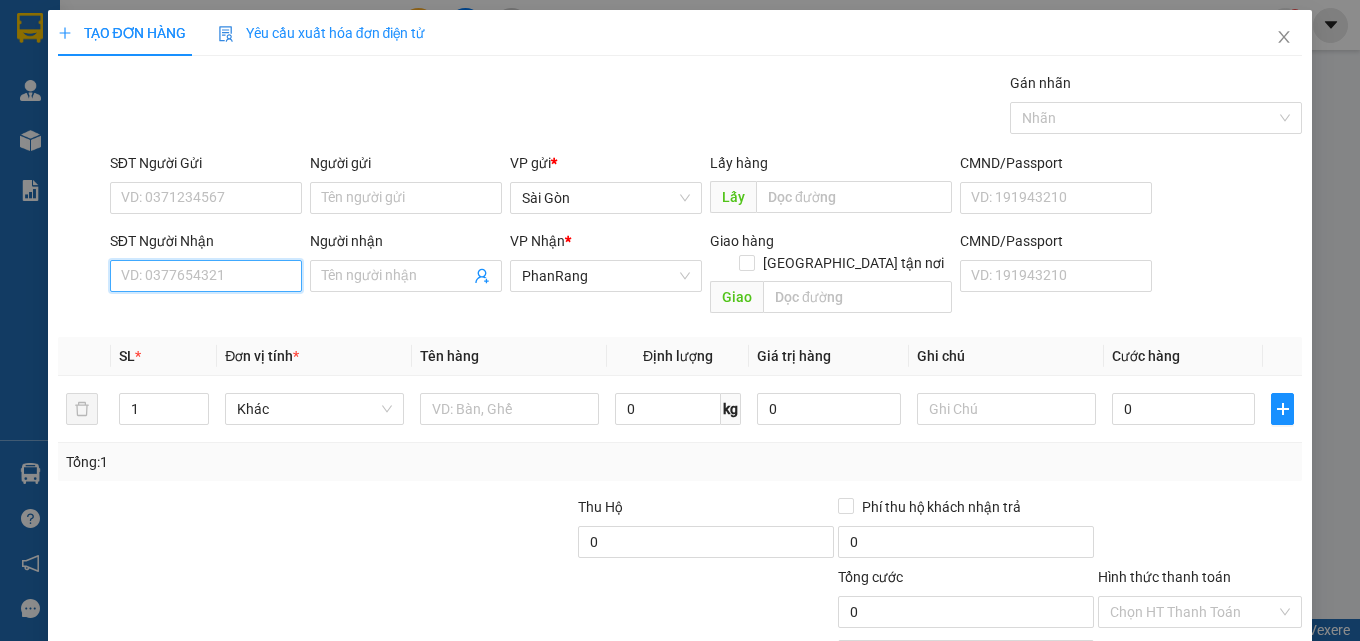 click on "SĐT Người Nhận" at bounding box center (206, 276) 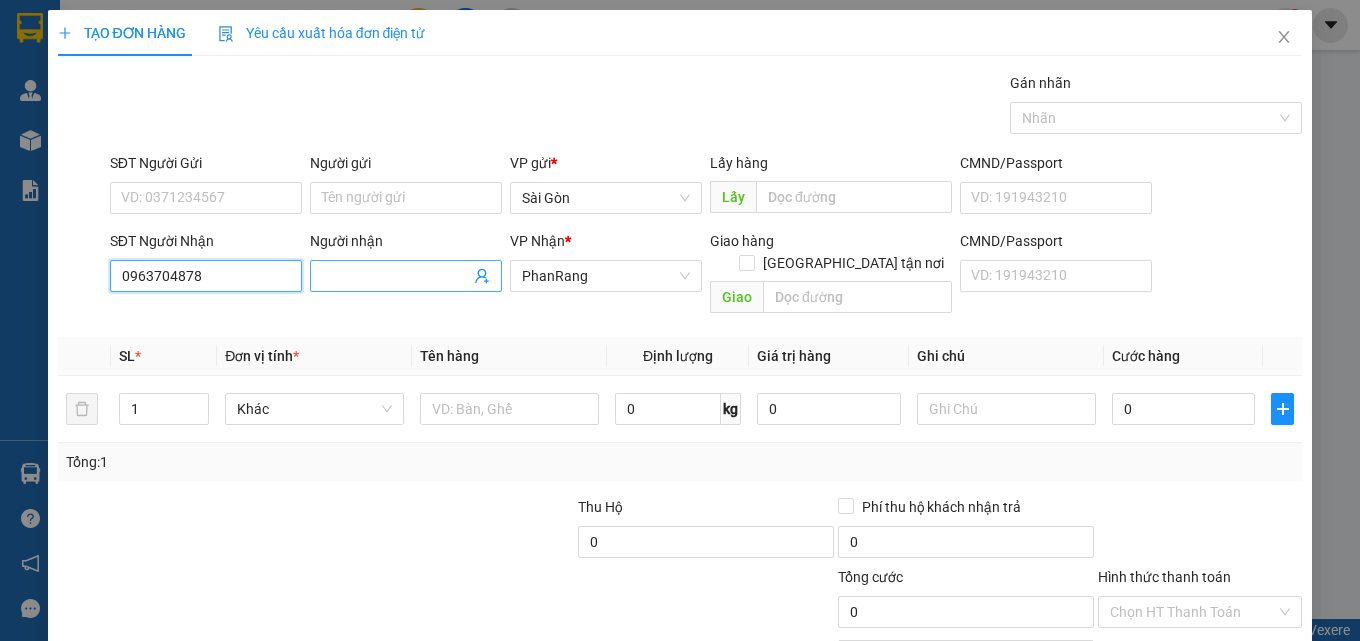 type on "0963704878" 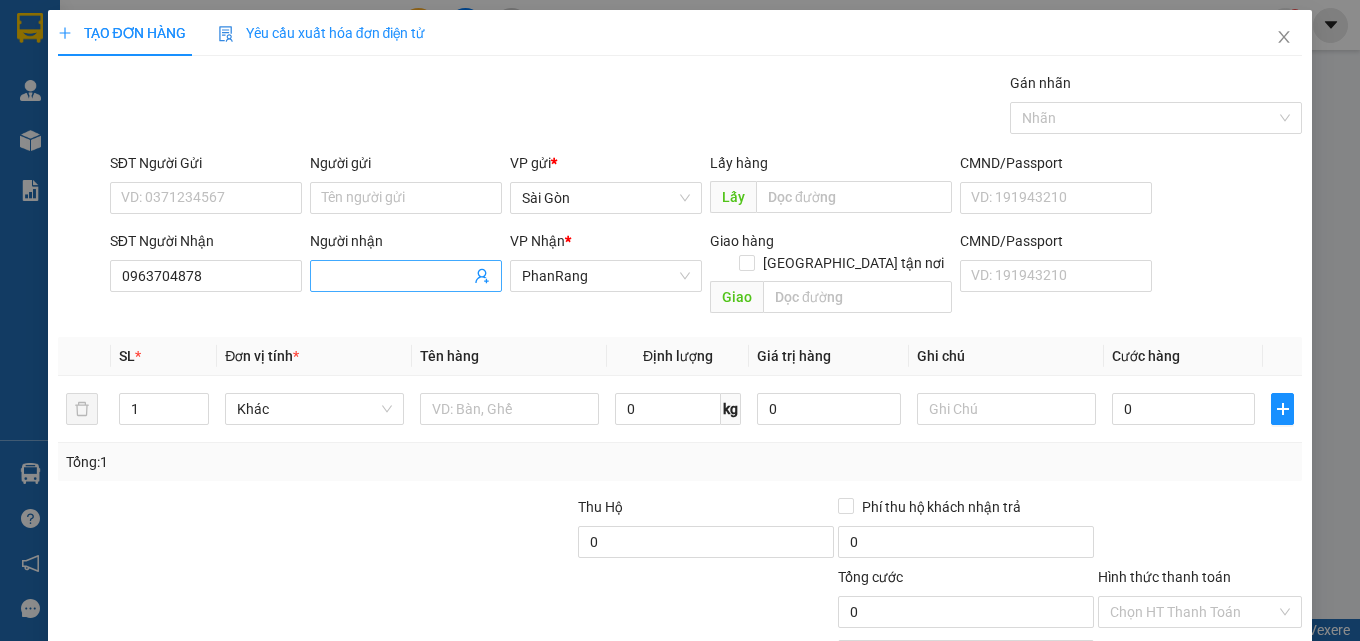 click on "Người nhận" at bounding box center [396, 276] 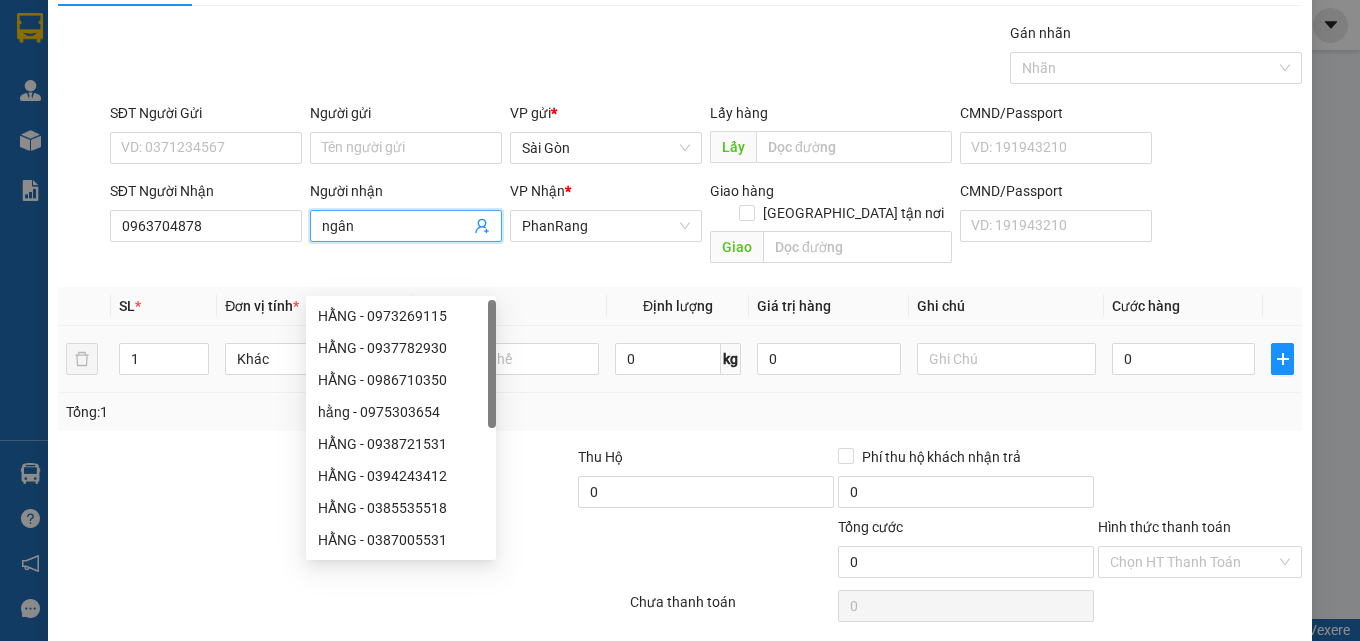 scroll, scrollTop: 99, scrollLeft: 0, axis: vertical 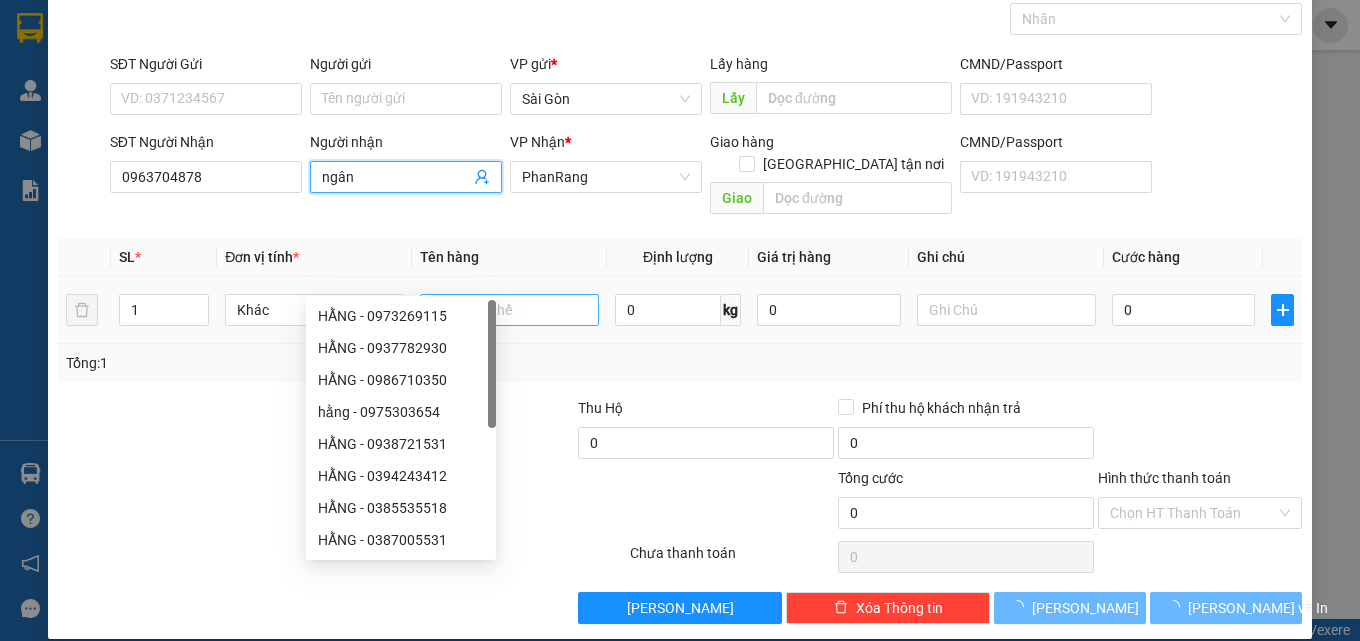 type on "ngân" 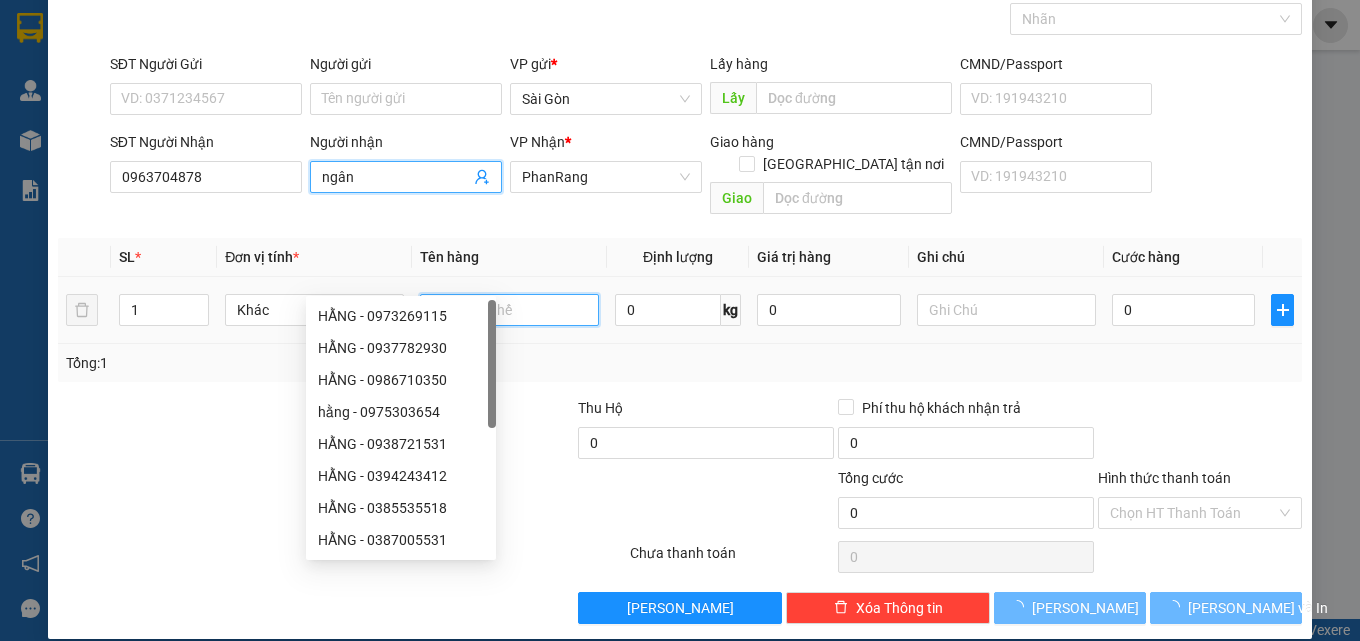 click at bounding box center [509, 310] 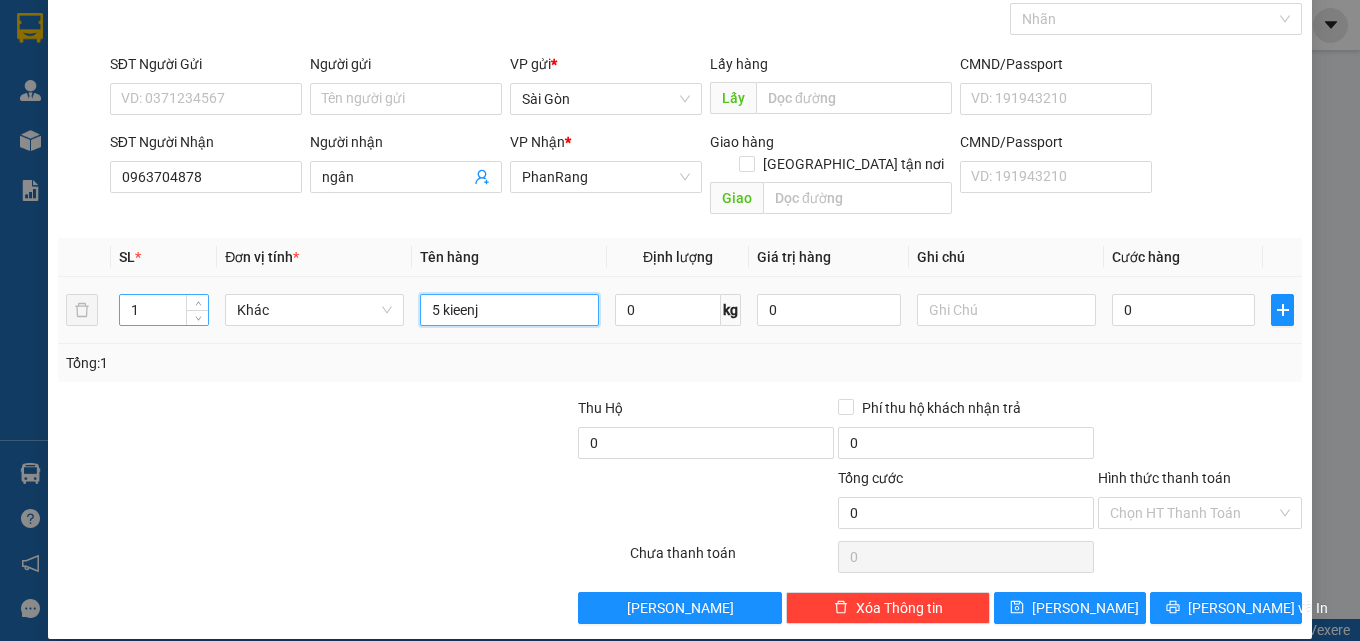 type on "5 kieenj" 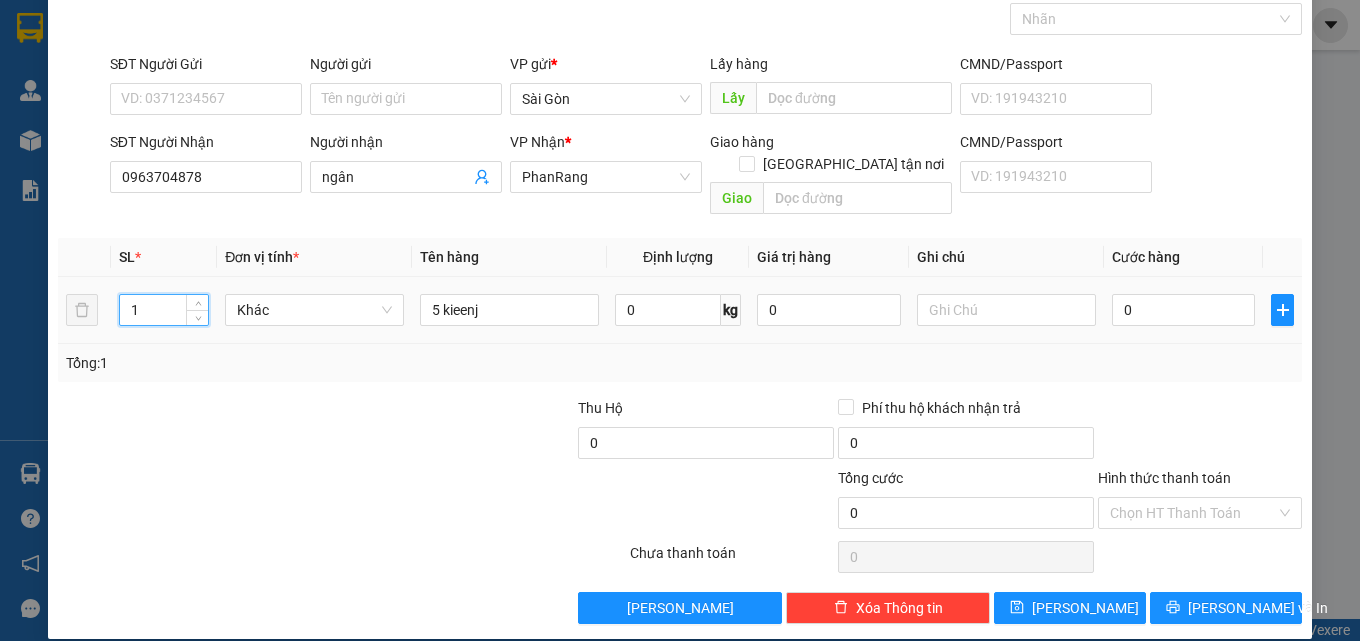 drag, startPoint x: 183, startPoint y: 277, endPoint x: 118, endPoint y: 358, distance: 103.85567 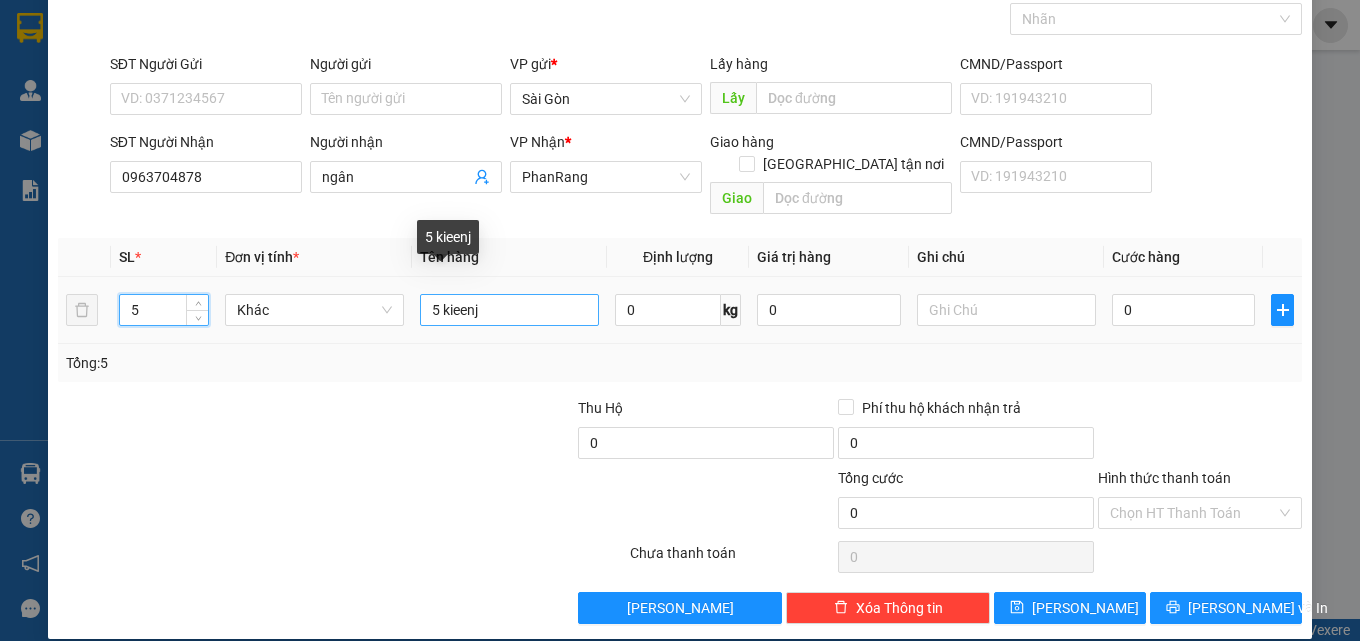 type on "5" 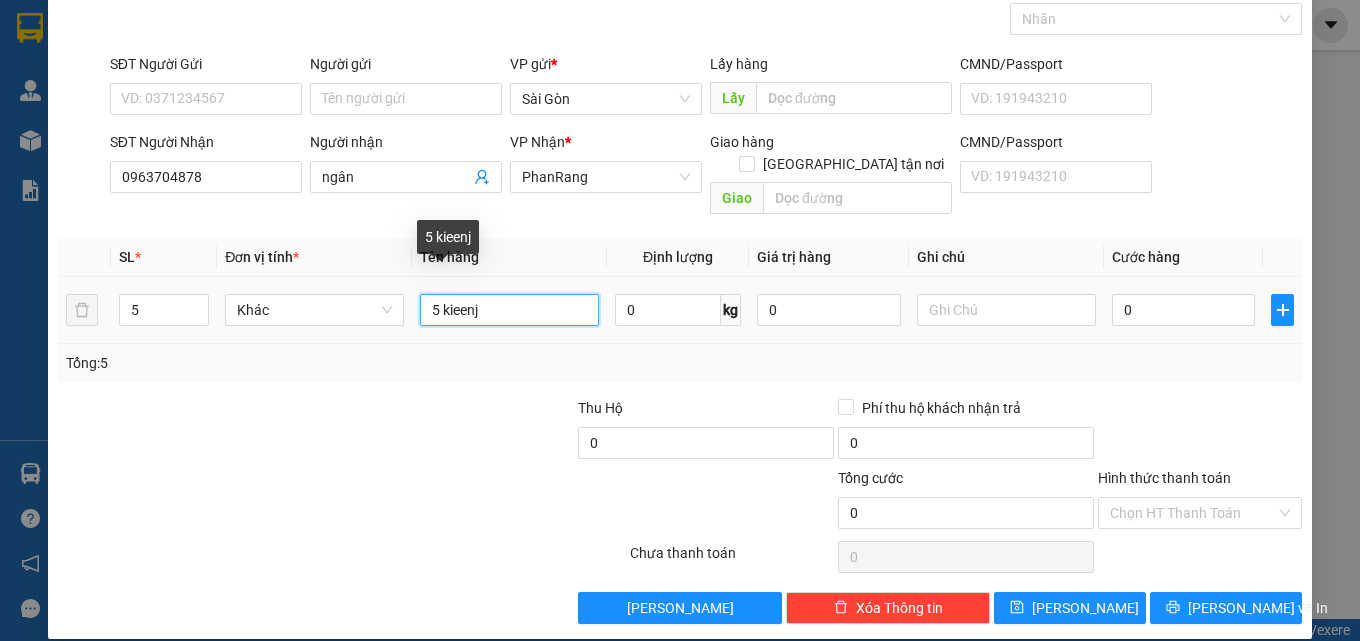 drag, startPoint x: 493, startPoint y: 283, endPoint x: 35, endPoint y: 309, distance: 458.7374 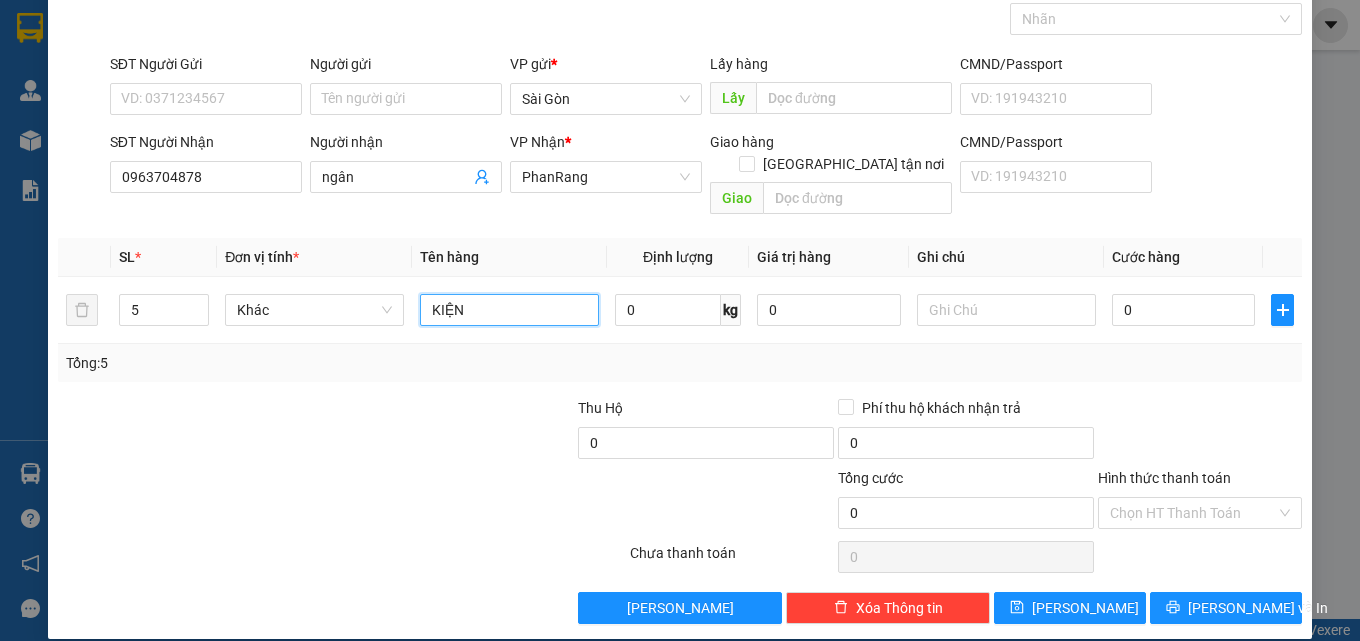 type on "KIỆN" 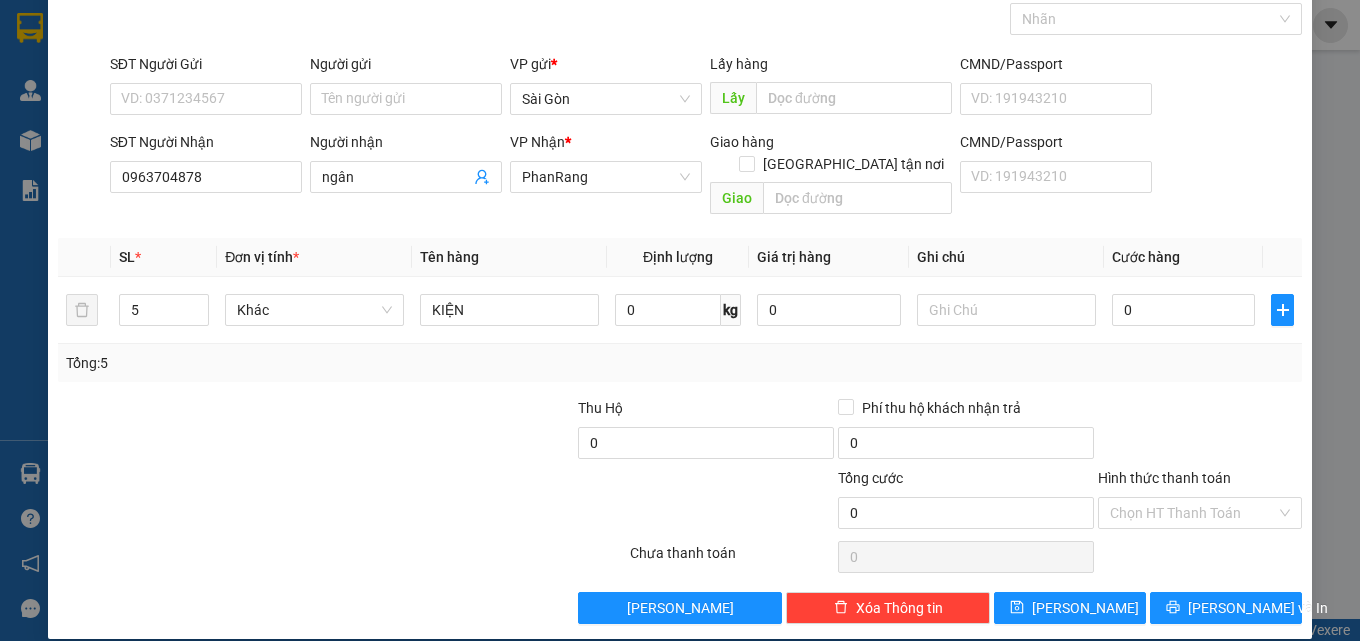 click on "Transit Pickup Surcharge Ids Transit Deliver Surcharge Ids Transit Deliver Surcharge Transit Deliver Surcharge Gán nhãn   Nhãn SĐT Người Gửi VD: 0371234567 Người gửi Tên người gửi VP gửi  * [PERSON_NAME] Lấy hàng Lấy CMND/Passport VD: [PASSPORT] SĐT Người Nhận 0963704878 Người nhận ngân VP Nhận  * PhanRang Giao hàng Giao tận nơi Giao CMND/Passport VD: [PASSPORT] SL  * Đơn vị tính  * Tên hàng  Định lượng Giá trị hàng Ghi chú Cước hàng                   5 Khác KIỆN 0 kg 0 0 Tổng:  5 Thu Hộ 0 Phí thu hộ khách nhận trả 0 Tổng cước 0 Hình thức thanh toán Chọn HT Thanh Toán Số tiền thu trước 0 Chưa thanh toán 0 Chọn HT Thanh Toán Lưu nháp Xóa Thông tin [PERSON_NAME] và In KIỆN" at bounding box center [680, 298] 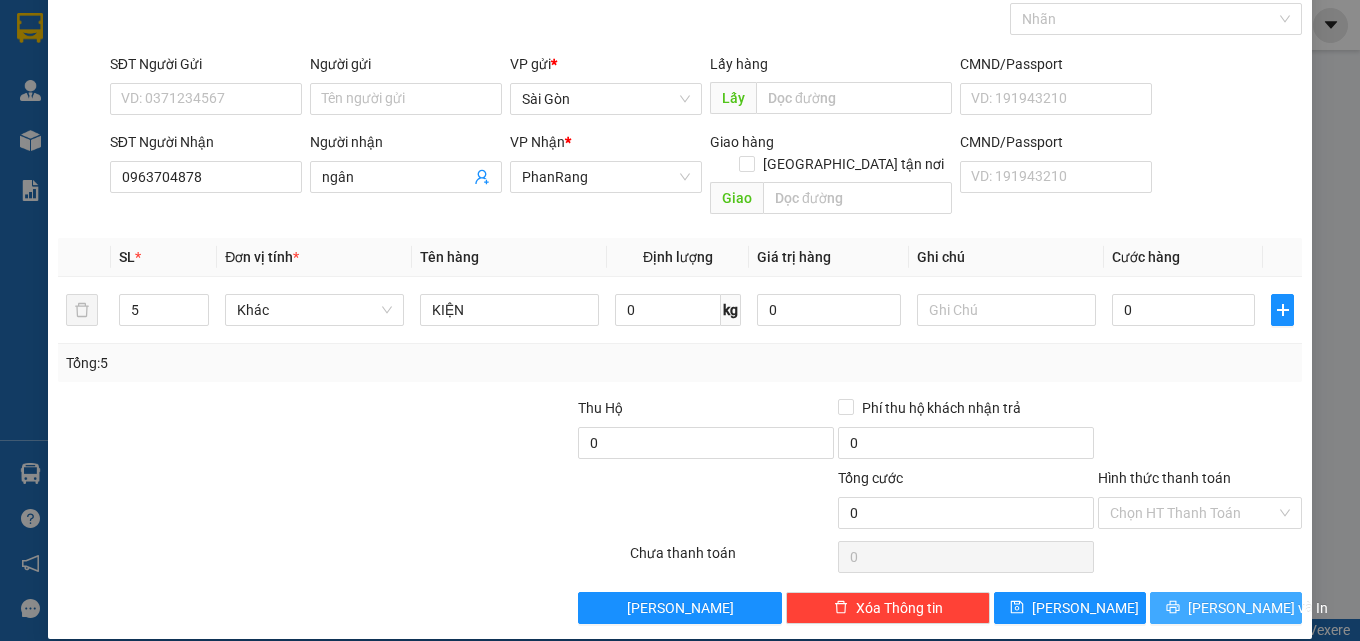 click on "Transit Pickup Surcharge Ids Transit Deliver Surcharge Ids Transit Deliver Surcharge Transit Deliver Surcharge Gán nhãn   Nhãn SĐT Người Gửi VD: 0371234567 Người gửi Tên người gửi VP gửi  * [PERSON_NAME] Lấy hàng Lấy CMND/Passport VD: [PASSPORT] SĐT Người Nhận 0963704878 Người nhận ngân VP Nhận  * PhanRang Giao hàng Giao tận nơi Giao CMND/Passport VD: [PASSPORT] SL  * Đơn vị tính  * Tên hàng  Định lượng Giá trị hàng Ghi chú Cước hàng                   5 Khác KIỆN 0 kg 0 0 Tổng:  5 Thu Hộ 0 Phí thu hộ khách nhận trả 0 Tổng cước 0 Hình thức thanh toán Chọn HT Thanh Toán Số tiền thu trước 0 Chưa thanh toán 0 Chọn HT Thanh Toán Lưu nháp Xóa Thông tin [PERSON_NAME] và In KIỆN" at bounding box center (680, 298) 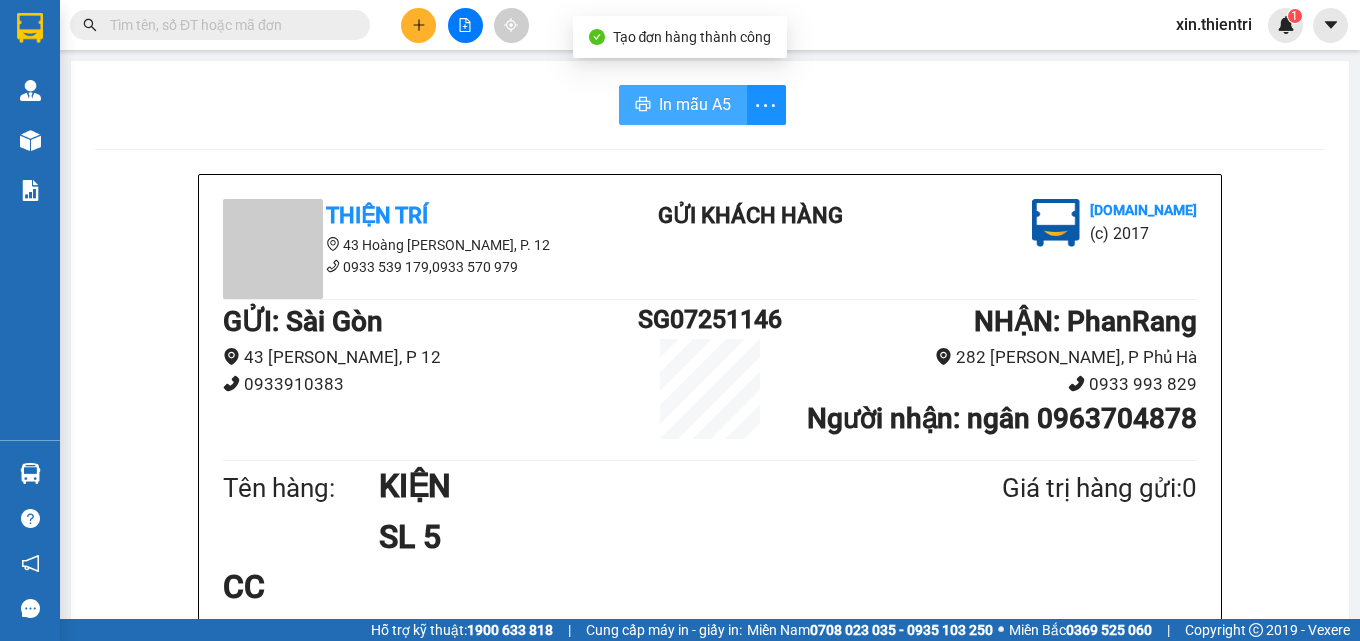 drag, startPoint x: 663, startPoint y: 103, endPoint x: 686, endPoint y: 118, distance: 27.45906 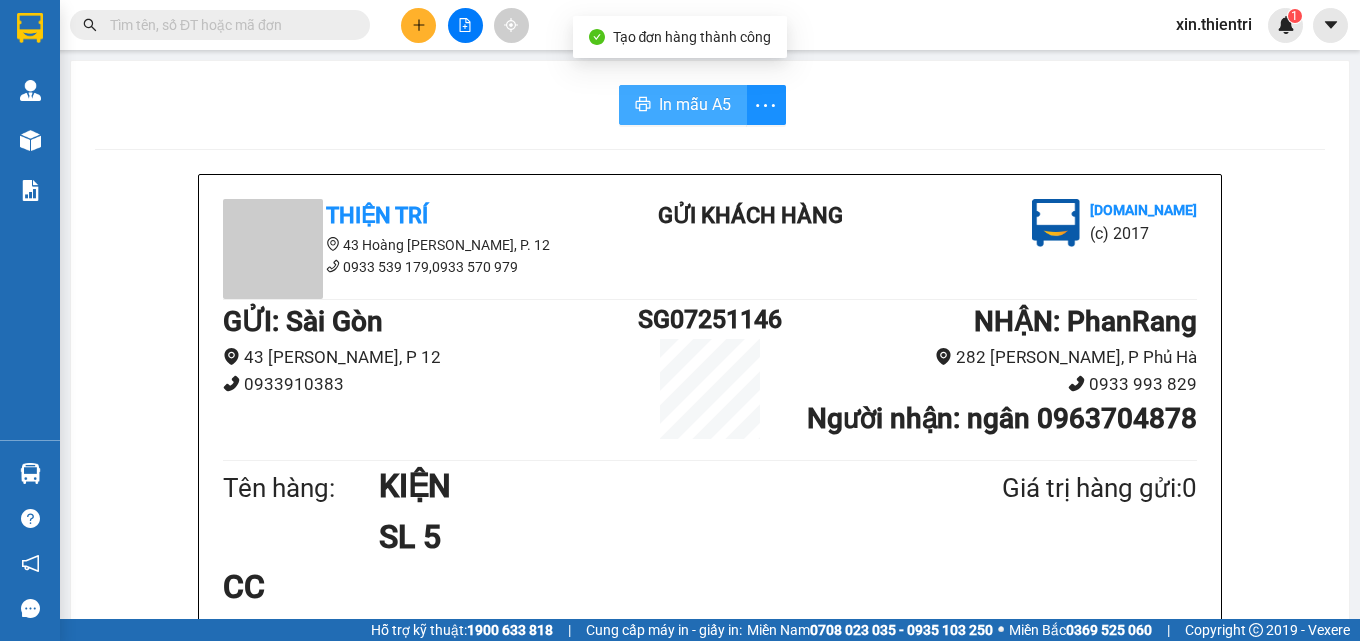 scroll, scrollTop: 0, scrollLeft: 0, axis: both 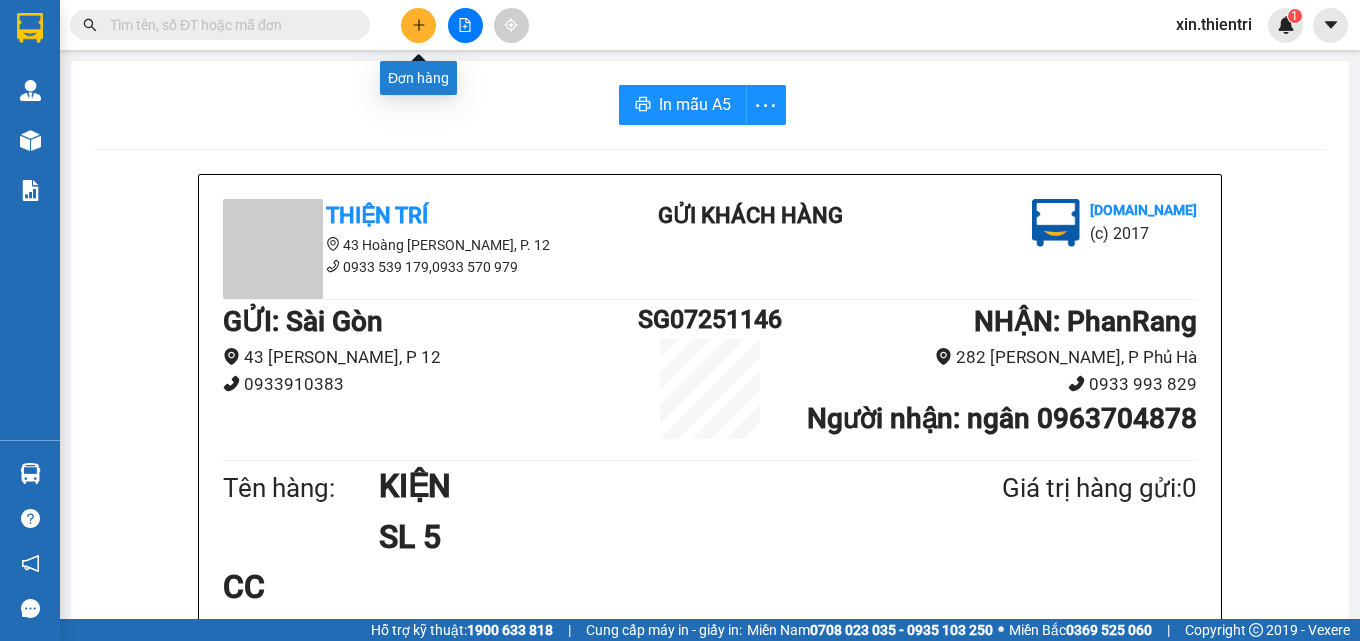click at bounding box center (418, 25) 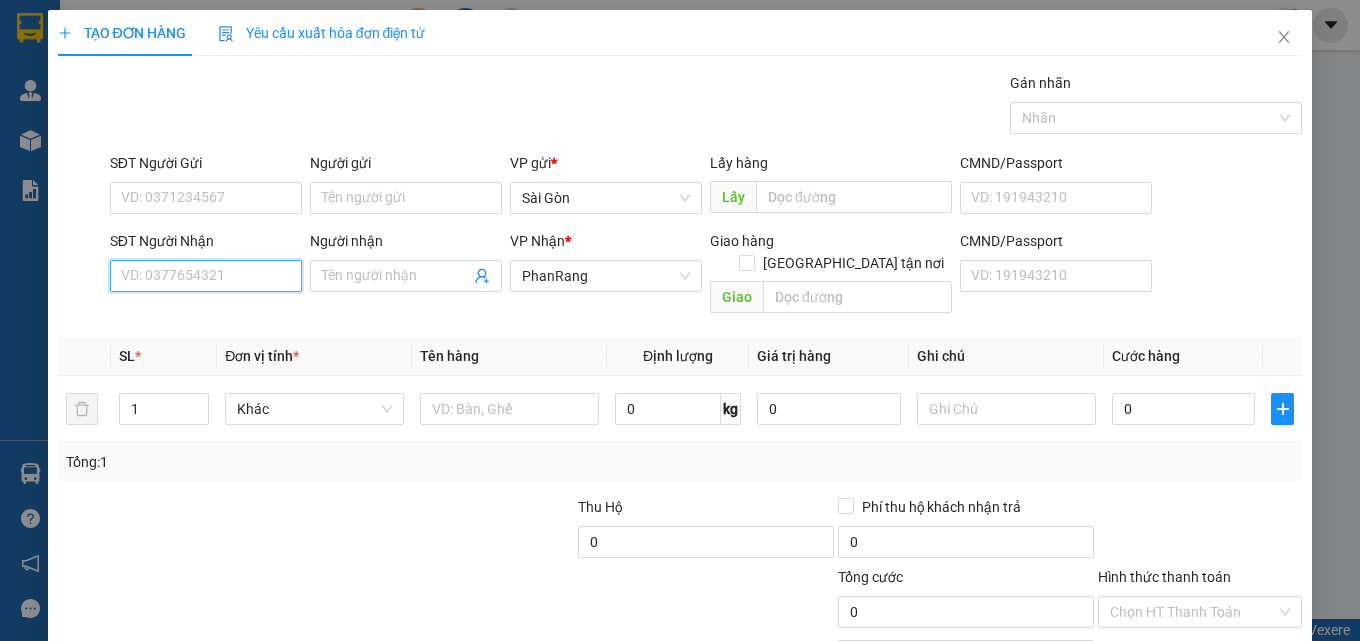 click on "SĐT Người Nhận" at bounding box center [206, 276] 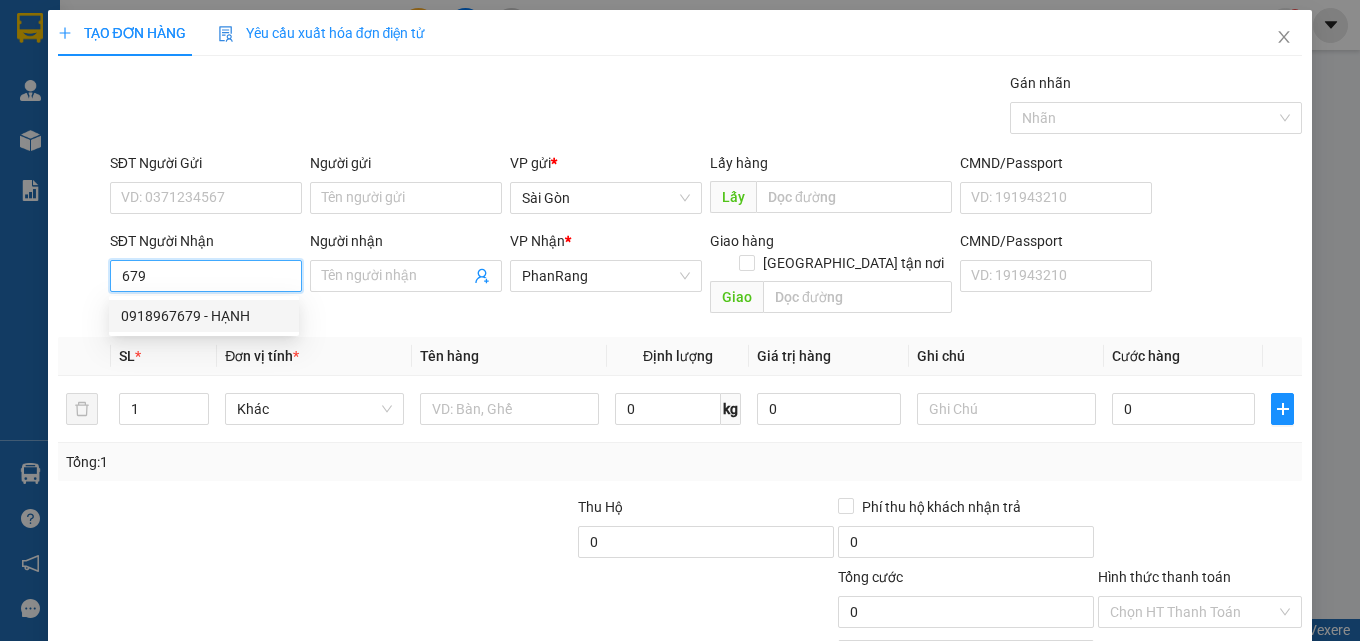 click on "0918967679 - HẠNH" at bounding box center [204, 316] 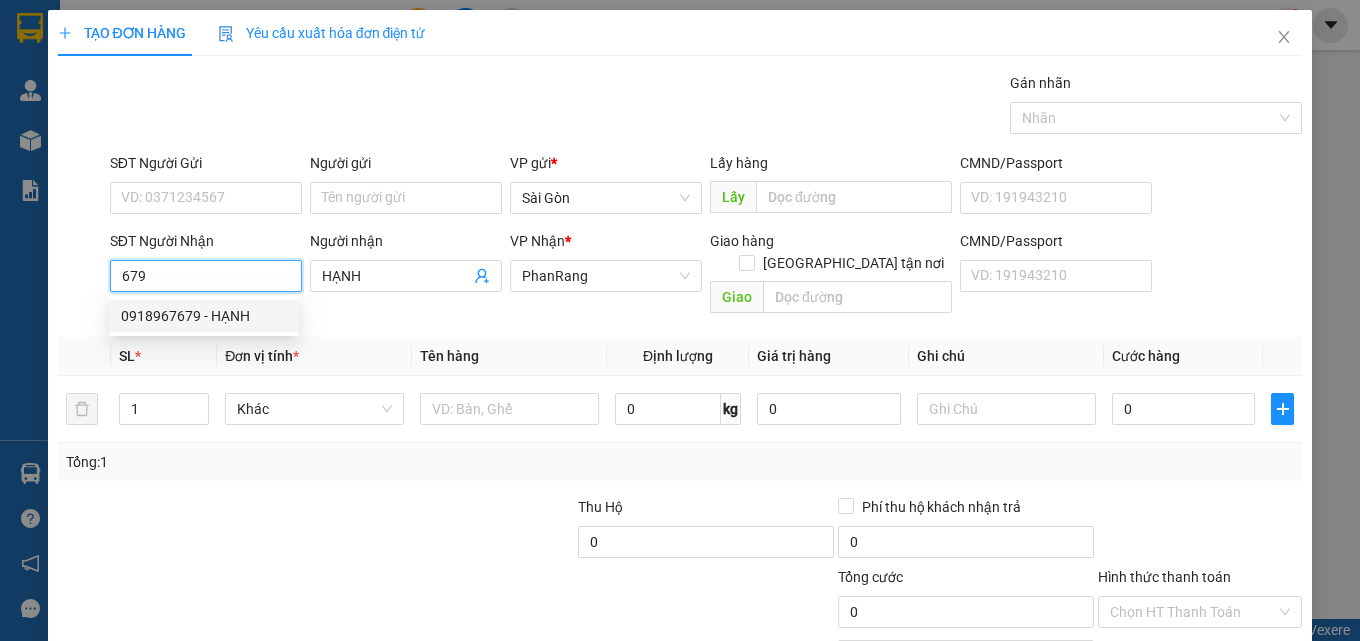 type on "0918967679" 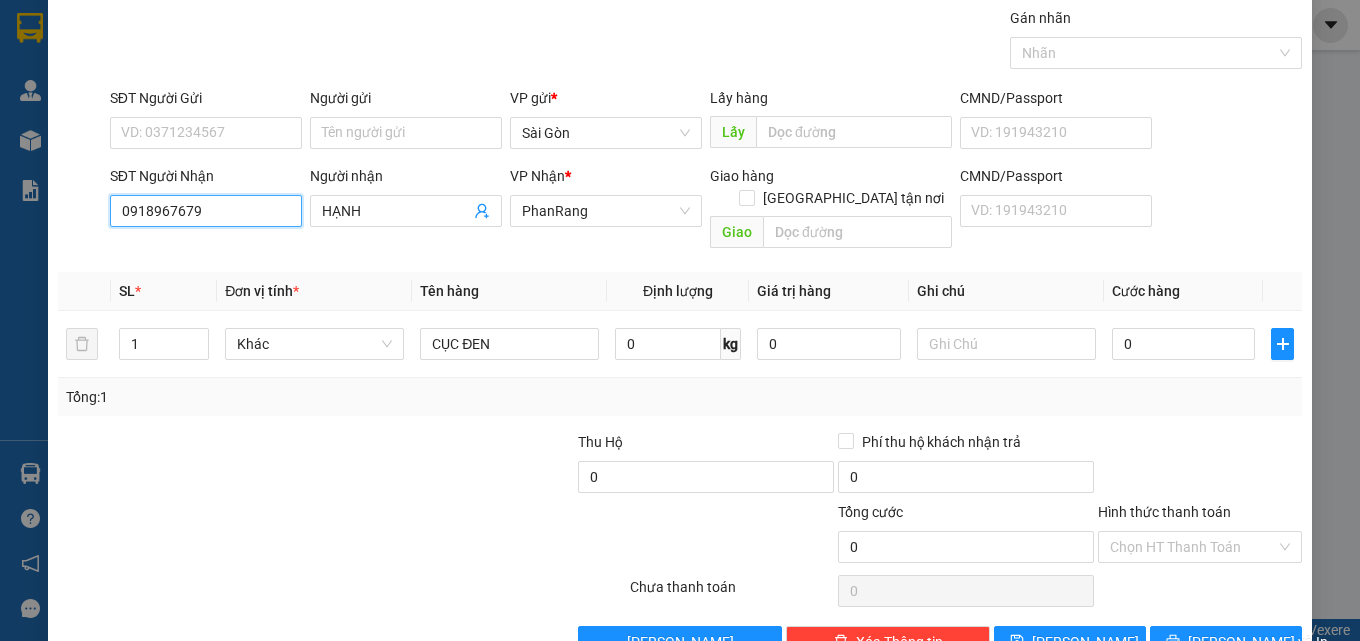 scroll, scrollTop: 99, scrollLeft: 0, axis: vertical 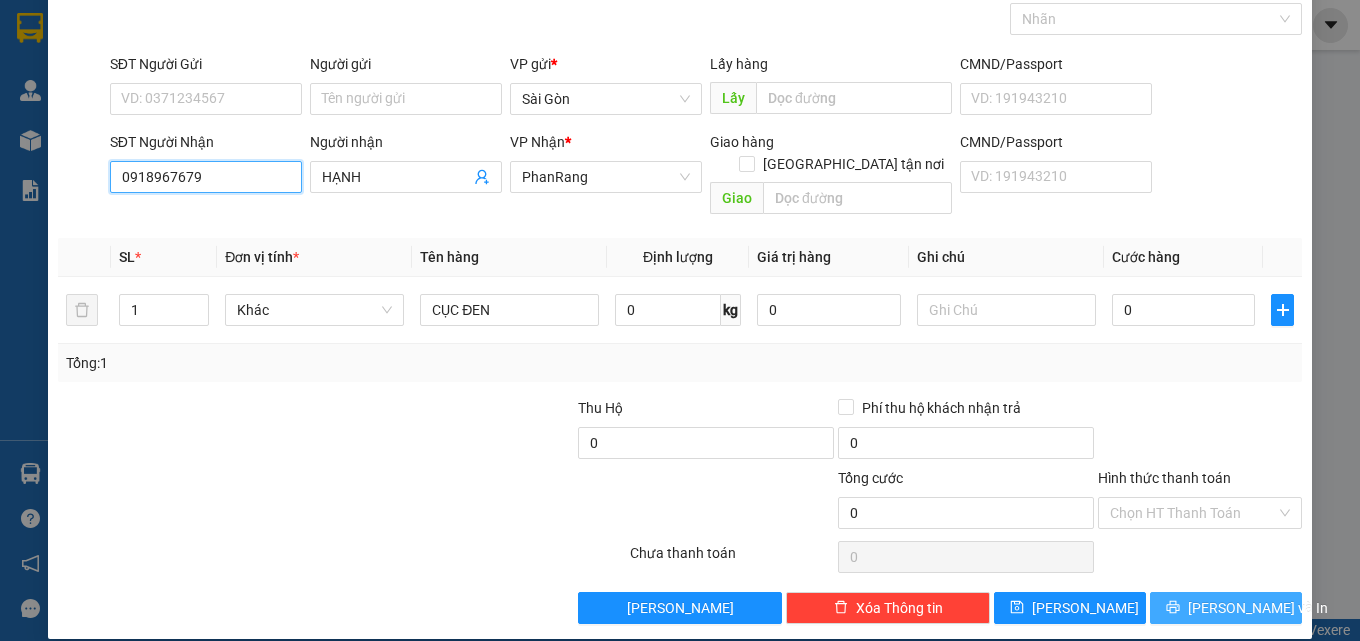 type on "0918967679" 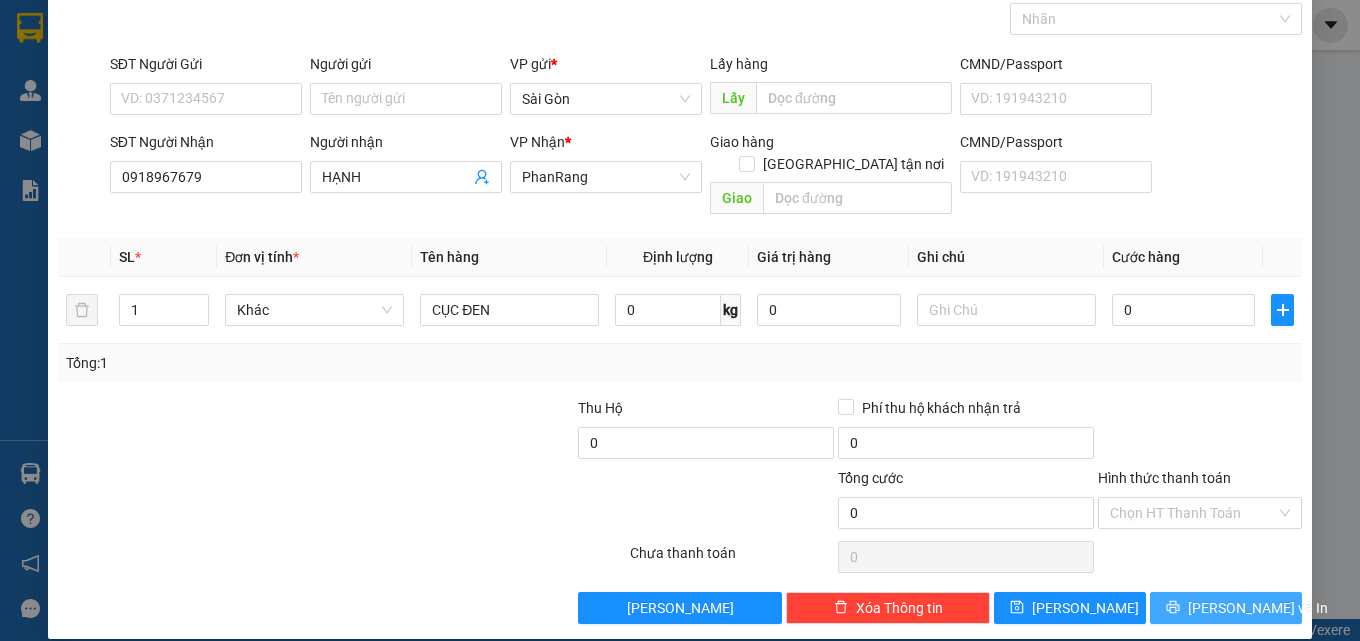 click on "[PERSON_NAME] và In" at bounding box center [1226, 608] 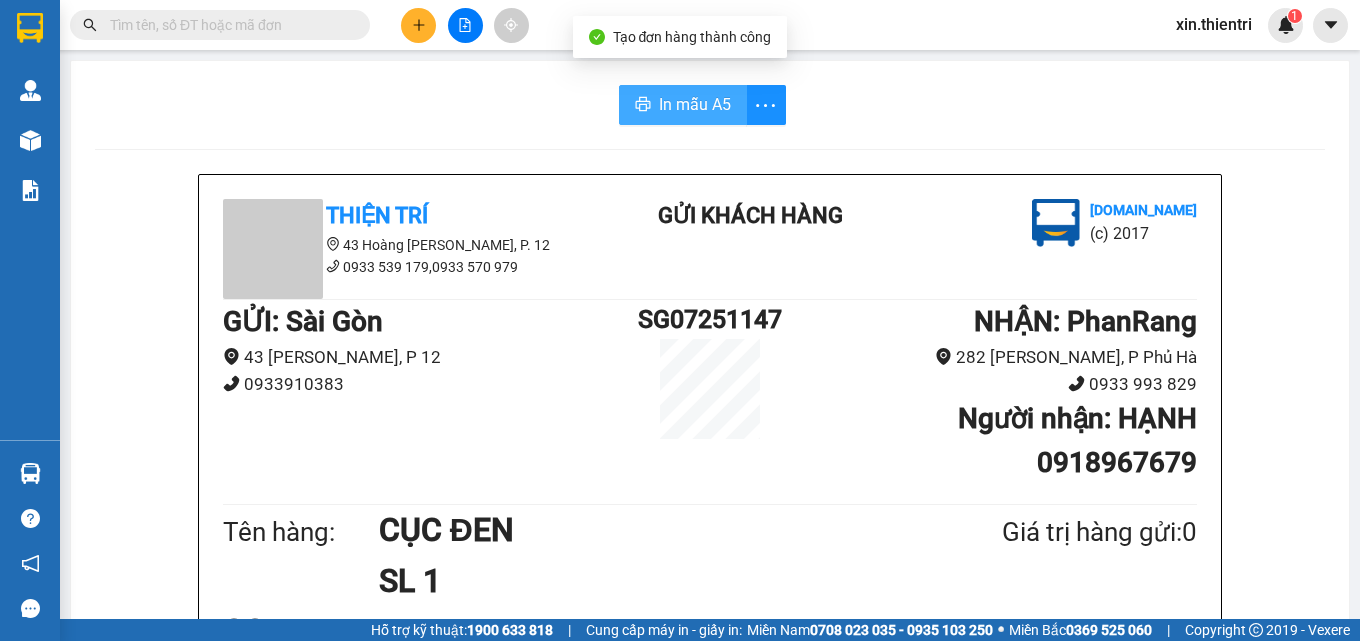 click on "In mẫu A5" at bounding box center [695, 104] 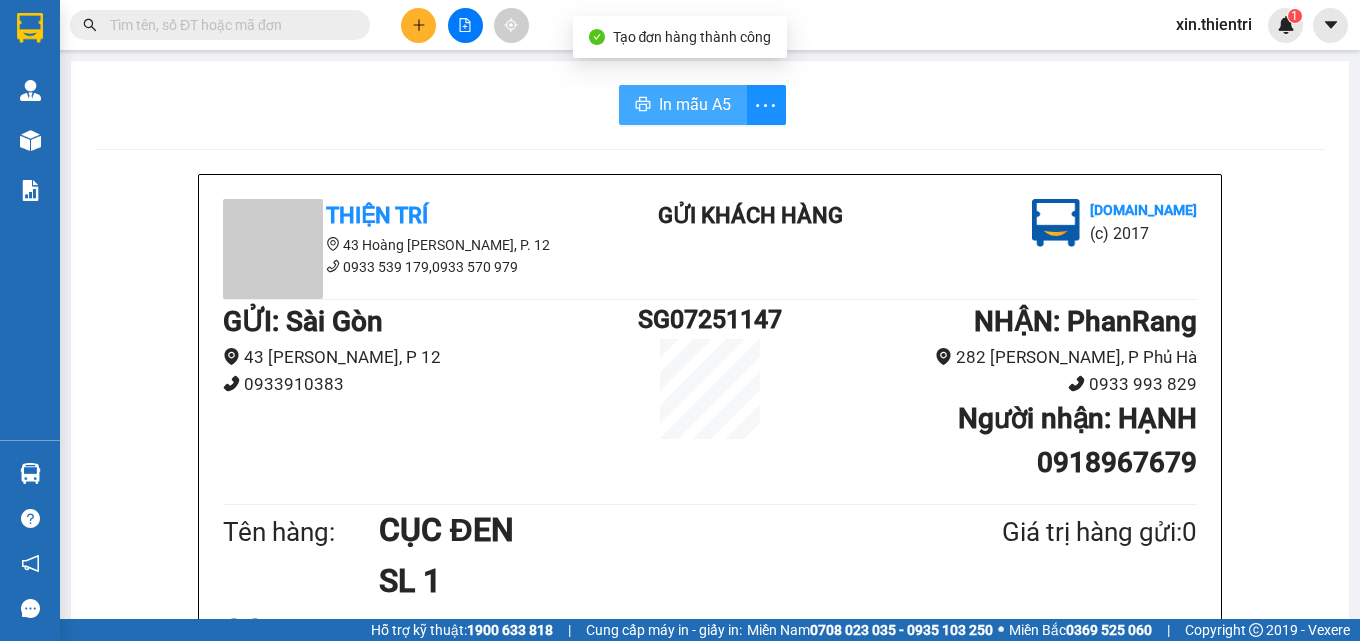 scroll, scrollTop: 0, scrollLeft: 0, axis: both 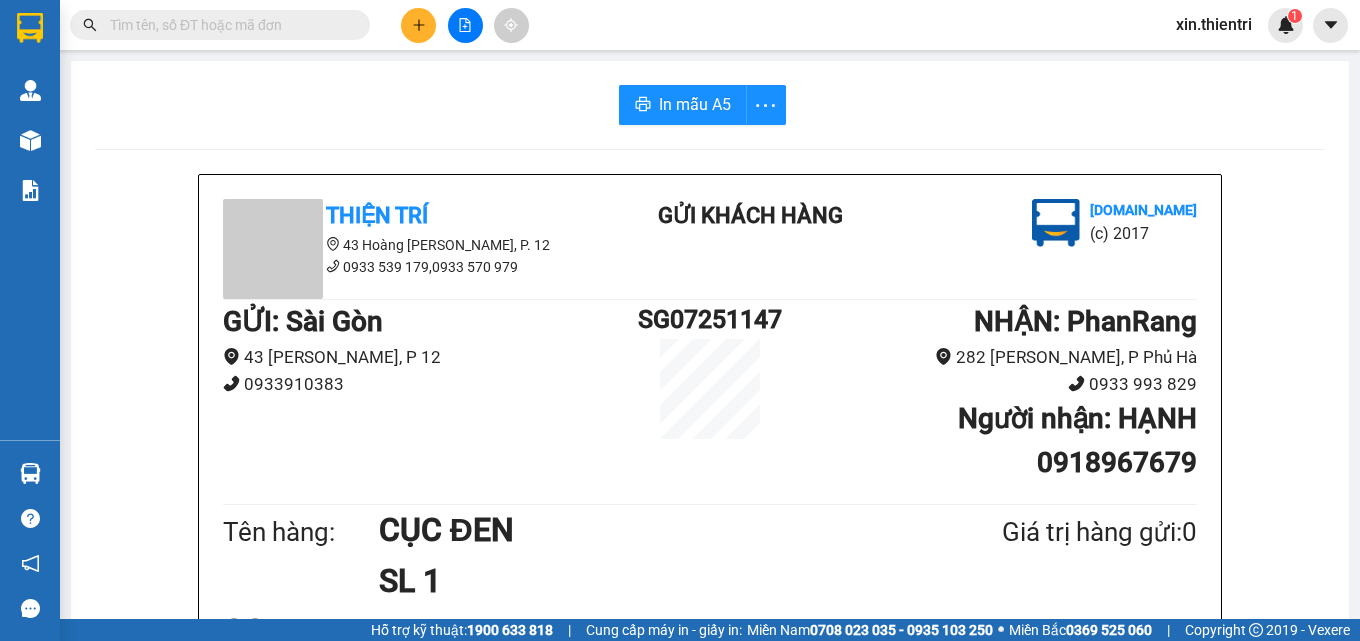 click at bounding box center [418, 25] 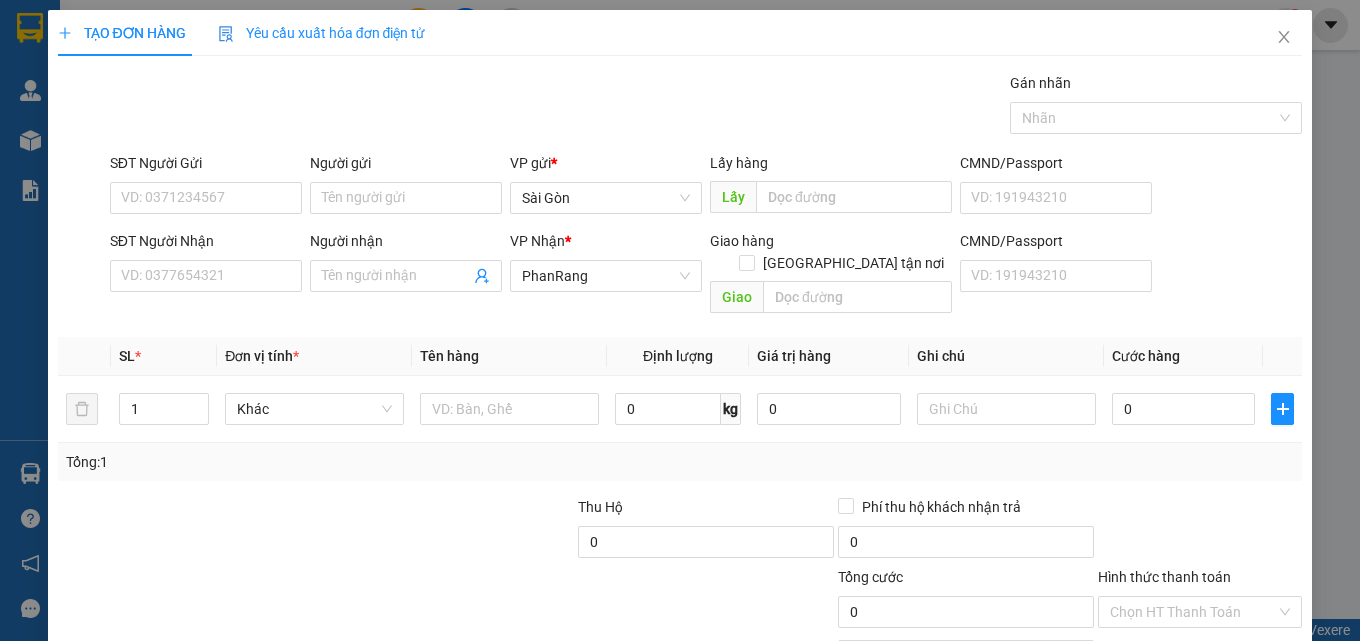 click on "SĐT Người Nhận VD: 0377654321" at bounding box center [206, 265] 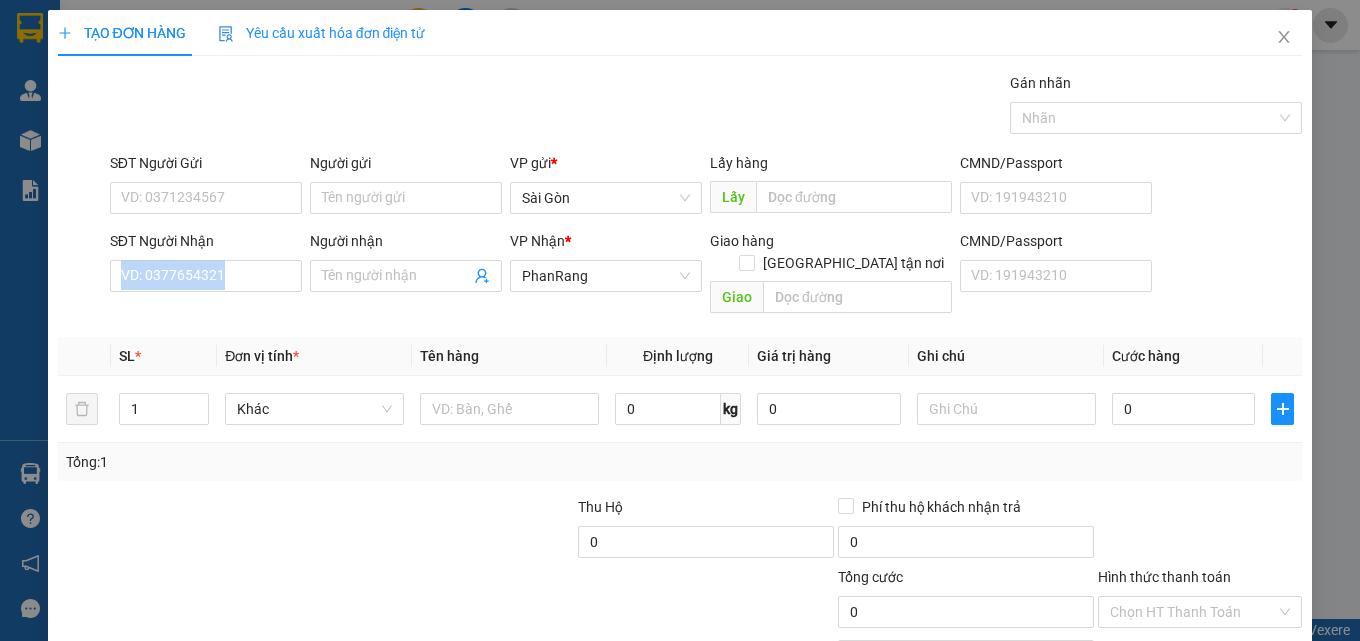 click on "SĐT Người Nhận VD: 0377654321" at bounding box center [206, 265] 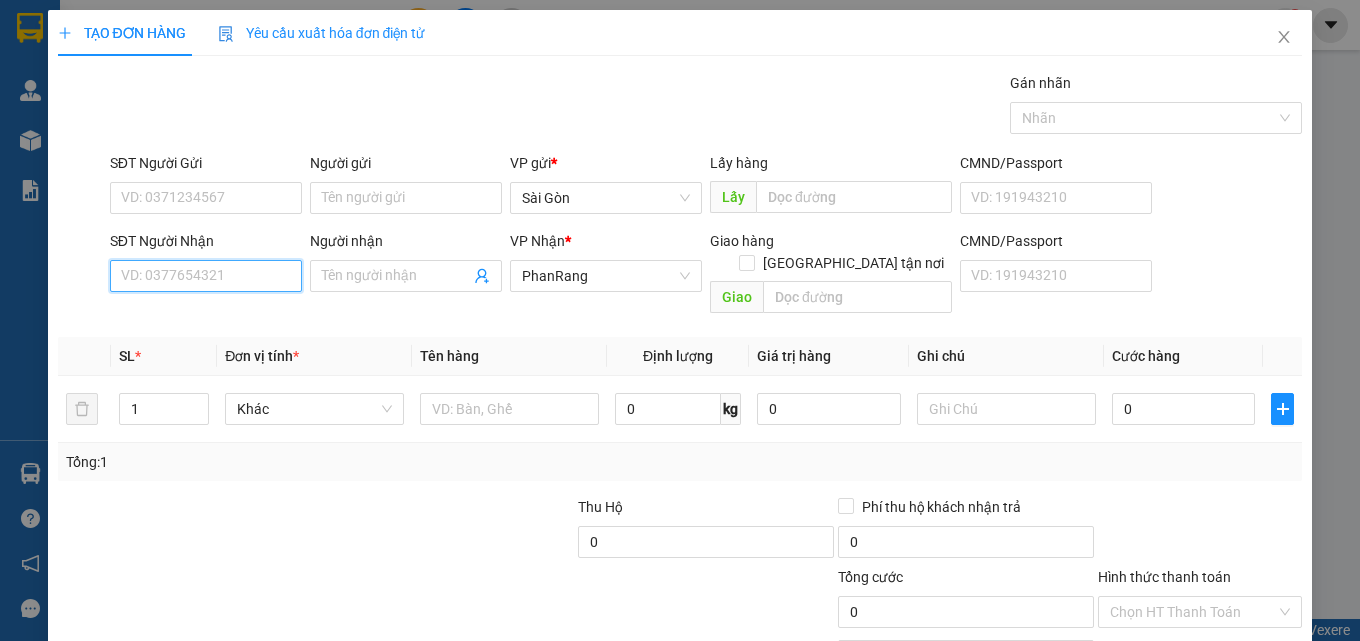 click on "SĐT Người Nhận" at bounding box center [206, 276] 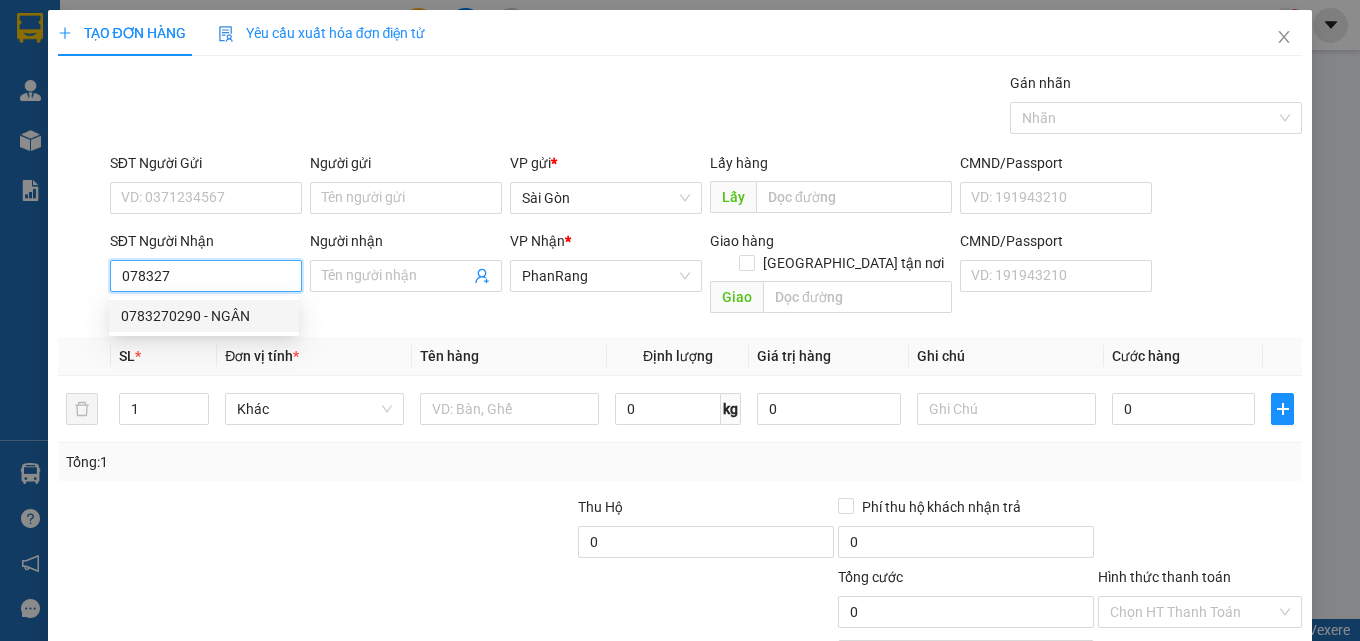 click on "0783270290 - NGÂN" at bounding box center (204, 316) 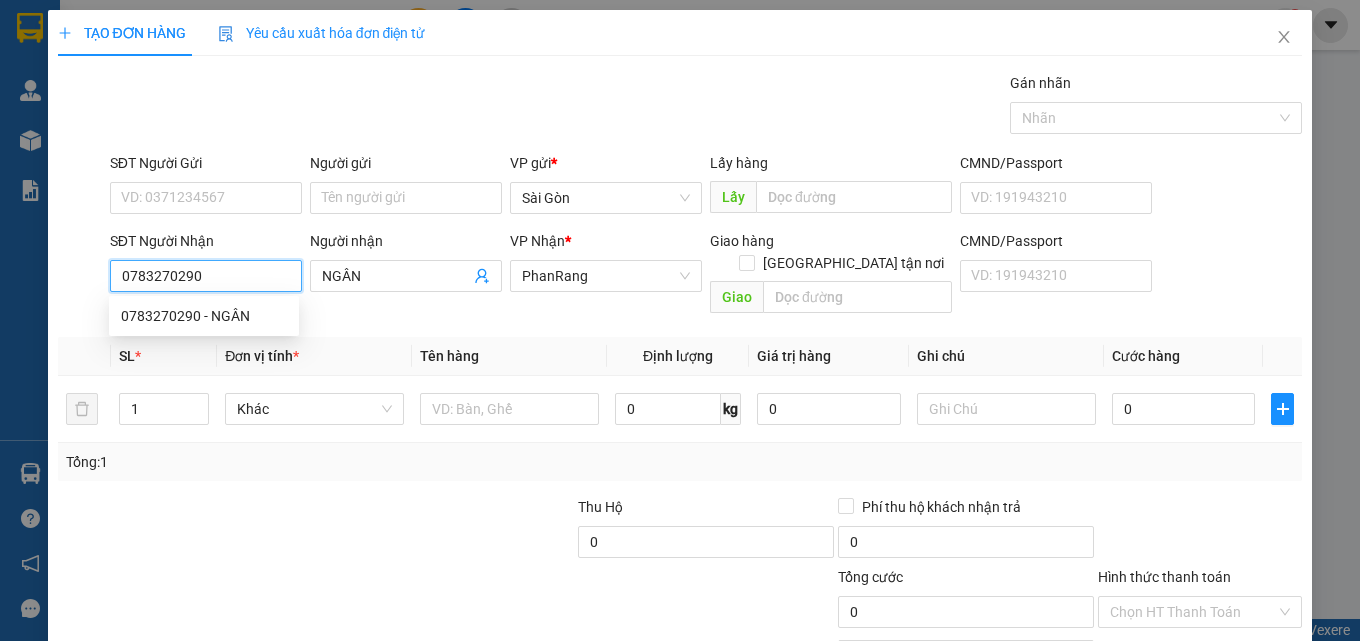 type on "80.000" 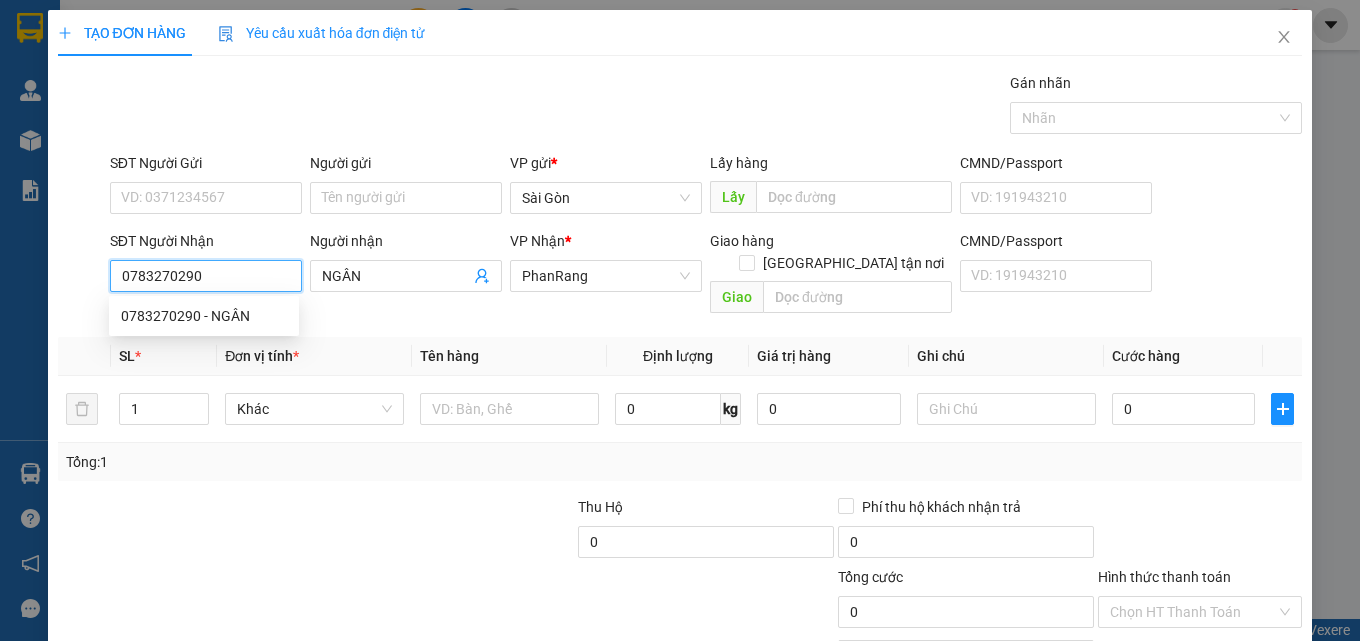 type on "80.000" 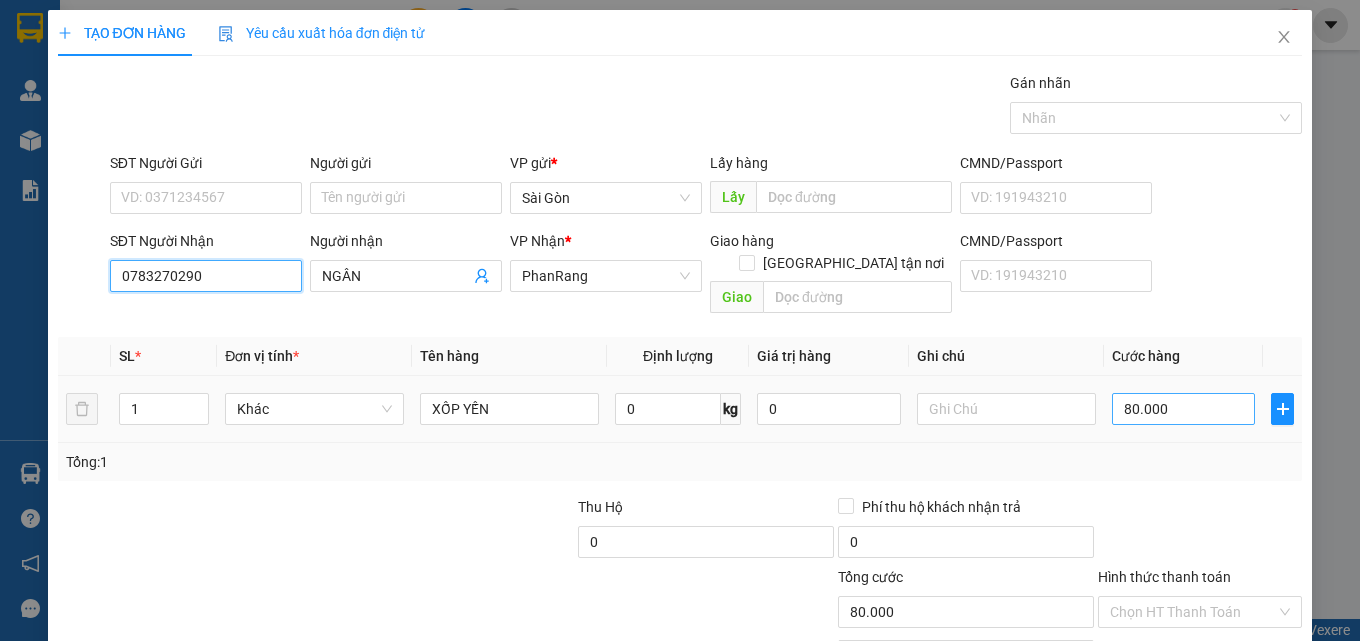type on "0783270290" 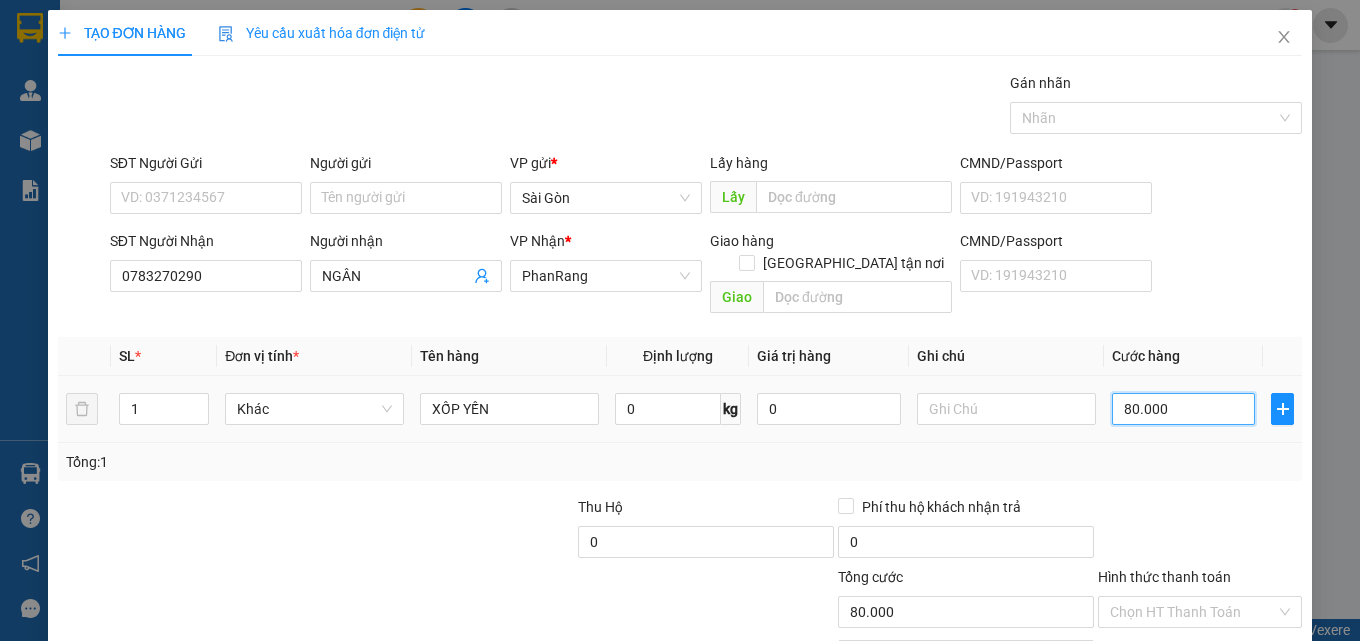 click on "80.000" at bounding box center (1184, 409) 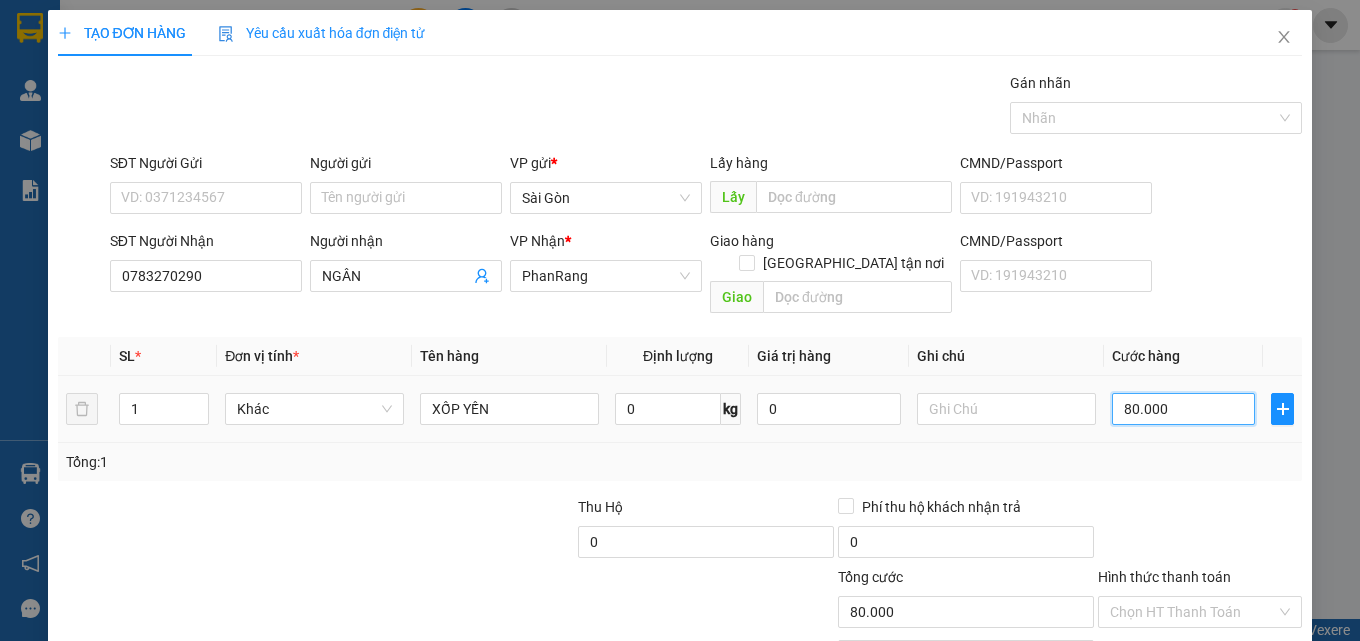 type on "7" 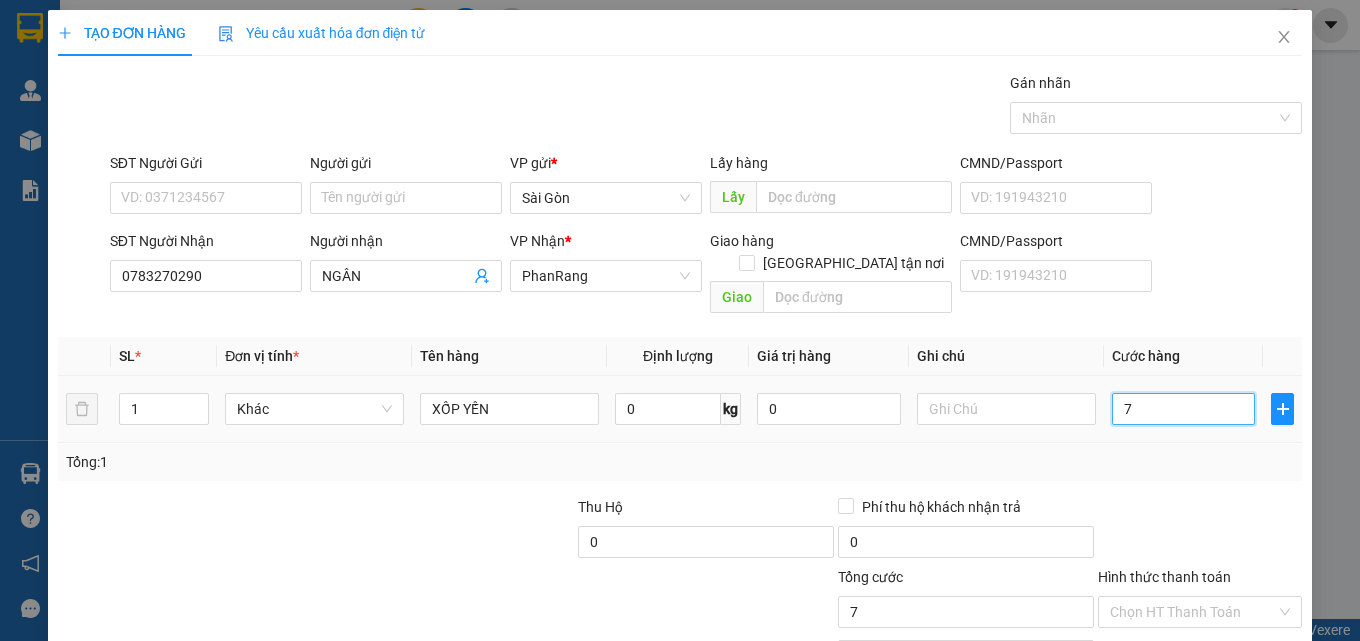 type on "70" 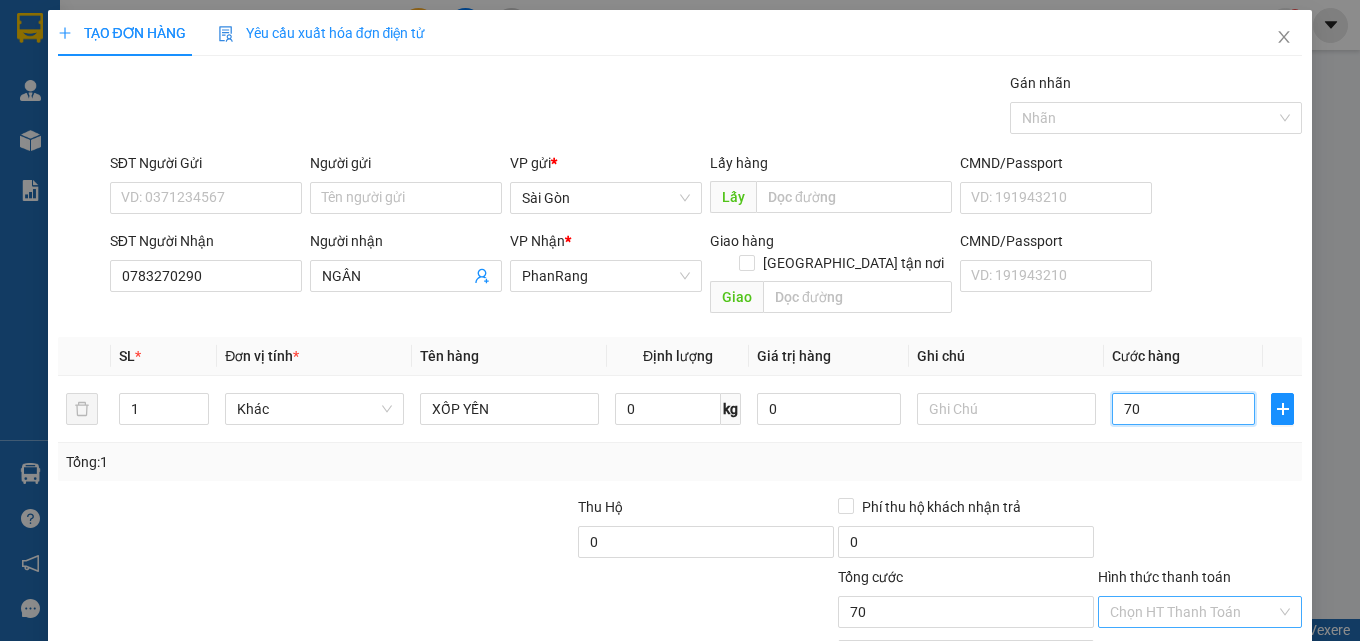 type on "70" 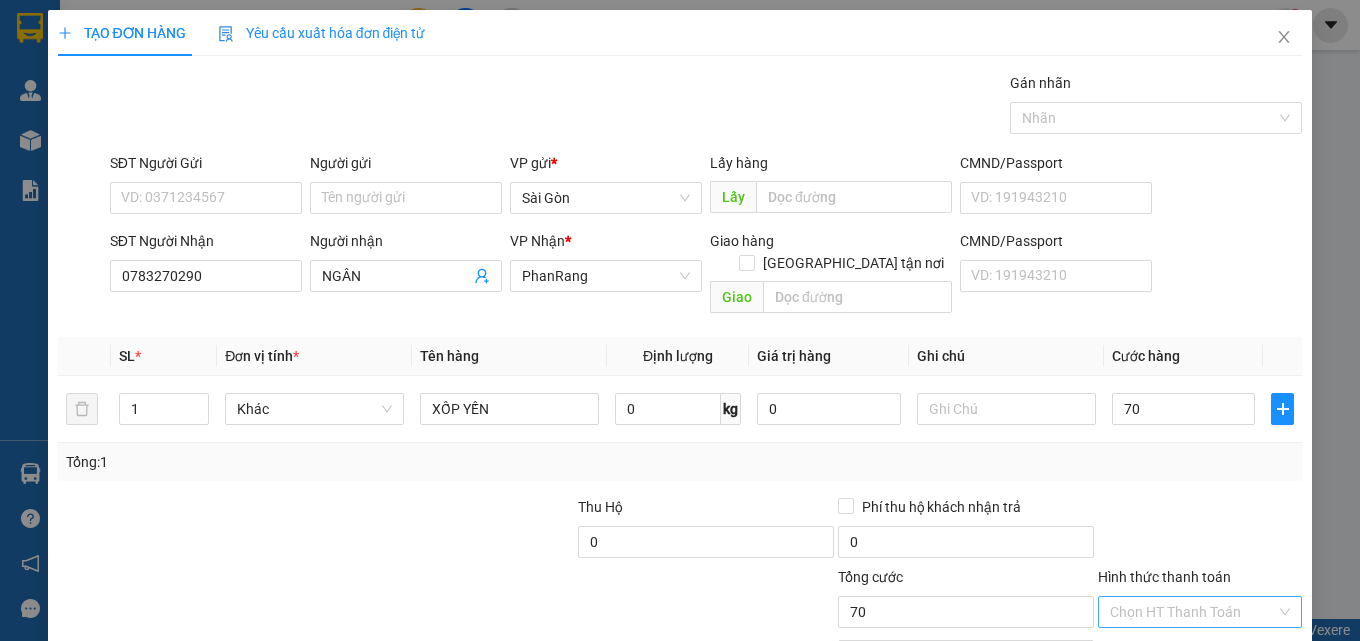 type on "70.000" 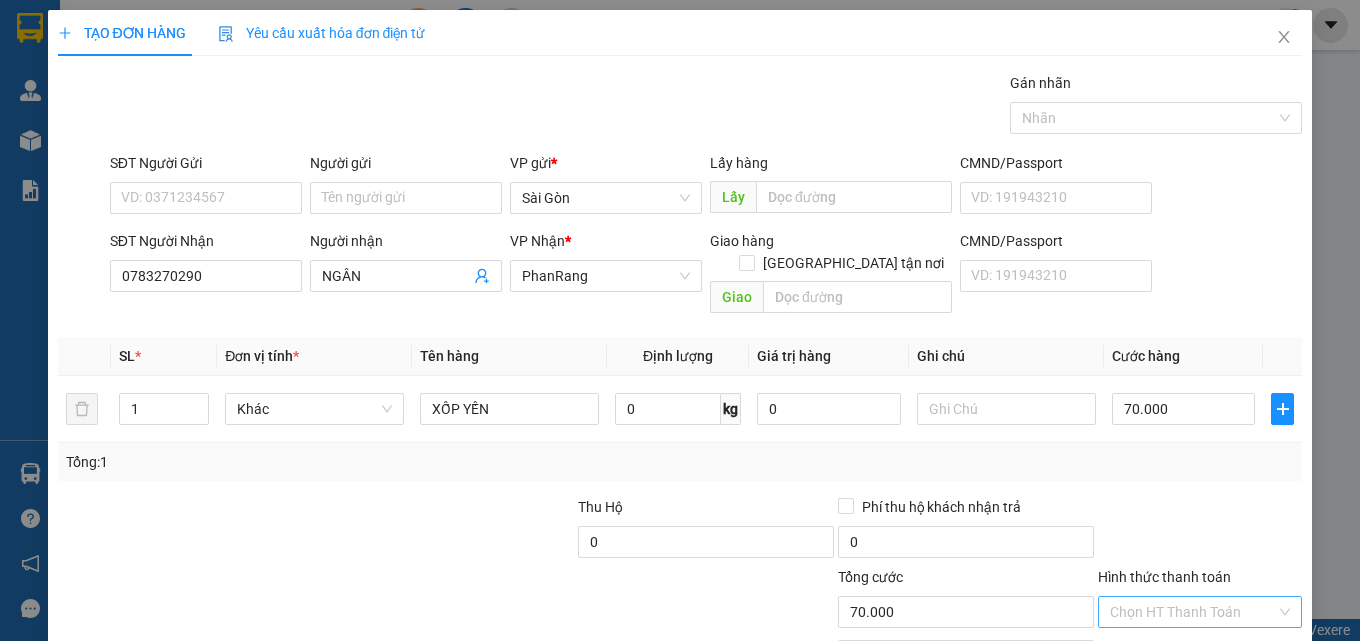 drag, startPoint x: 1202, startPoint y: 591, endPoint x: 1194, endPoint y: 577, distance: 16.124516 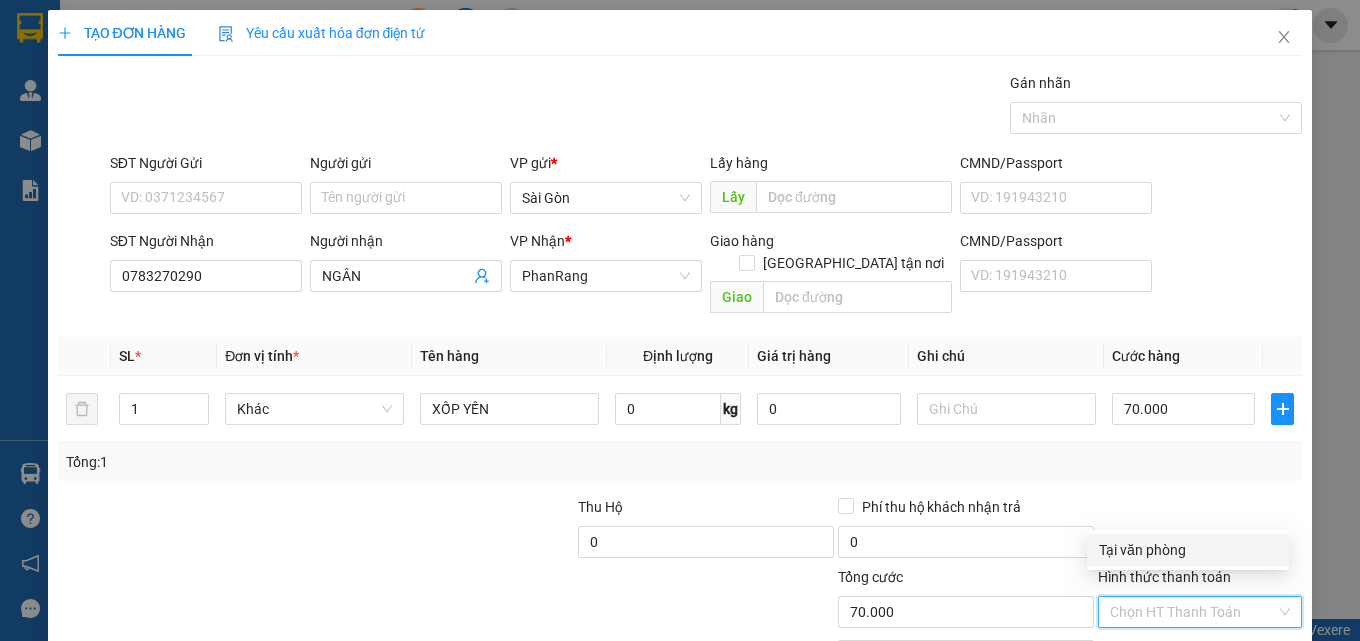 click on "Tại văn phòng" at bounding box center [1188, 550] 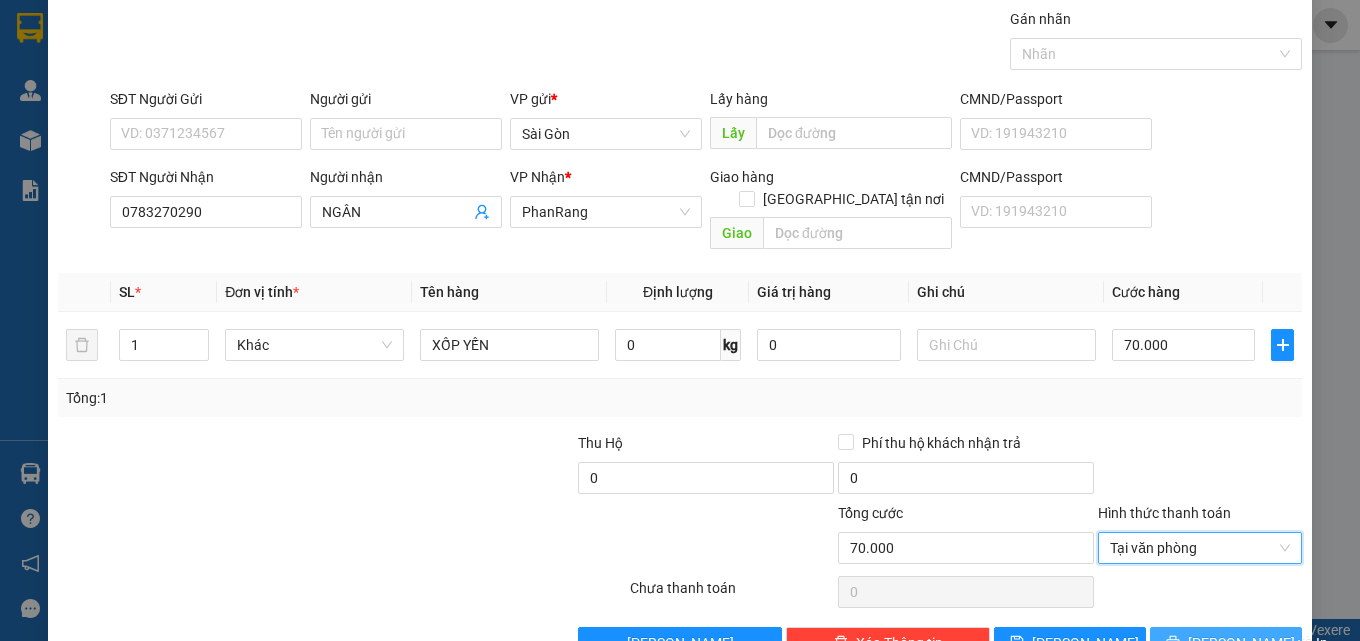 scroll, scrollTop: 99, scrollLeft: 0, axis: vertical 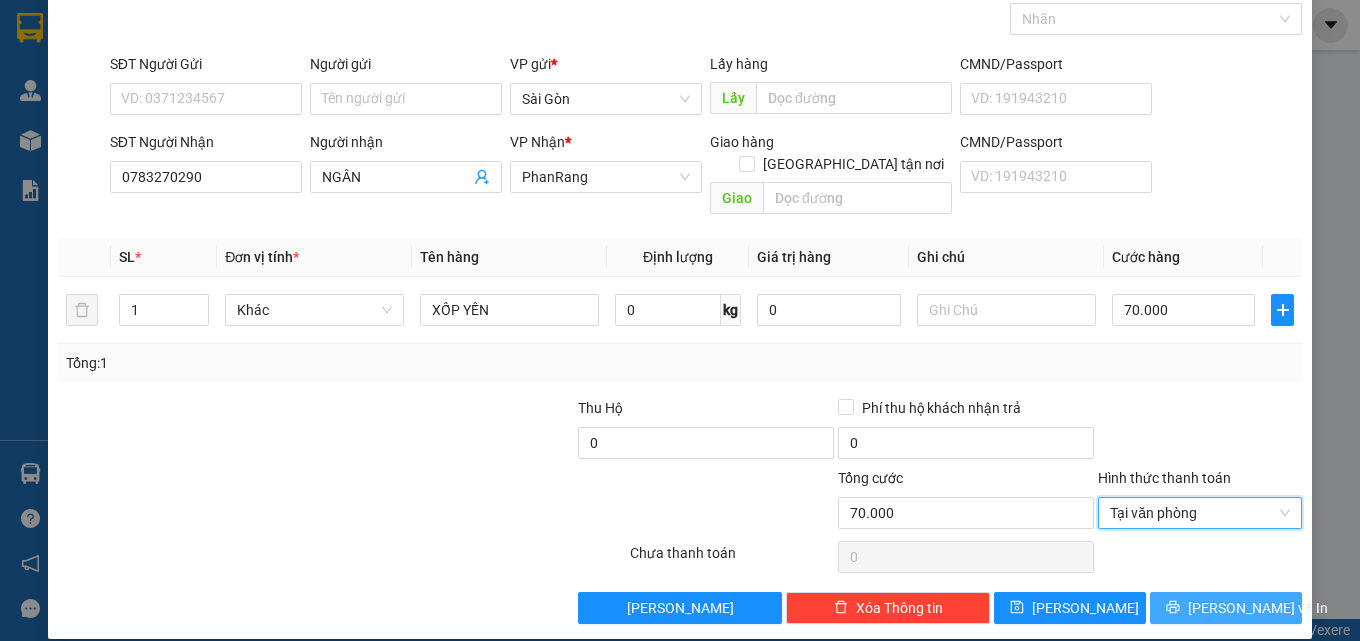 click on "[PERSON_NAME] và In" at bounding box center [1258, 608] 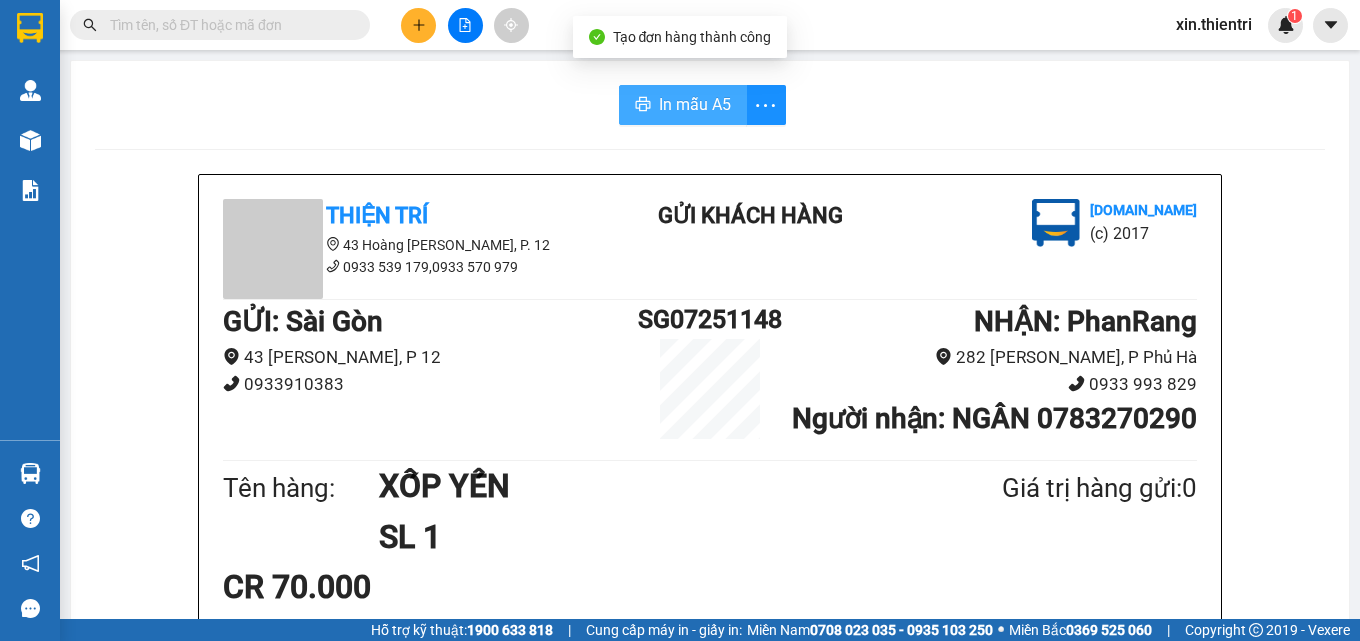 click on "In mẫu A5" at bounding box center (683, 105) 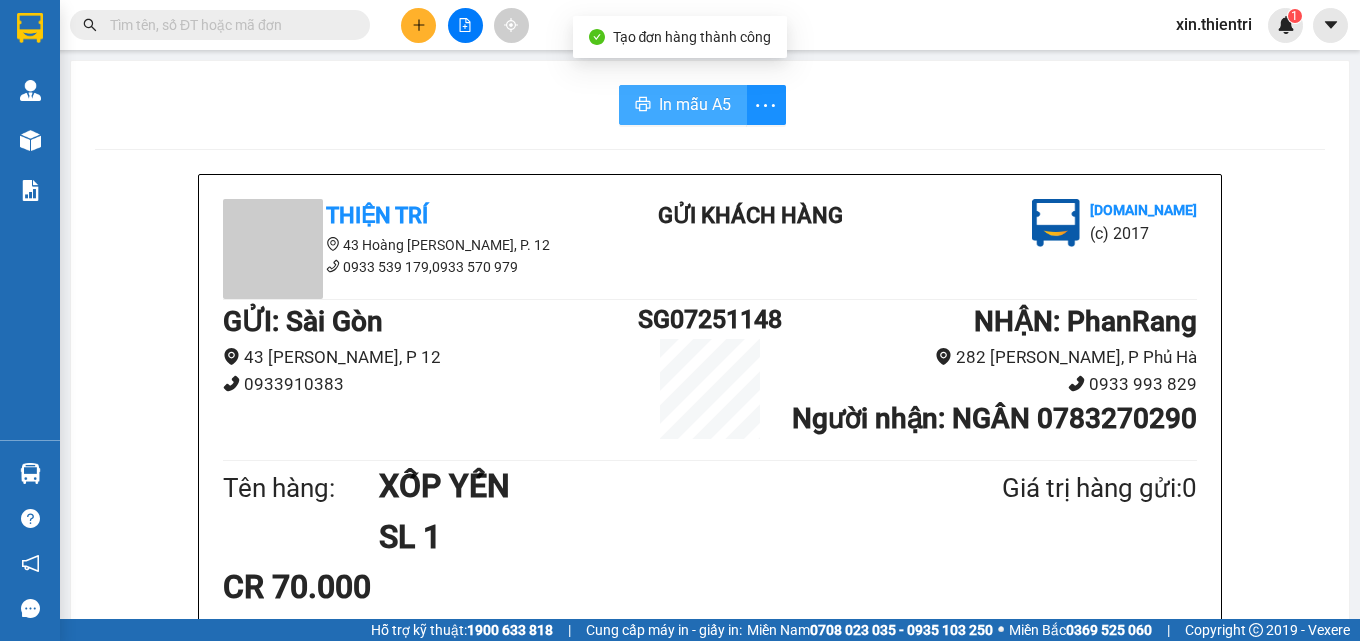 scroll, scrollTop: 0, scrollLeft: 0, axis: both 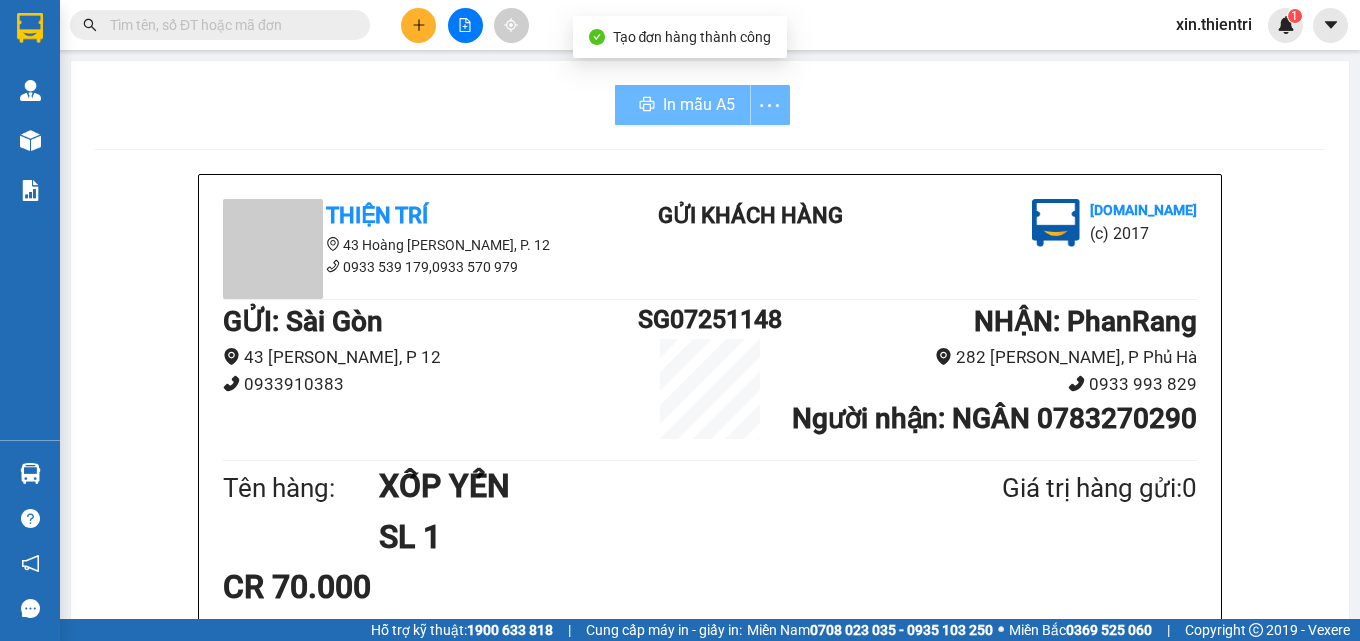 click at bounding box center (418, 25) 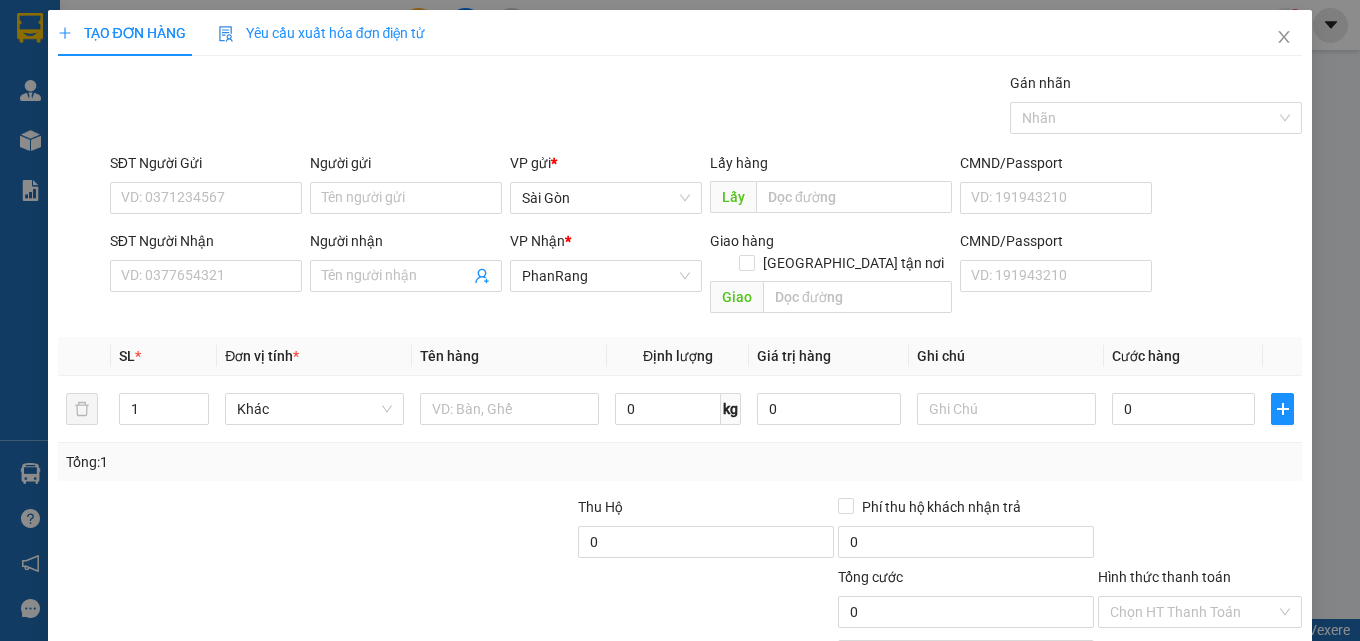 click on "SĐT Người Nhận VD: 0377654321" at bounding box center (206, 265) 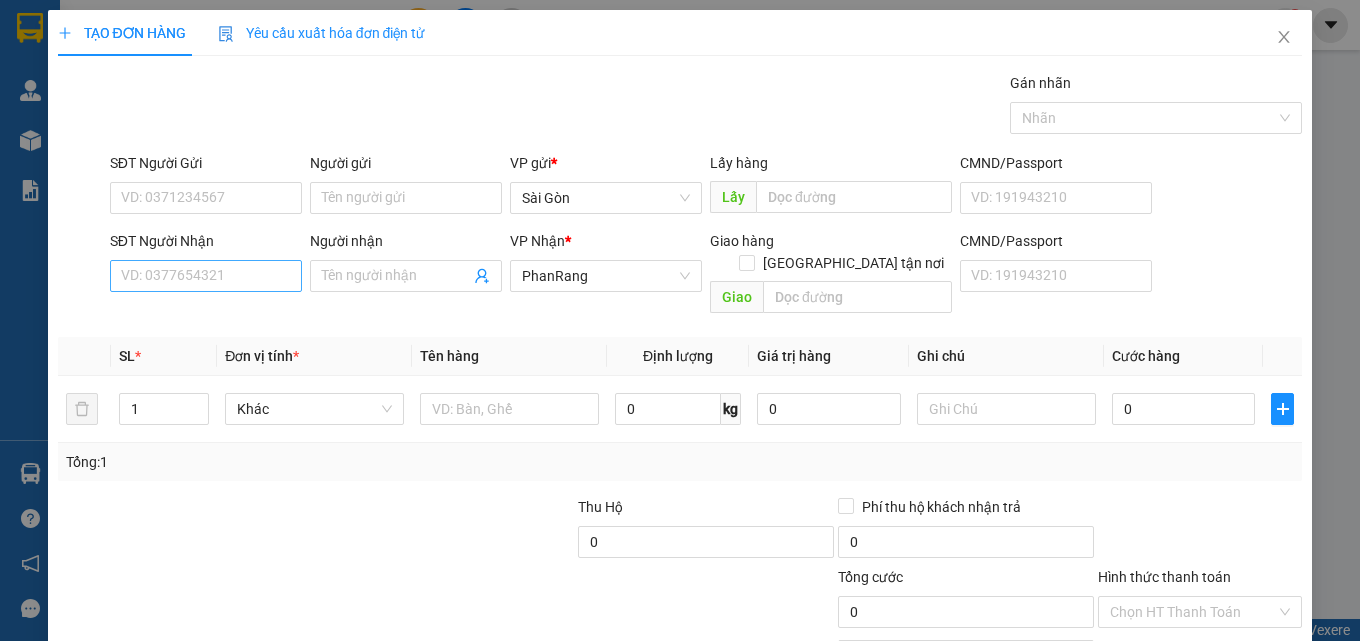 click on "SĐT Người Nhận VD: 0377654321" at bounding box center [206, 265] 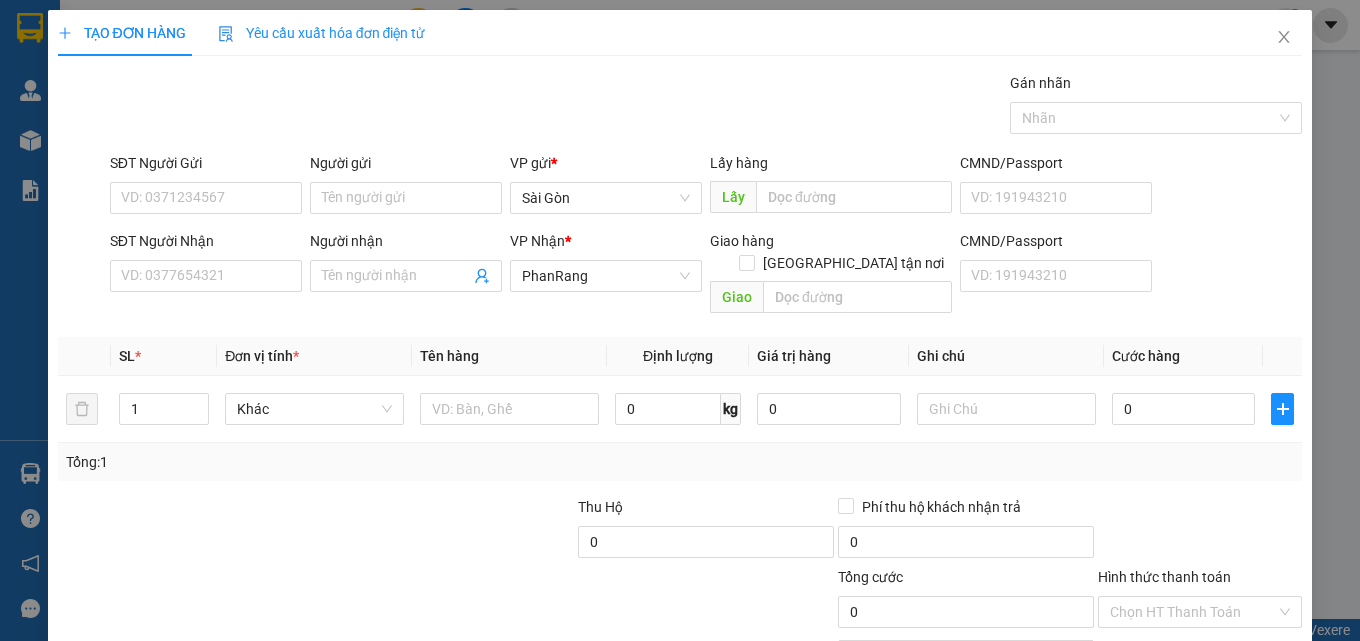 click on "SĐT Người Nhận" at bounding box center (206, 245) 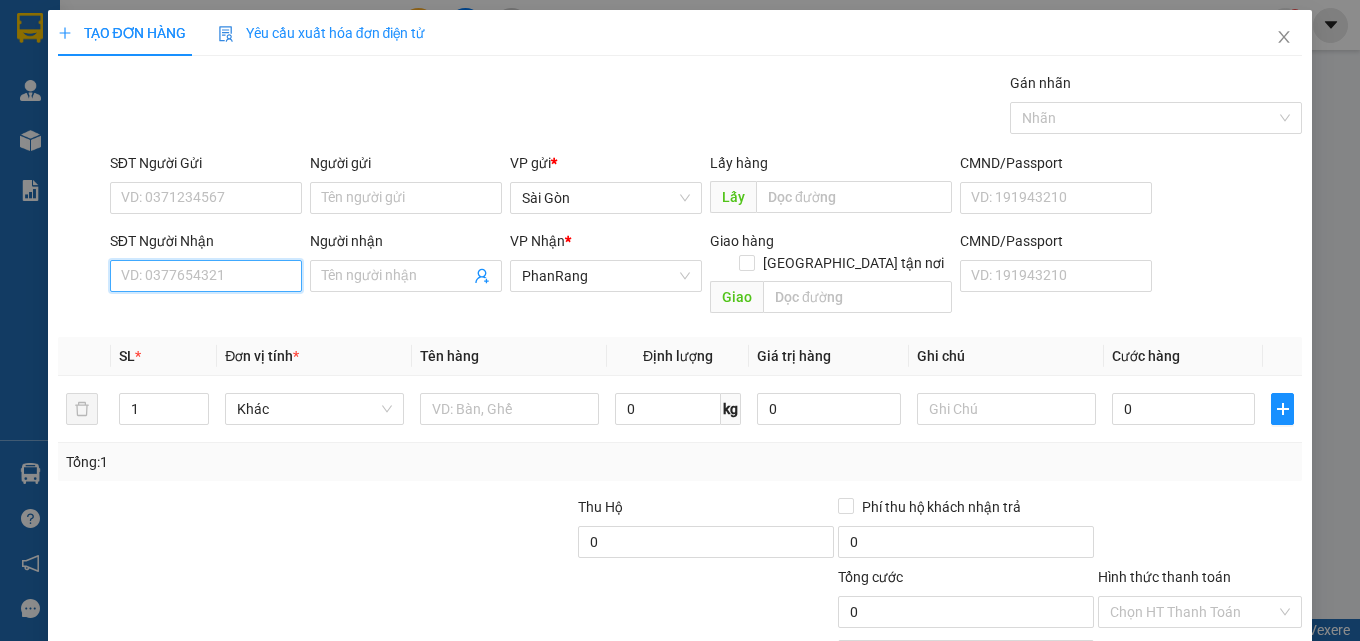 drag, startPoint x: 275, startPoint y: 262, endPoint x: 207, endPoint y: 286, distance: 72.11102 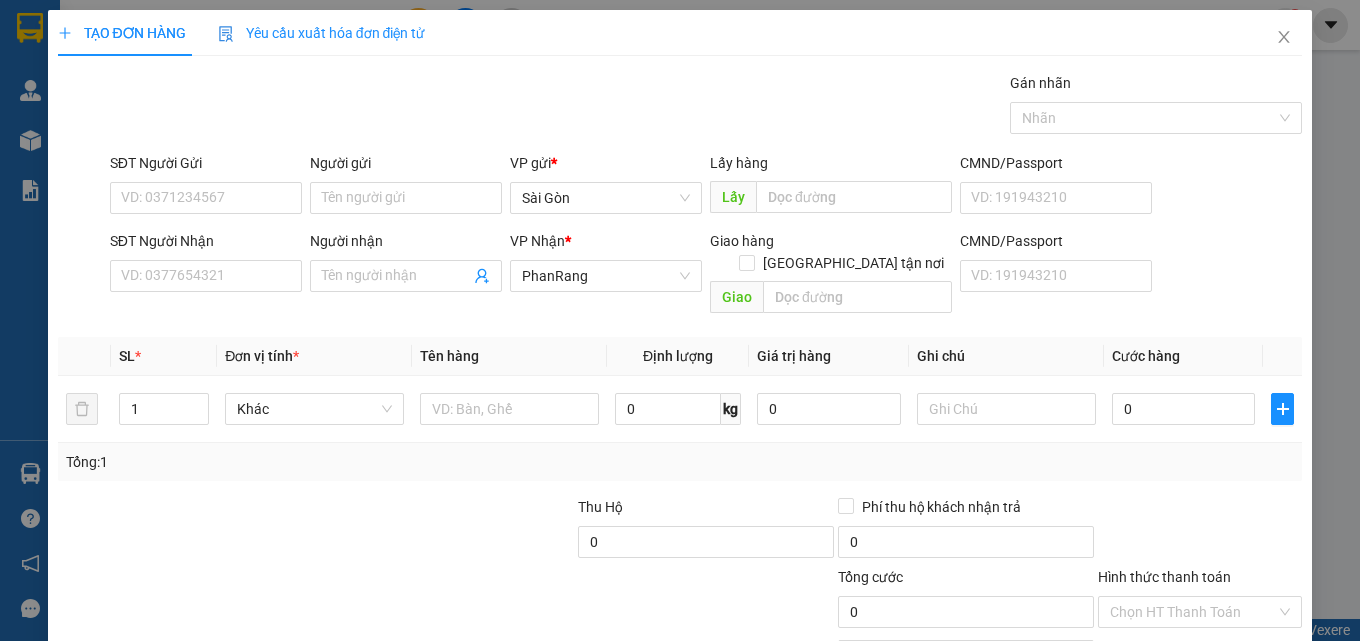 click at bounding box center [84, 356] 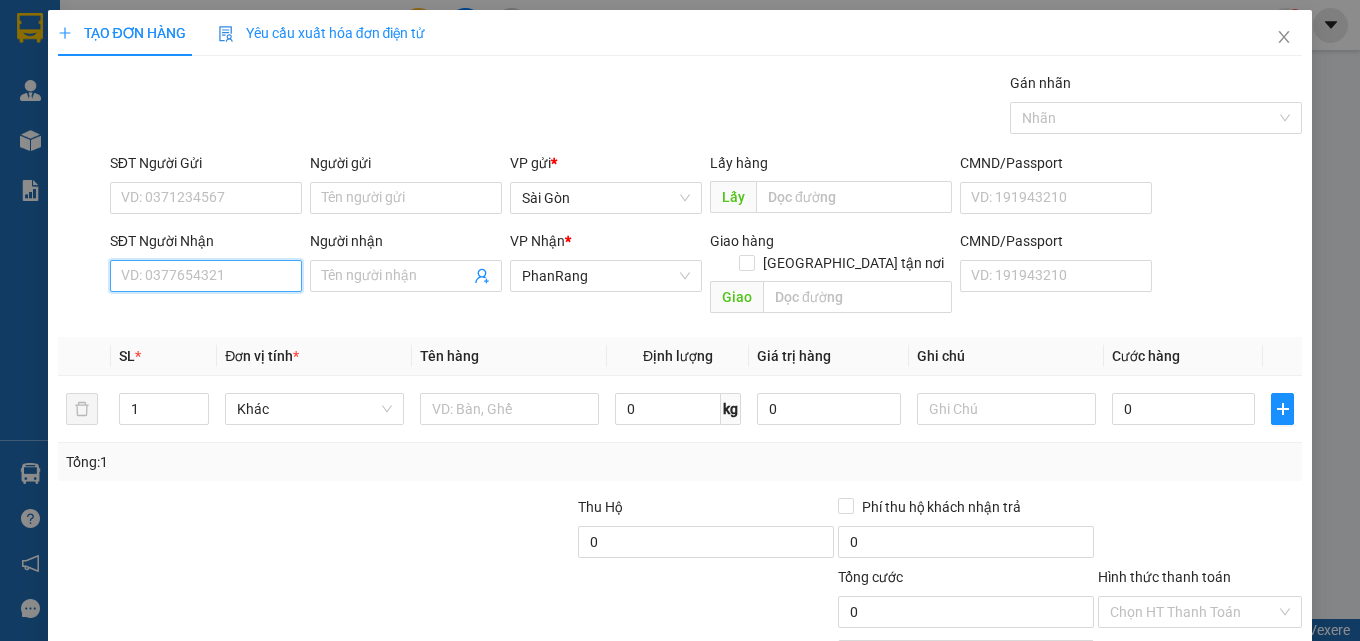 click on "SĐT Người Nhận" at bounding box center [206, 276] 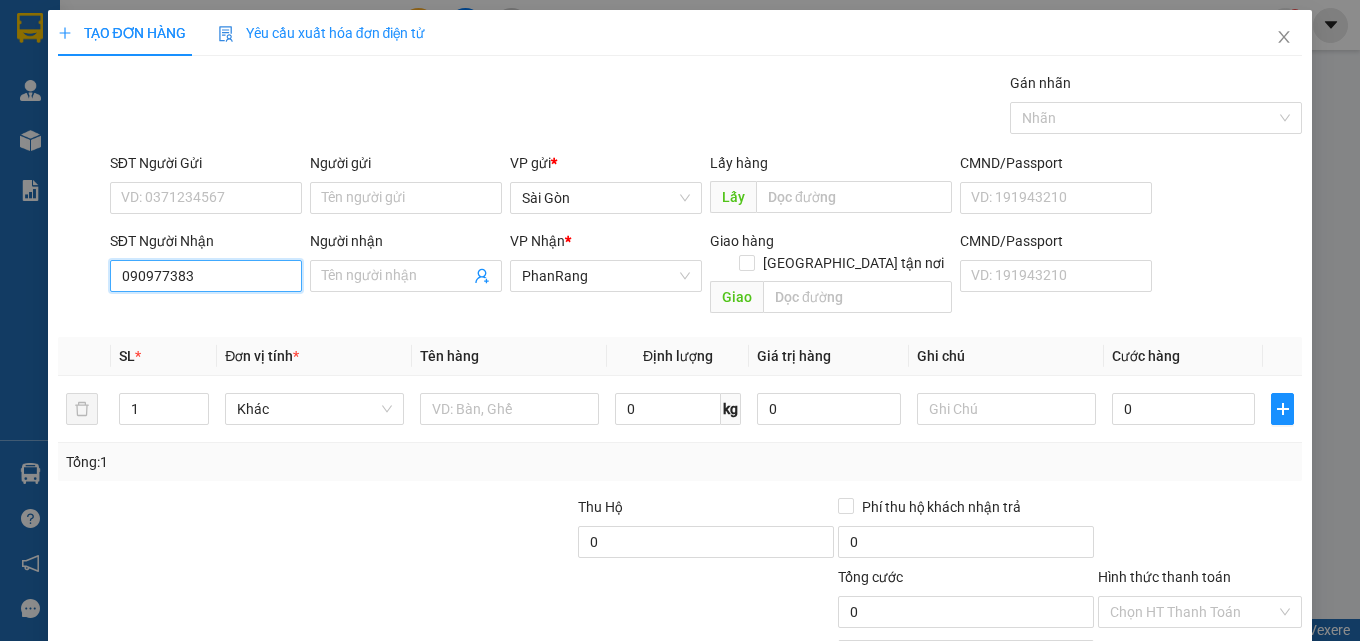 type on "0909773835" 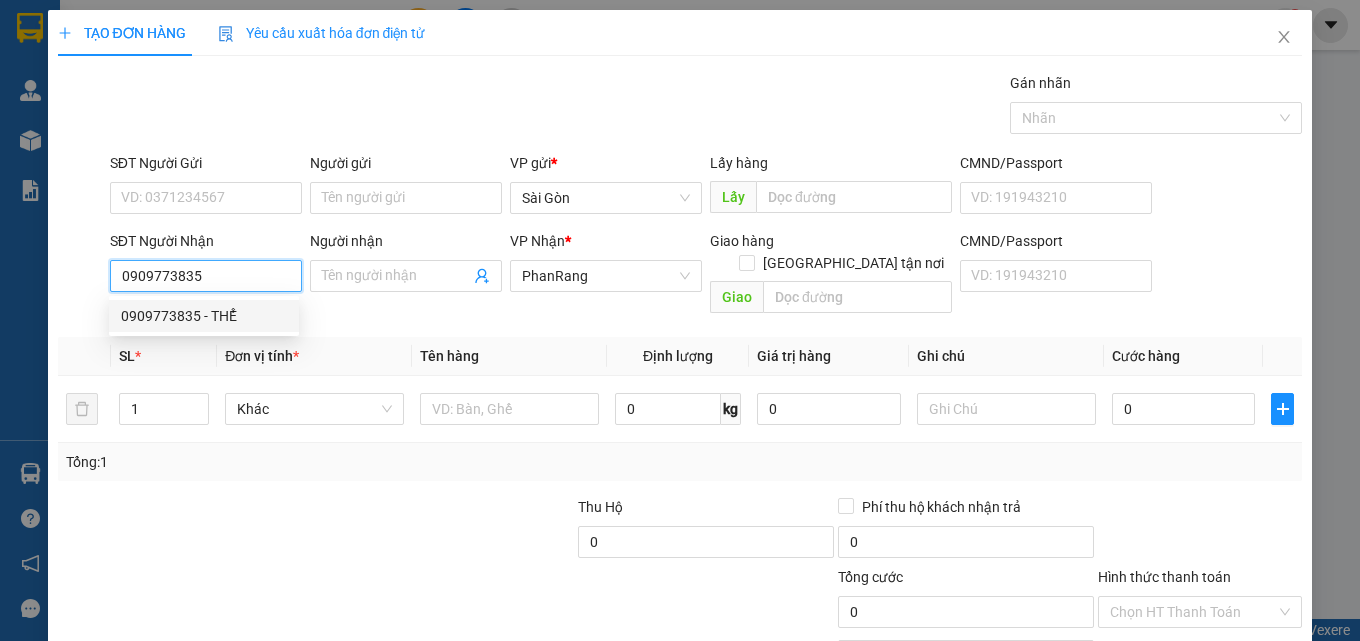 click on "0909773835 - THỂ" at bounding box center (204, 316) 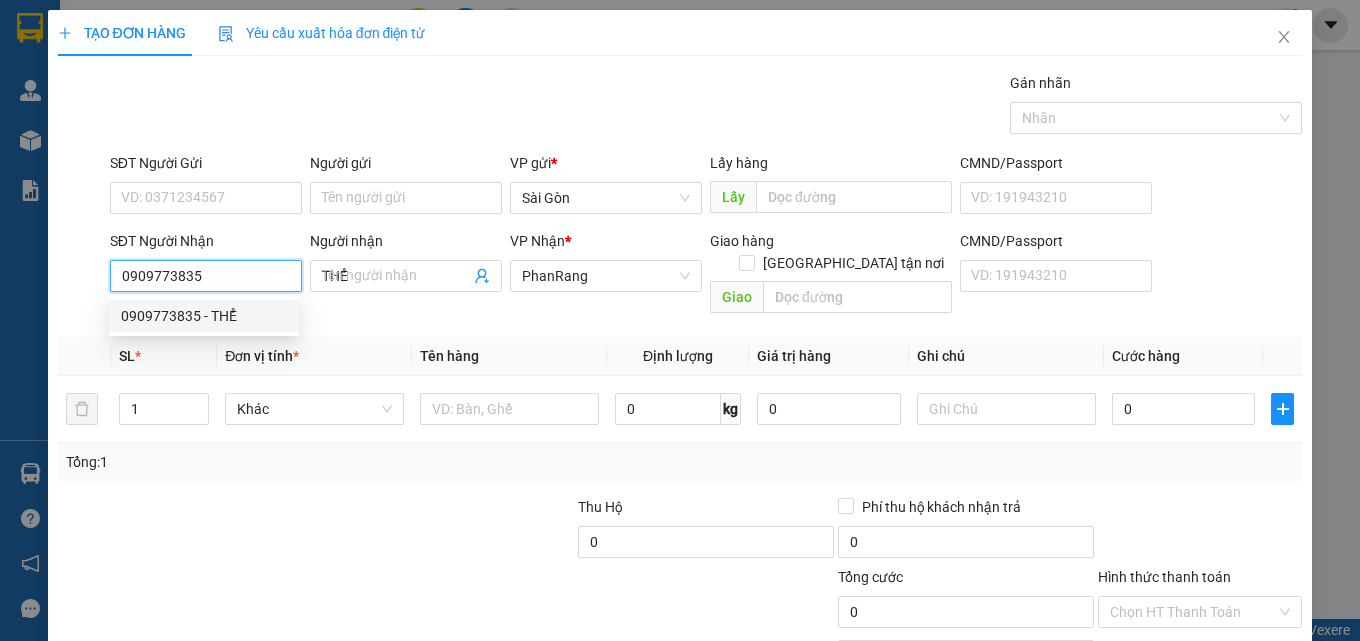 type on "50.000" 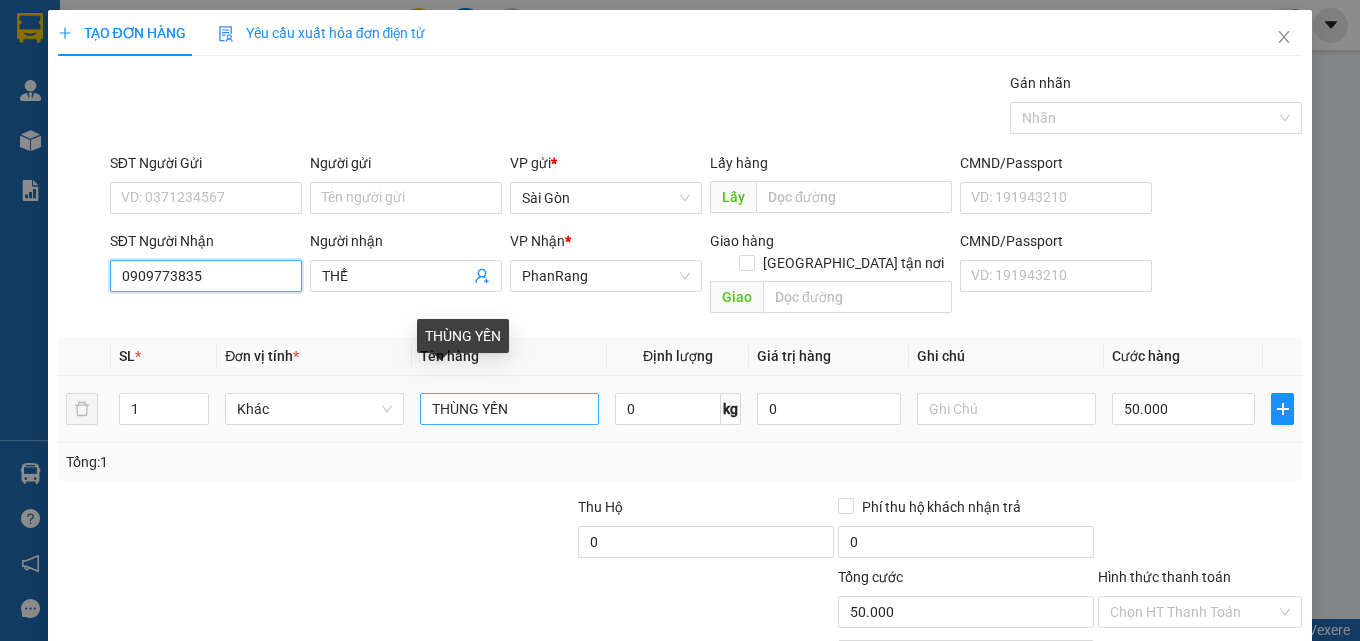 type on "0909773835" 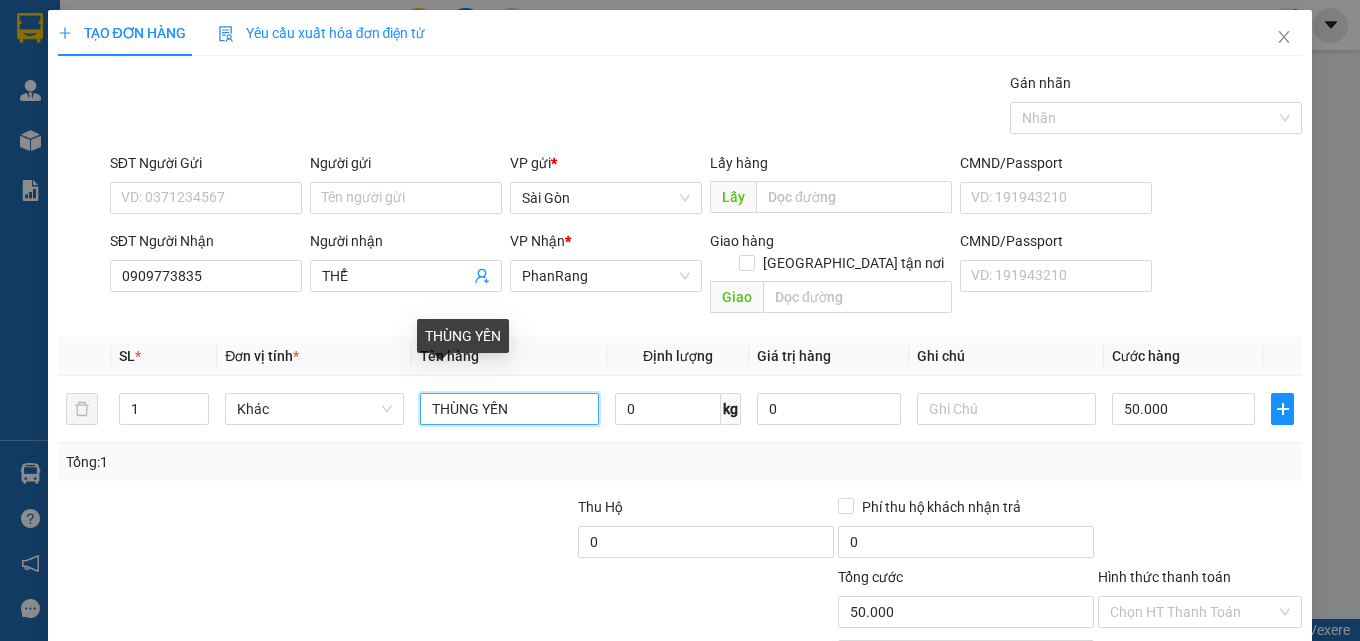 drag, startPoint x: 557, startPoint y: 387, endPoint x: 0, endPoint y: 313, distance: 561.8941 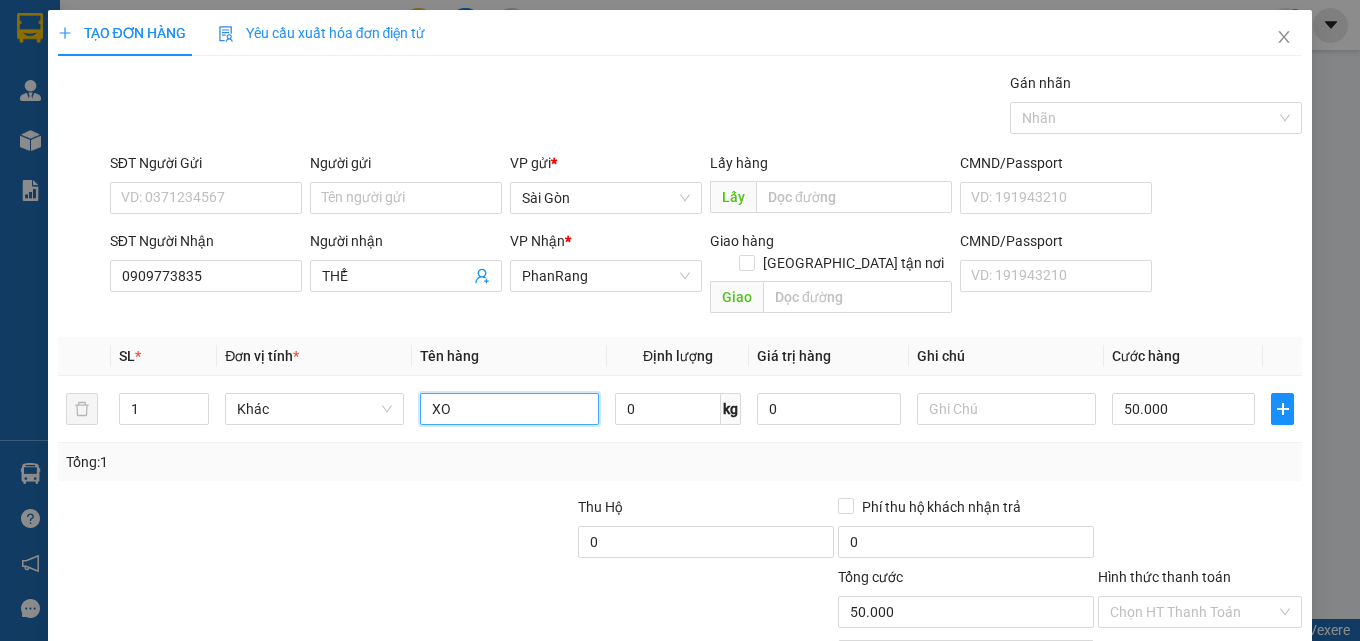 type on "X" 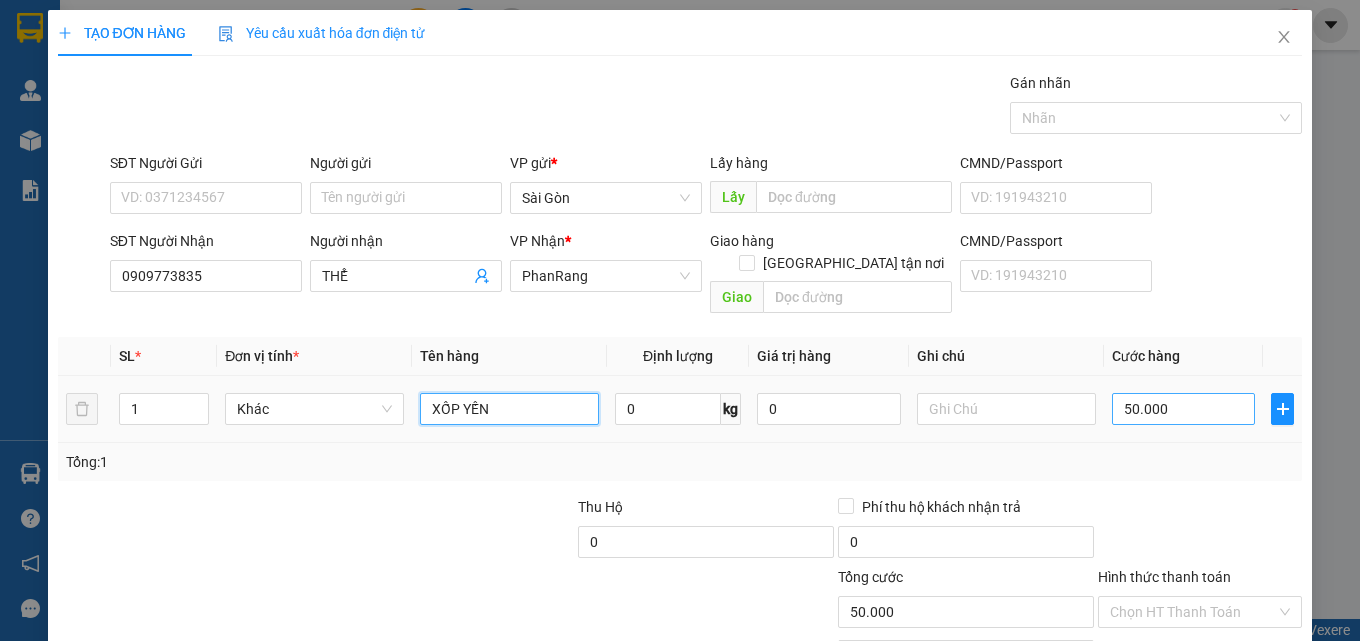 type on "XỐP YẾN" 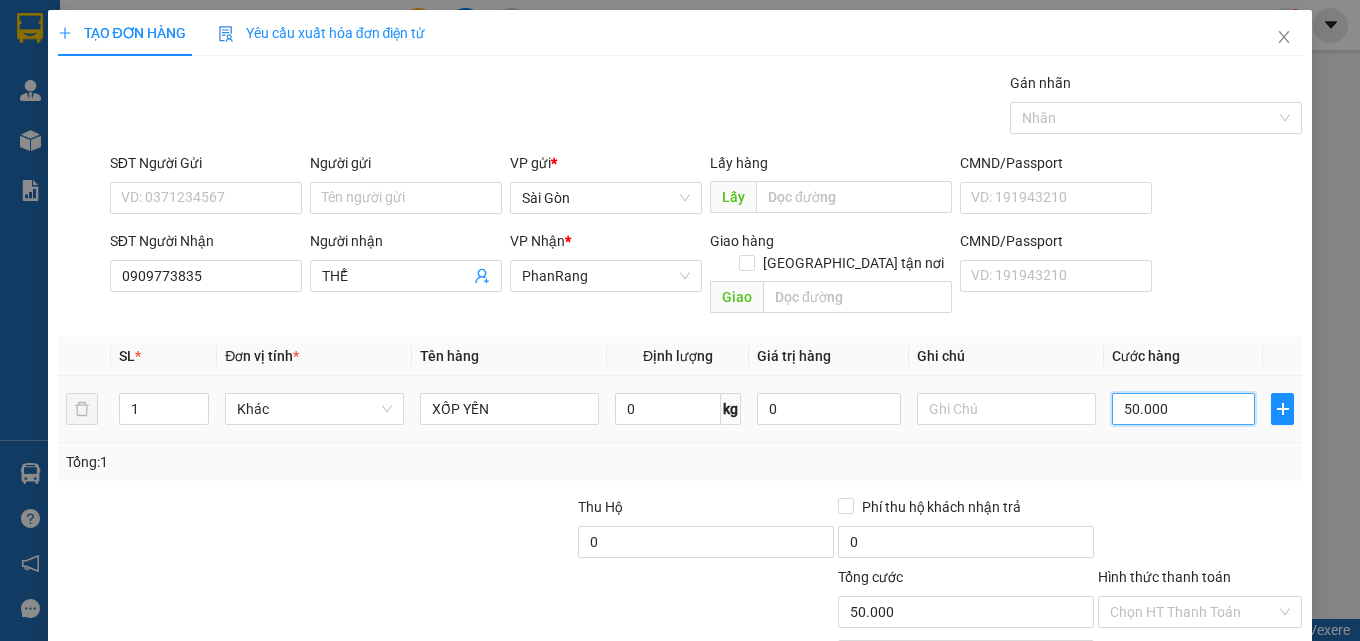click on "50.000" at bounding box center (1184, 409) 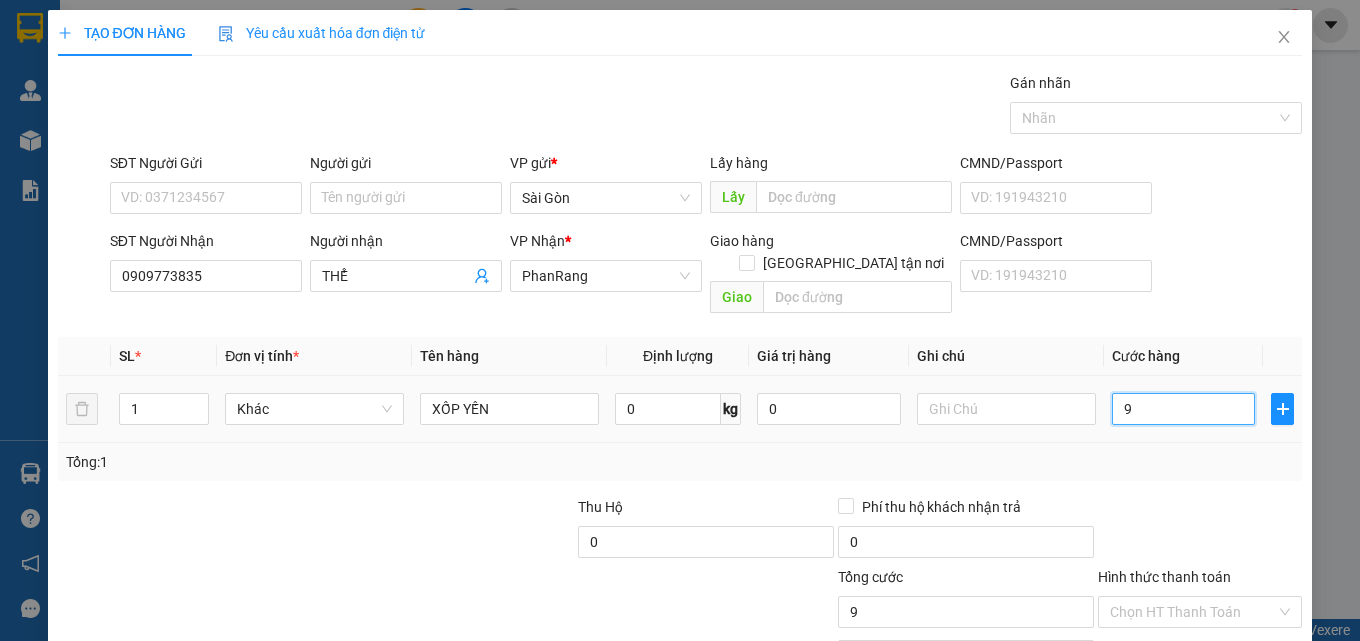 type on "90" 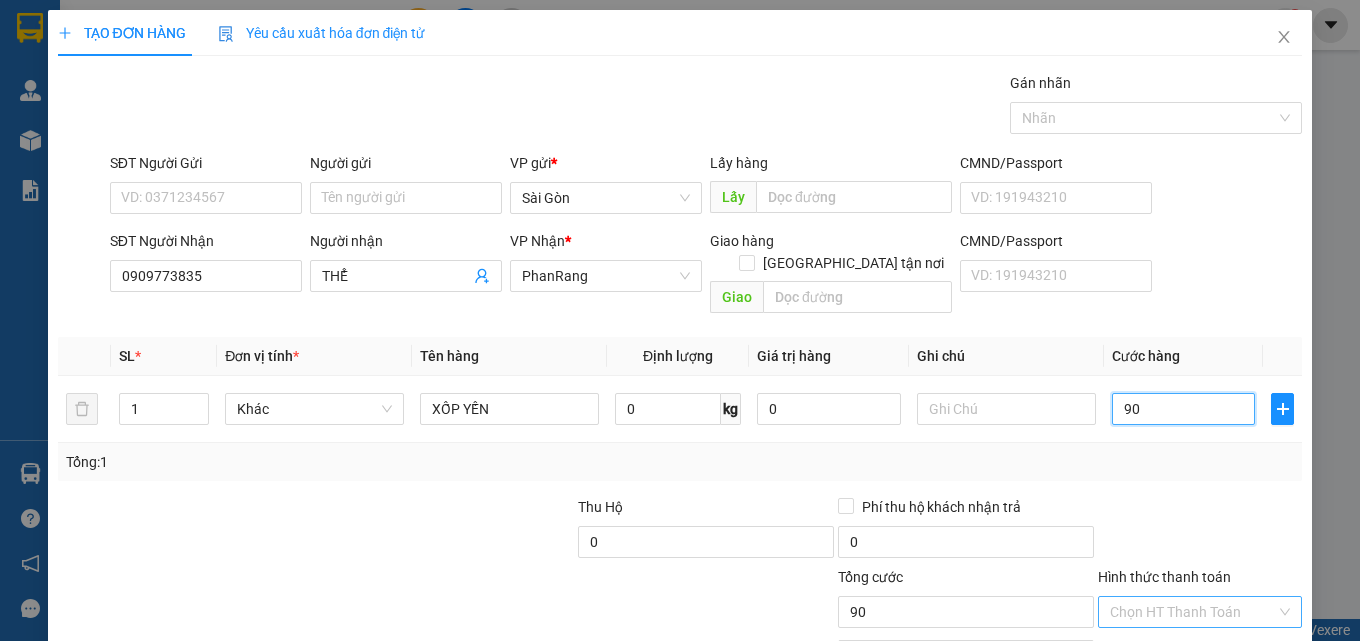 type on "90" 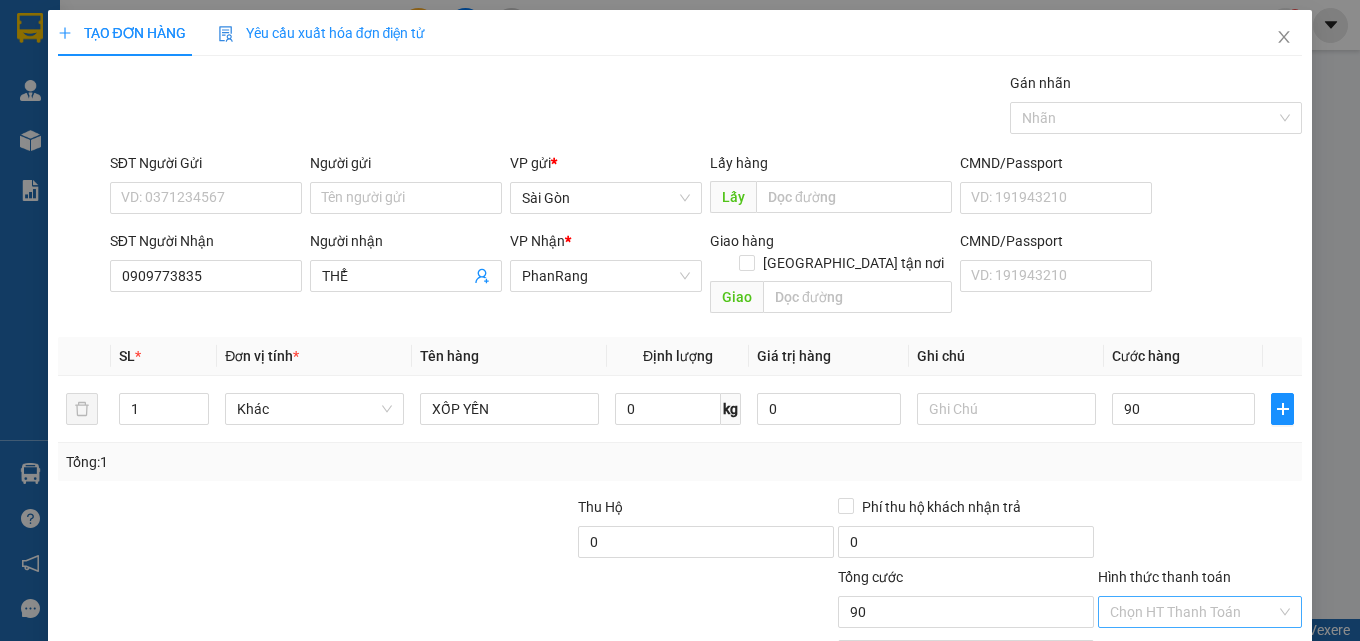 type on "90.000" 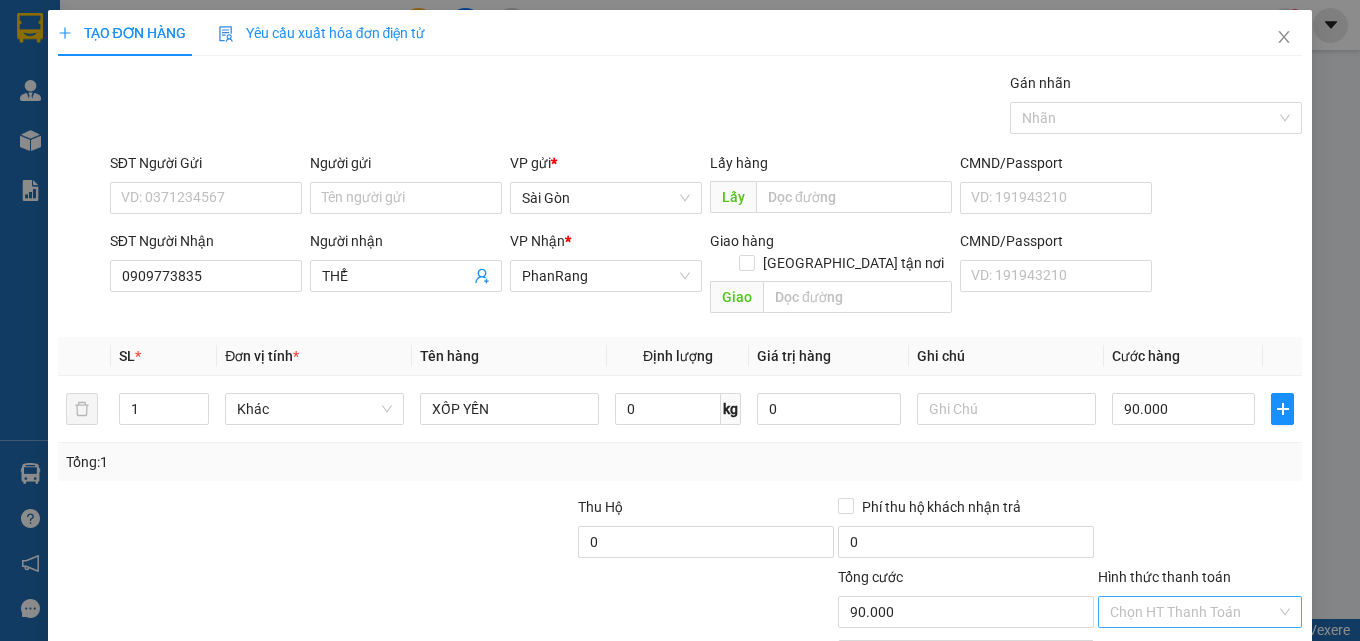 click on "Hình thức thanh toán" at bounding box center (1193, 612) 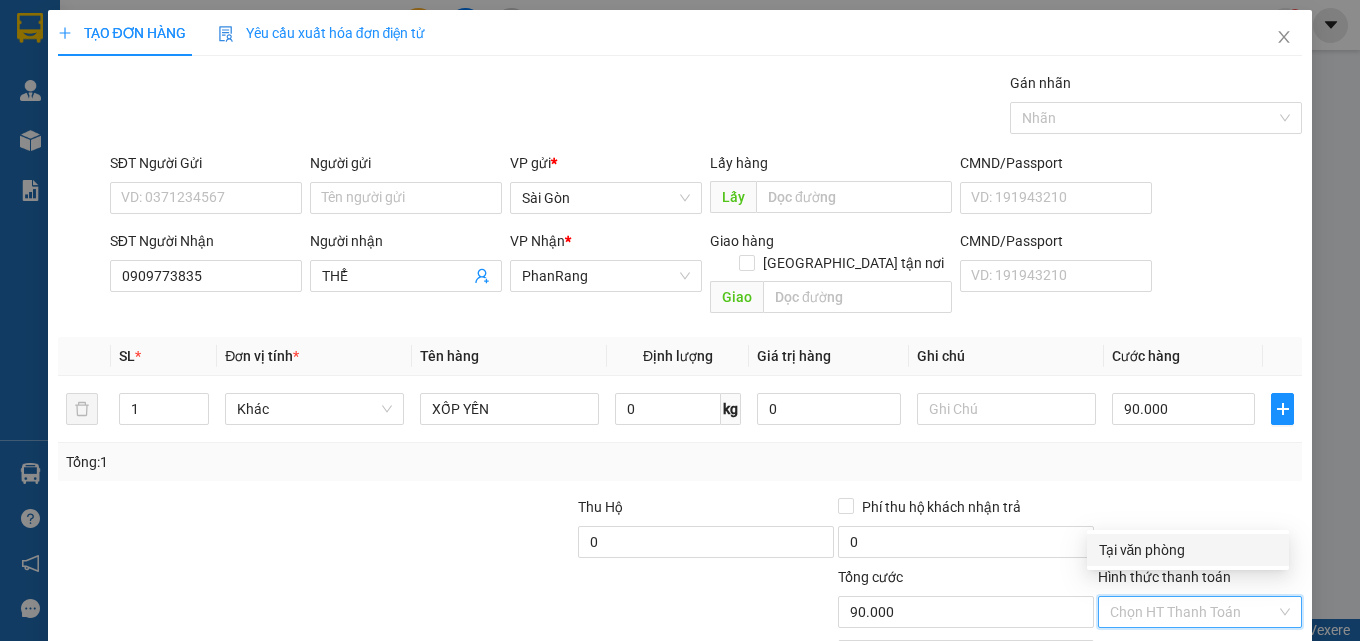 click on "Tại văn phòng" at bounding box center [1188, 550] 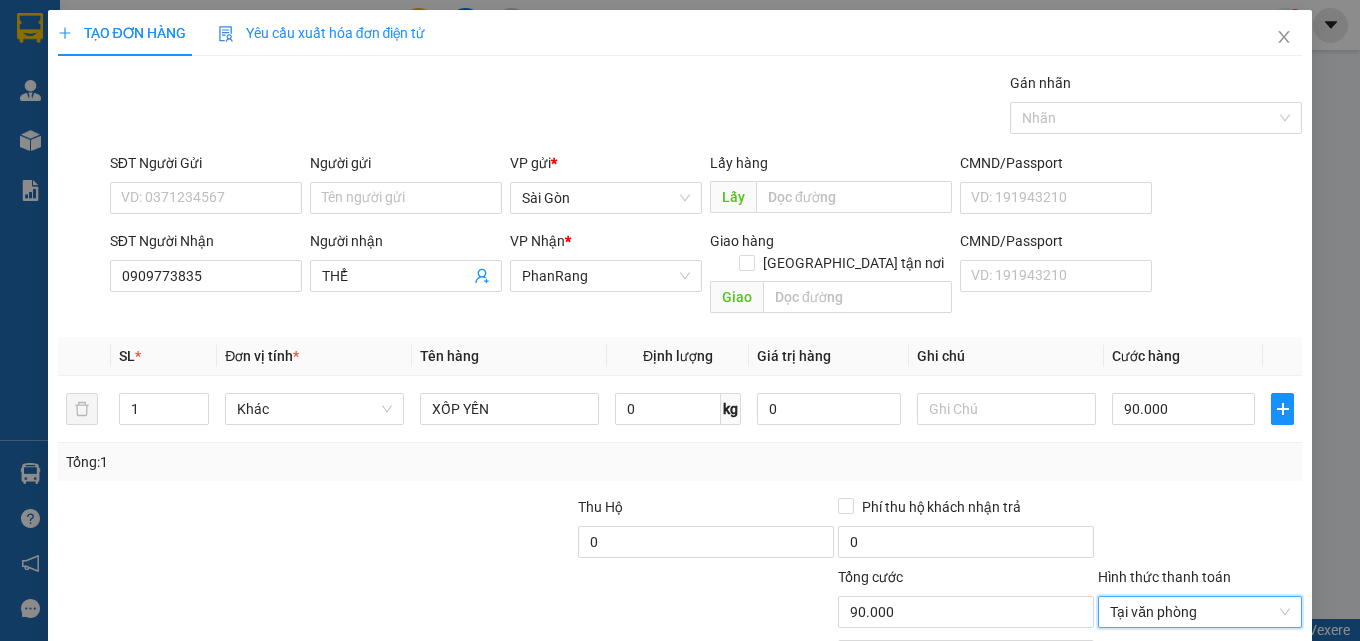 click on "[PERSON_NAME] và In" at bounding box center (1226, 707) 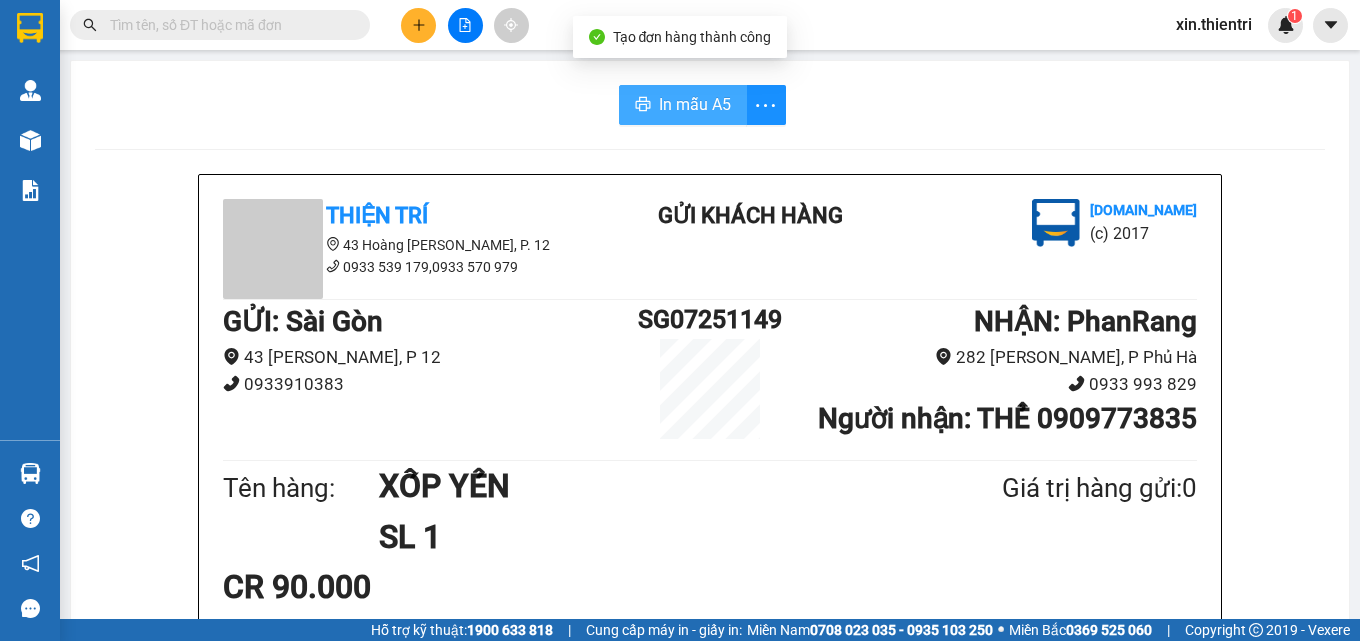 drag, startPoint x: 660, startPoint y: 105, endPoint x: 1313, endPoint y: 296, distance: 680.36017 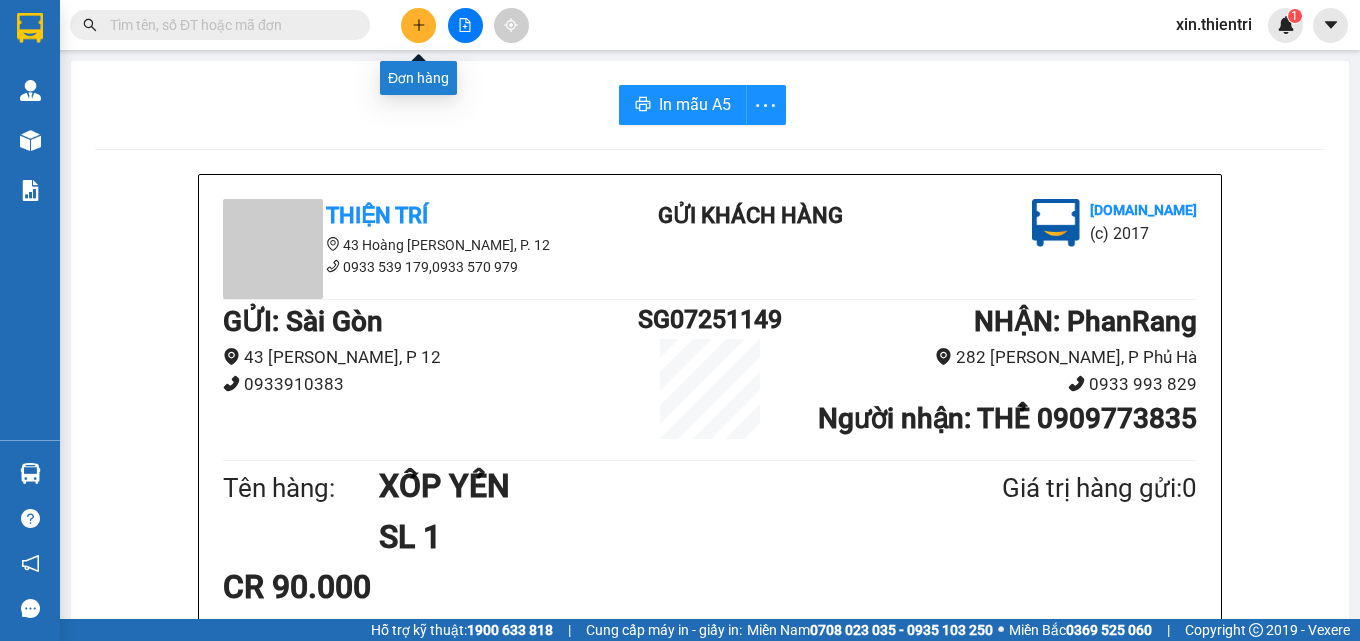 click at bounding box center (418, 25) 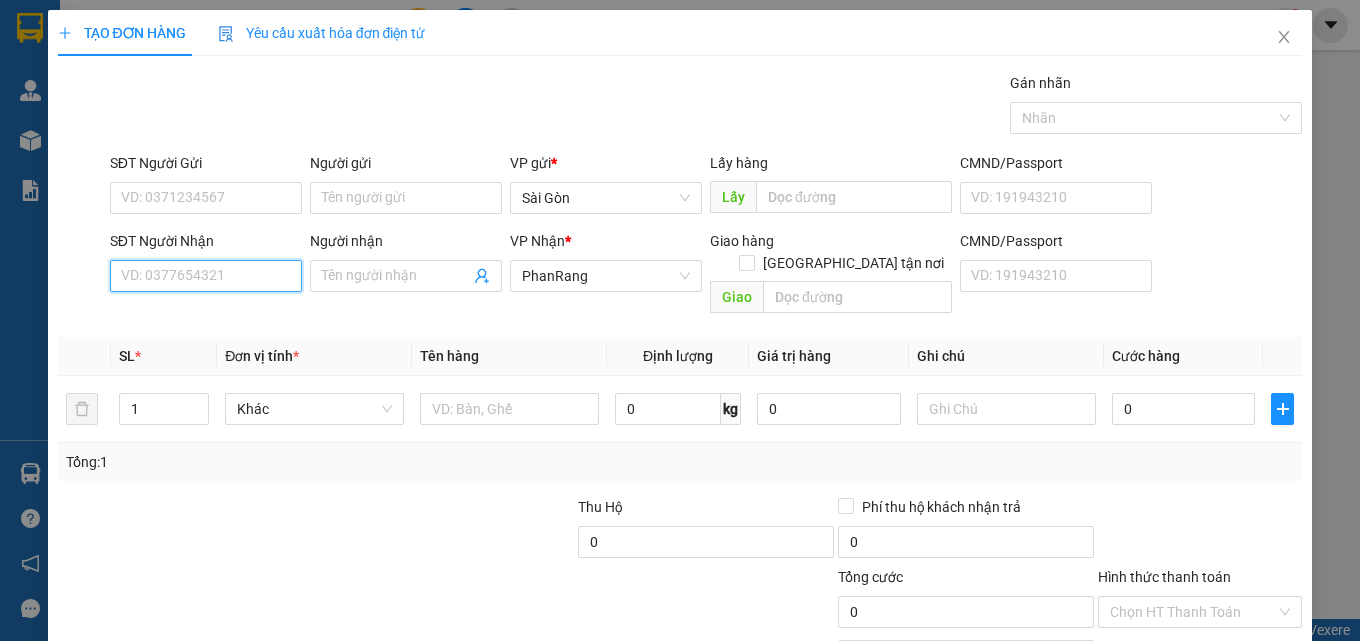 drag, startPoint x: 231, startPoint y: 278, endPoint x: 256, endPoint y: 280, distance: 25.079872 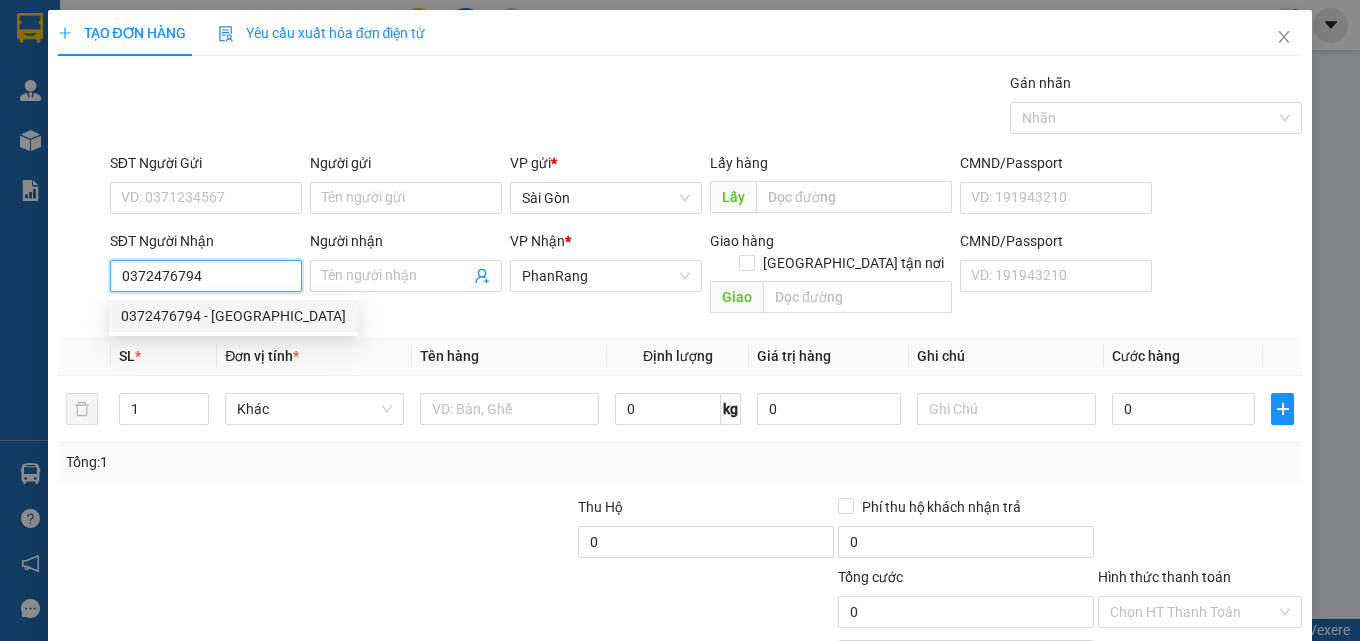type on "0372476794" 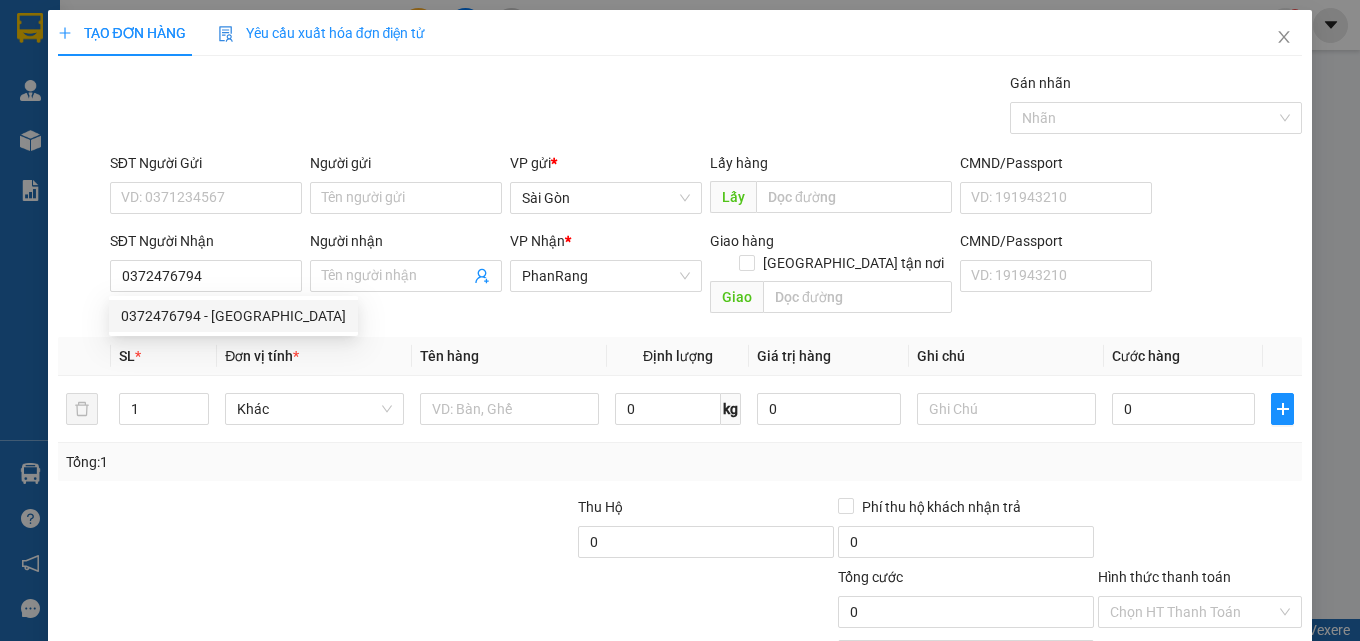 click on "0372476794 0372476794 - [GEOGRAPHIC_DATA]" at bounding box center (233, 316) 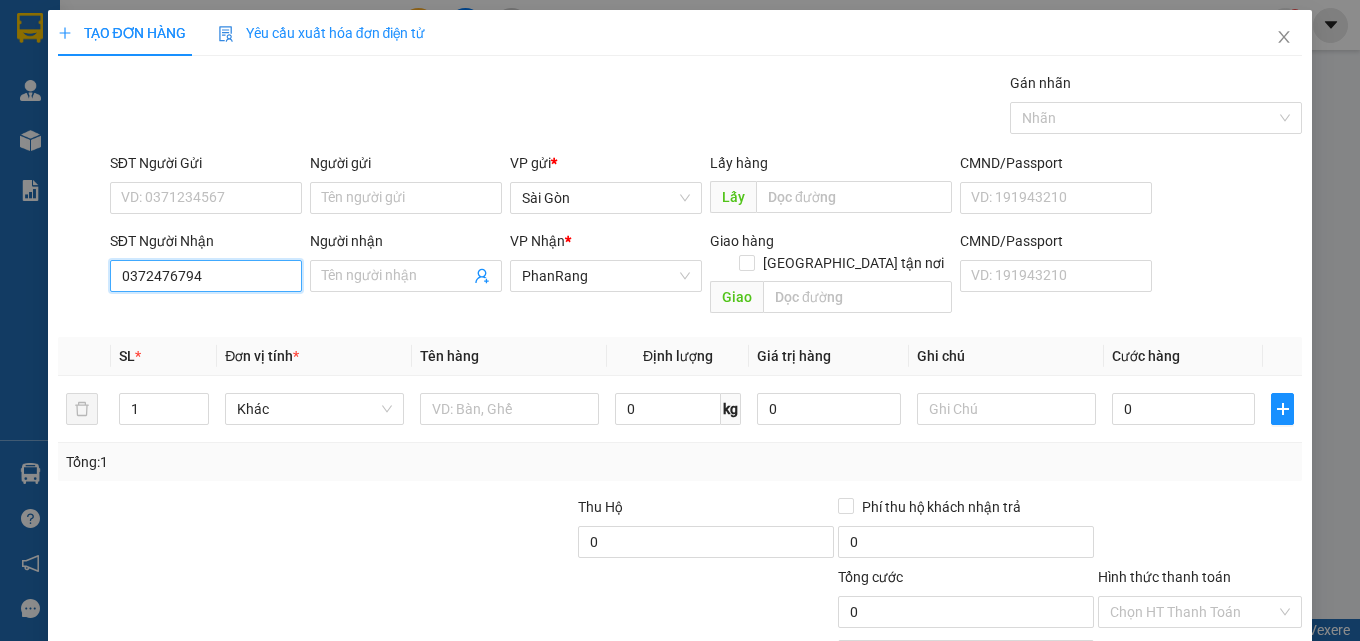drag, startPoint x: 198, startPoint y: 282, endPoint x: 218, endPoint y: 306, distance: 31.241 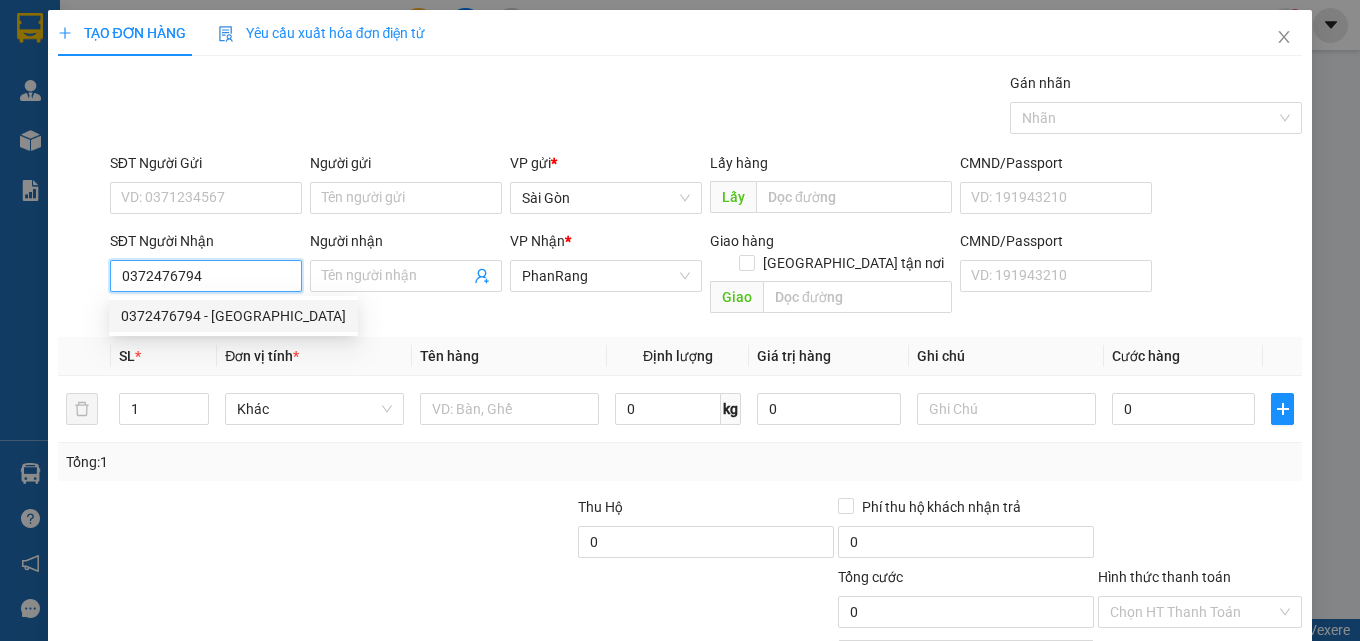 drag, startPoint x: 199, startPoint y: 324, endPoint x: 191, endPoint y: 331, distance: 10.630146 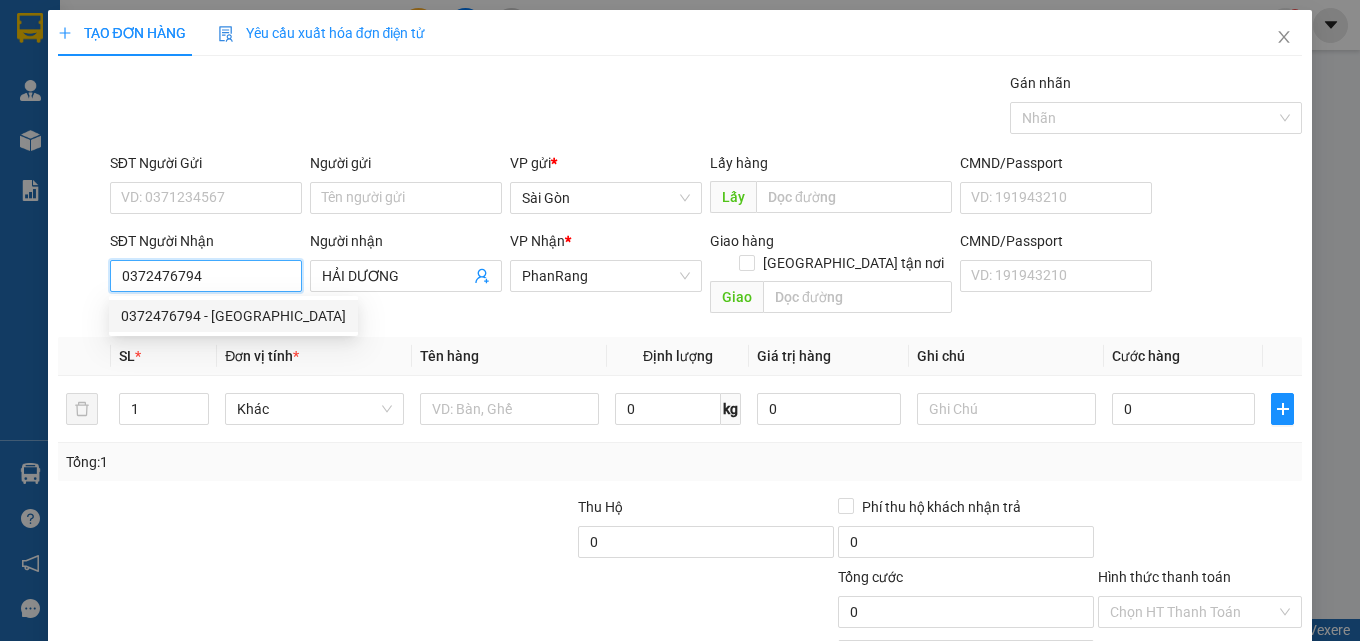 type on "30.000" 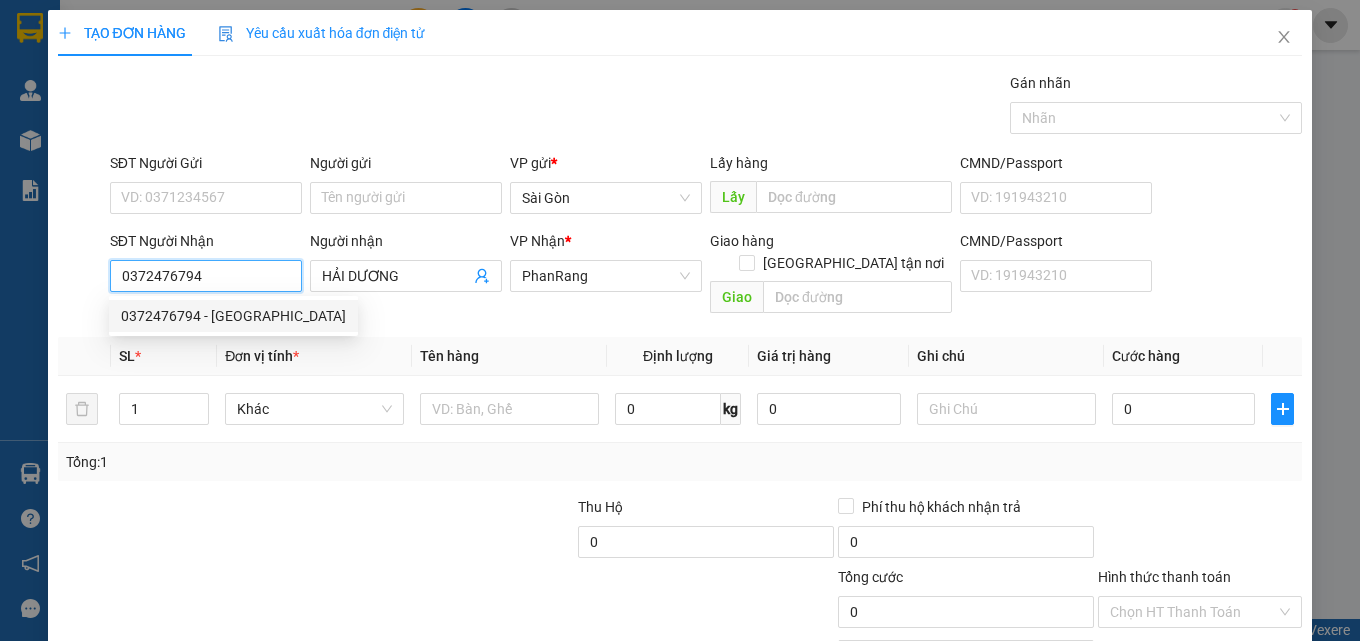 type on "30.000" 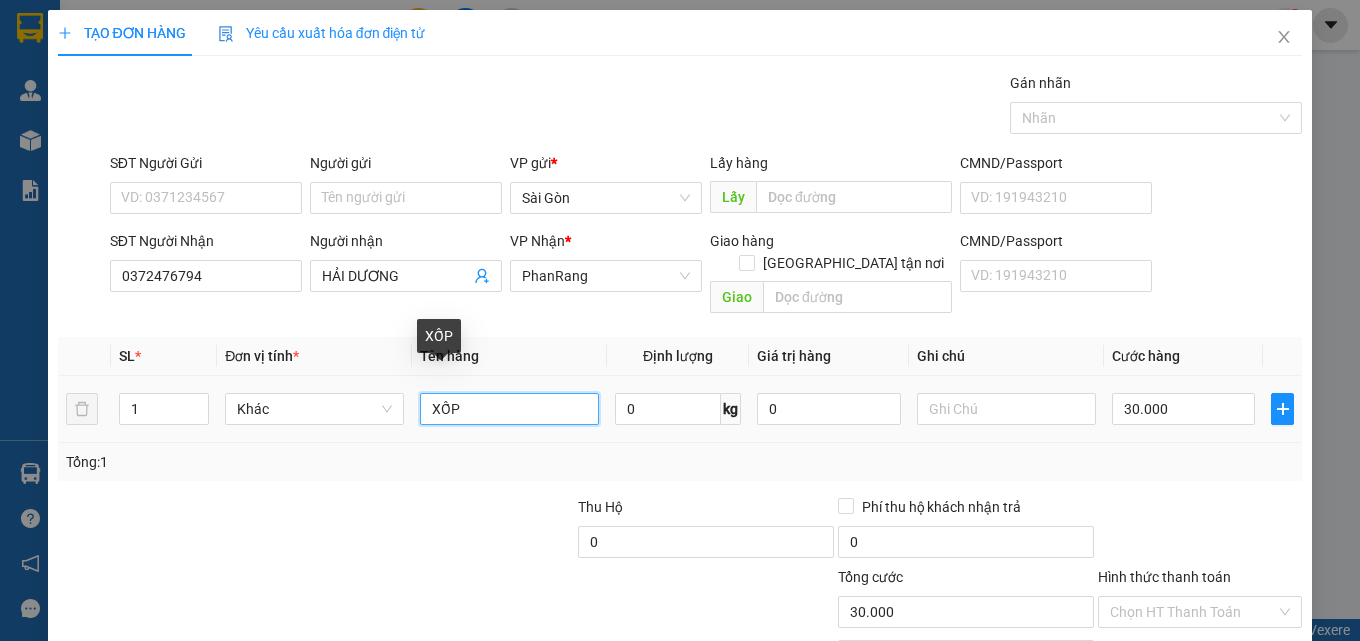click on "XỐP" at bounding box center [509, 409] 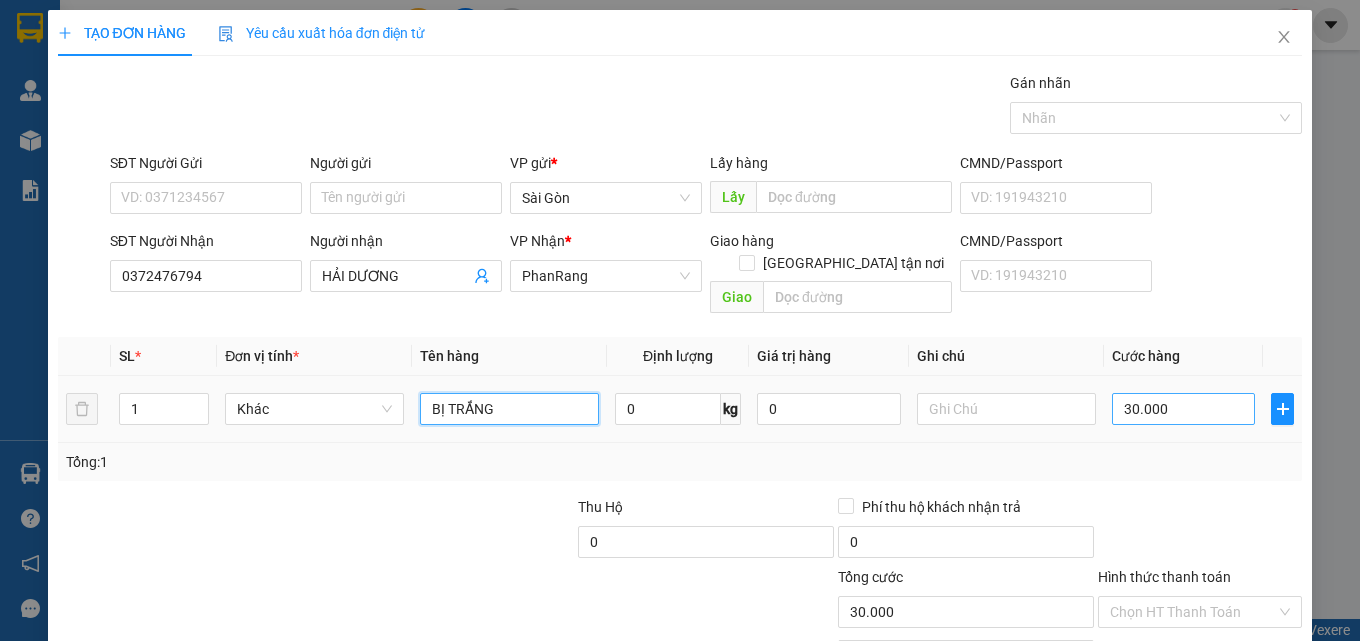 type on "BỊ TRẮNG" 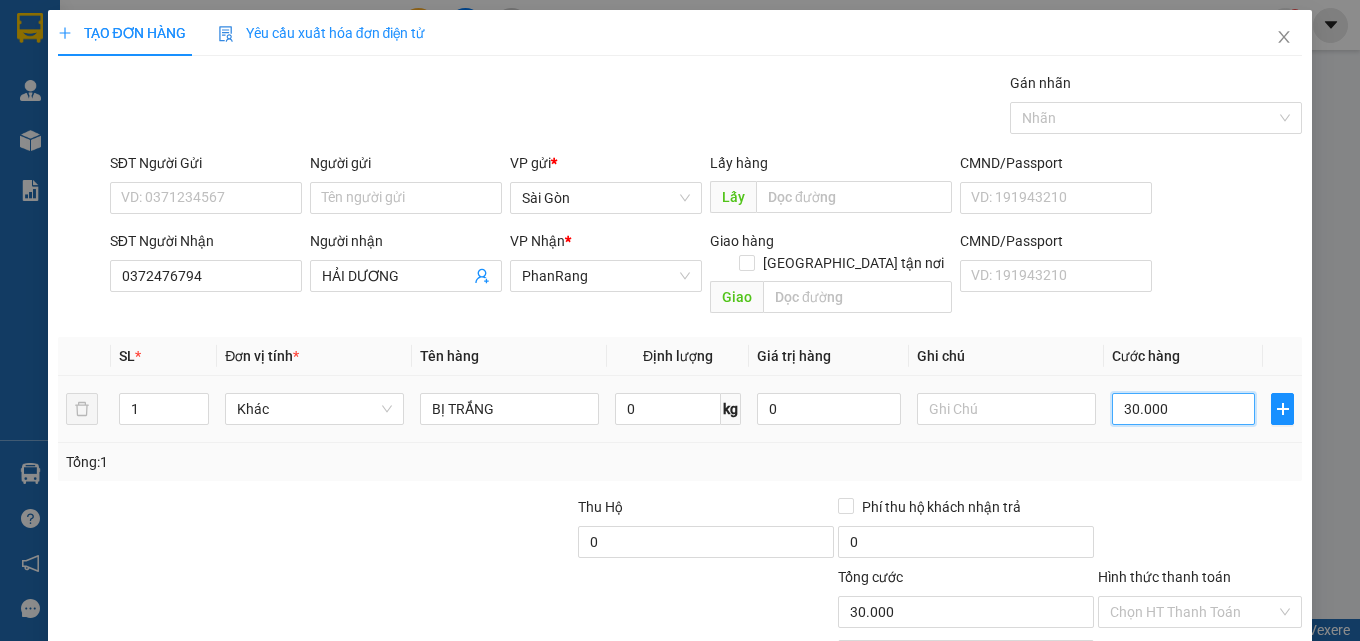 click on "30.000" at bounding box center (1184, 409) 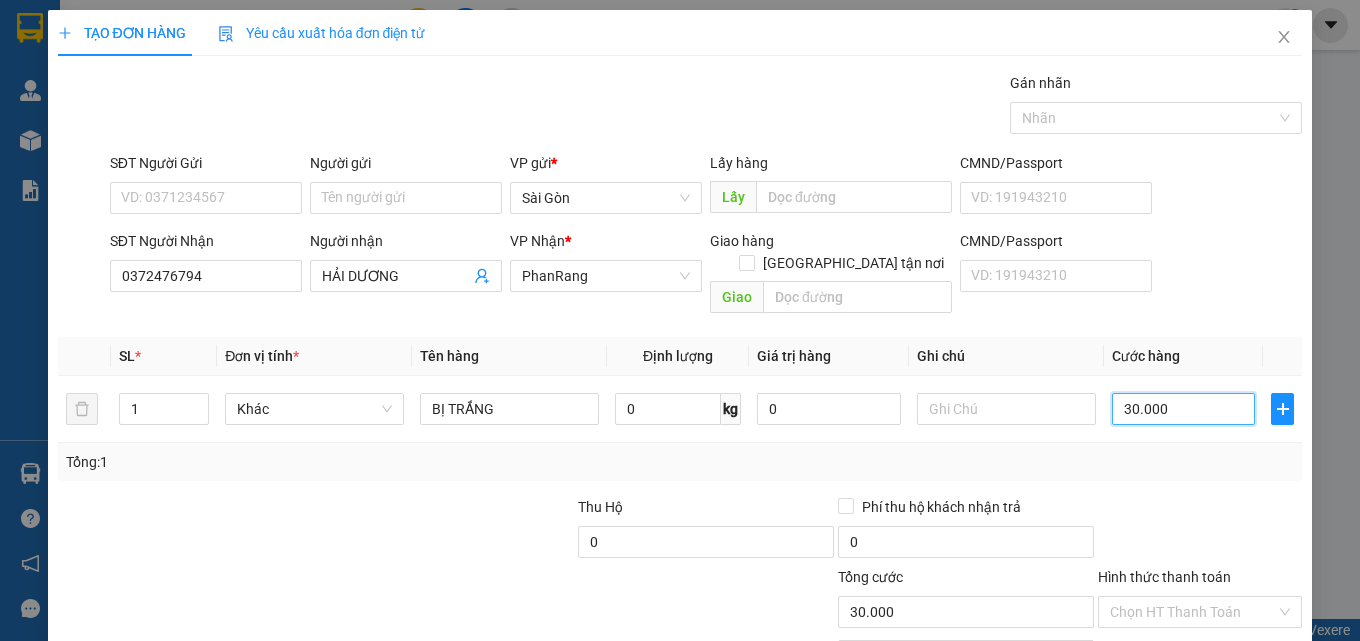 type on "3" 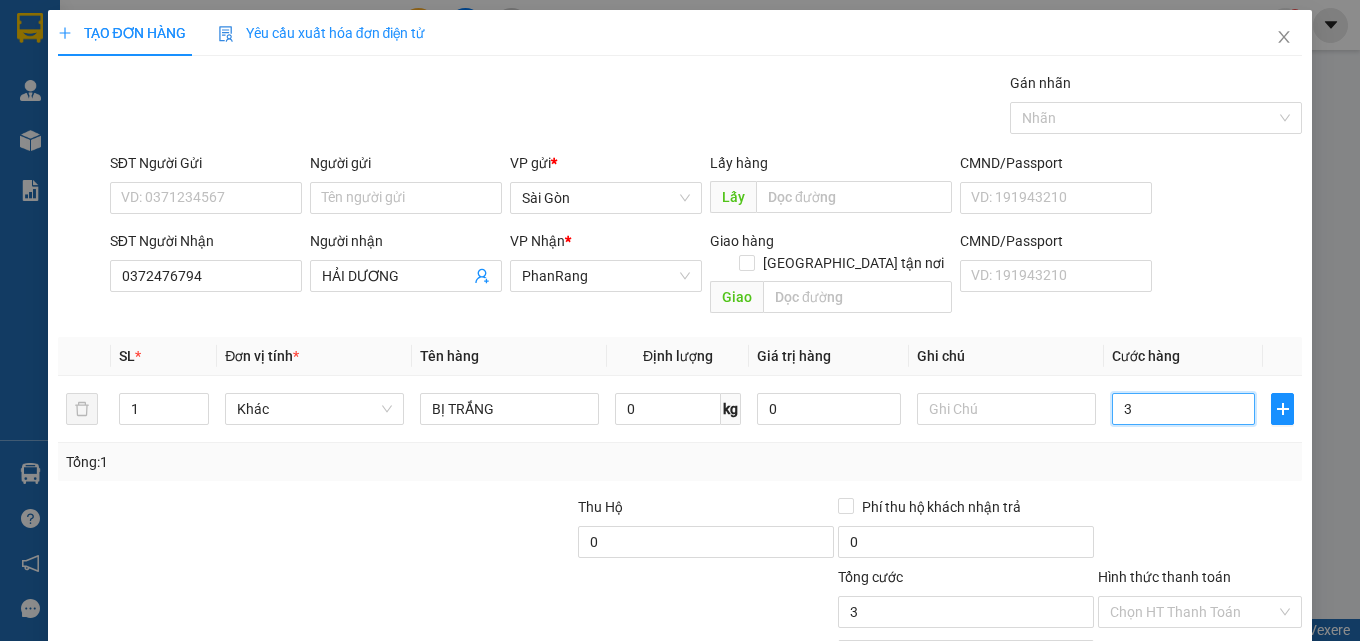 type on "30" 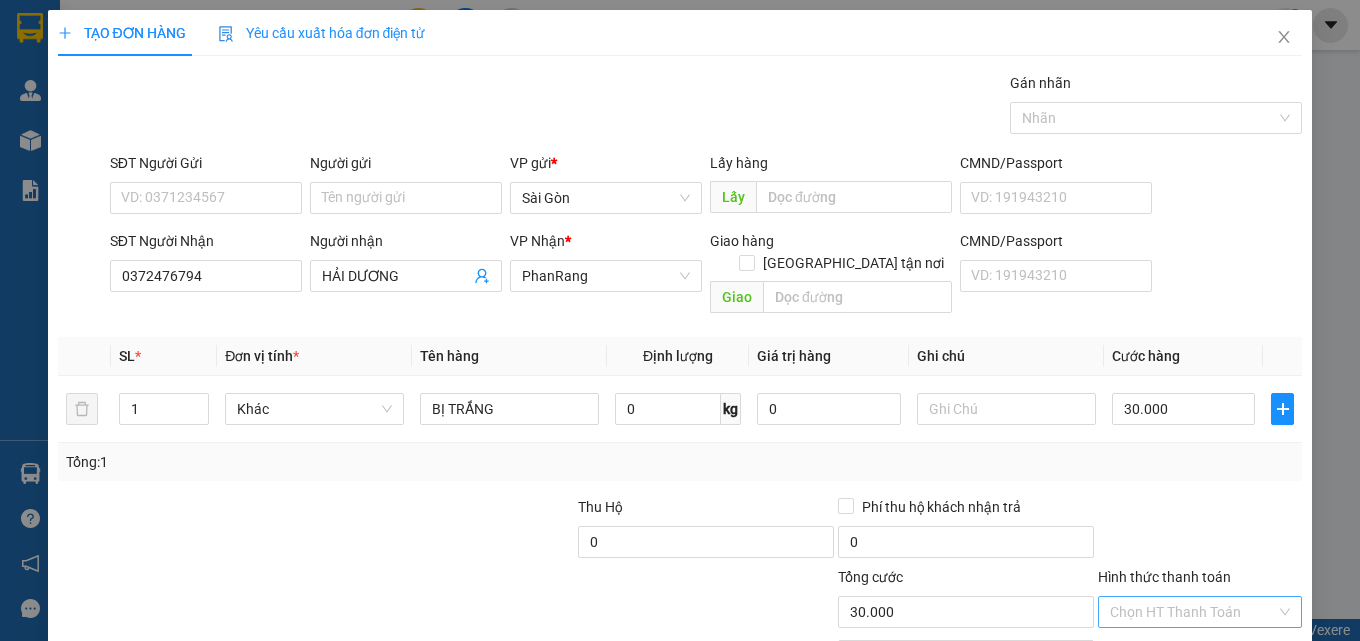 click on "Hình thức thanh toán" at bounding box center (1193, 612) 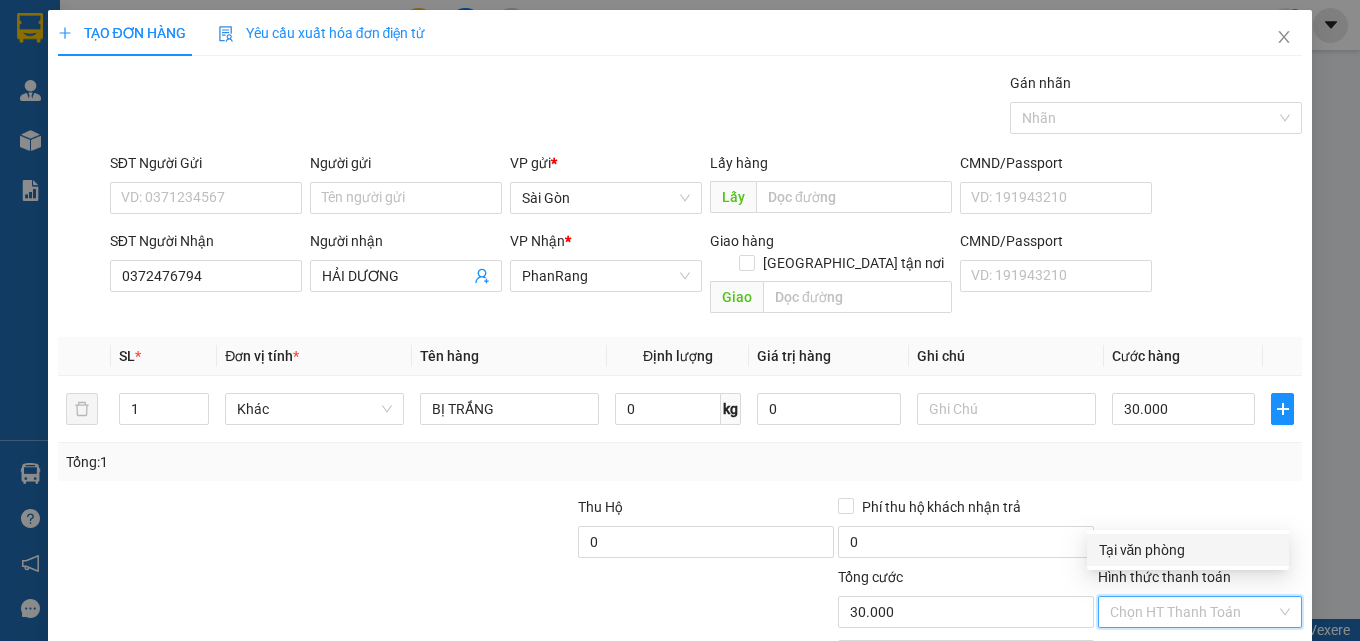 drag, startPoint x: 1140, startPoint y: 554, endPoint x: 1191, endPoint y: 543, distance: 52.17279 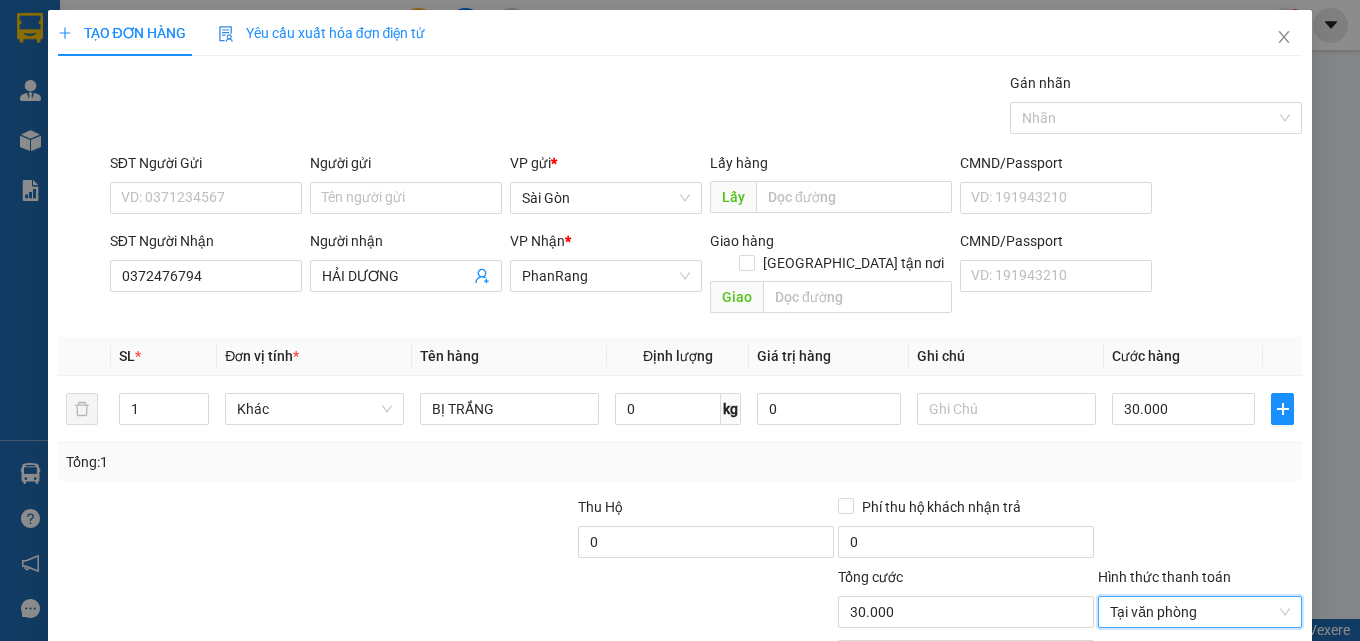 click on "[PERSON_NAME] và In" at bounding box center (1226, 707) 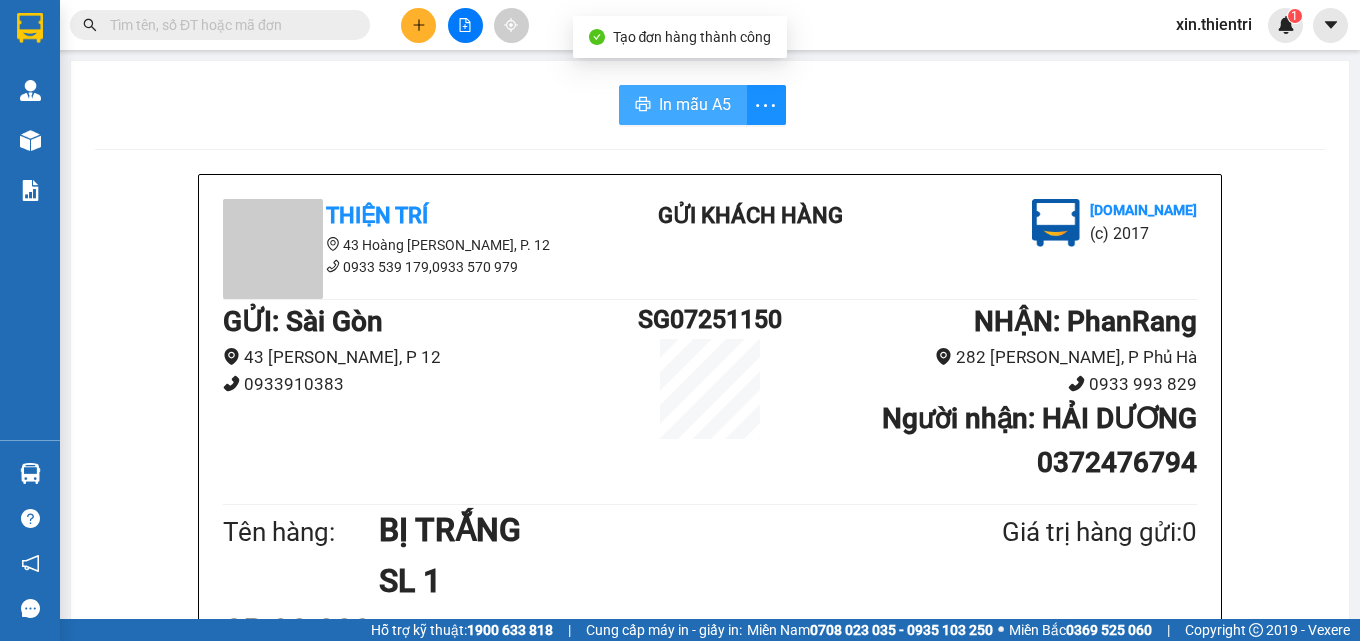 click on "In mẫu A5" at bounding box center [695, 104] 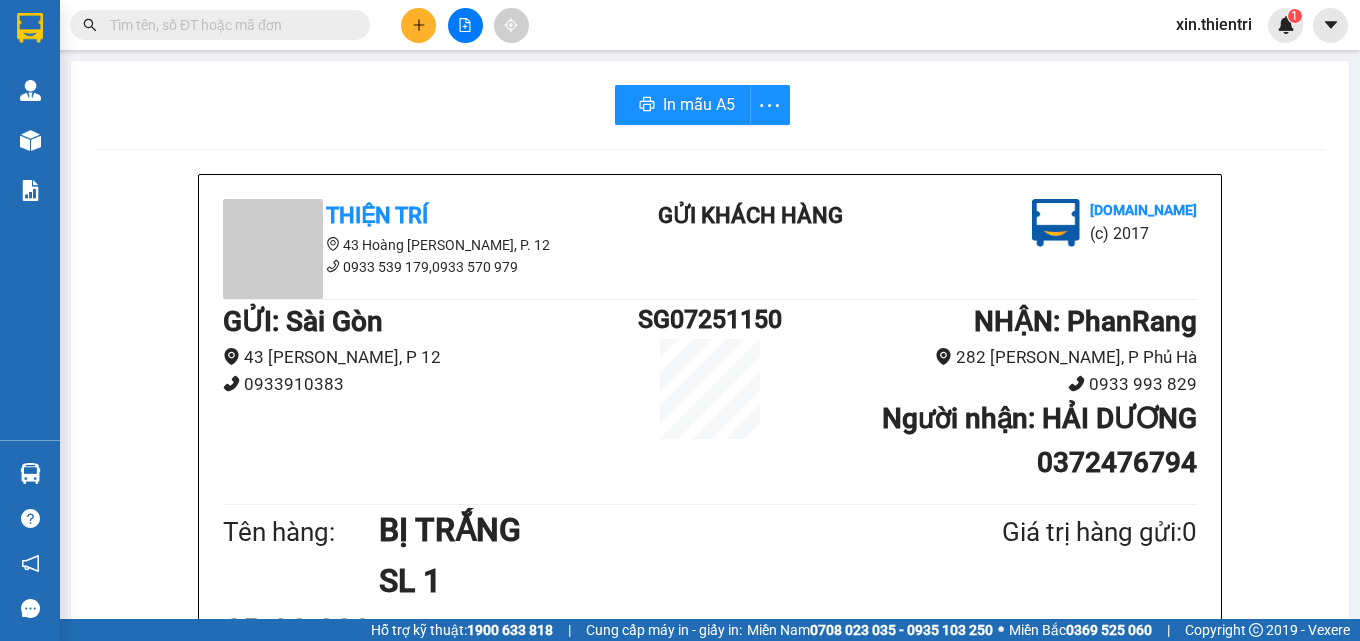 click 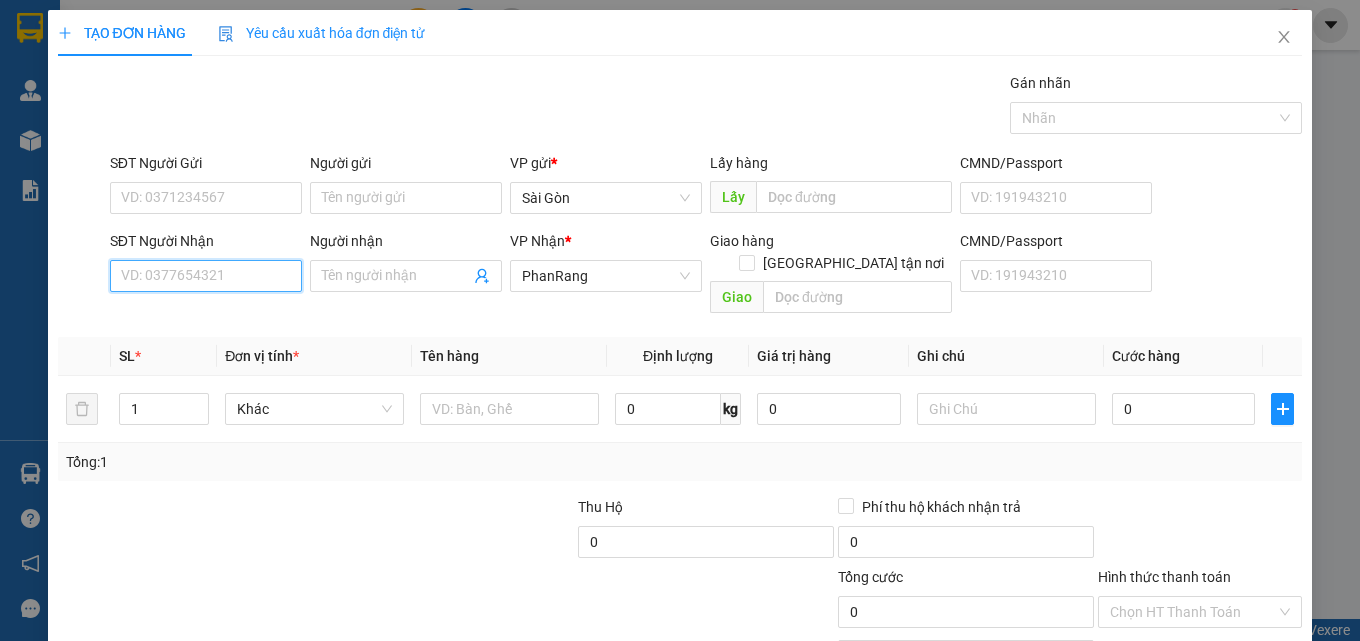 click on "SĐT Người Nhận" at bounding box center (206, 276) 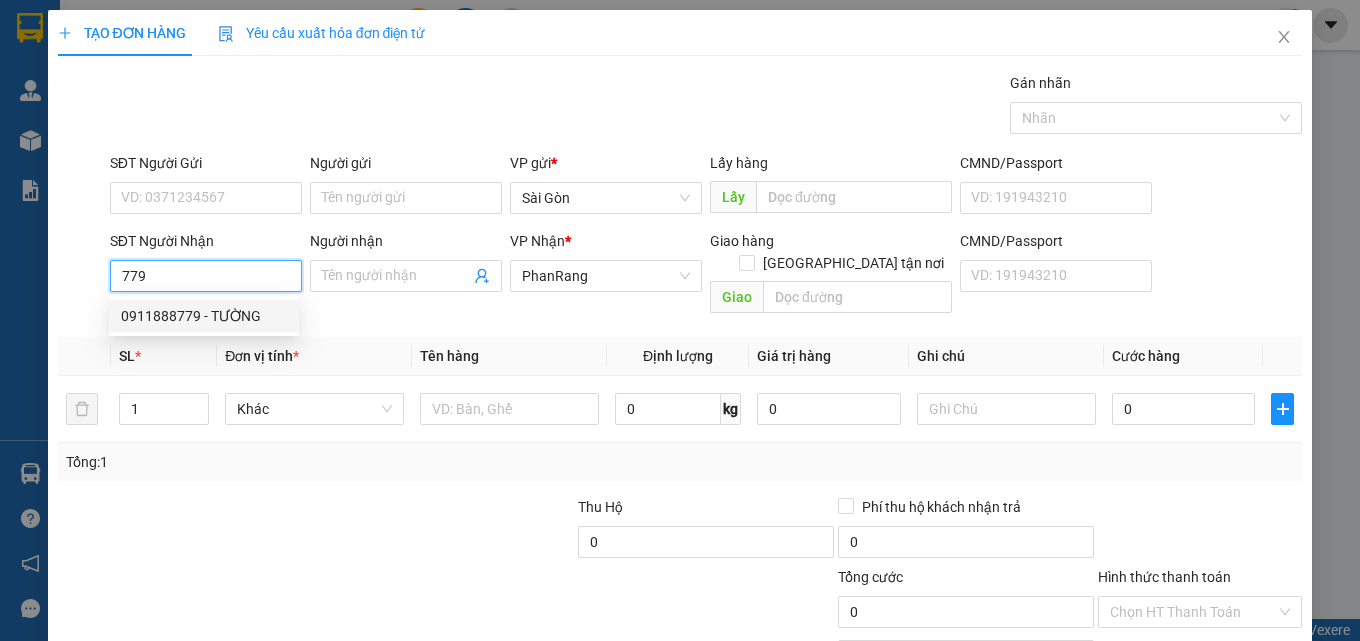 click on "0911888779 -  TƯỜNG" at bounding box center [204, 316] 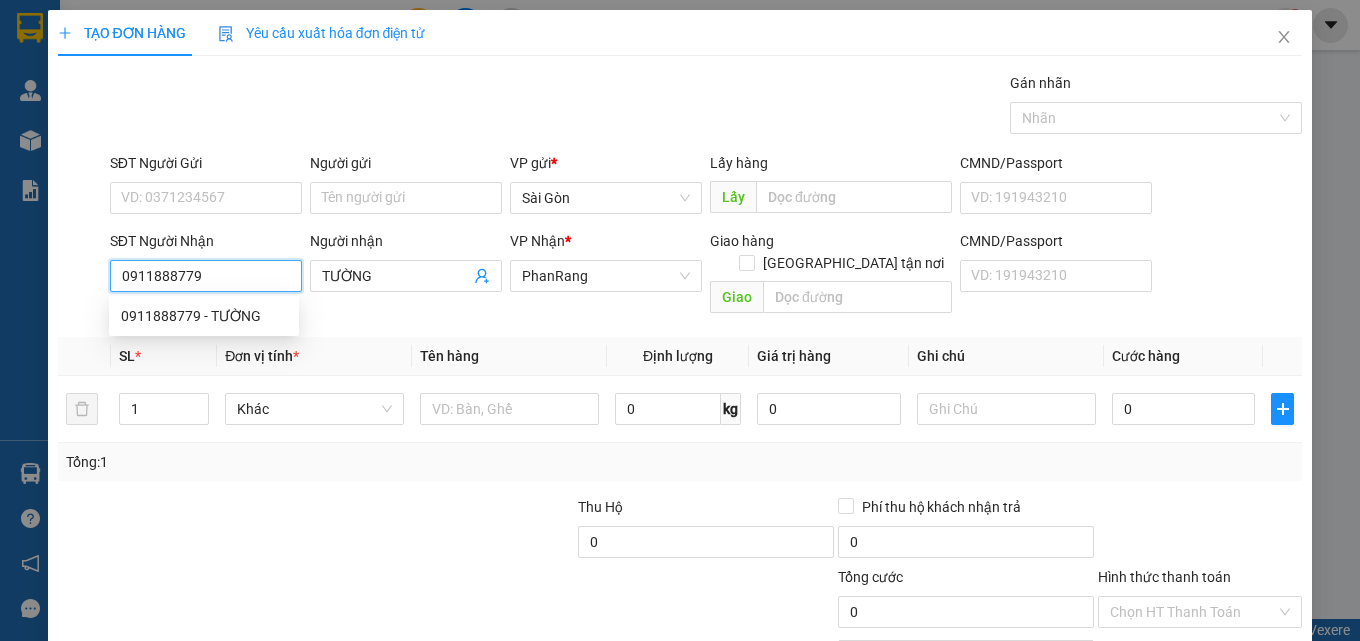 type on "30.000" 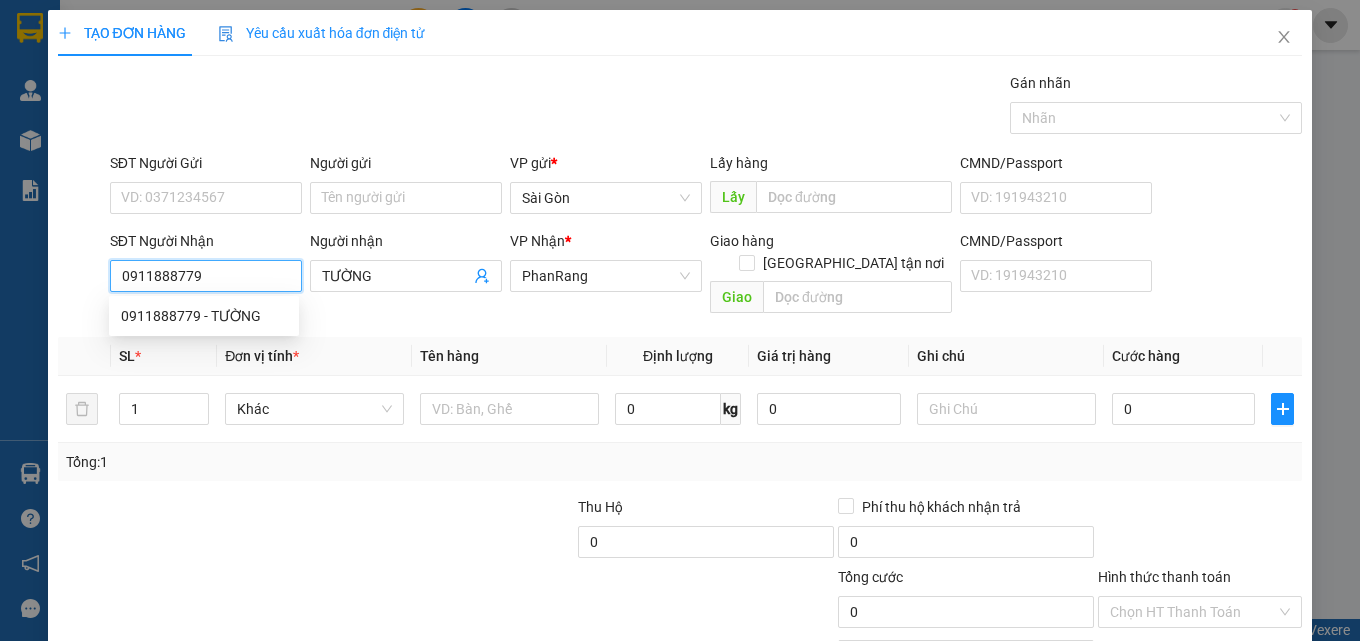 type on "30.000" 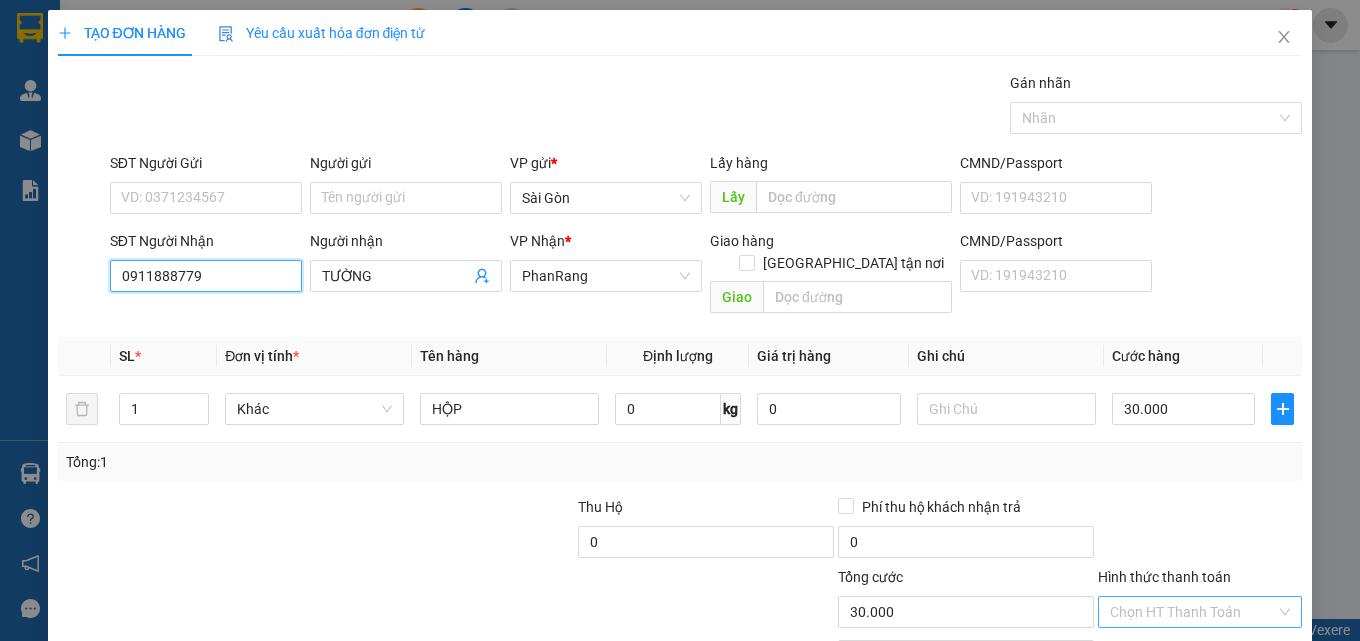 type on "0911888779" 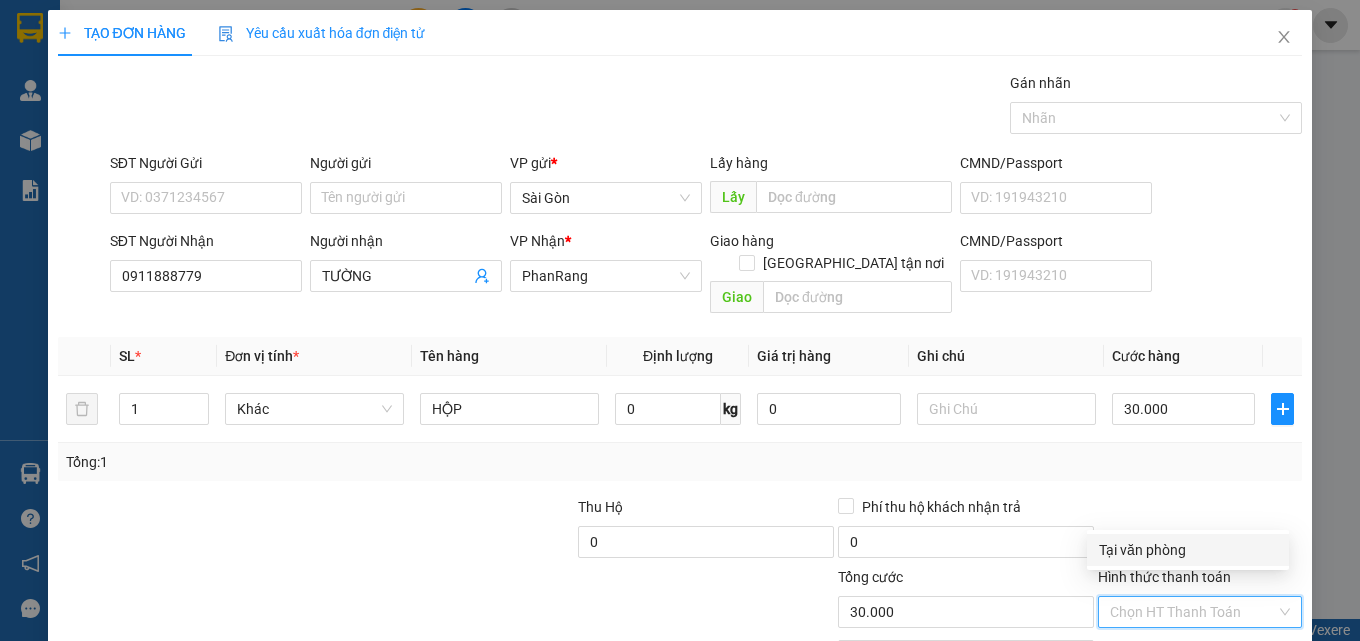 click on "Hình thức thanh toán" at bounding box center (1193, 612) 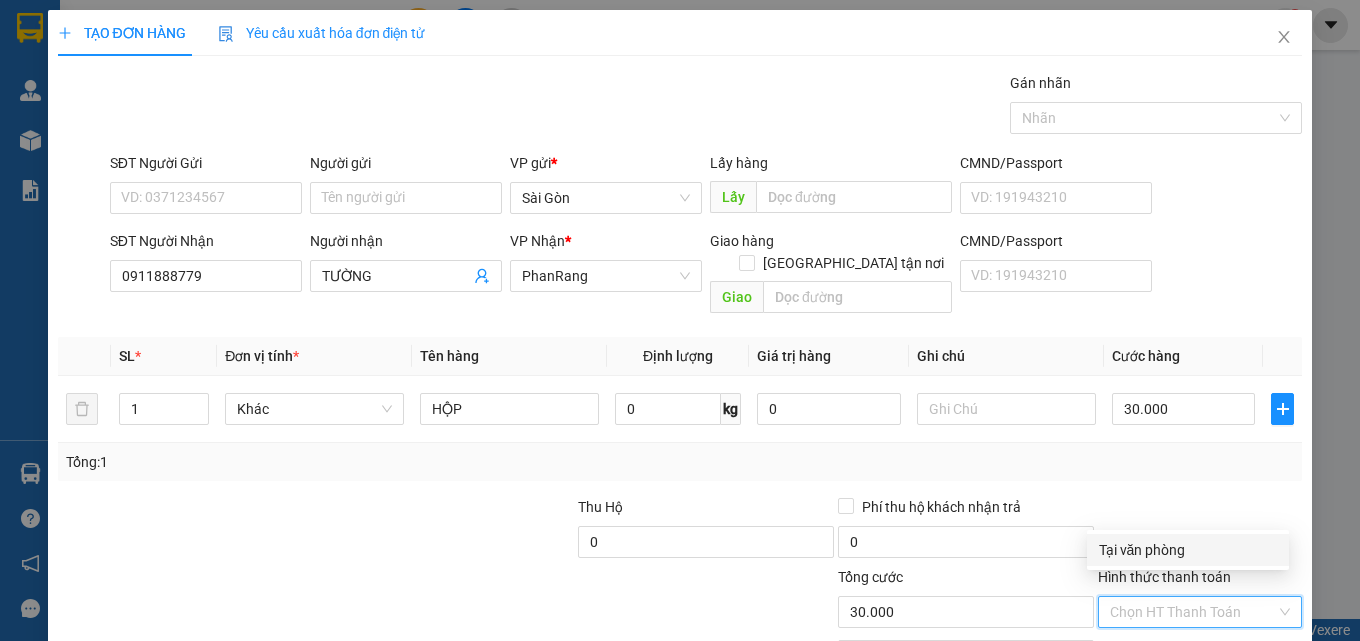 click on "Tại văn phòng" at bounding box center [1188, 550] 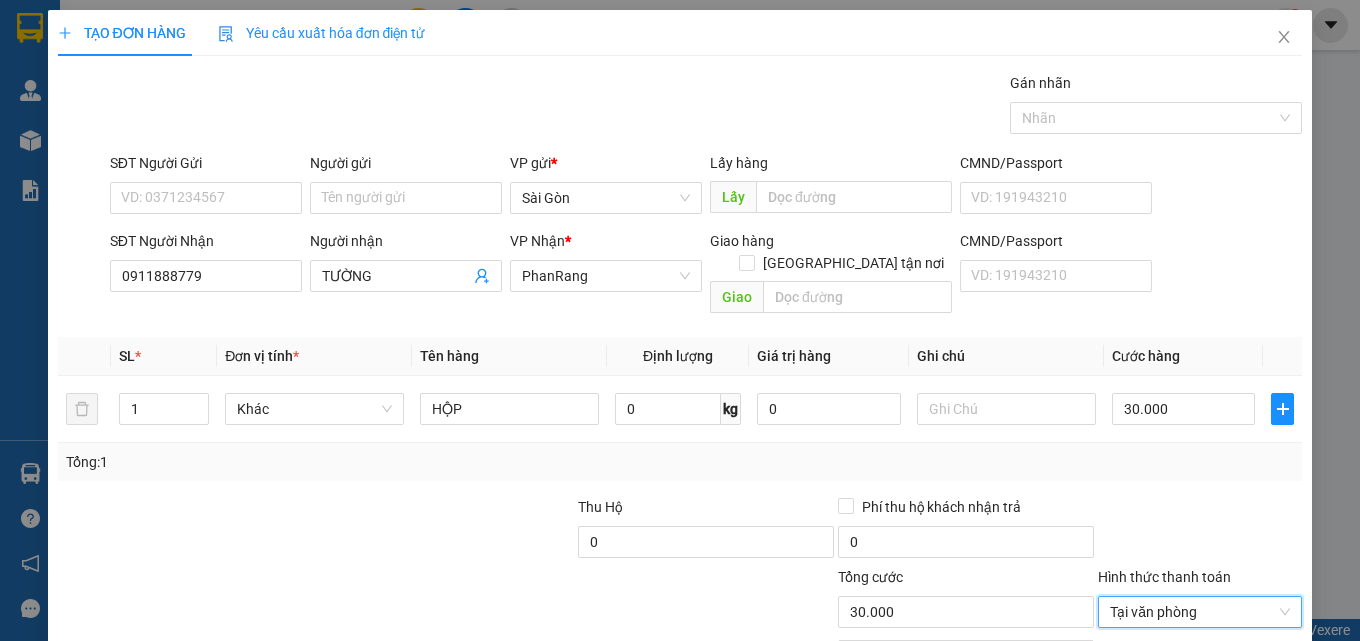 click on "[PERSON_NAME] và In" at bounding box center (1226, 707) 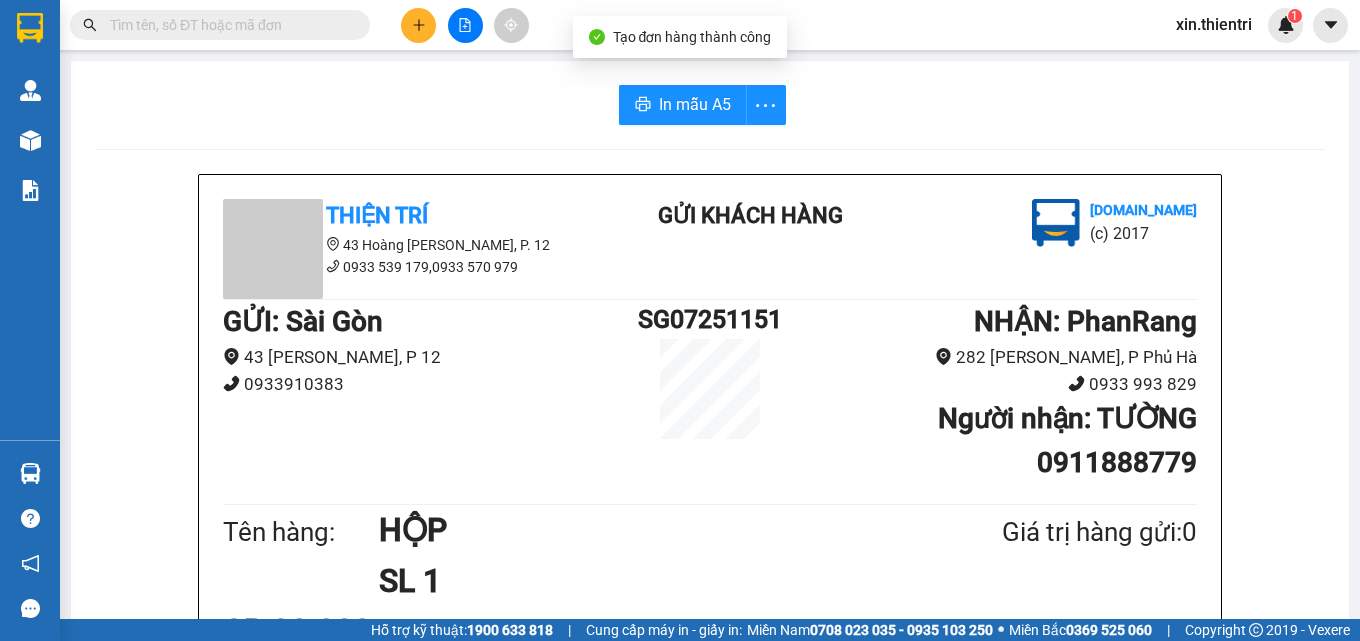 click on "In mẫu A5
Thiện Trí   43 Hoàng [PERSON_NAME], [PERSON_NAME] 12   0933 539 179,0933 570 979 Gửi khách hàng [DOMAIN_NAME] (c) 2017 GỬI :   [PERSON_NAME]   43 Hoàng Dư Khương, P 12   0933910383 SG07251151 NHẬN :   PhanRang   282 [PERSON_NAME], [GEOGRAPHIC_DATA]   0933 993 829 Người nhận :    TƯỜNG  0911888779 Tên hàng: HỘP  SL 1 Giá trị hàng gửi:  0 CR   30.000 Tổng phải thu:   0 19:45[DATE] Nhân viên [PERSON_NAME] định nhận/gửi hàng : 1. Không vận chuyển hàng quốc,cấm.  2. [PERSON_NAME] nhận hàng gửi quá 7 ngày không nhận,[PERSON_NAME] không chịu trách nhiệm.  3.Hàng khách theo xe hư hỏng,mất sẽ được bồi thường 10 lần phí. PHIẾU NHẬN HÀNG CỦA KHÁCH THEO XE Thiện Trí [DOMAIN_NAME] [DATE] 19:45 VP  Sài Gòn Gửi:    SG07251151  -   PR VP nhận: VP  PhanRang Người nhận:  TƯỜNG    0911 888 779 Tên hàng: HỘP  SL 1 Giá trị hàng gửi:  0 CR   30.000 Tổng phải thu:   0" at bounding box center [710, 889] 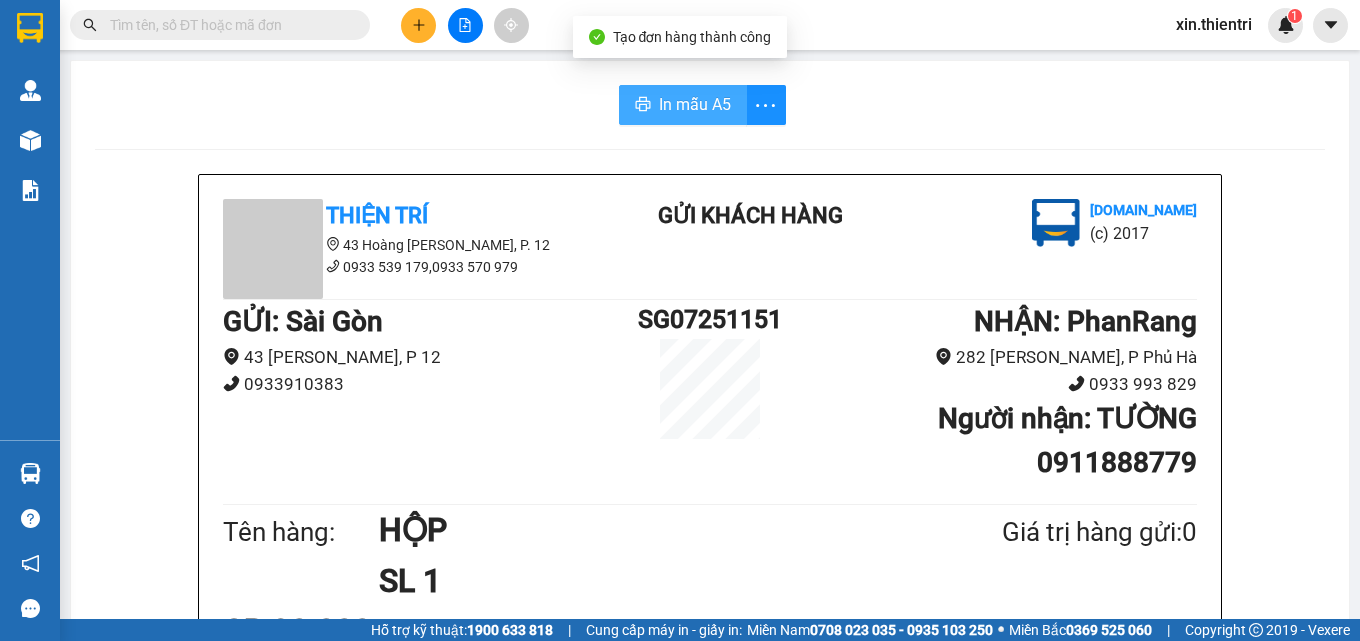 click on "In mẫu A5" at bounding box center (683, 105) 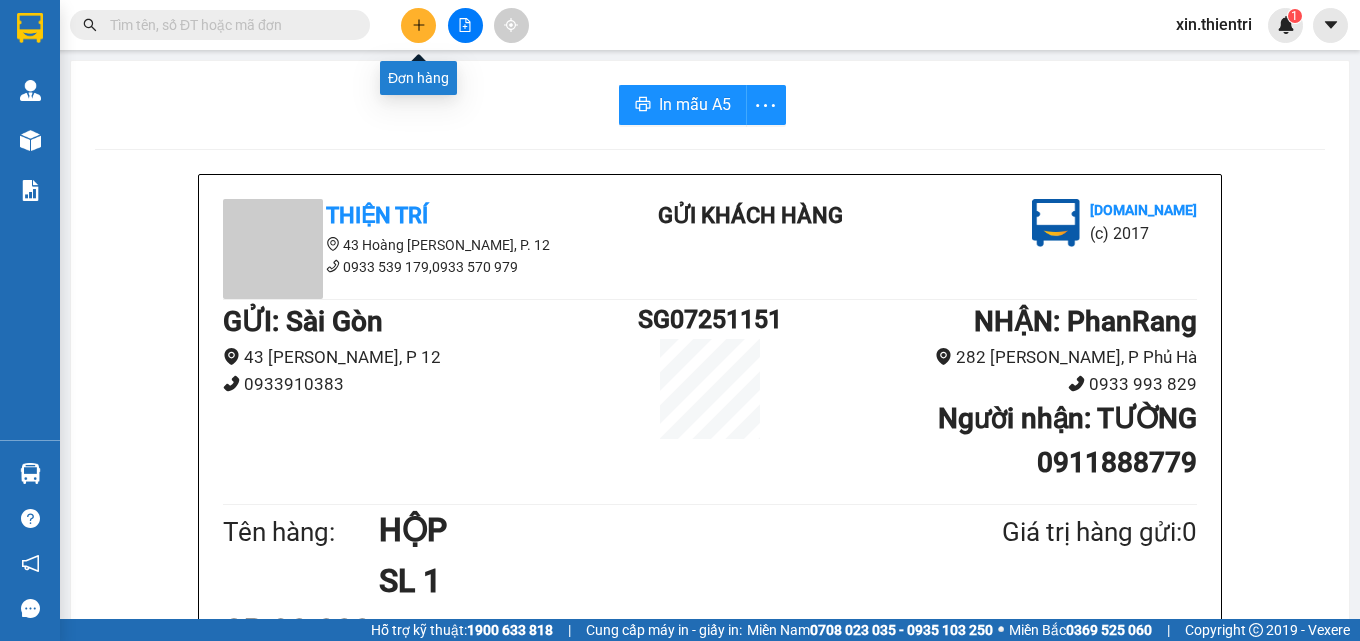 click at bounding box center [418, 25] 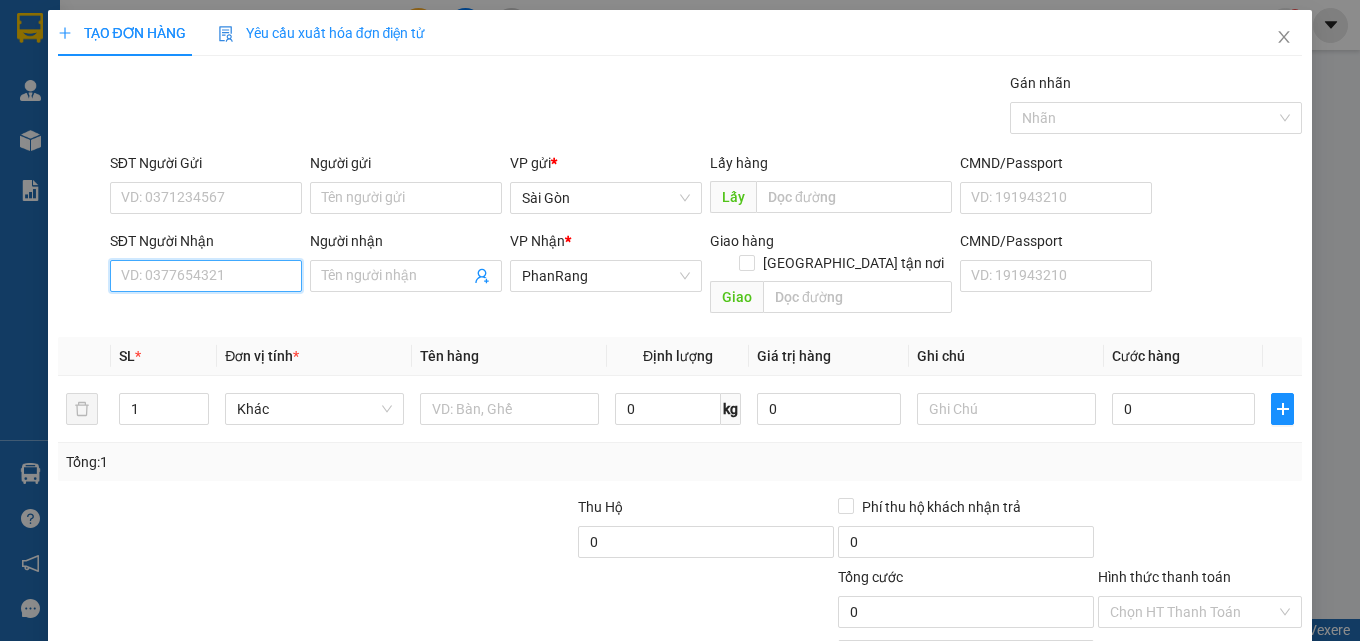 click on "SĐT Người Nhận" at bounding box center (206, 276) 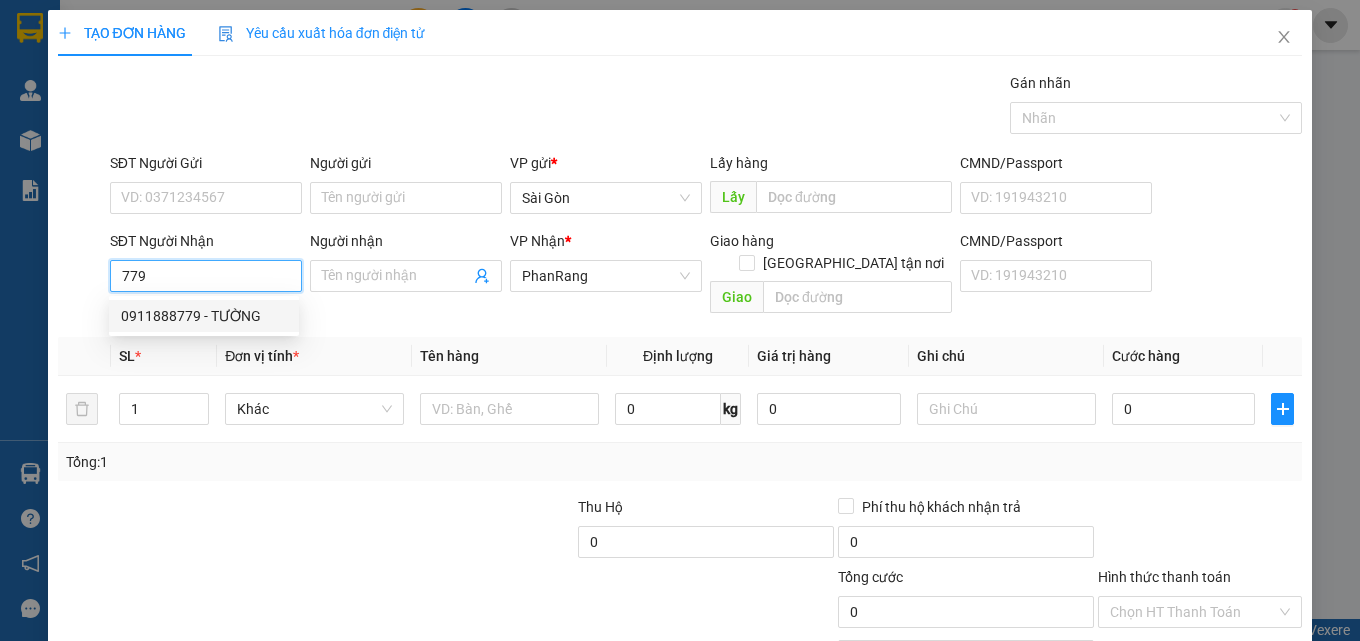 drag, startPoint x: 181, startPoint y: 306, endPoint x: 249, endPoint y: 316, distance: 68.73136 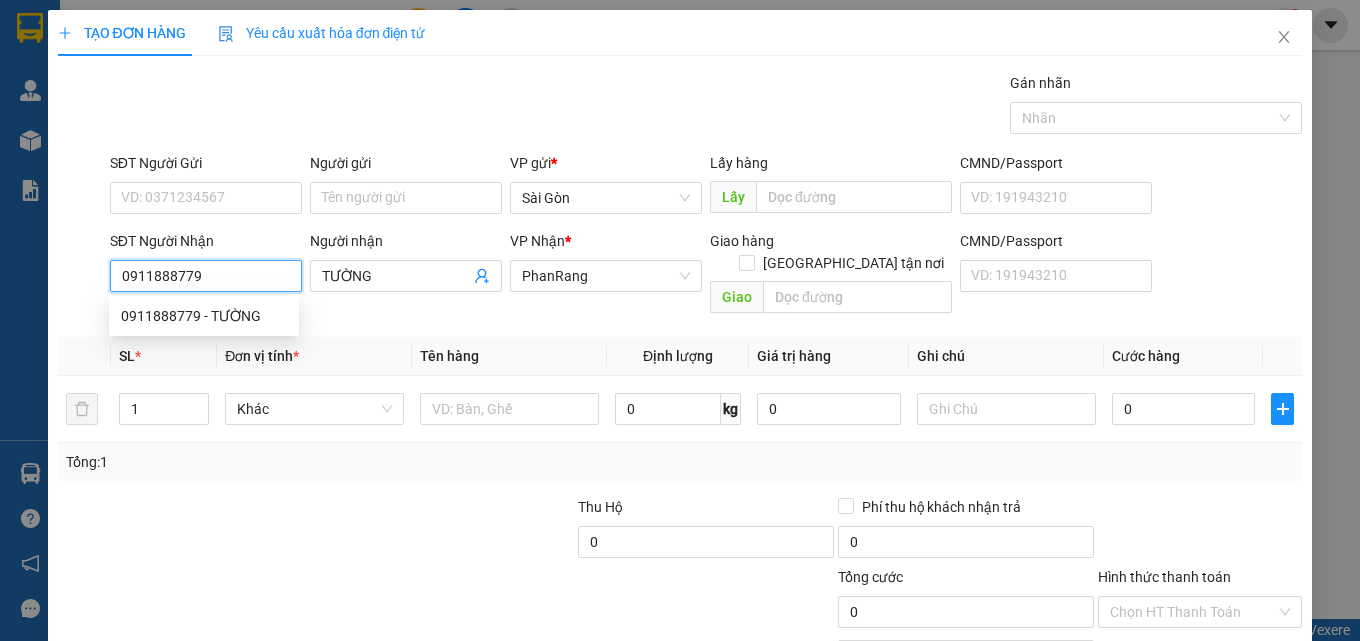 type on "30.000" 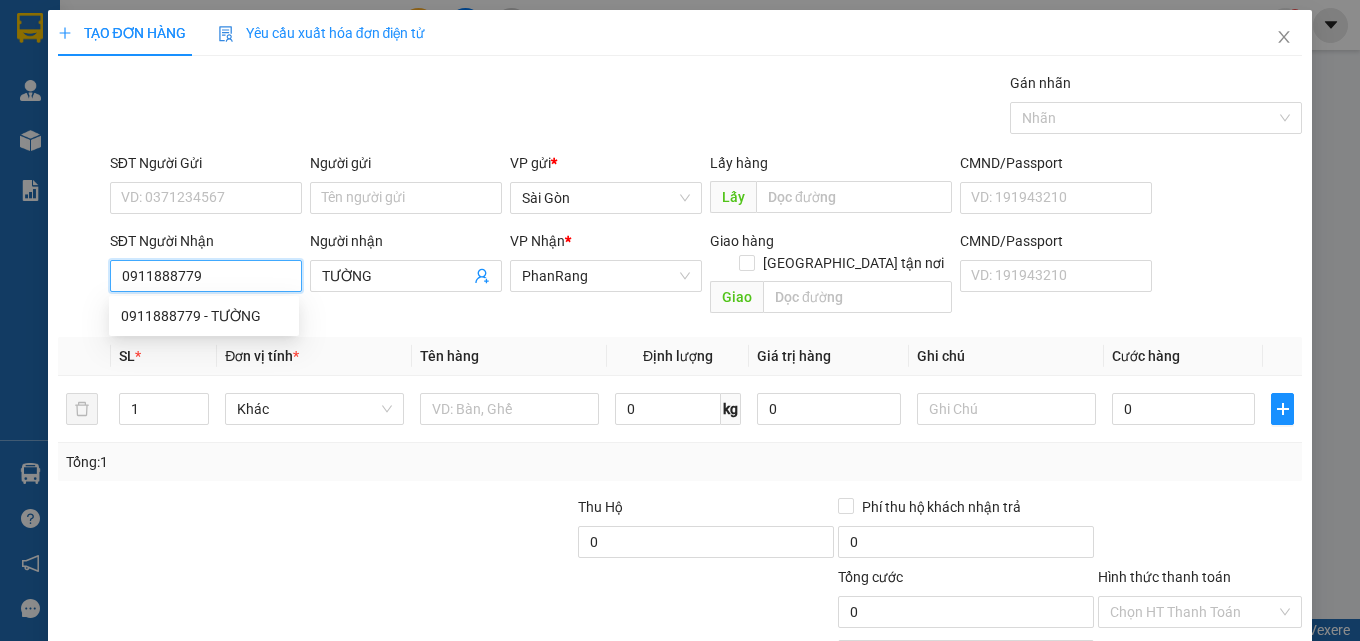 type on "30.000" 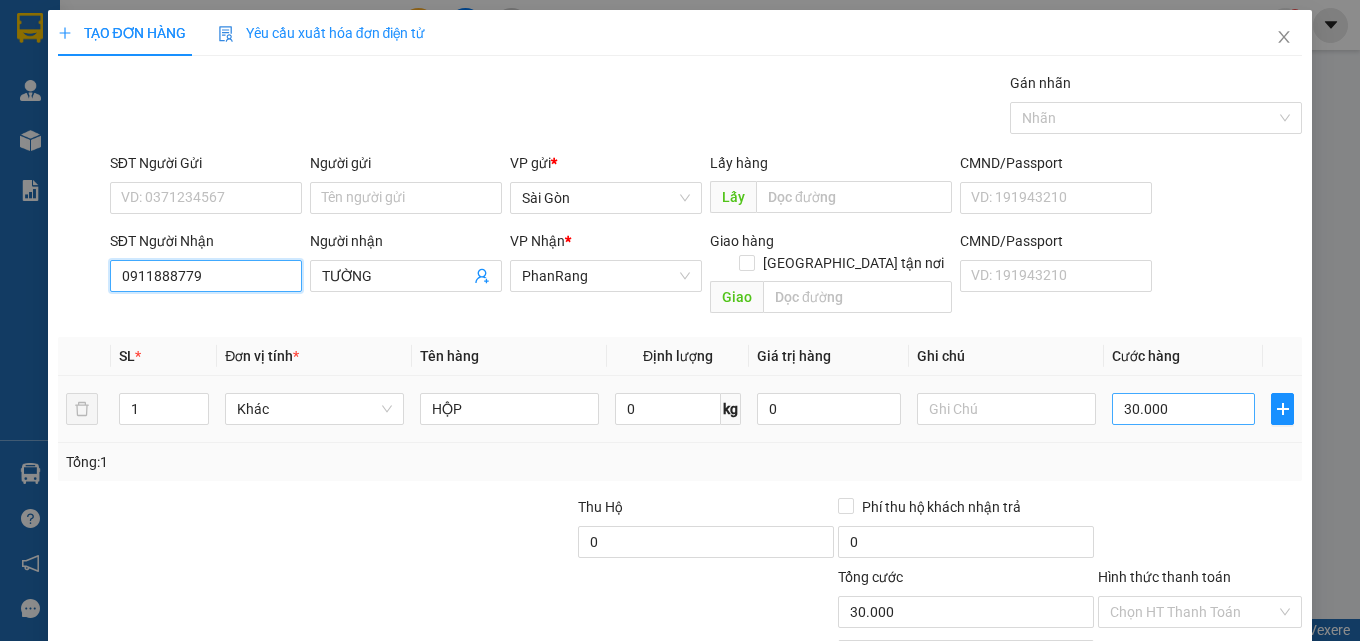 type on "0911888779" 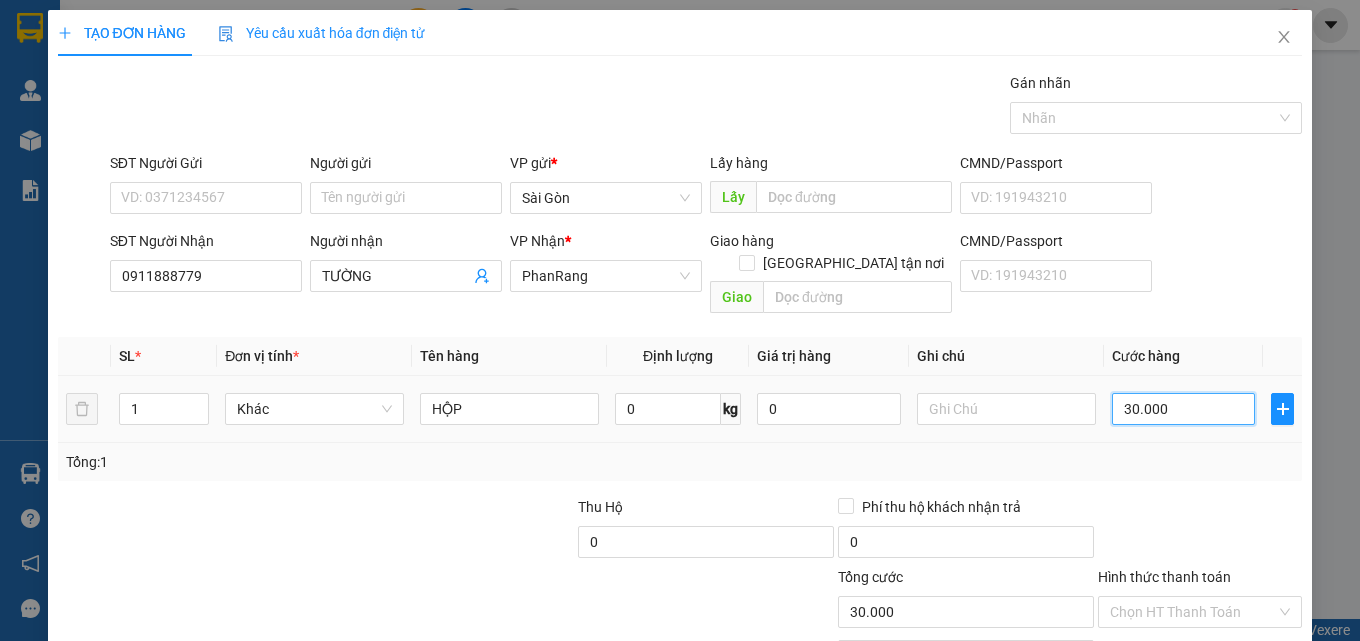click on "30.000" at bounding box center [1184, 409] 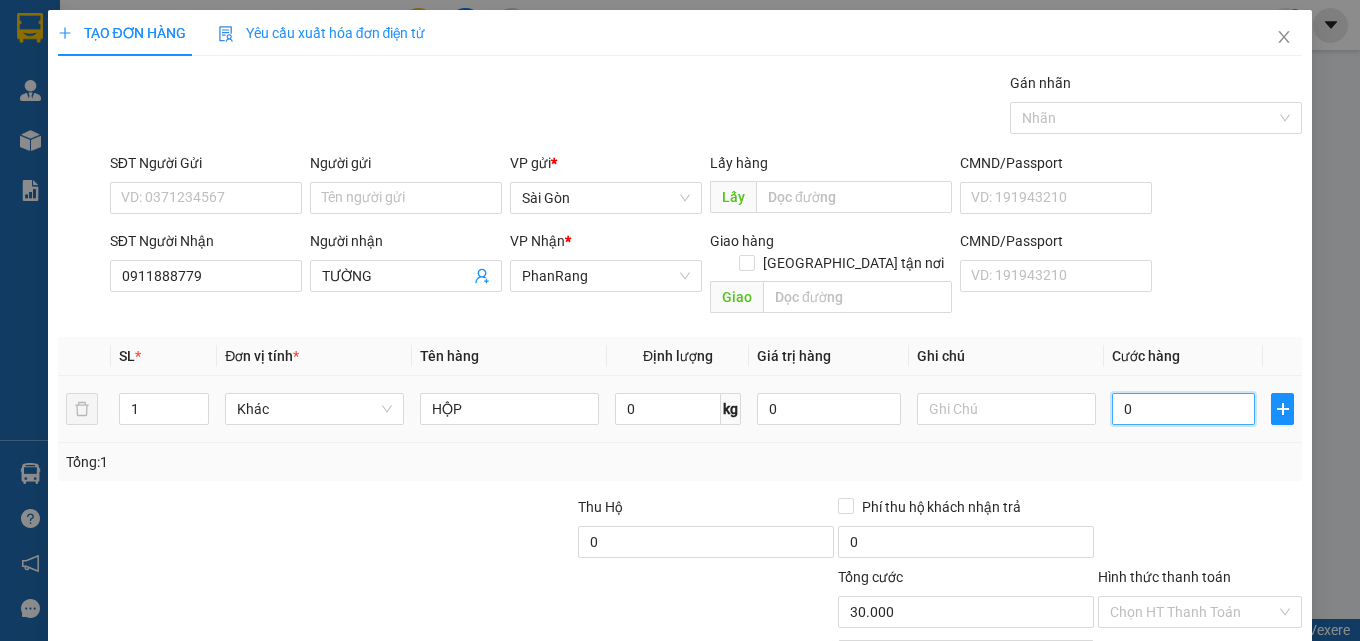 type on "0" 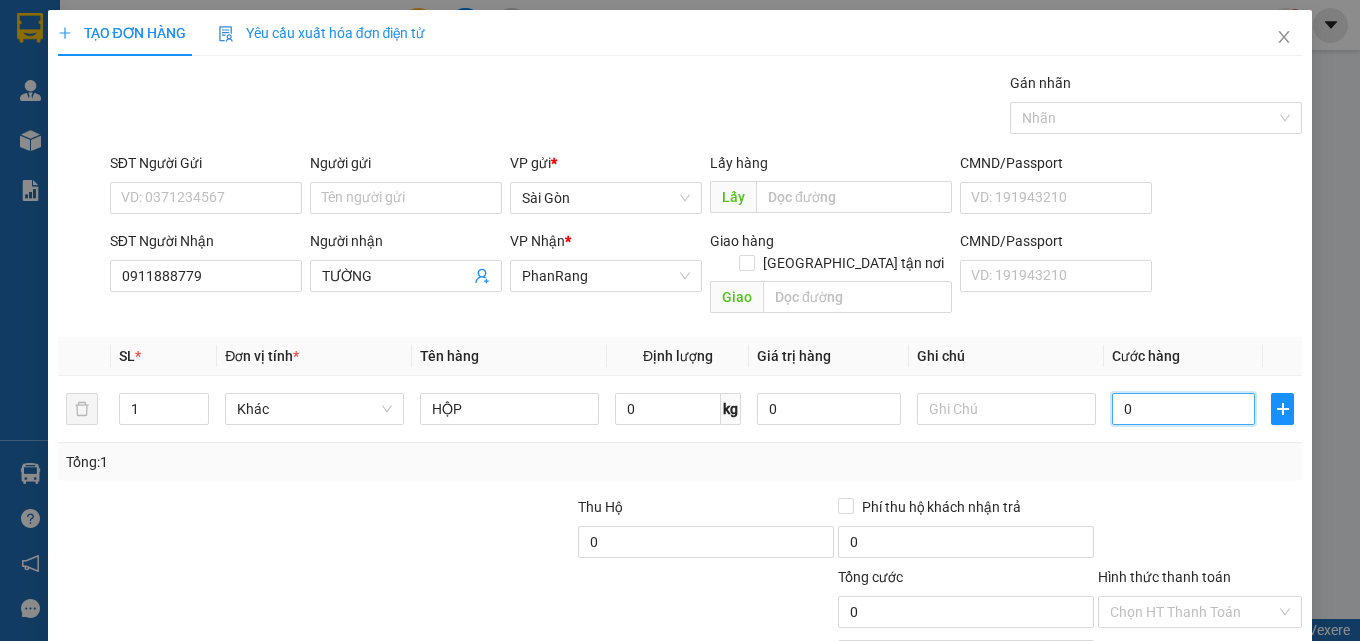 type on "0" 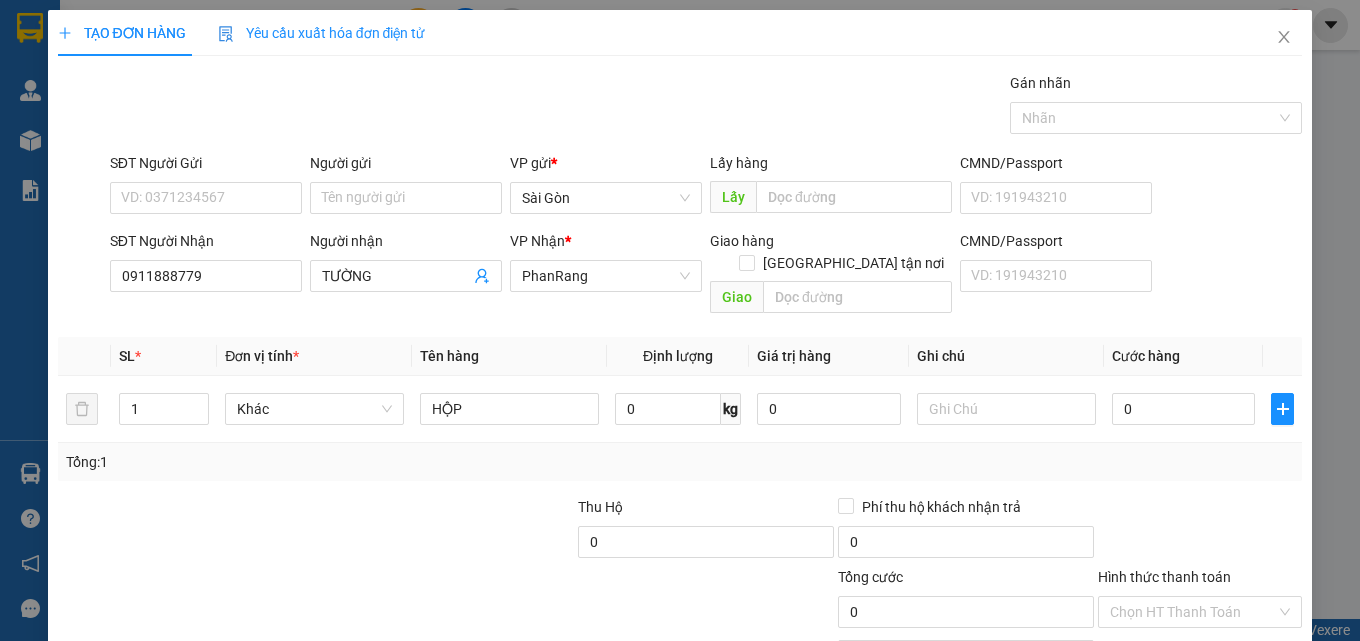 drag, startPoint x: 1220, startPoint y: 587, endPoint x: 965, endPoint y: 561, distance: 256.32205 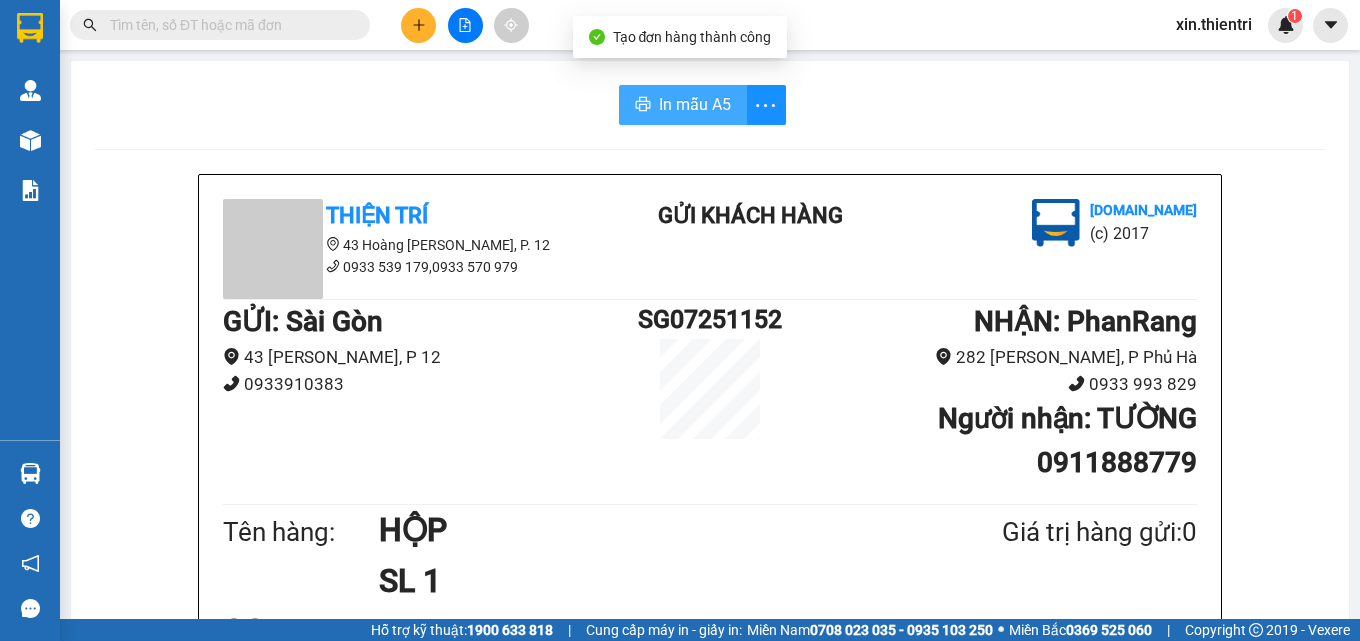 click on "In mẫu A5" at bounding box center (683, 105) 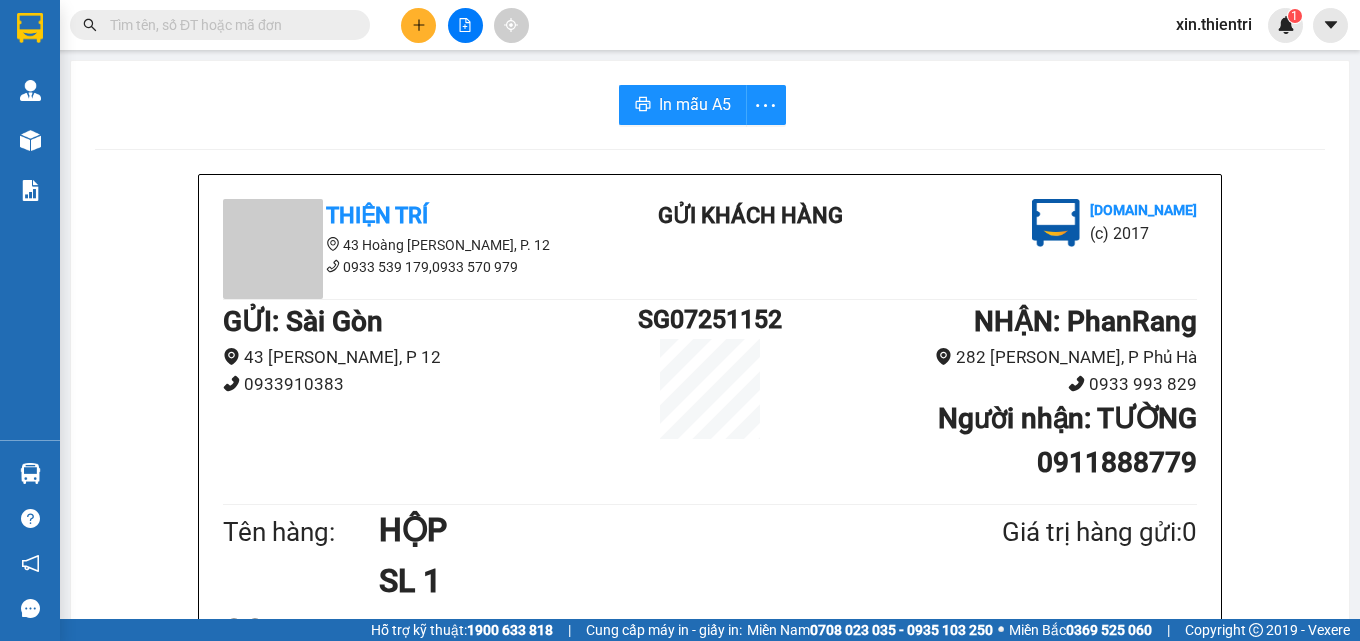 click 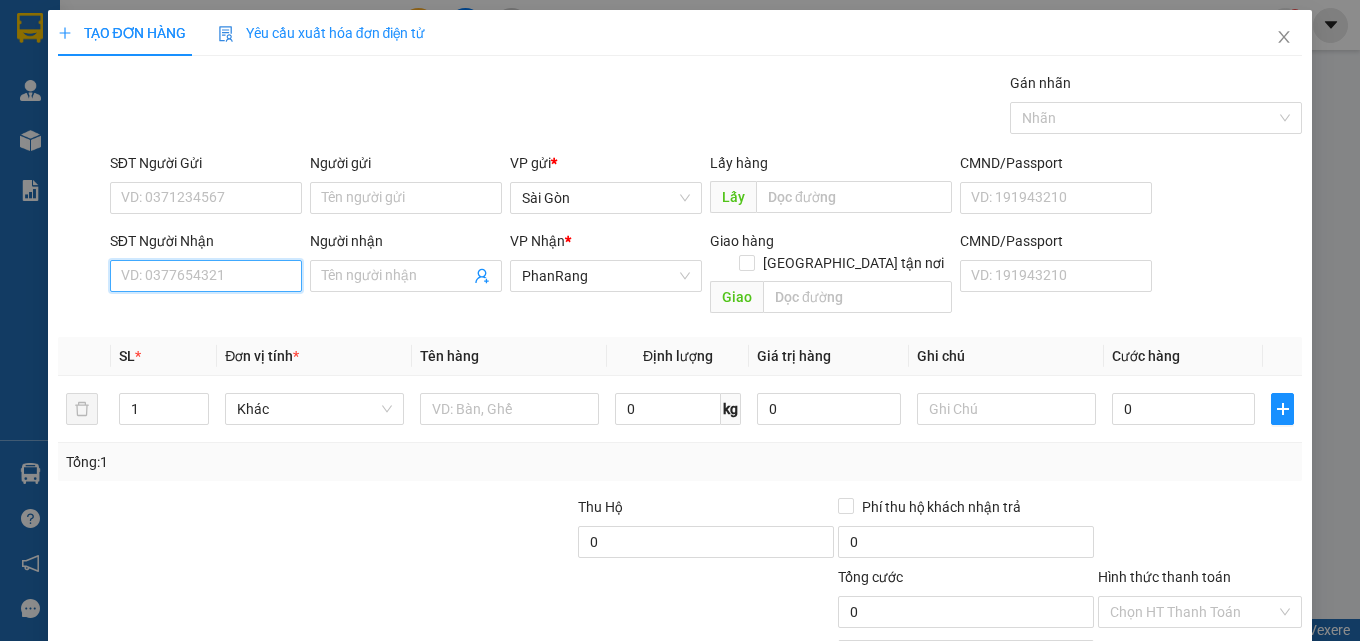 click on "SĐT Người Nhận" at bounding box center [206, 276] 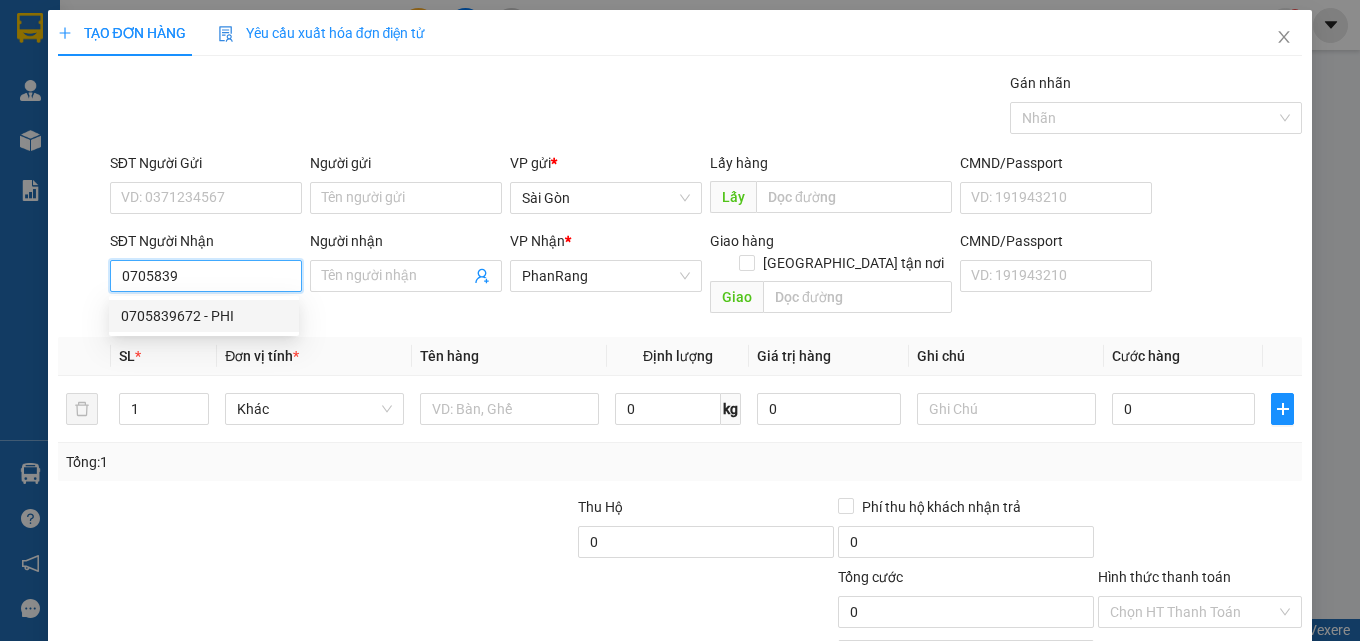 click on "0705839672 - PHI" at bounding box center [204, 316] 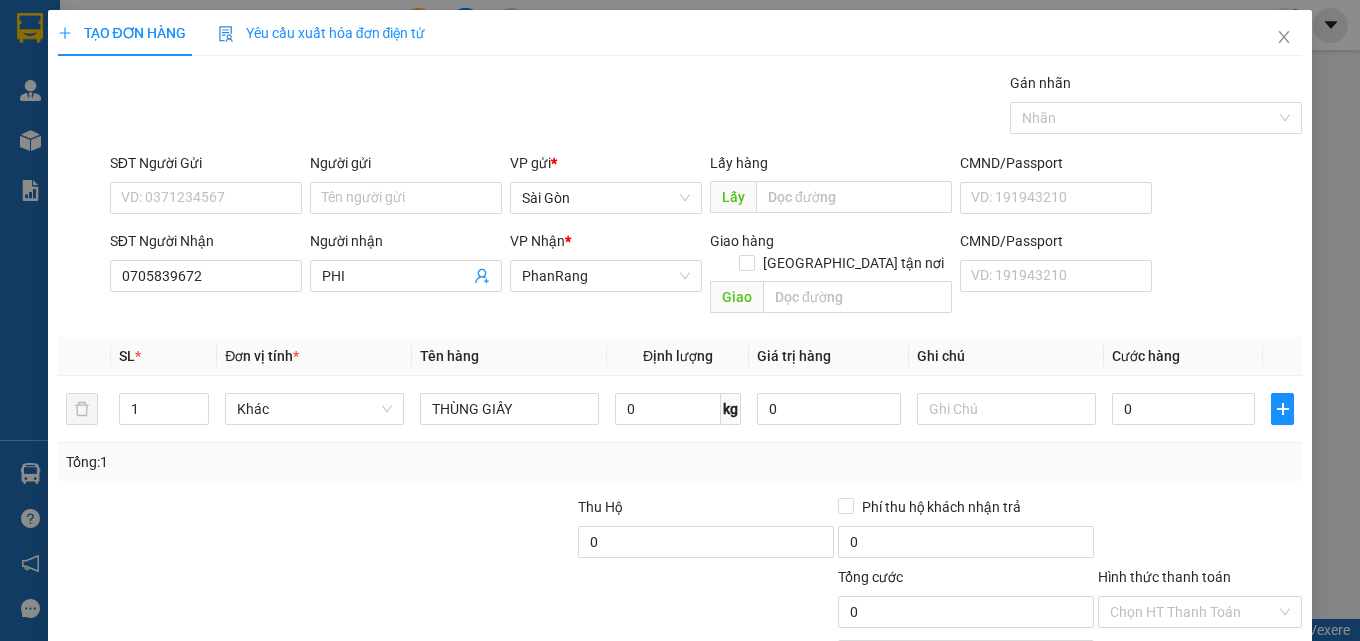 click on "[PERSON_NAME] và In" at bounding box center (1226, 707) 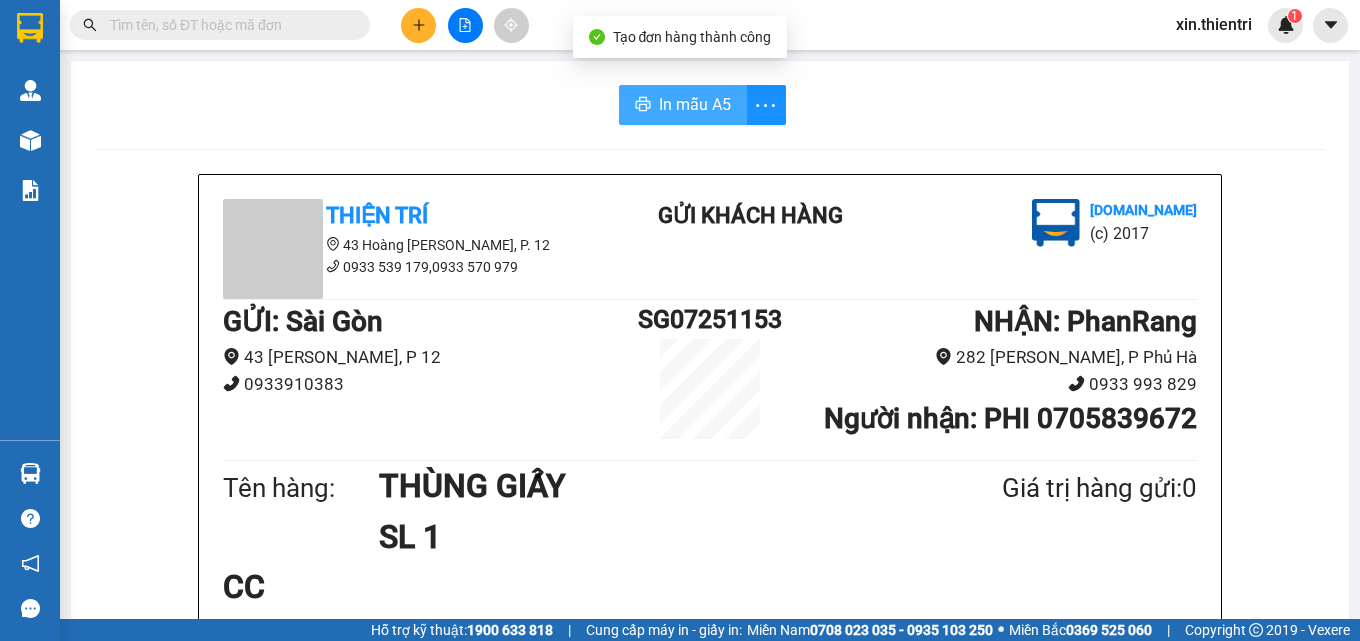 drag, startPoint x: 645, startPoint y: 113, endPoint x: 792, endPoint y: 133, distance: 148.35431 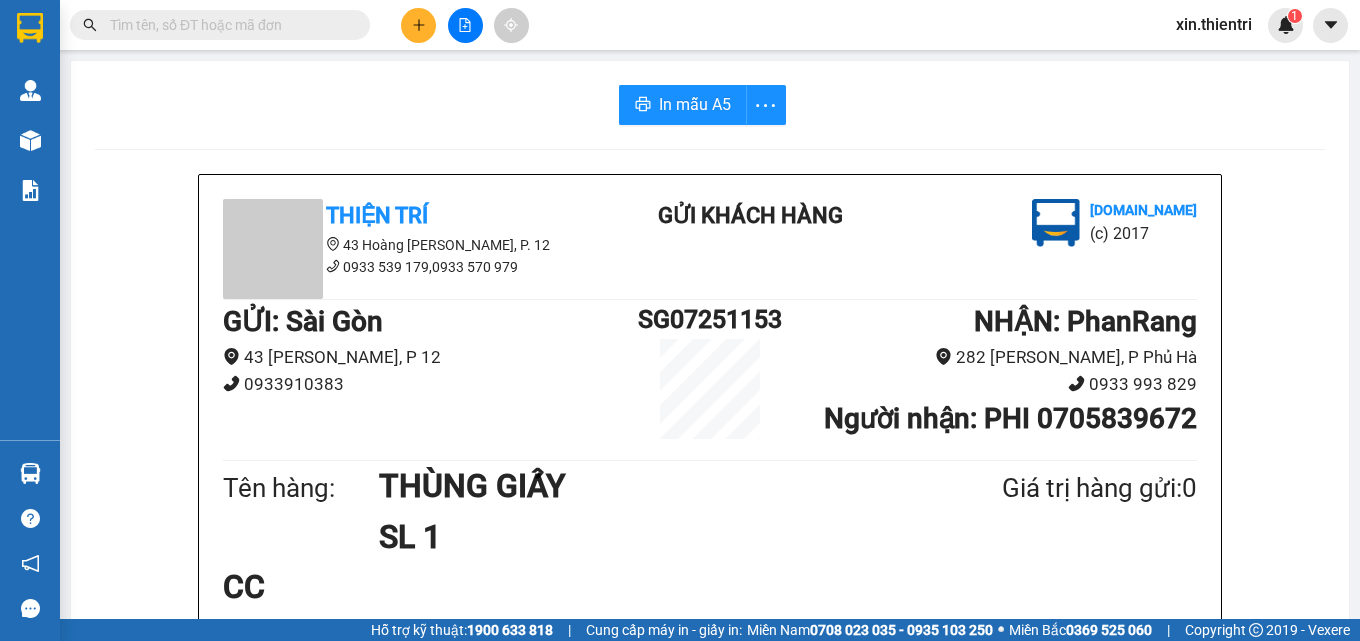 click 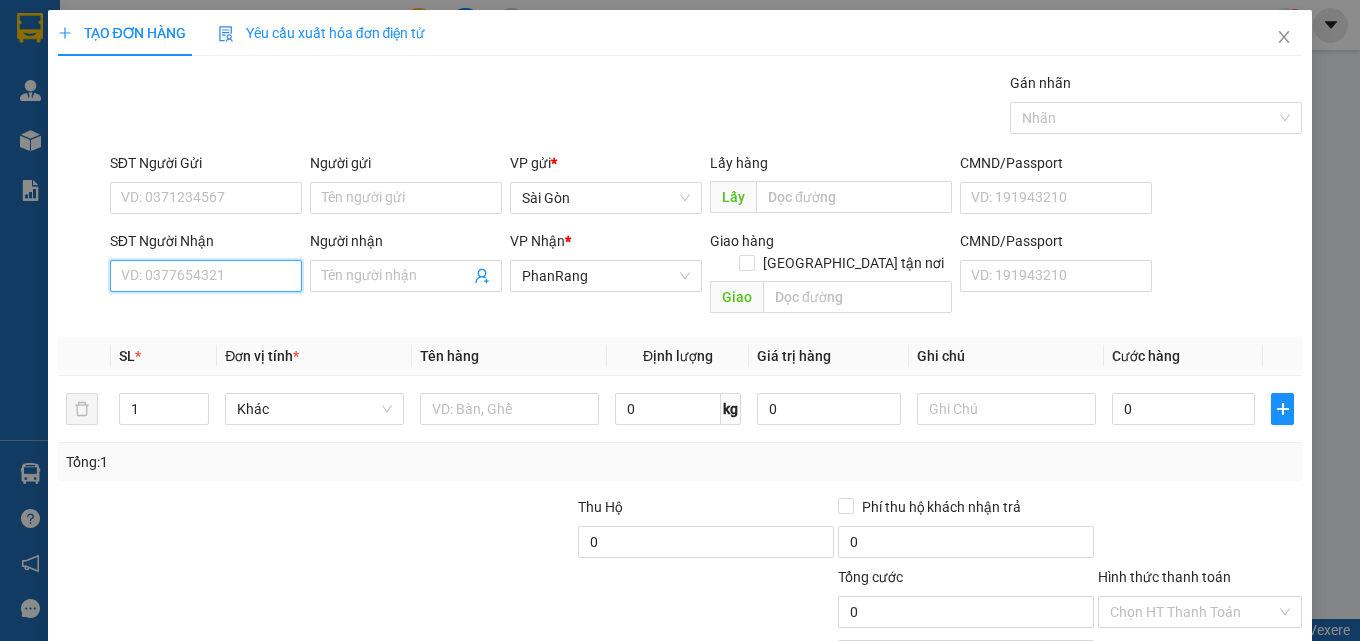 click on "SĐT Người Nhận" at bounding box center (206, 276) 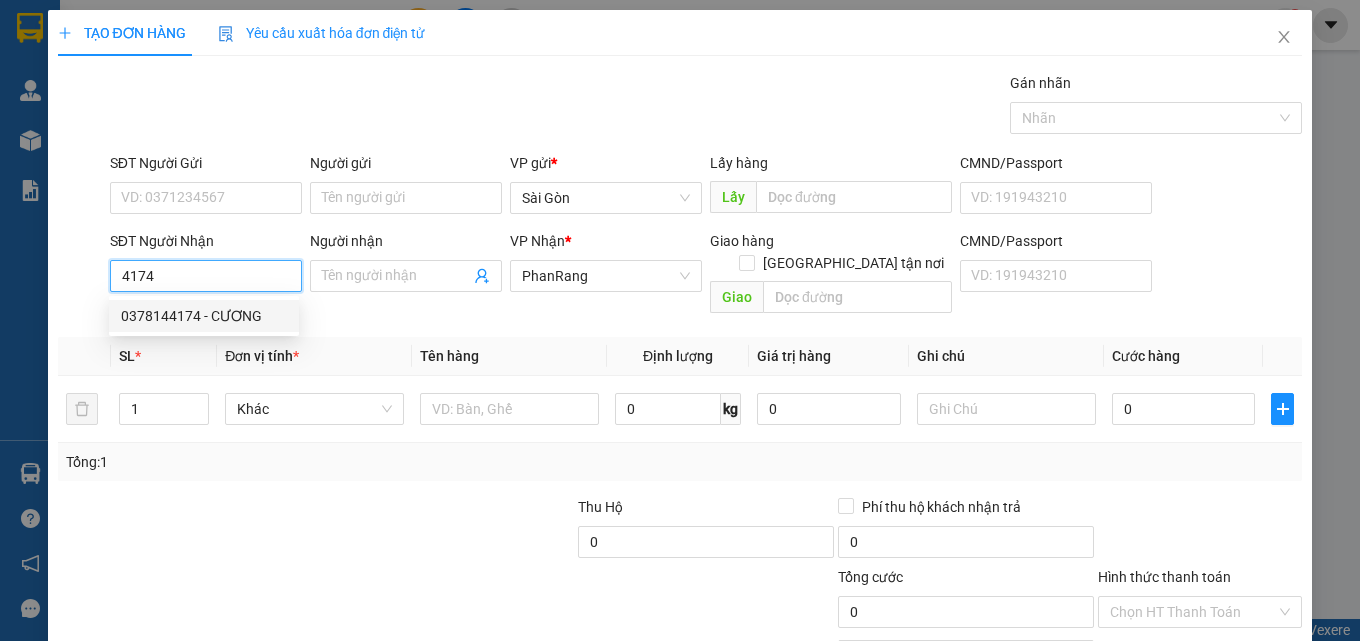click on "0378144174 - CƯƠNG" at bounding box center (204, 316) 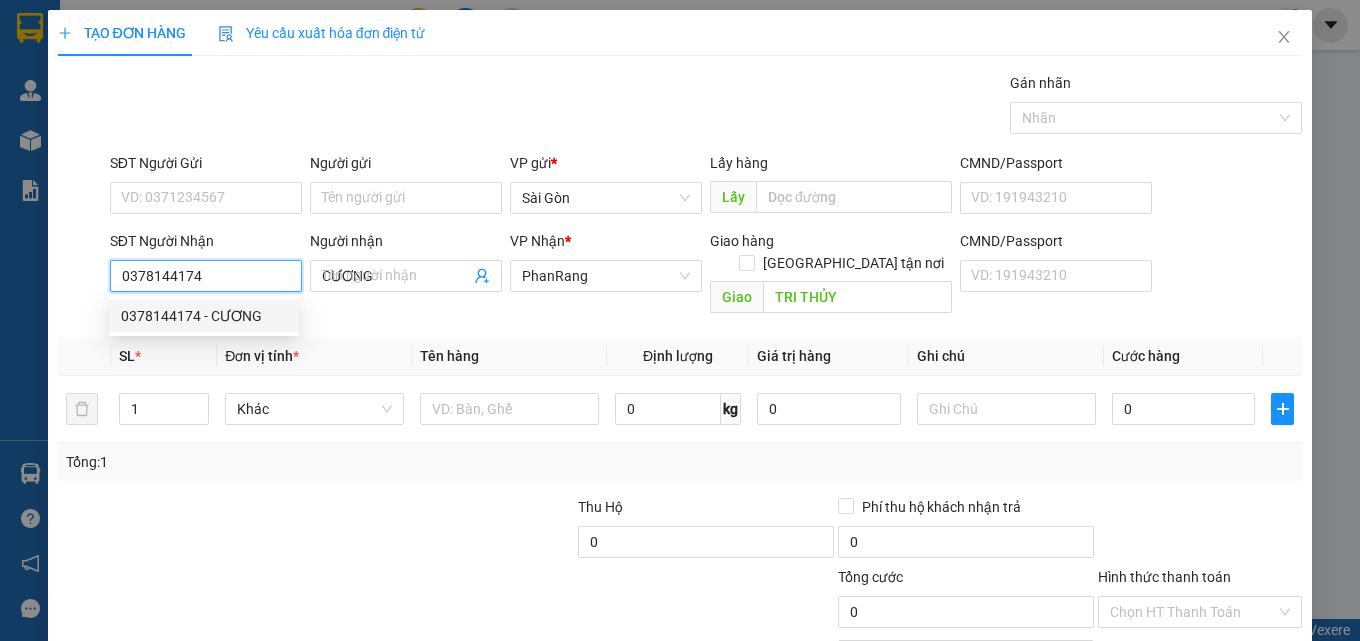 type on "20.000" 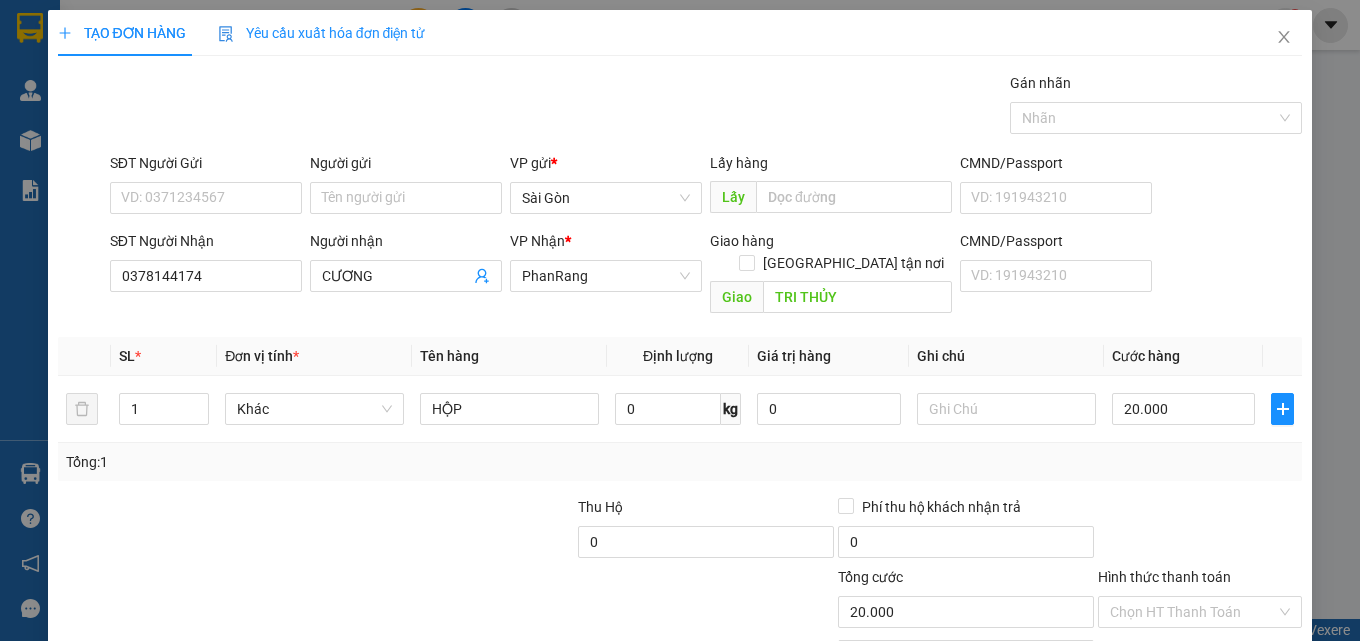 drag, startPoint x: 1182, startPoint y: 493, endPoint x: 1179, endPoint y: 509, distance: 16.27882 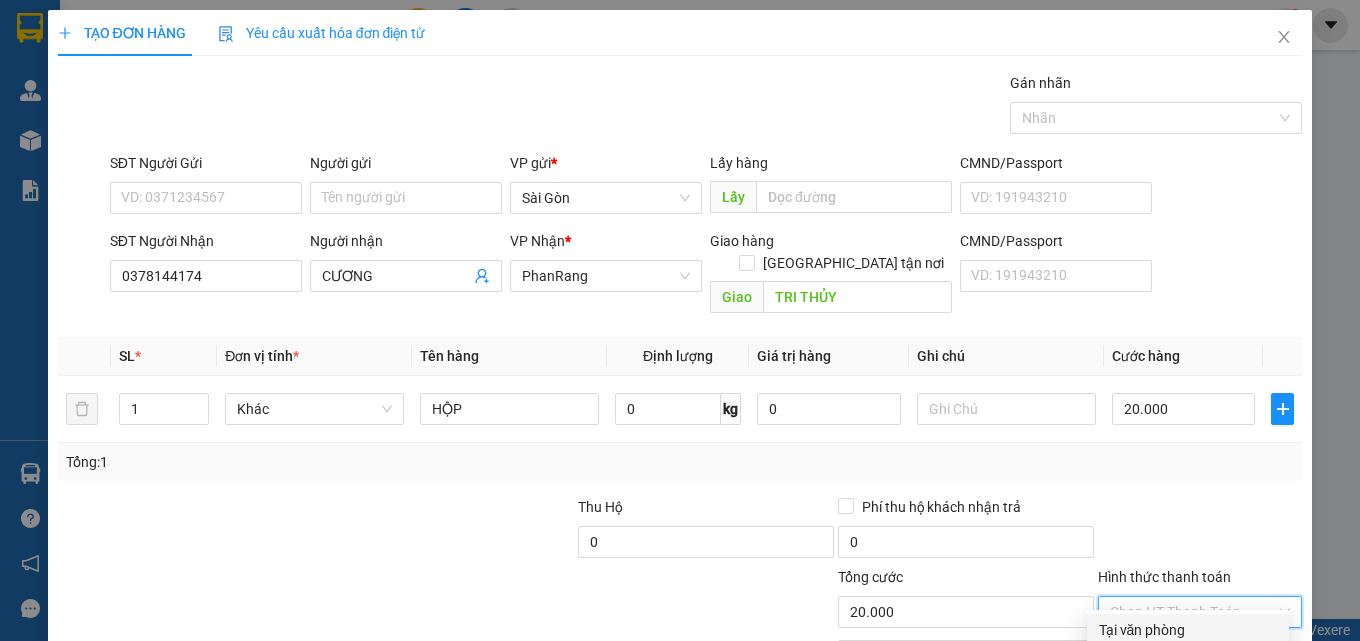 drag, startPoint x: 1179, startPoint y: 509, endPoint x: 1168, endPoint y: 599, distance: 90.66973 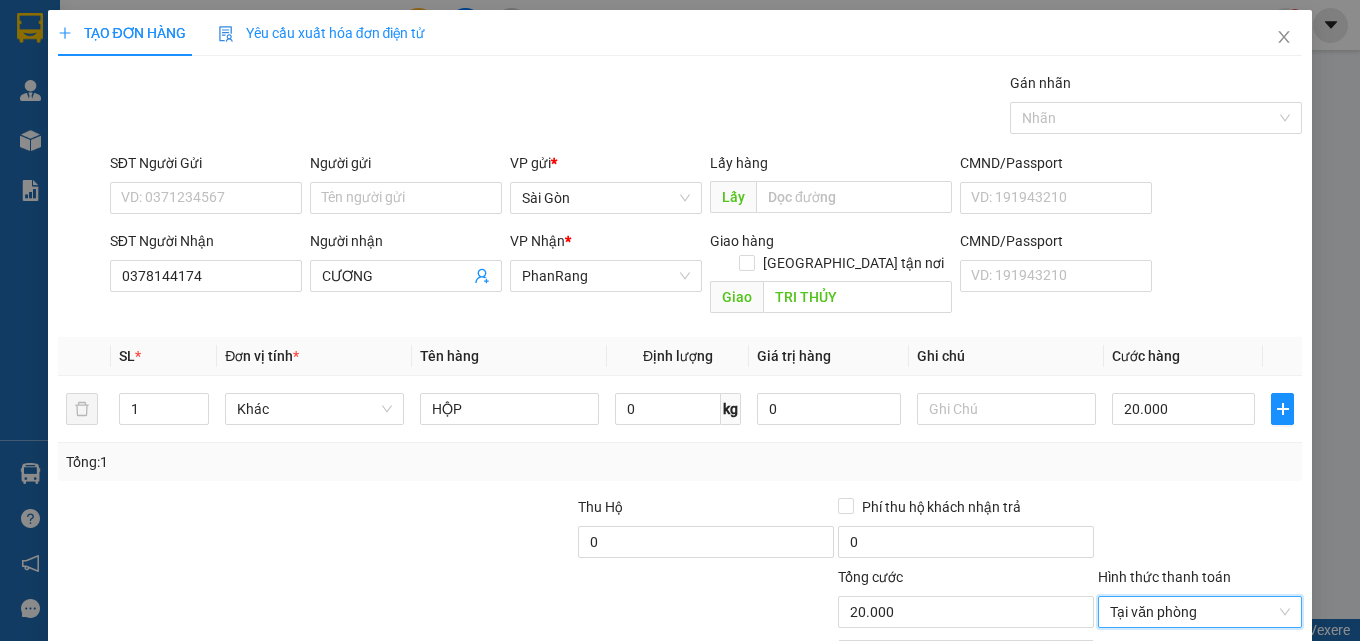 drag, startPoint x: 1172, startPoint y: 604, endPoint x: 1173, endPoint y: 594, distance: 10.049875 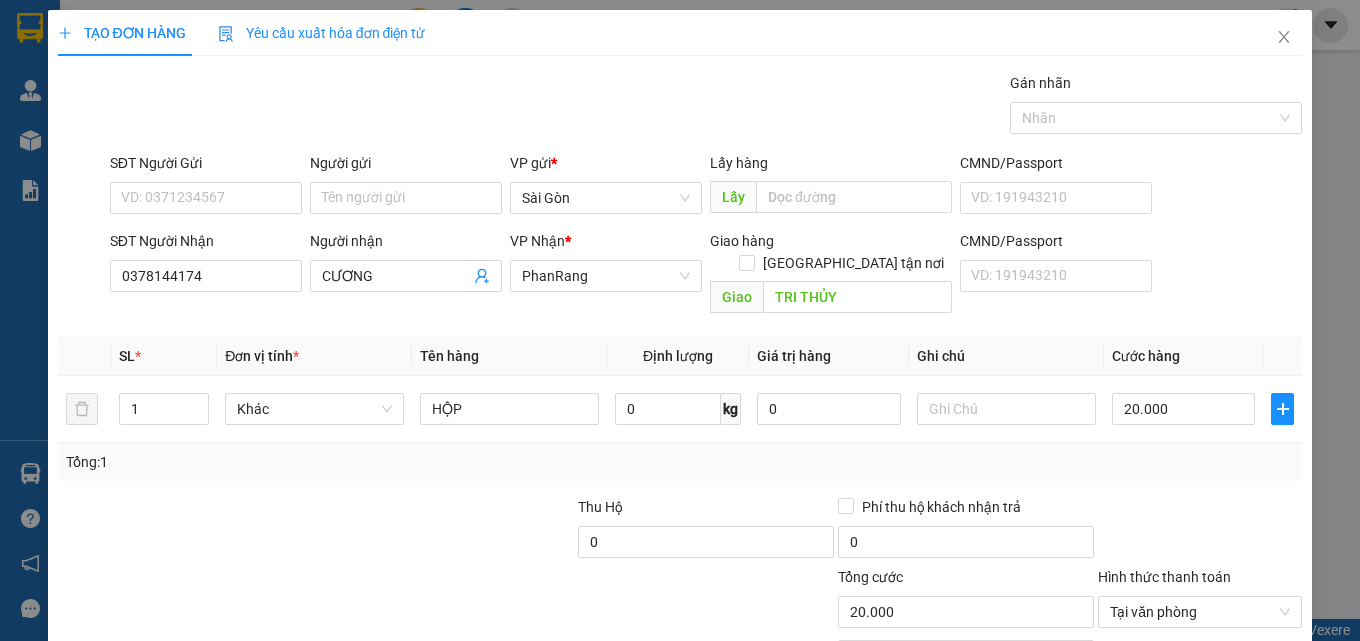 click 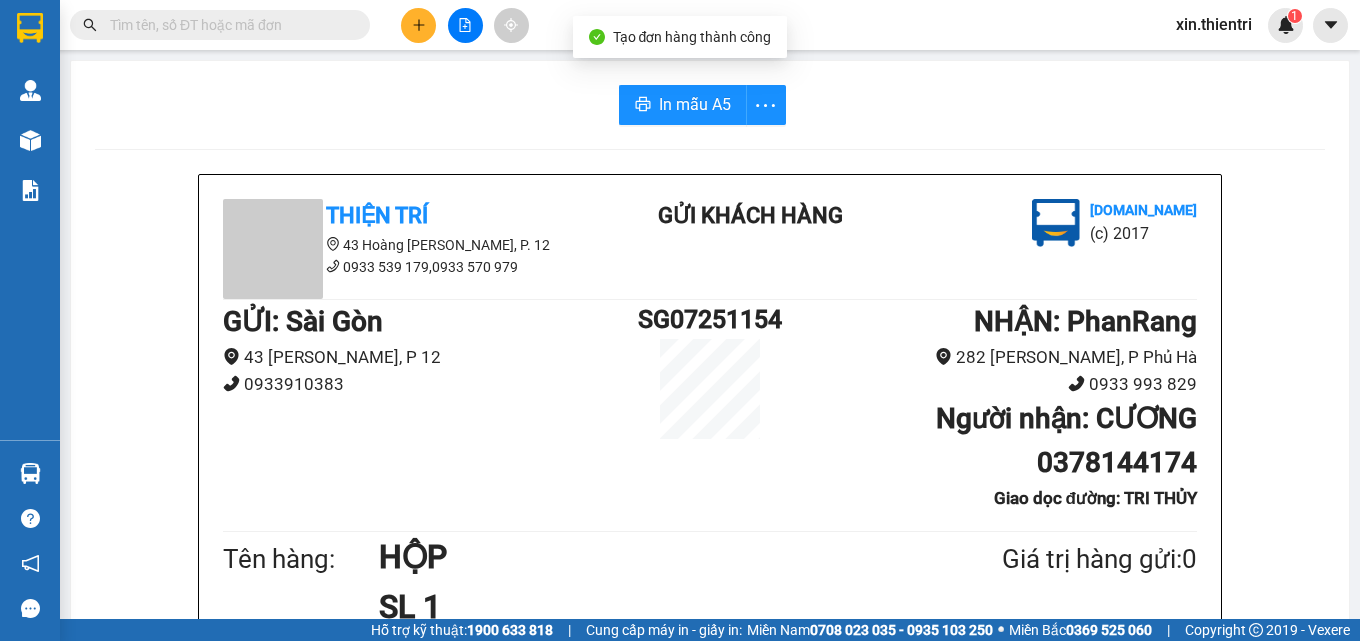click on "In mẫu A5
Thiện Trí   43 Hoàng [PERSON_NAME], [PERSON_NAME] 12   0933 539 179,0933 570 979 Gửi khách hàng [DOMAIN_NAME] (c) 2017 GỬI :   [PERSON_NAME]   43 [GEOGRAPHIC_DATA], P 12   0933910383 SG07251154 NHẬN :   PhanRang   282 [PERSON_NAME], [GEOGRAPHIC_DATA]   0933 993 829 Người nhận :   CƯƠNG 0378144174 [GEOGRAPHIC_DATA] dọc đường: TRI THỦY Tên hàng: HỘP  SL 1 Giá trị hàng gửi:  0 CR   20.000 Tổng phải thu:   0 20:08[DATE] Nhân viên [PERSON_NAME] định nhận/gửi hàng : 1. Không vận chuyển hàng quốc,cấm.  2. [PERSON_NAME] nhận hàng gửi quá 7 ngày không nhận,[PERSON_NAME] không chịu trách nhiệm.  3.Hàng khách theo xe hư hỏng,mất sẽ được bồi thường 10 lần phí. PHIẾU NHẬN HÀNG CỦA KHÁCH THEO XE Thiện Trí [DOMAIN_NAME] [DATE] 20:08 VP  Sài Gòn Gửi:    SG07251154  -   PR VP nhận: VP  PhanRang Địa chỉ giao: TRI THỦY Người nhận: CƯƠNG   0378 144 174 Tên hàng: HỘP  SL 1 Giá trị hàng gửi:  0 CR   20.000" at bounding box center [710, 931] 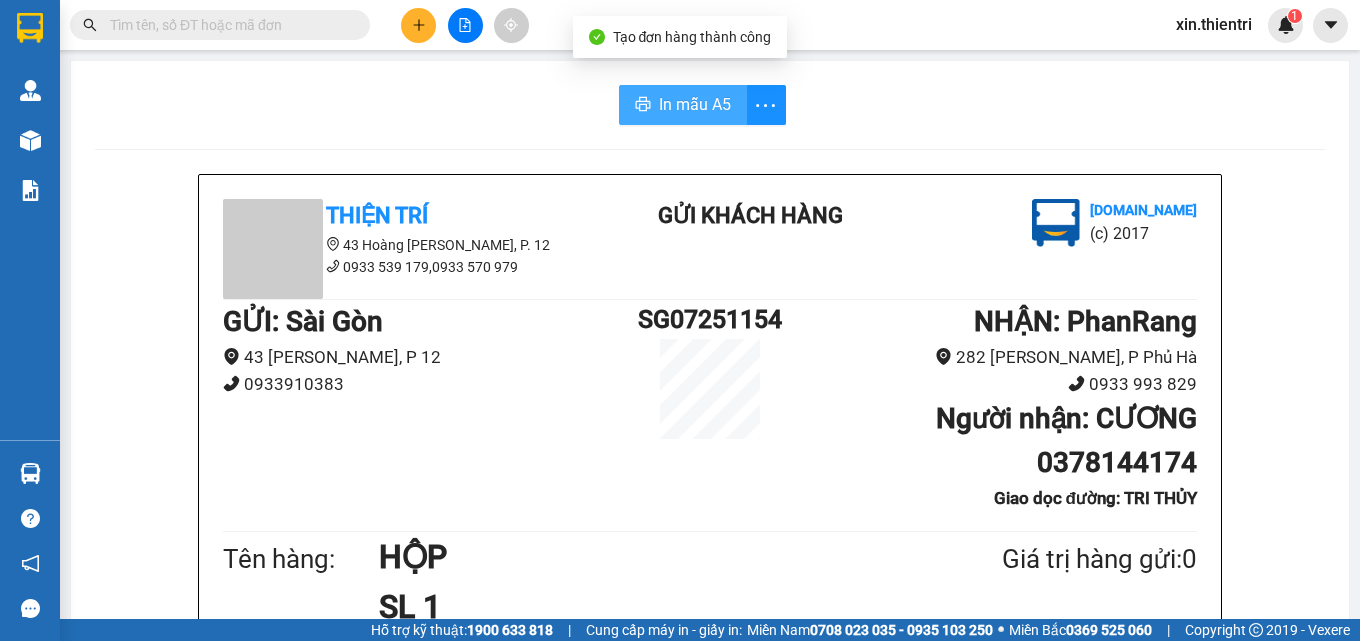 click on "In mẫu A5" at bounding box center [695, 104] 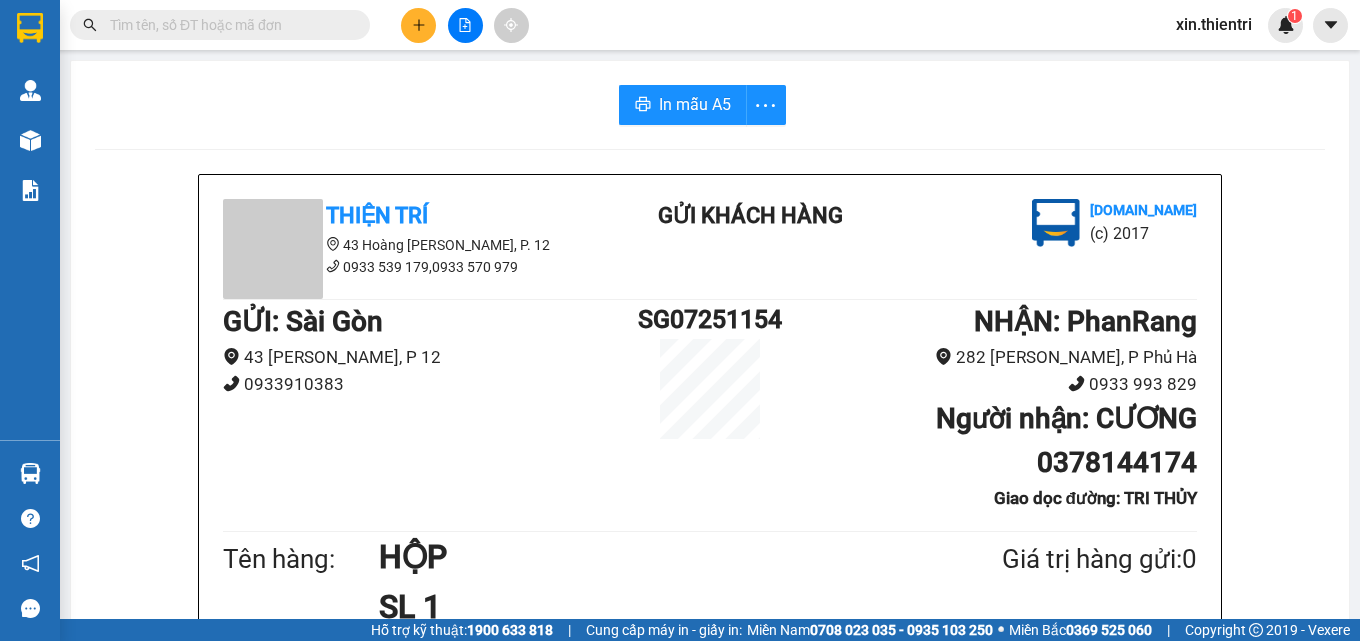 click at bounding box center [465, 25] 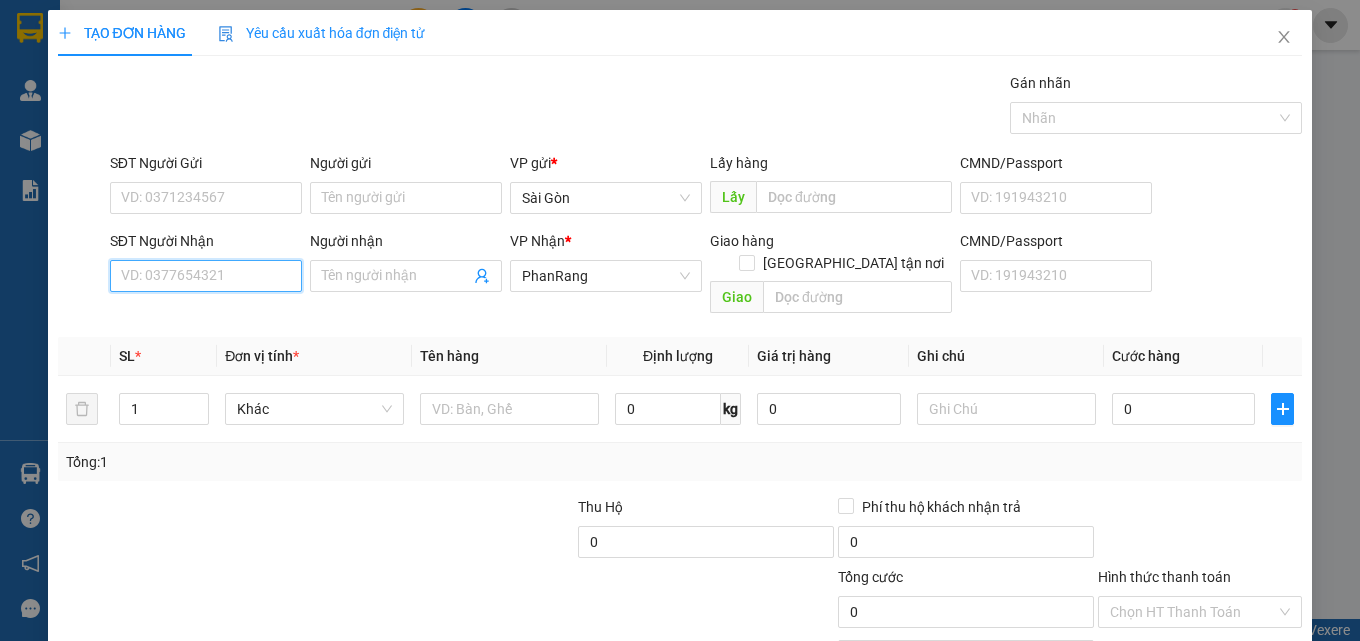 click on "SĐT Người Nhận" at bounding box center [206, 276] 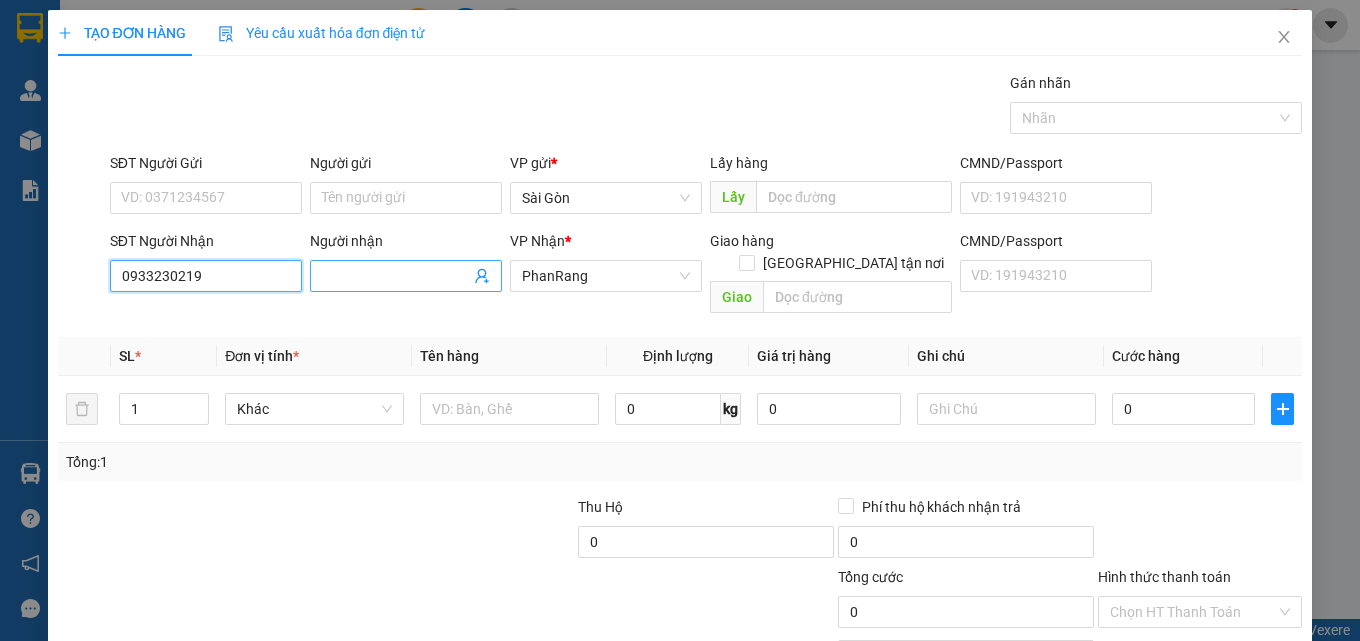 type on "0933230219" 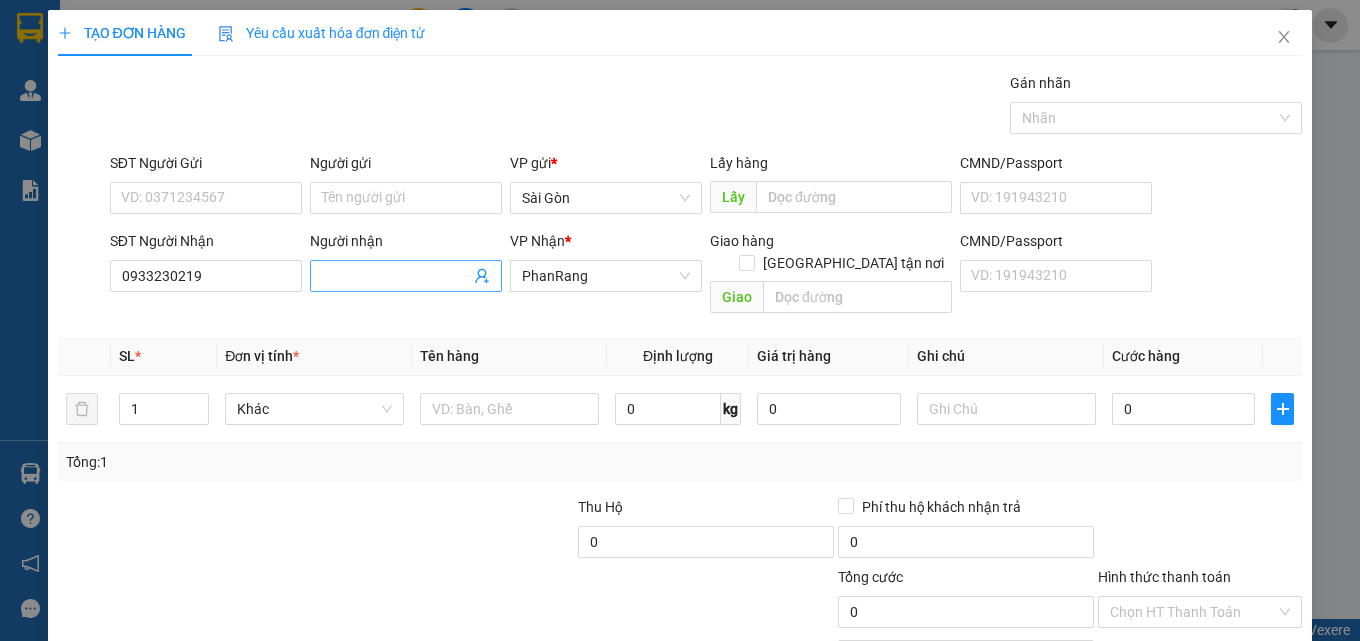 click on "Người nhận" at bounding box center [396, 276] 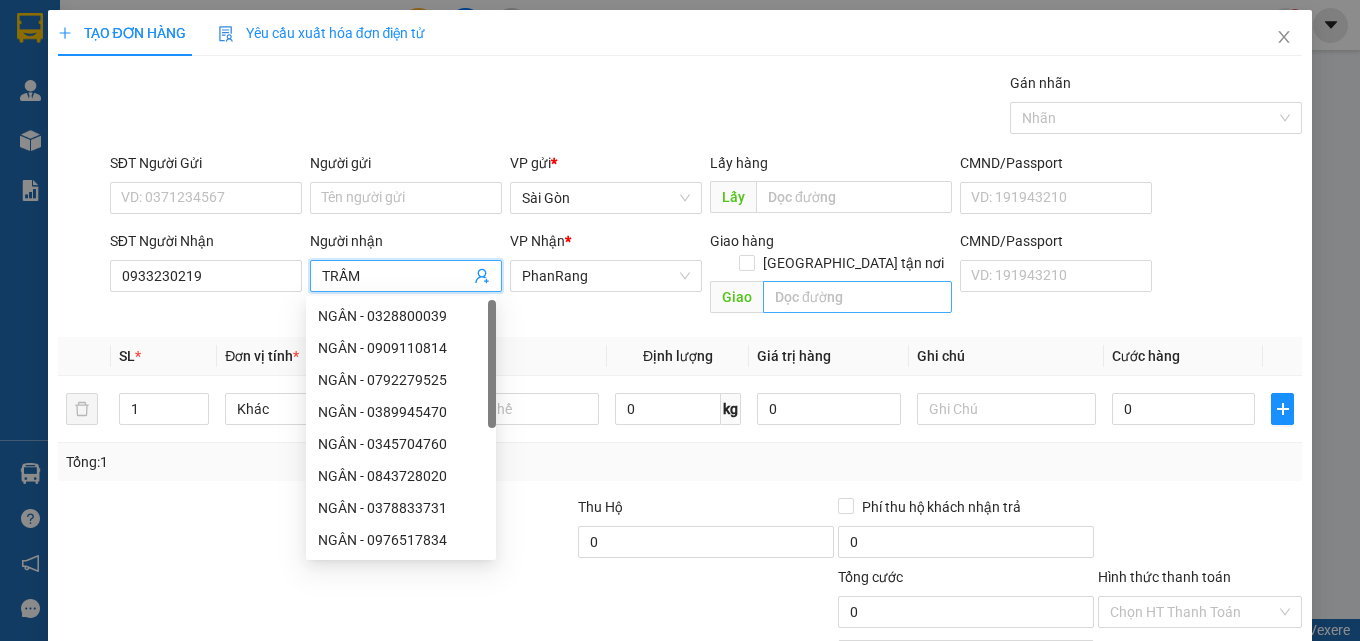 type on "TRẦM" 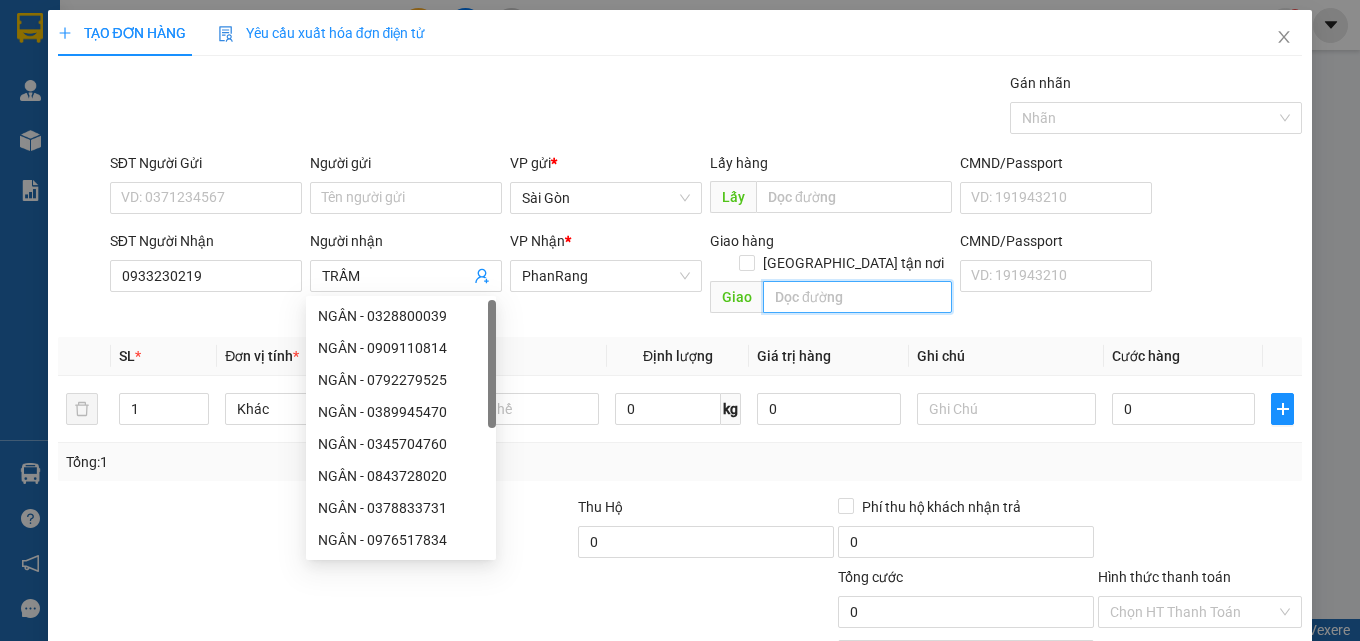 click at bounding box center (857, 297) 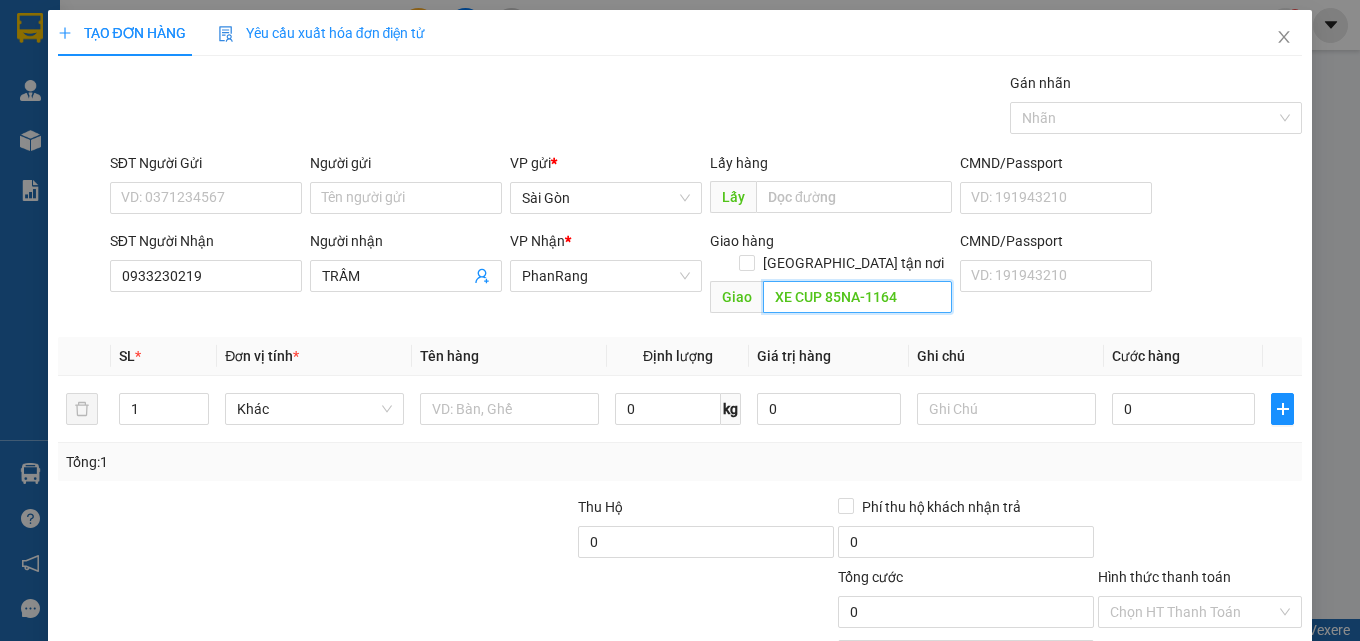 drag, startPoint x: 848, startPoint y: 279, endPoint x: 678, endPoint y: 295, distance: 170.75128 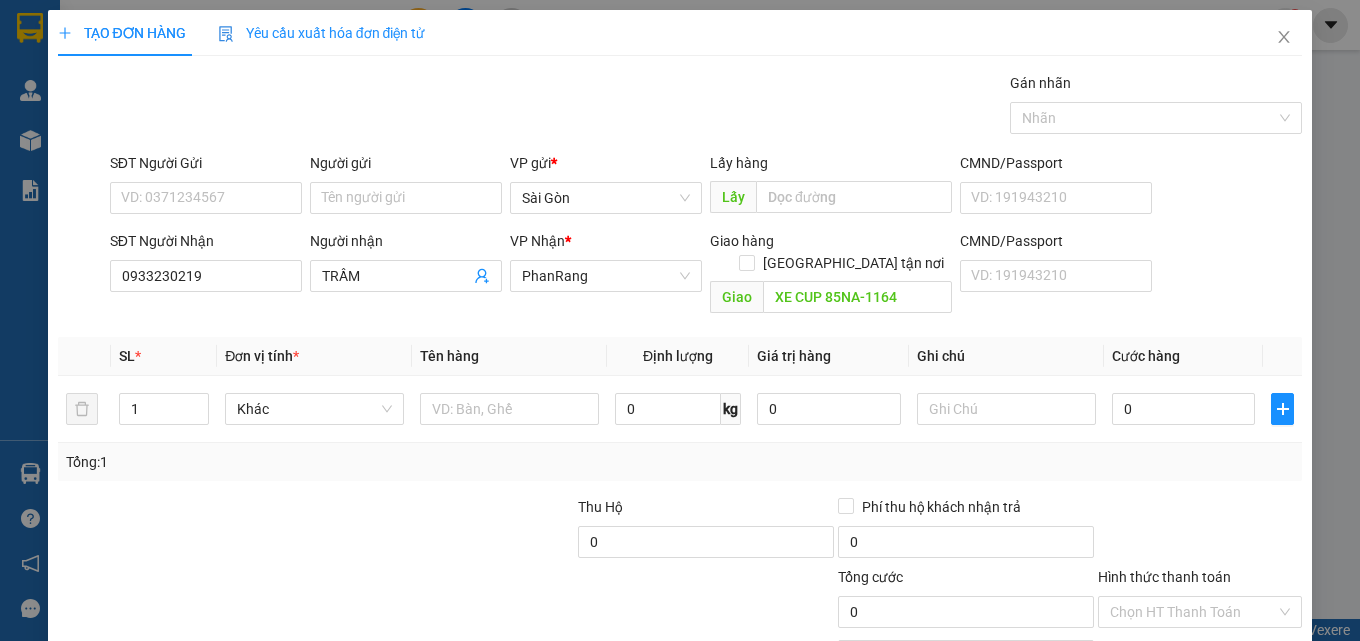 click on "Transit Pickup Surcharge Ids Transit Deliver Surcharge Ids Transit Deliver Surcharge Transit Deliver Surcharge Gán nhãn   Nhãn SĐT Người Gửi VD: 0371234567 Người gửi Tên người gửi VP gửi  * [PERSON_NAME] Lấy hàng Lấy CMND/Passport VD: [PASSPORT] SĐT Người Nhận 0933230219 Người nhận TRẦM VP Nhận  * PhanRang Giao hàng Giao tận nơi Giao XE CUP 85NA-1164 CMND/Passport VD: [PASSPORT] SL  * Đơn vị tính  * Tên hàng  Định lượng Giá trị hàng Ghi chú Cước hàng                   1 Khác 0 kg 0 0 Tổng:  1 Thu Hộ 0 Phí thu hộ khách nhận trả 0 Tổng cước 0 Hình thức thanh toán Chọn HT Thanh Toán Số tiền thu trước 0 Chưa thanh toán 0 Chọn HT Thanh Toán Lưu nháp Xóa Thông tin [PERSON_NAME] và In" at bounding box center (680, 397) 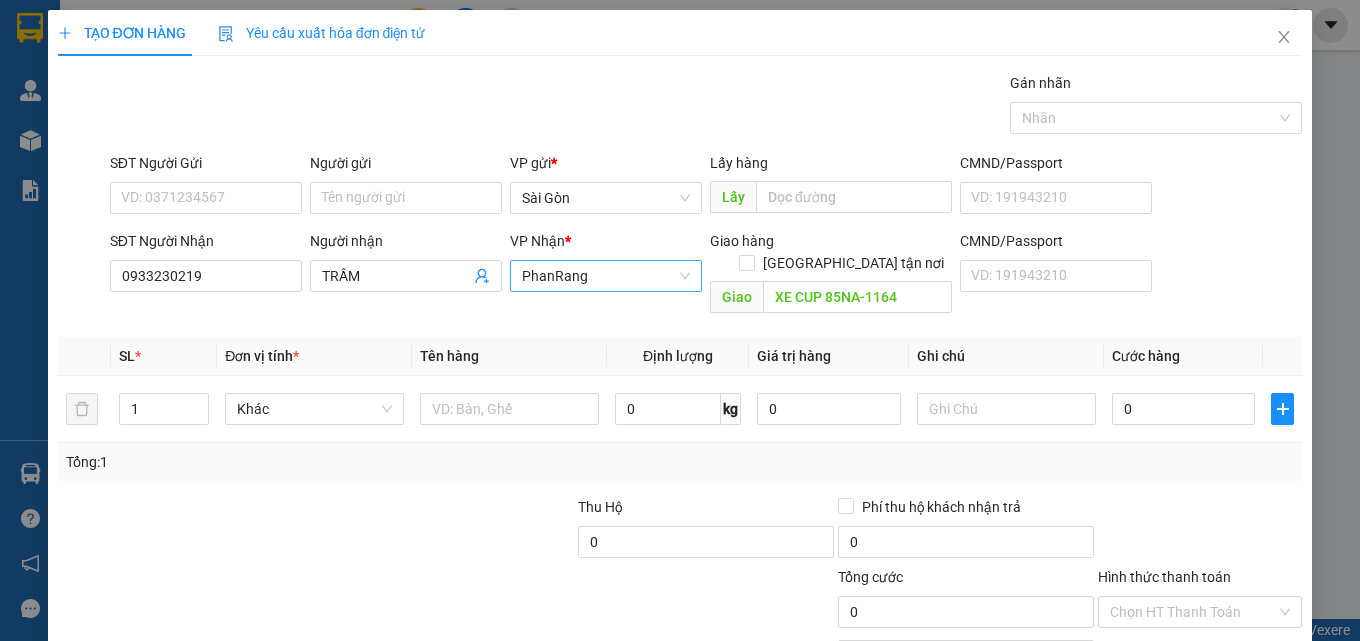 click on "PhanRang" at bounding box center (606, 276) 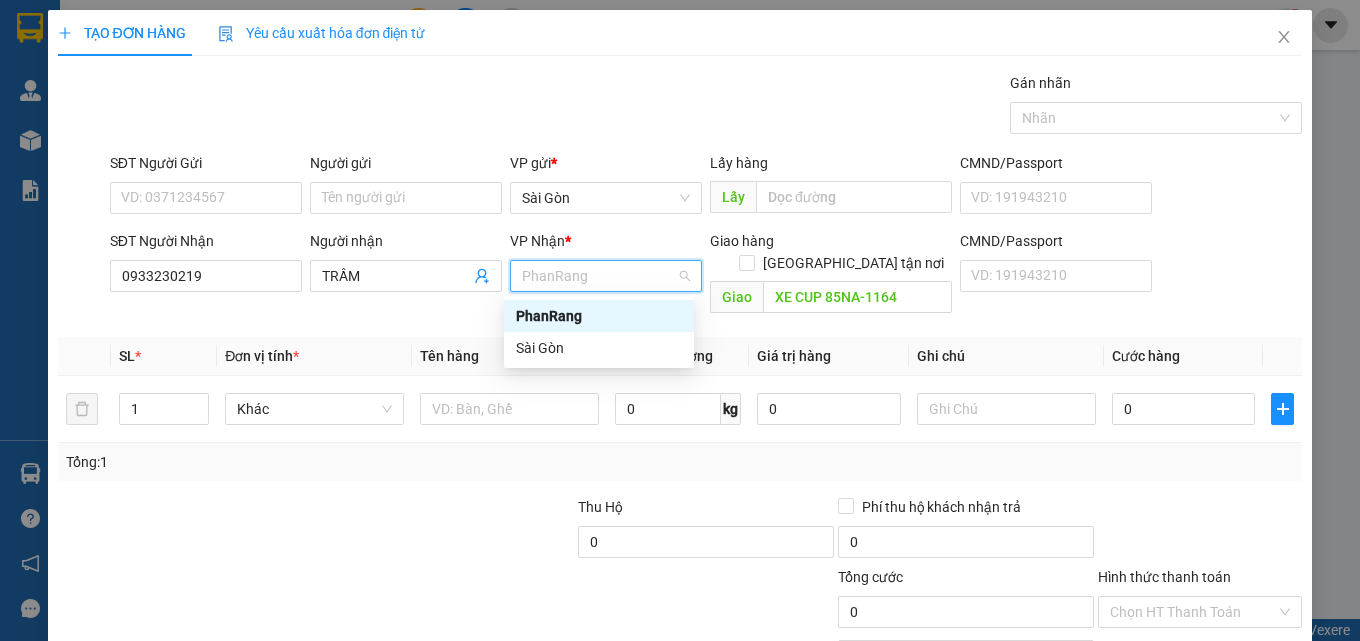 click on "PhanRang" at bounding box center [606, 276] 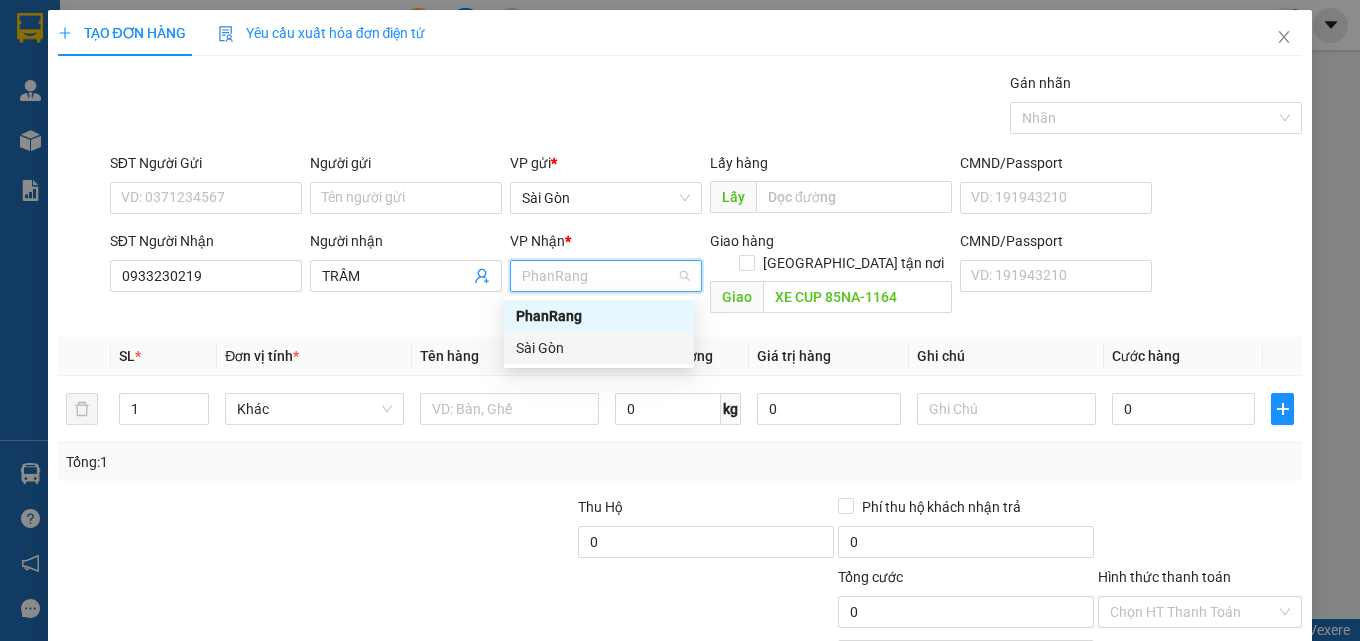 click on "Đơn vị tính  *" at bounding box center [314, 356] 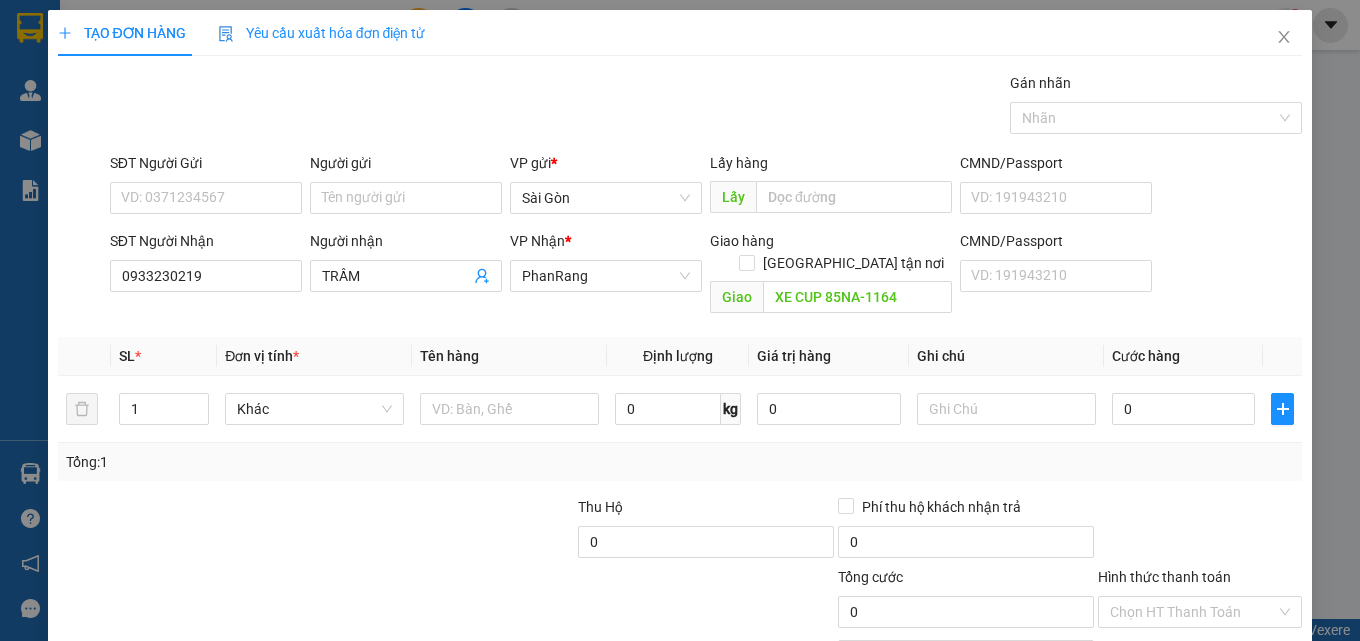 click on "SĐT Người Nhận 0933230219 Người nhận TRẦM VP Nhận  * PhanRang Giao hàng Giao tận nơi Giao XE CUP 85NA-1164 CMND/Passport VD: [PASSPORT]" at bounding box center (706, 276) 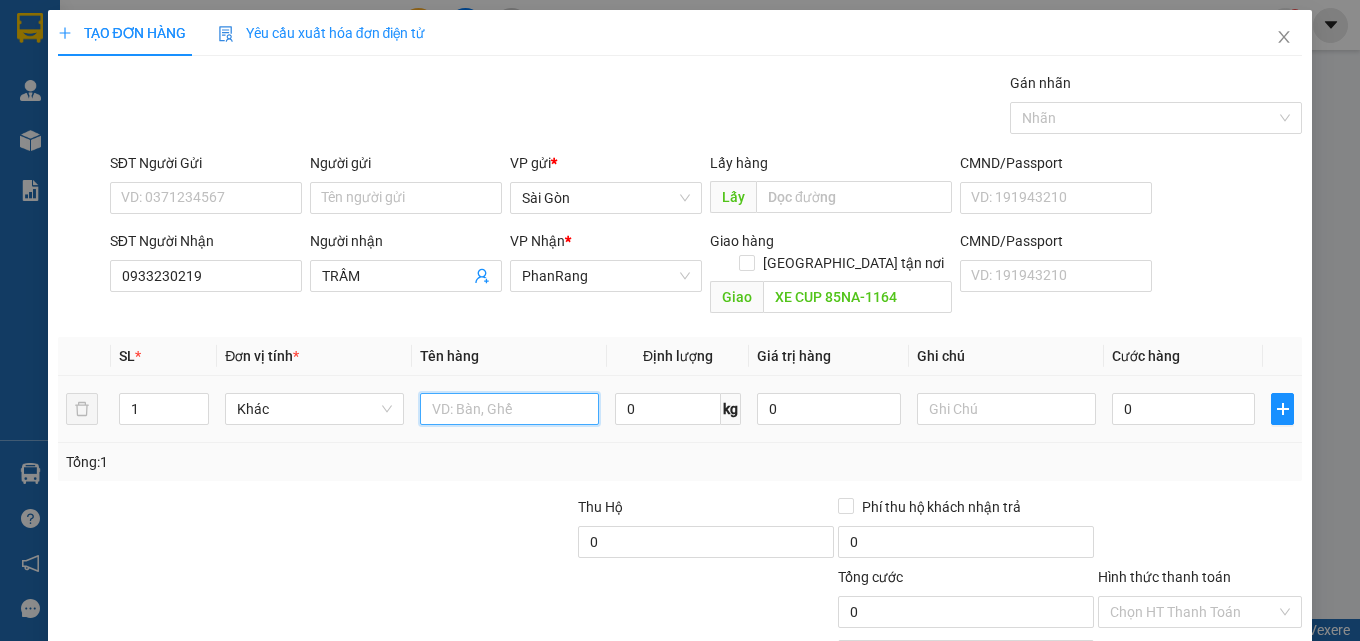 click at bounding box center [509, 409] 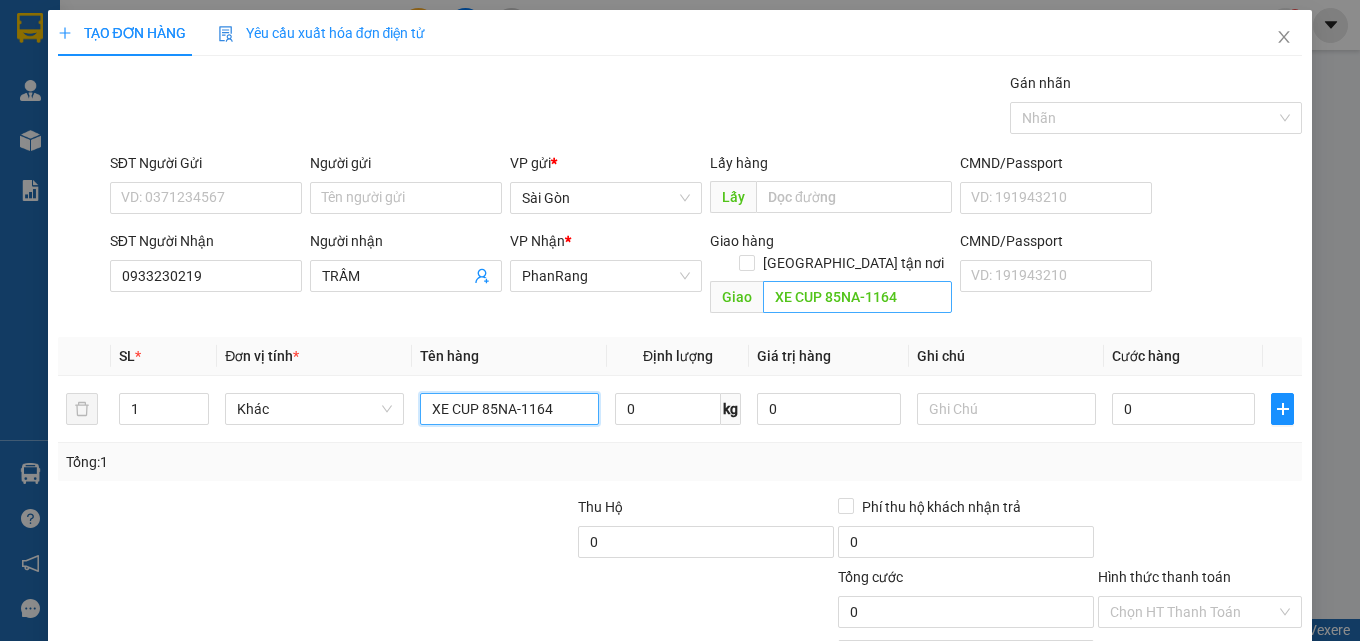 type on "XE CUP 85NA-1164" 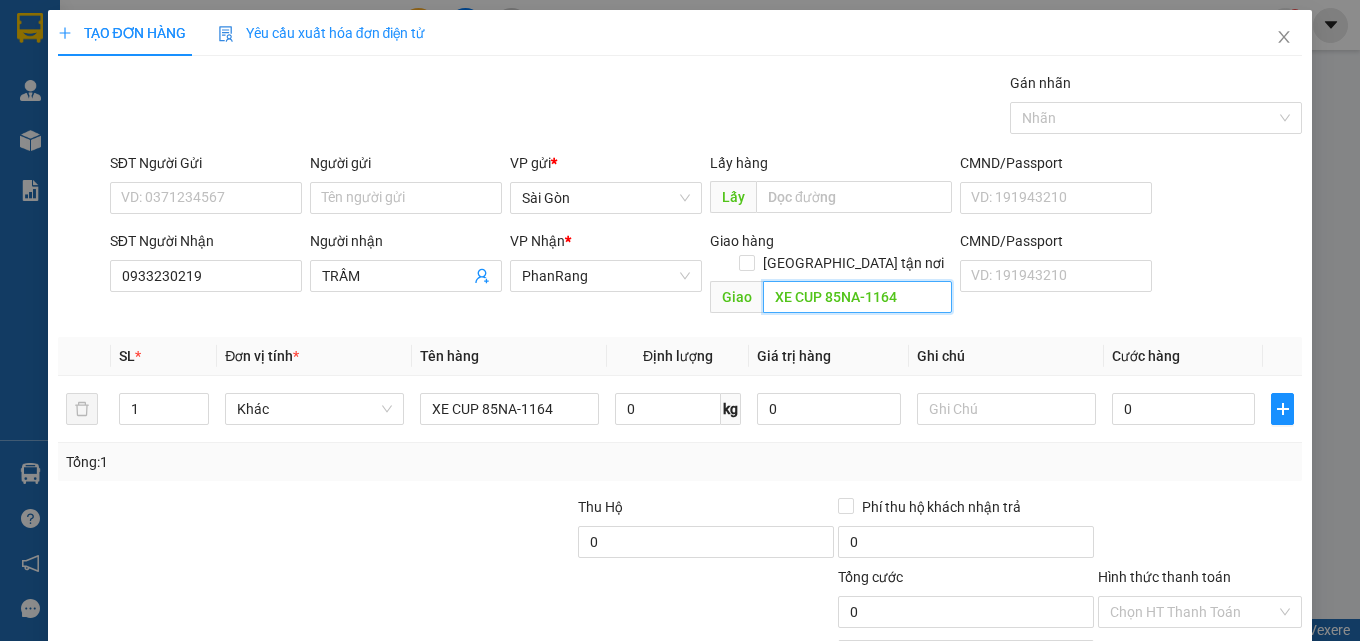 click on "XE CUP 85NA-1164" at bounding box center (857, 297) 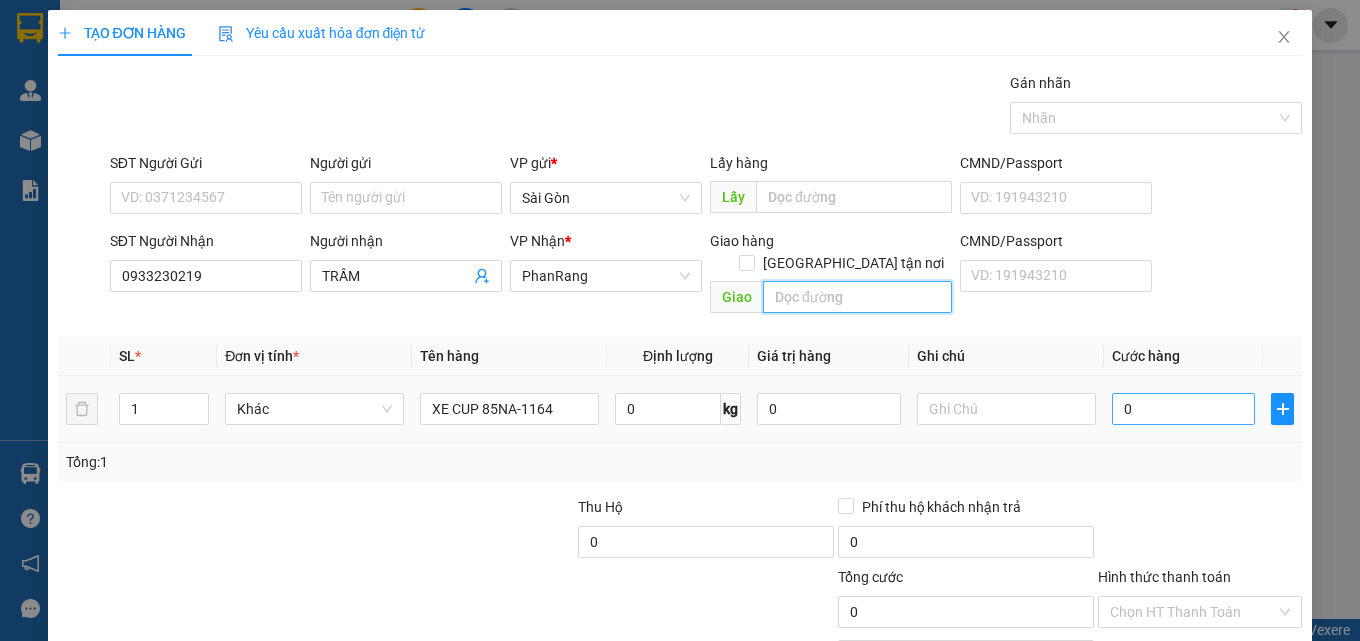 type 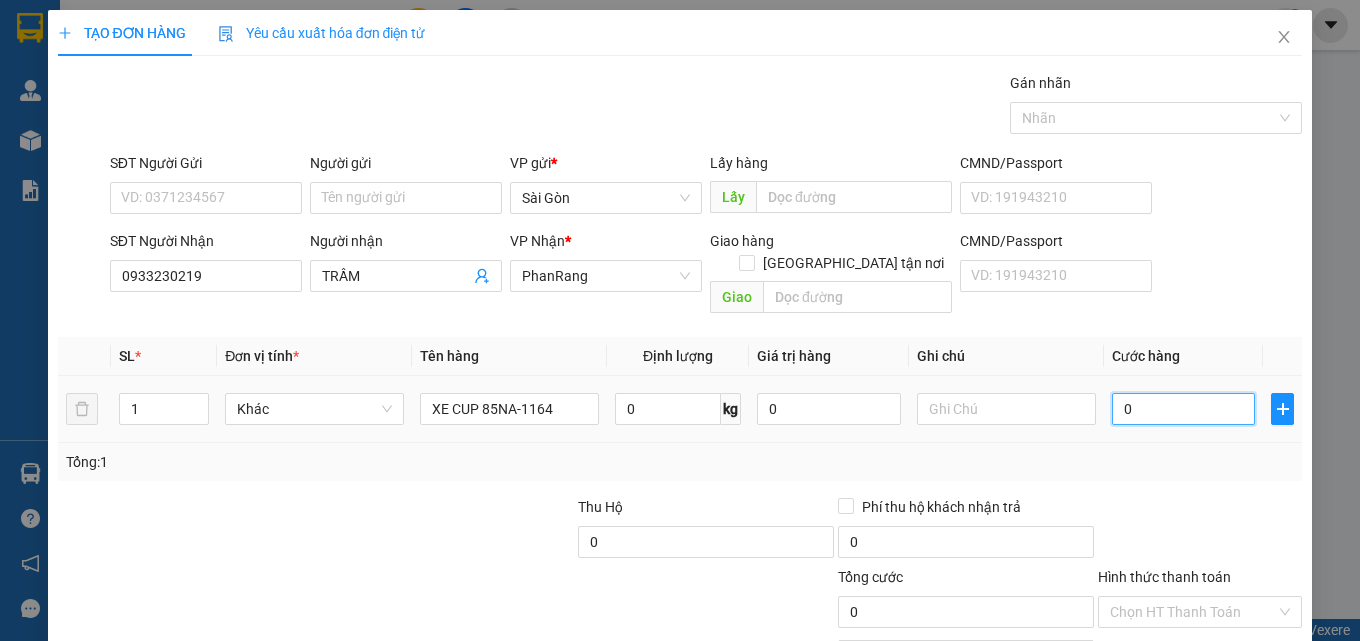 click on "0" at bounding box center [1184, 409] 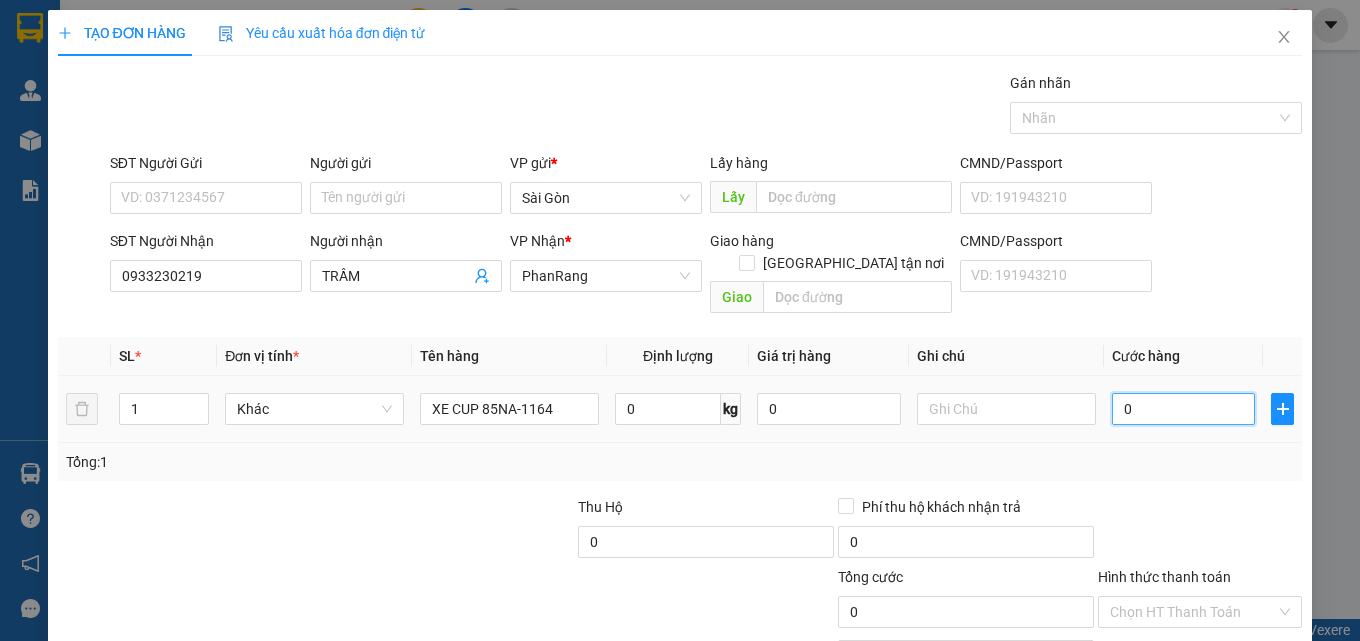 type on "2" 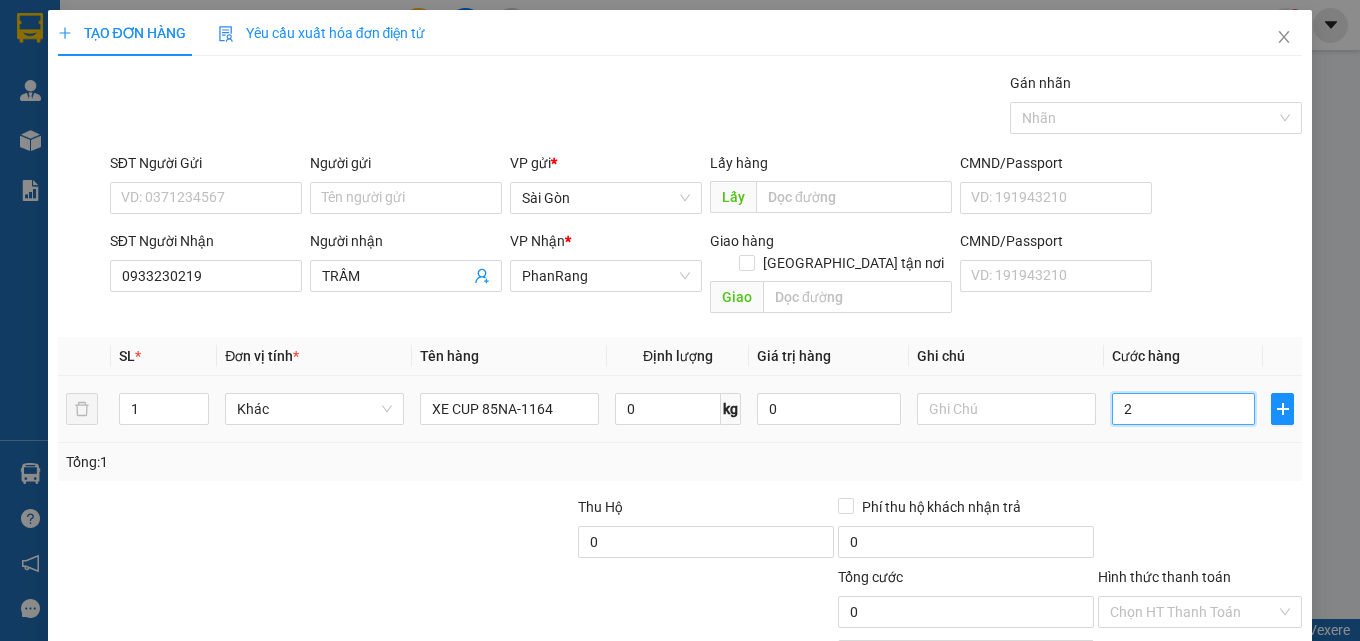 type on "2" 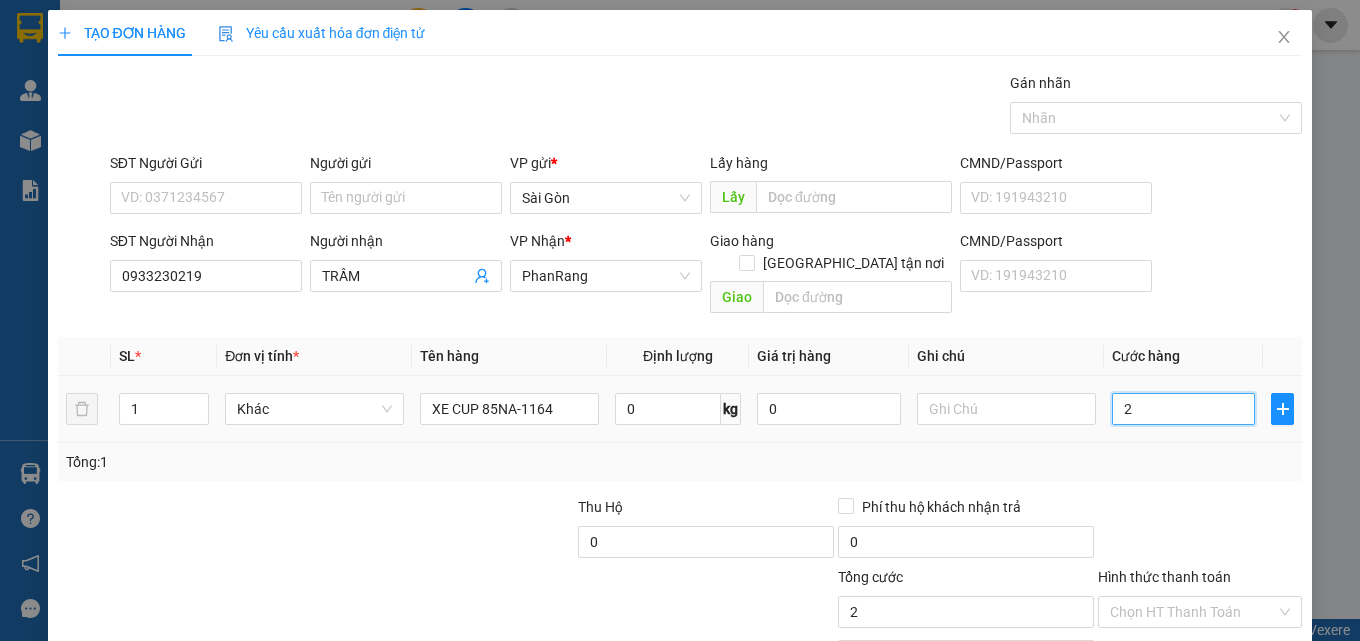 type on "25" 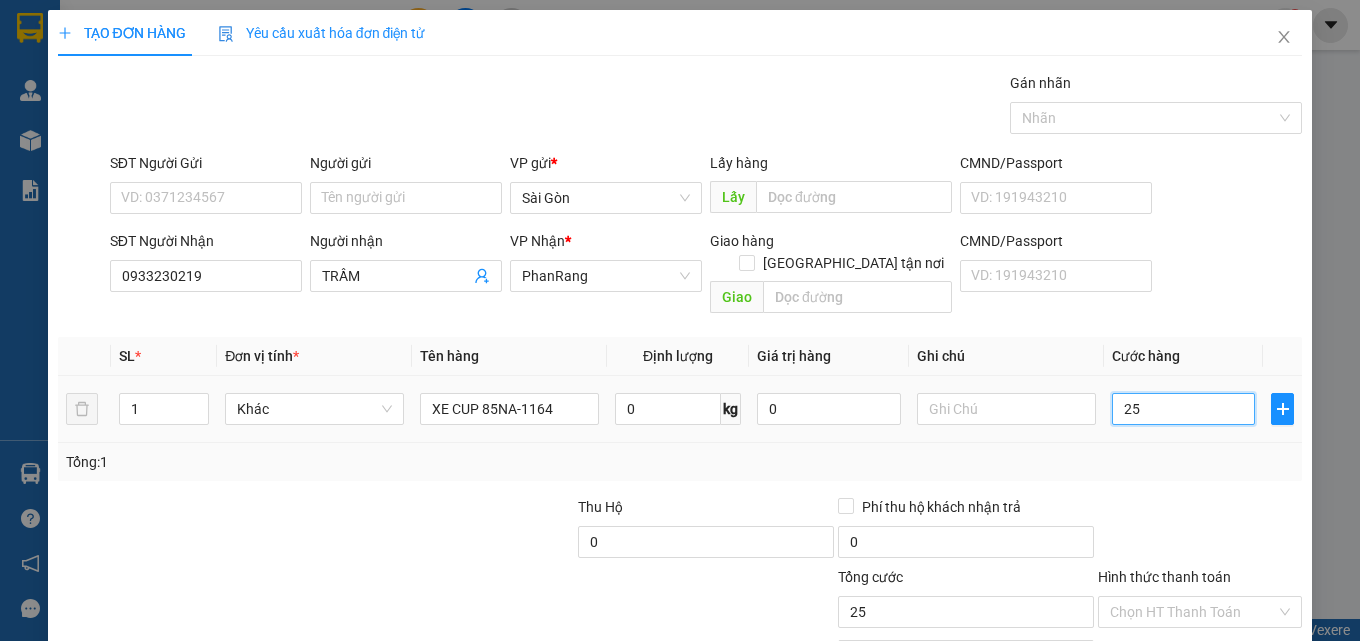 type on "250" 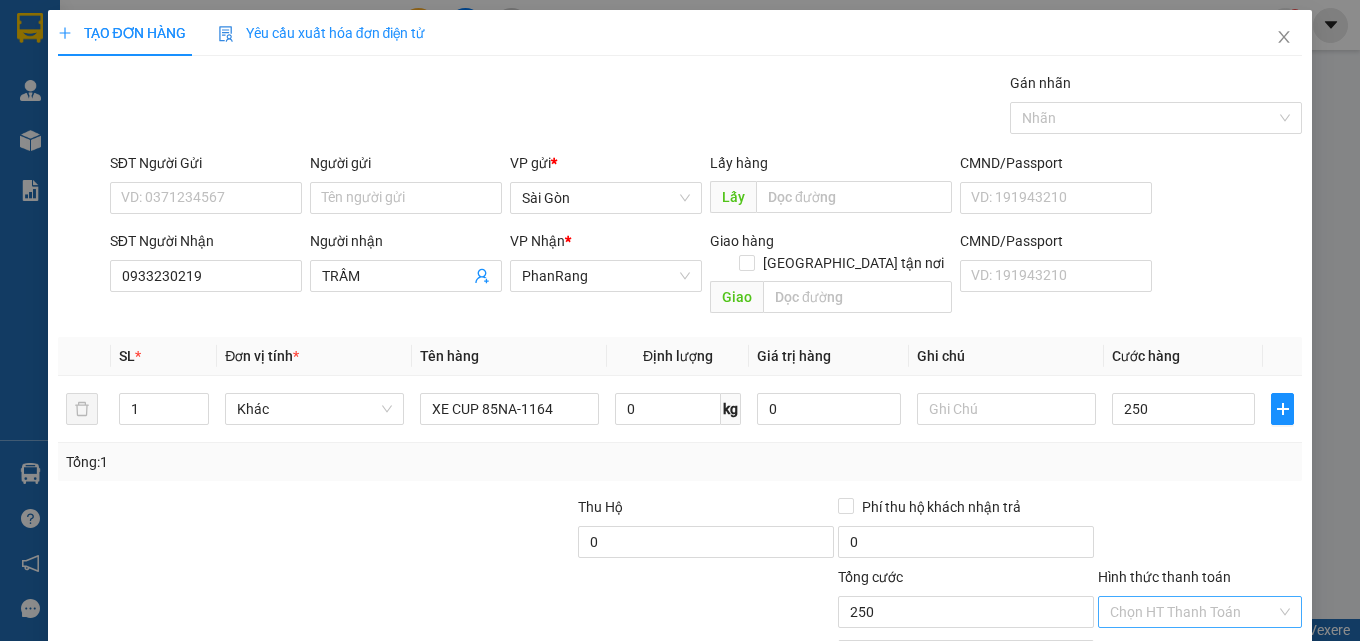 type on "250.000" 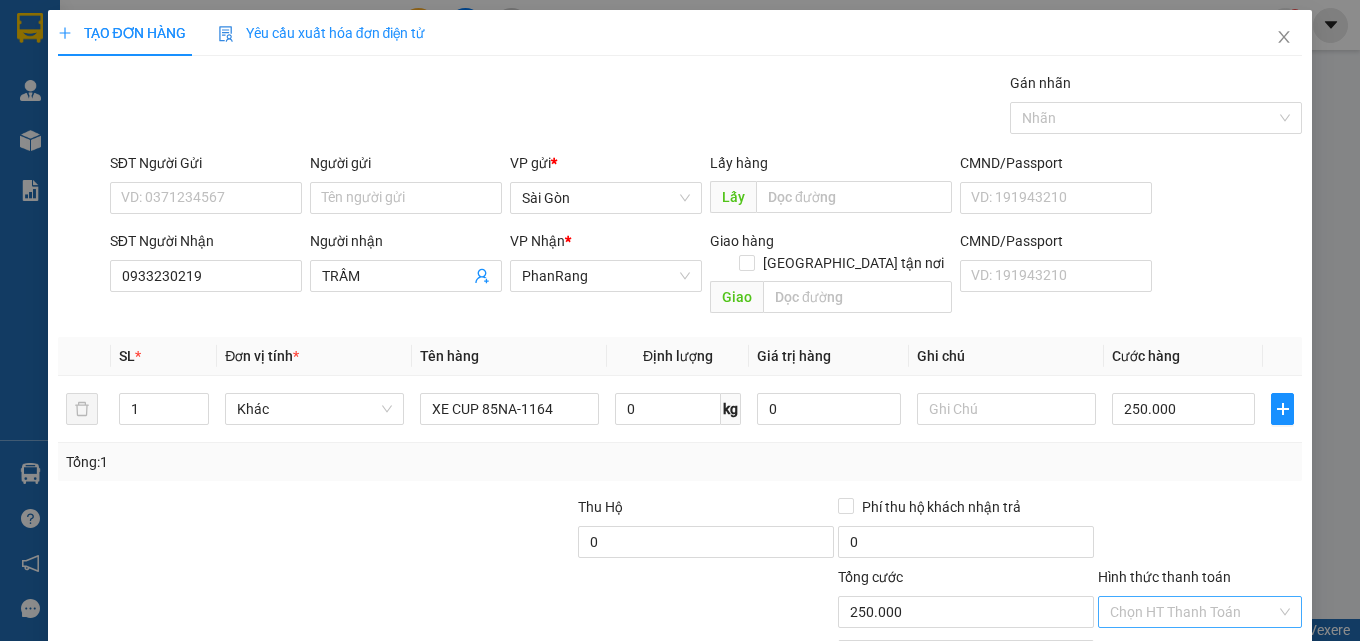 click on "Hình thức thanh toán" at bounding box center [1193, 612] 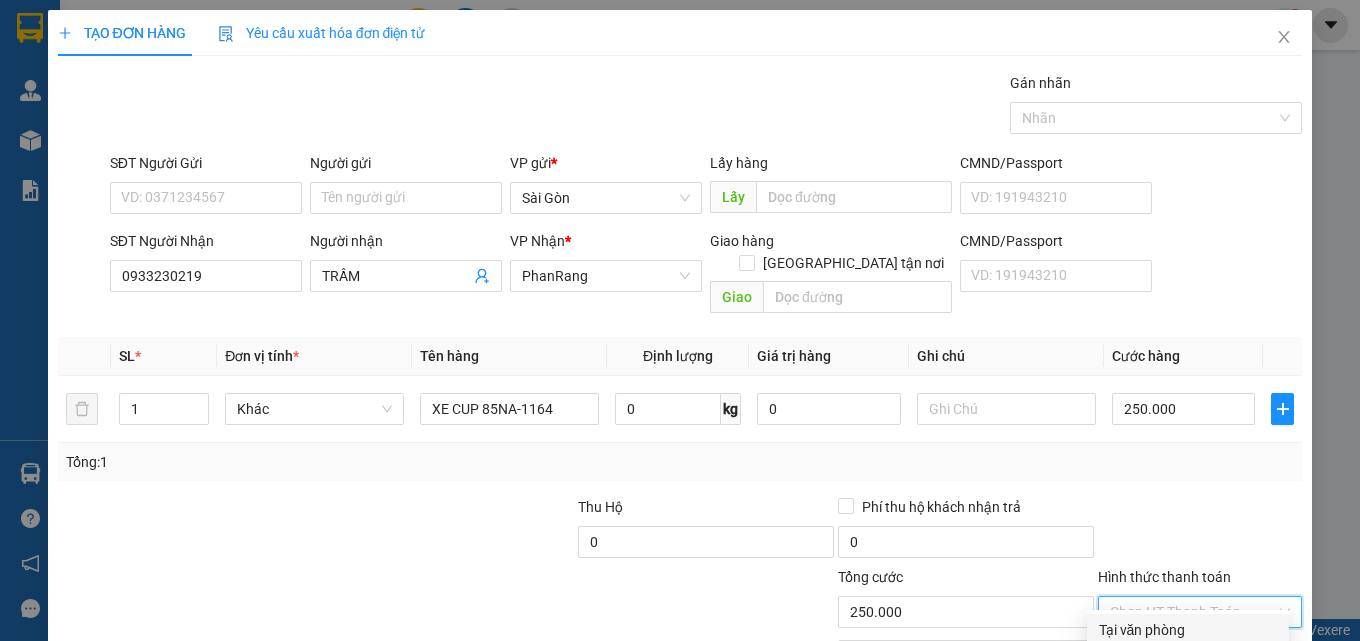 click on "Tại văn phòng" at bounding box center [1188, 630] 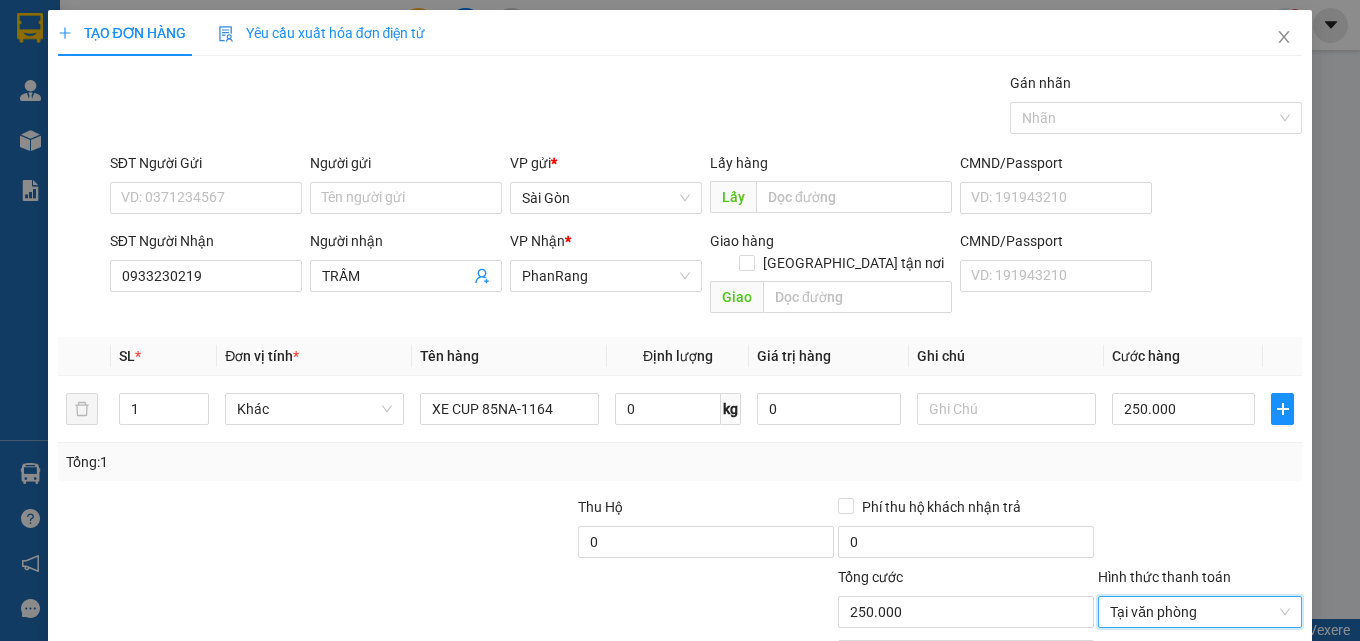 click on "[PERSON_NAME] và In" at bounding box center (1258, 707) 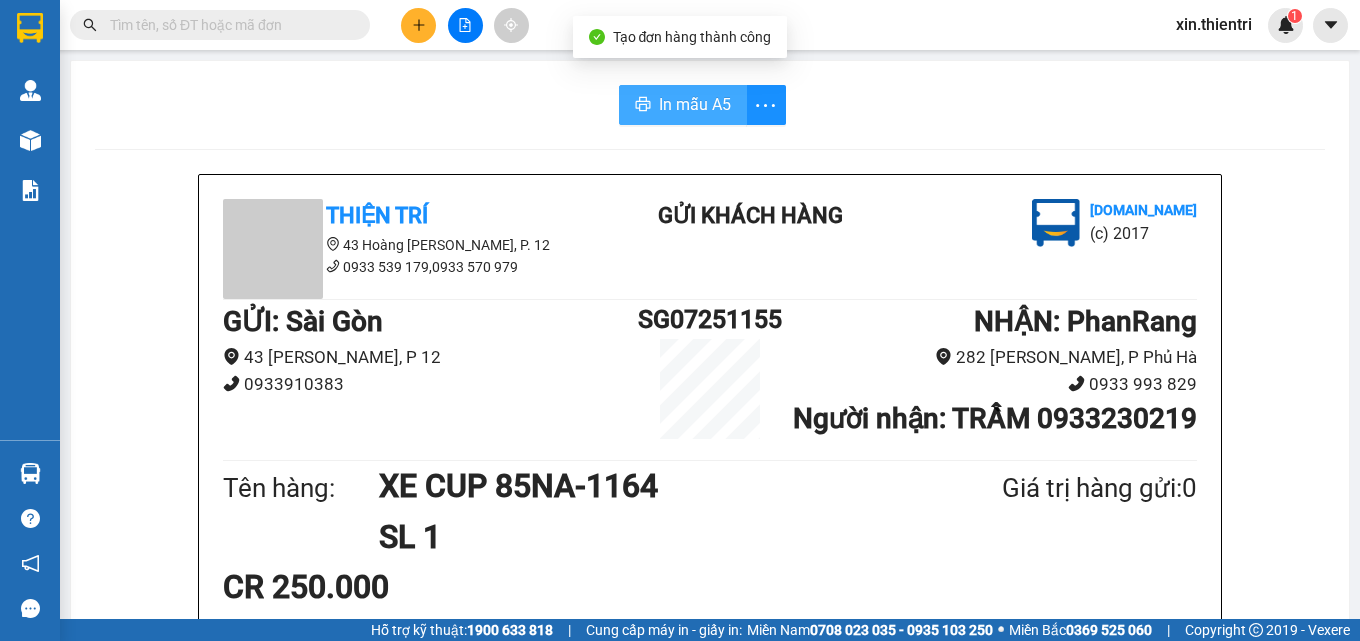 click on "In mẫu A5" at bounding box center [695, 104] 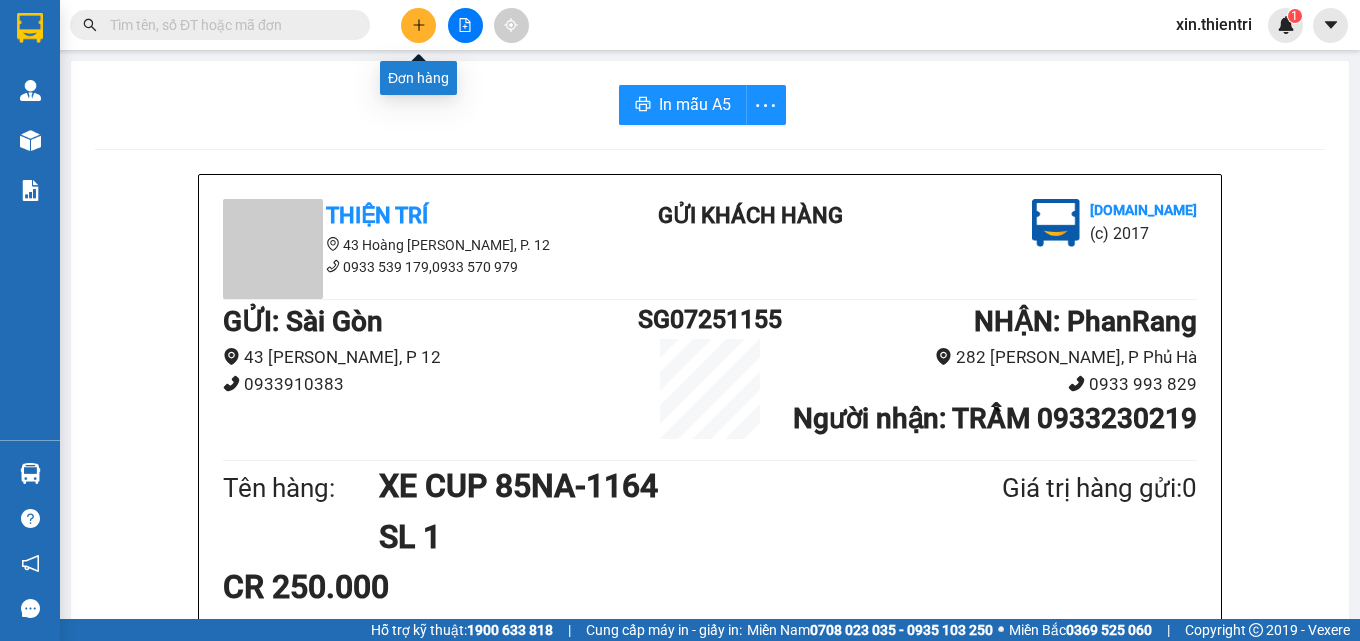click at bounding box center [418, 25] 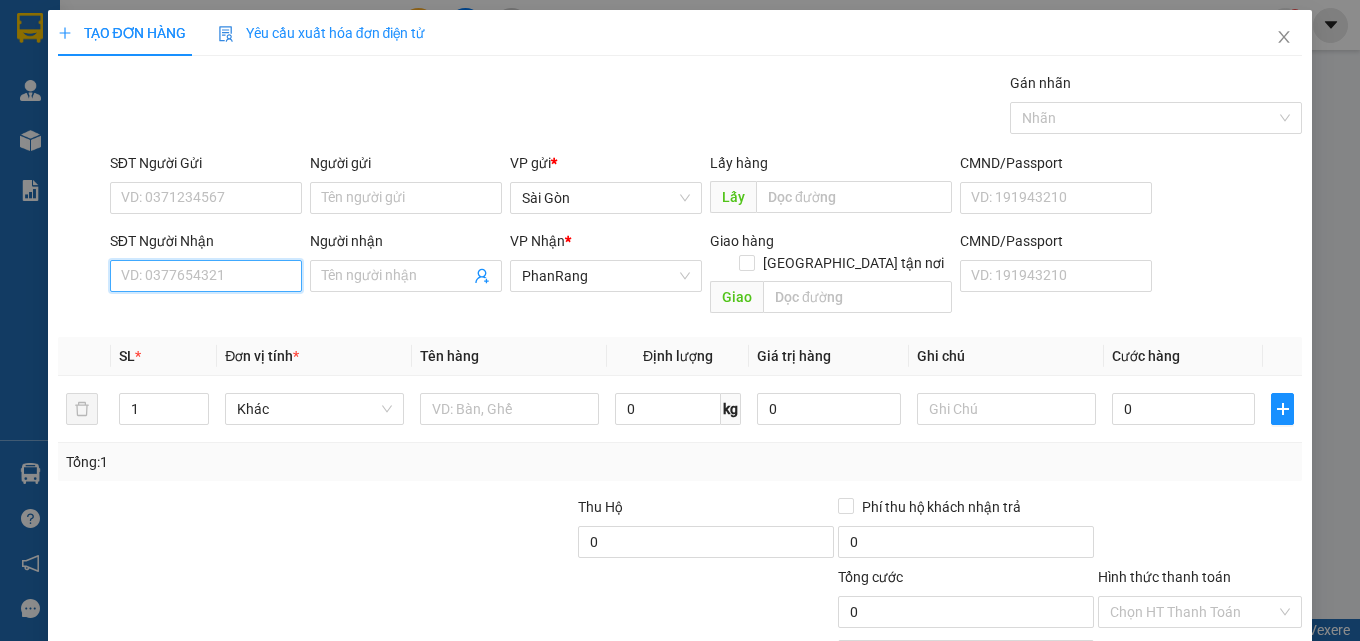 click on "SĐT Người Nhận" at bounding box center (206, 276) 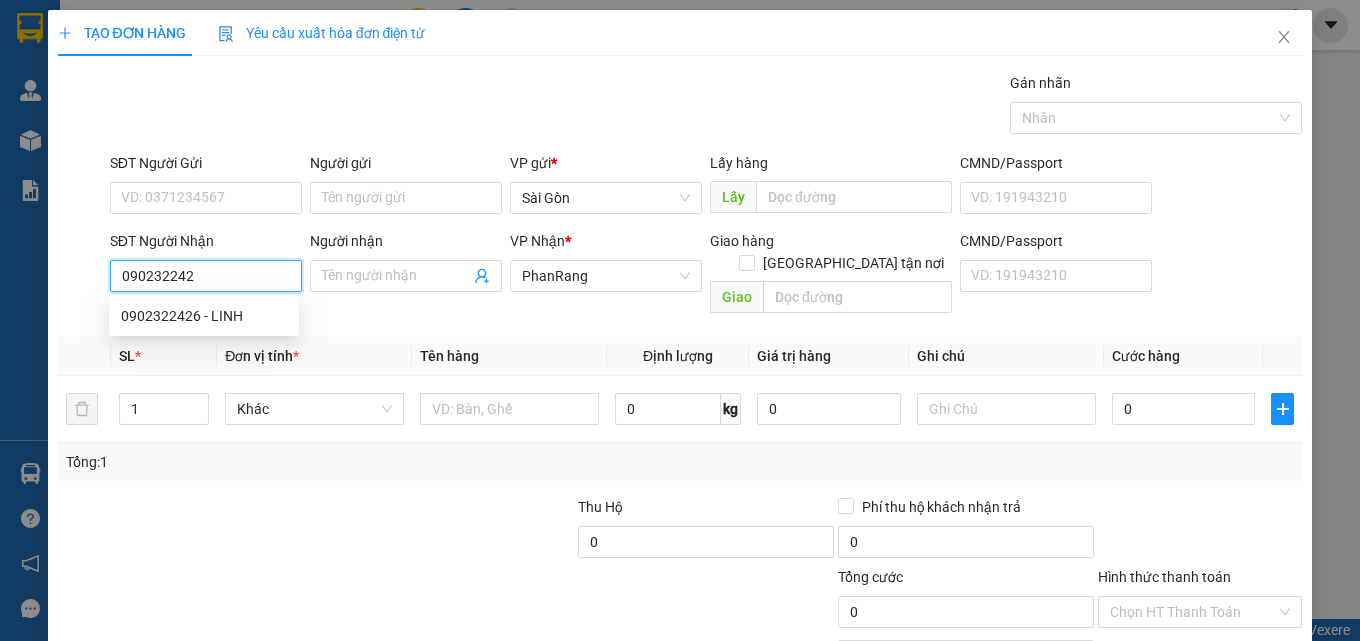 type on "0902322426" 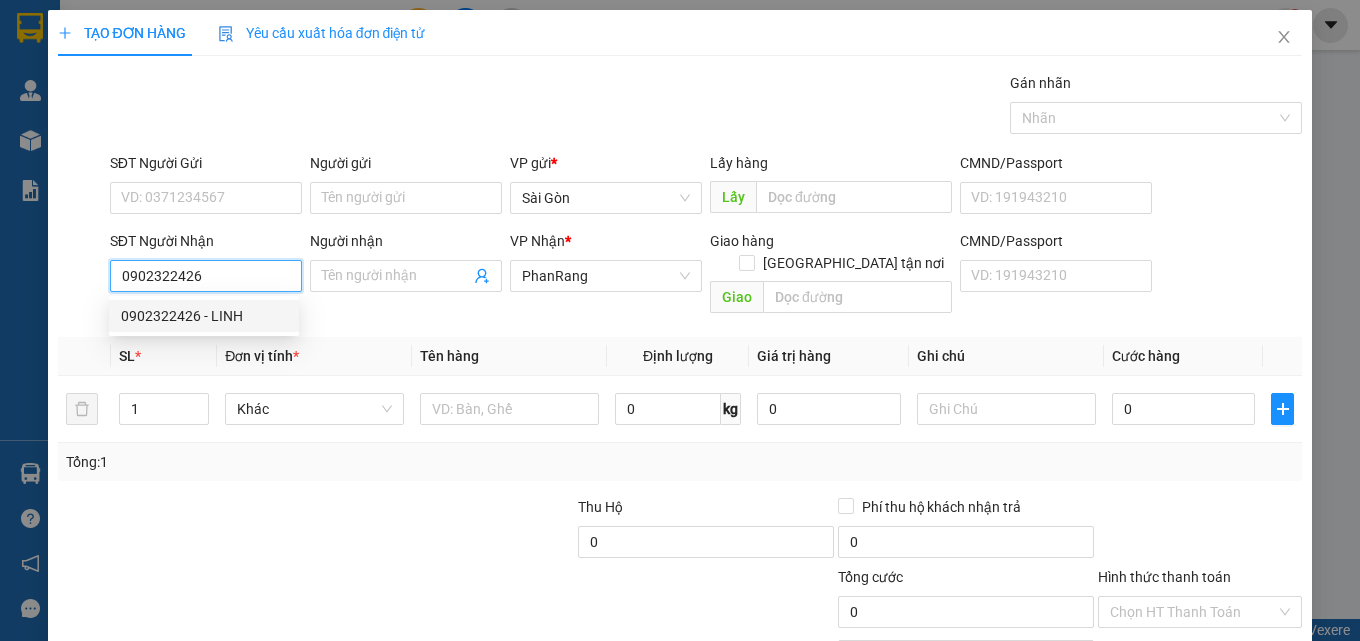 drag, startPoint x: 198, startPoint y: 313, endPoint x: 163, endPoint y: 332, distance: 39.824615 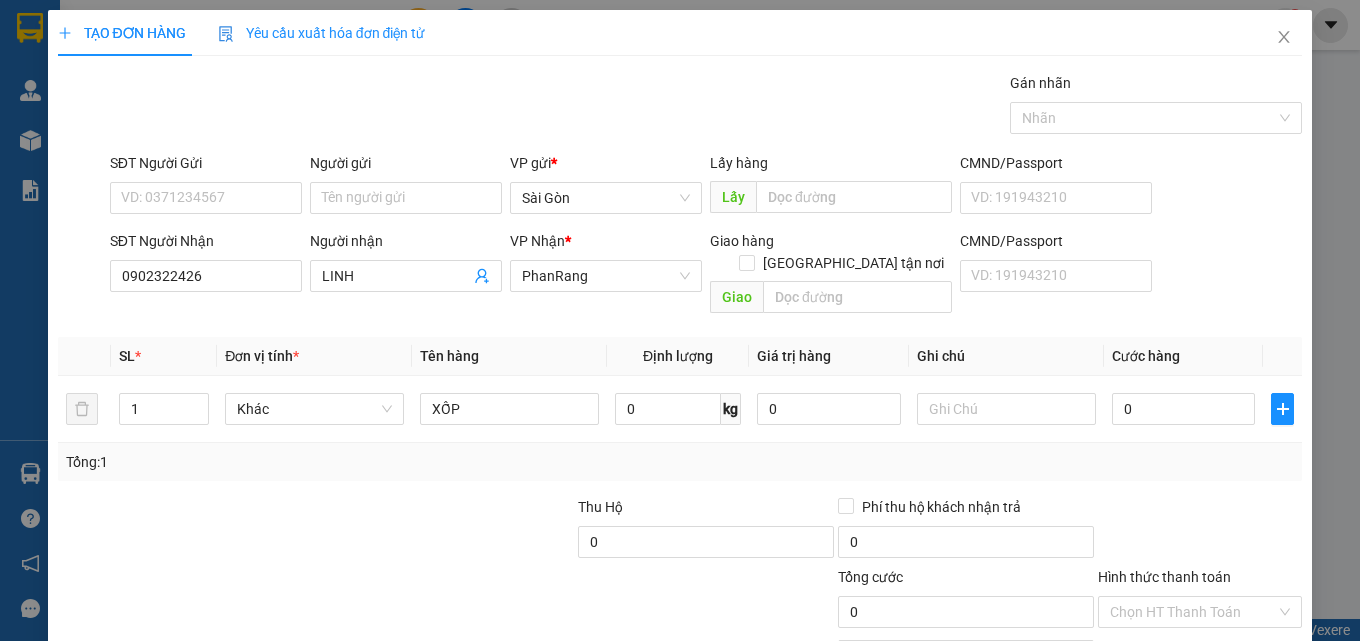 drag, startPoint x: 1207, startPoint y: 589, endPoint x: 1168, endPoint y: 578, distance: 40.5216 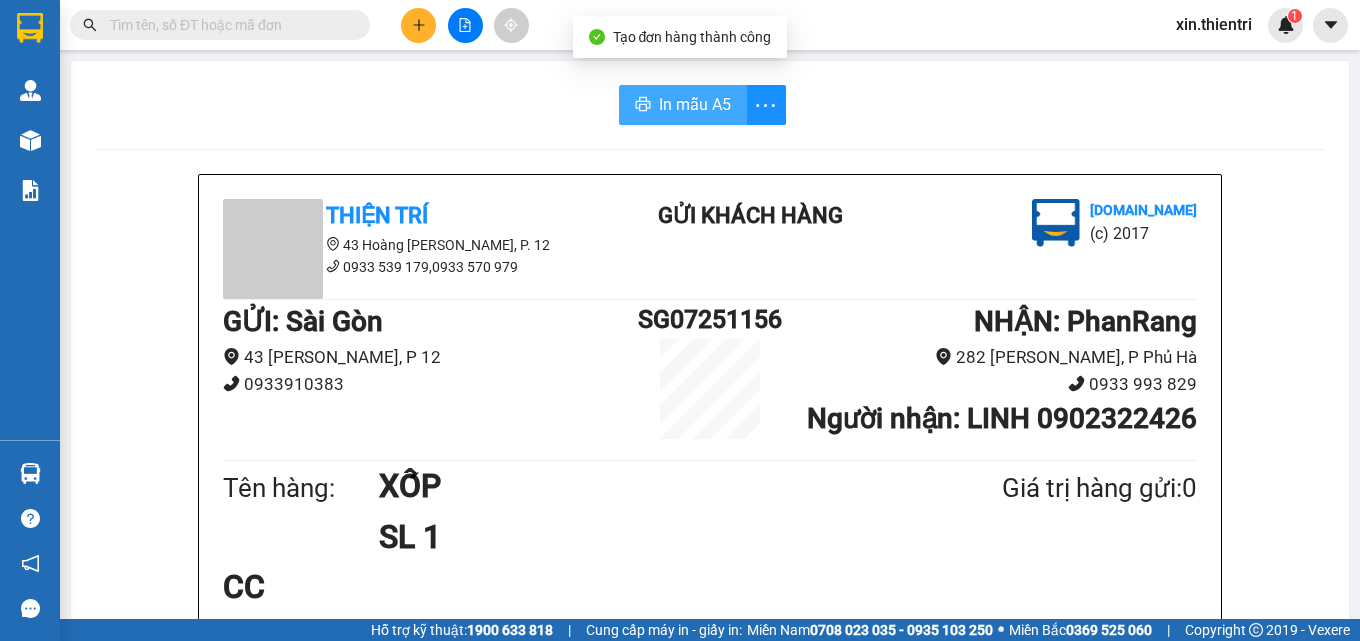 drag, startPoint x: 672, startPoint y: 96, endPoint x: 1281, endPoint y: 259, distance: 630.43634 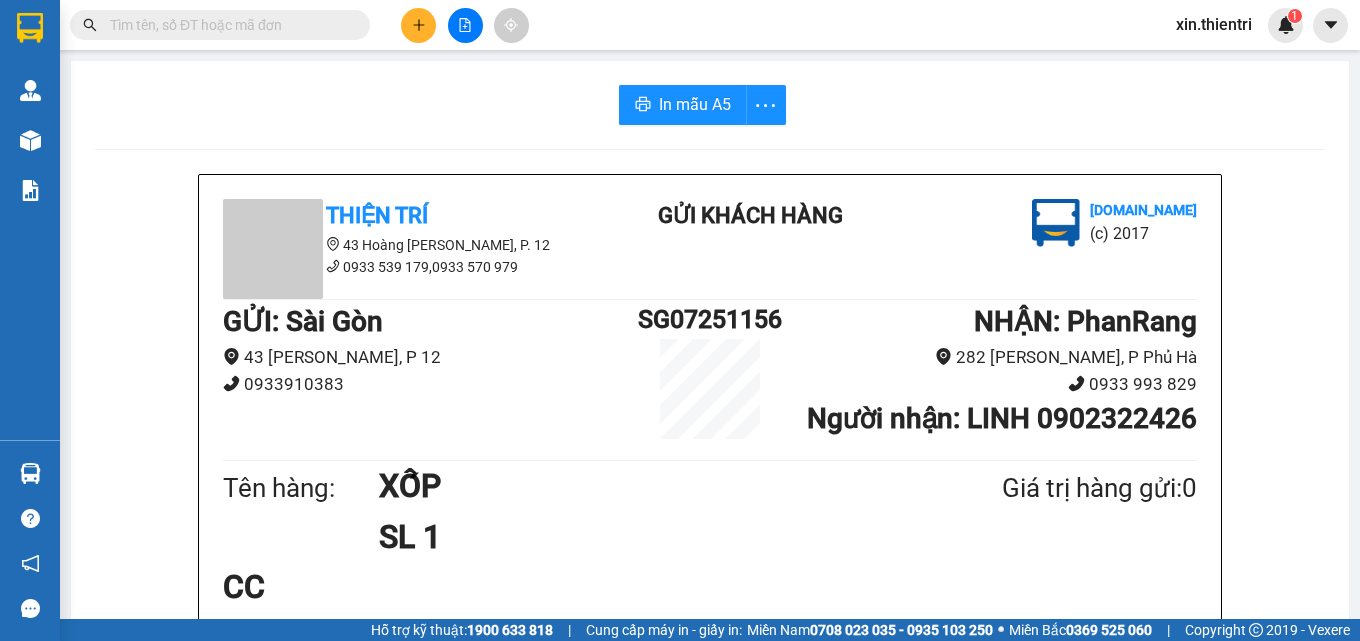 drag, startPoint x: 1100, startPoint y: 542, endPoint x: 421, endPoint y: 20, distance: 856.46075 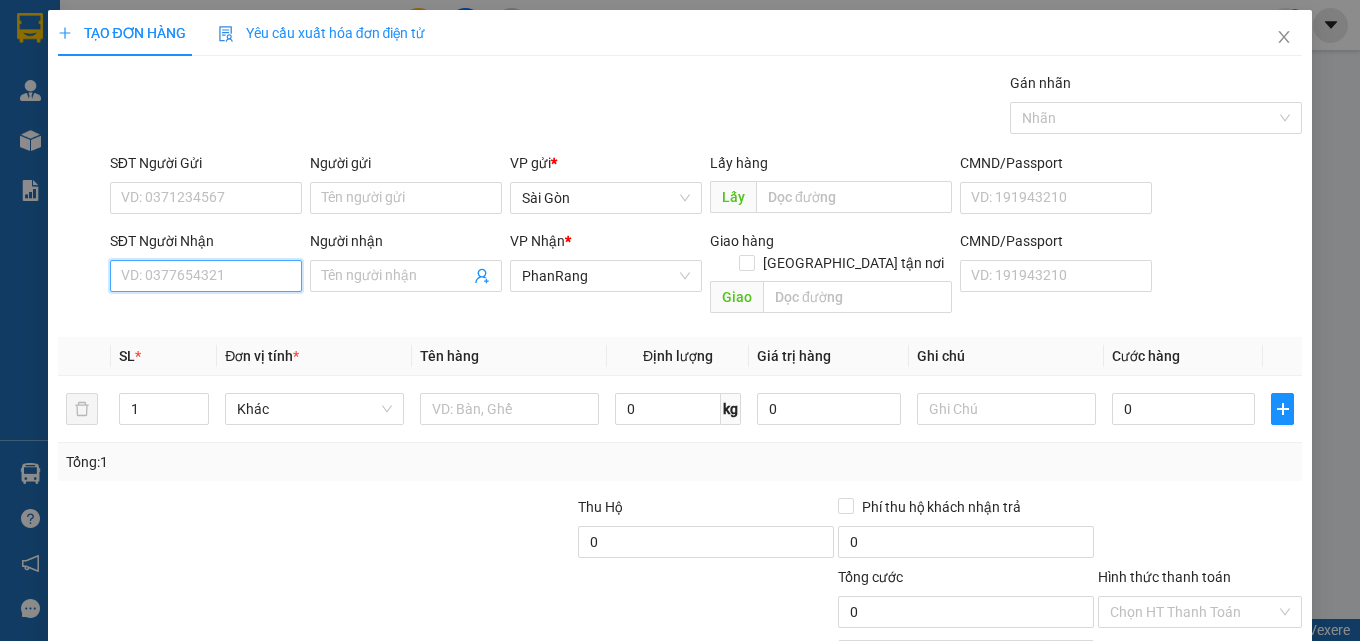 click on "SĐT Người Nhận" at bounding box center (206, 276) 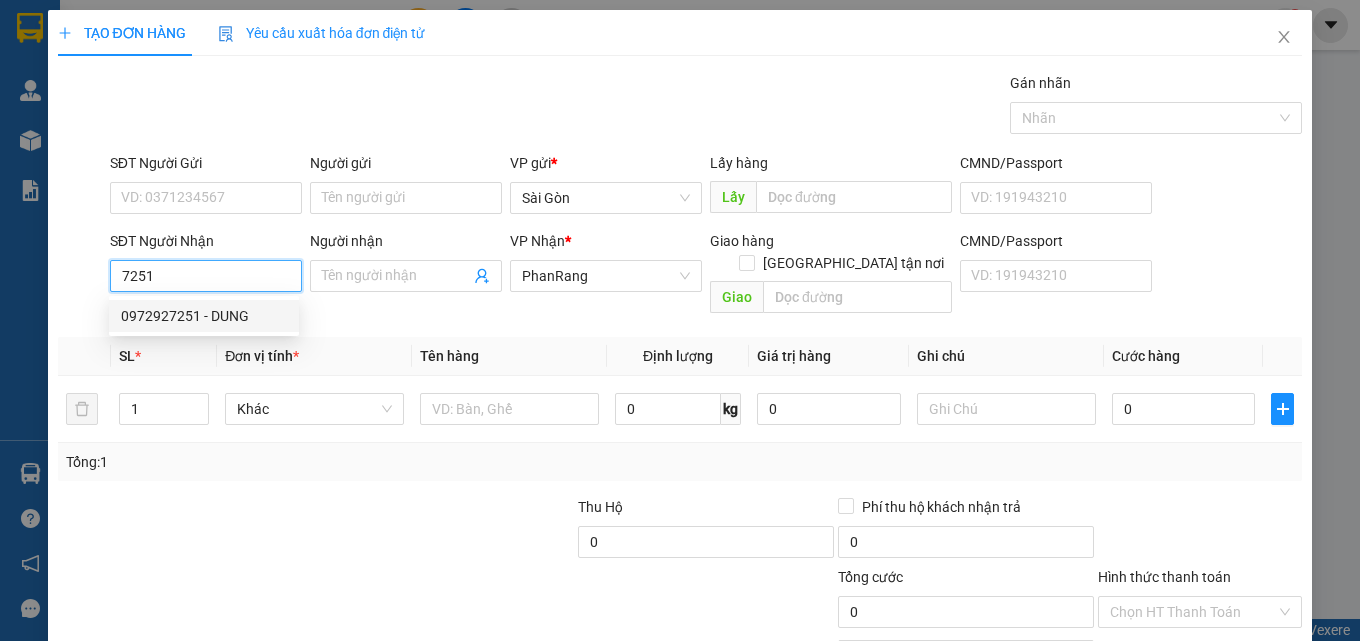 click on "0972927251 - DUNG" at bounding box center [204, 316] 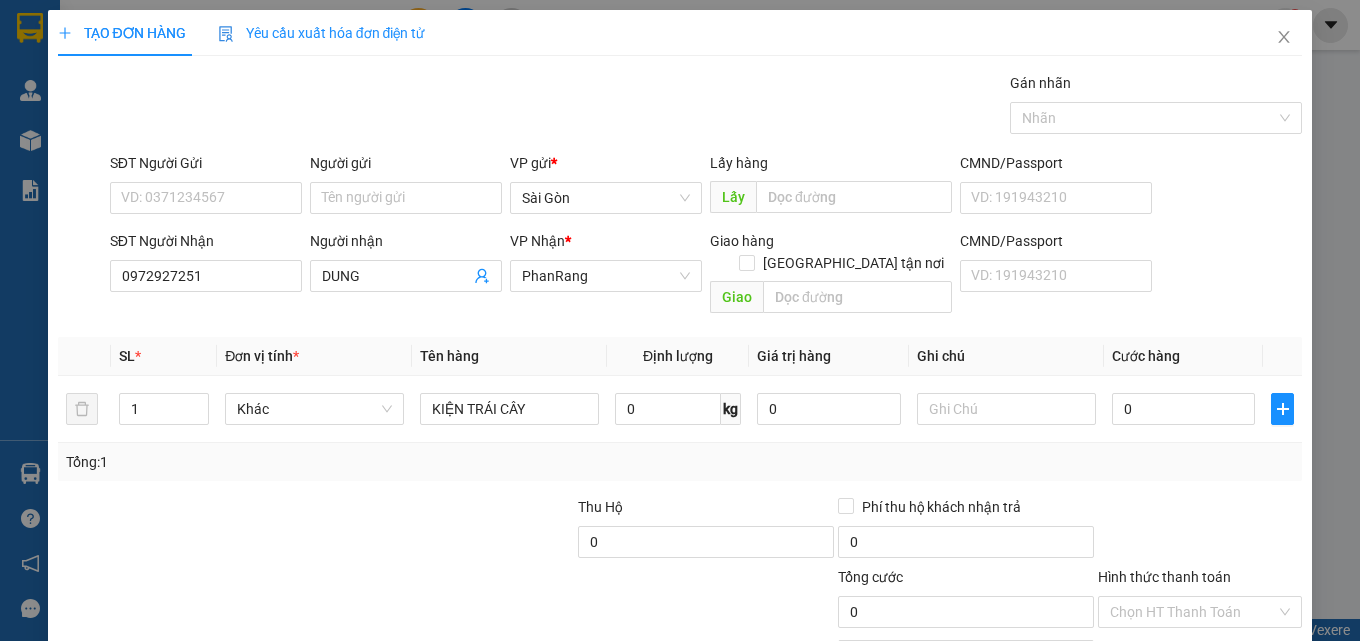 click on "[PERSON_NAME] và In" at bounding box center [1226, 707] 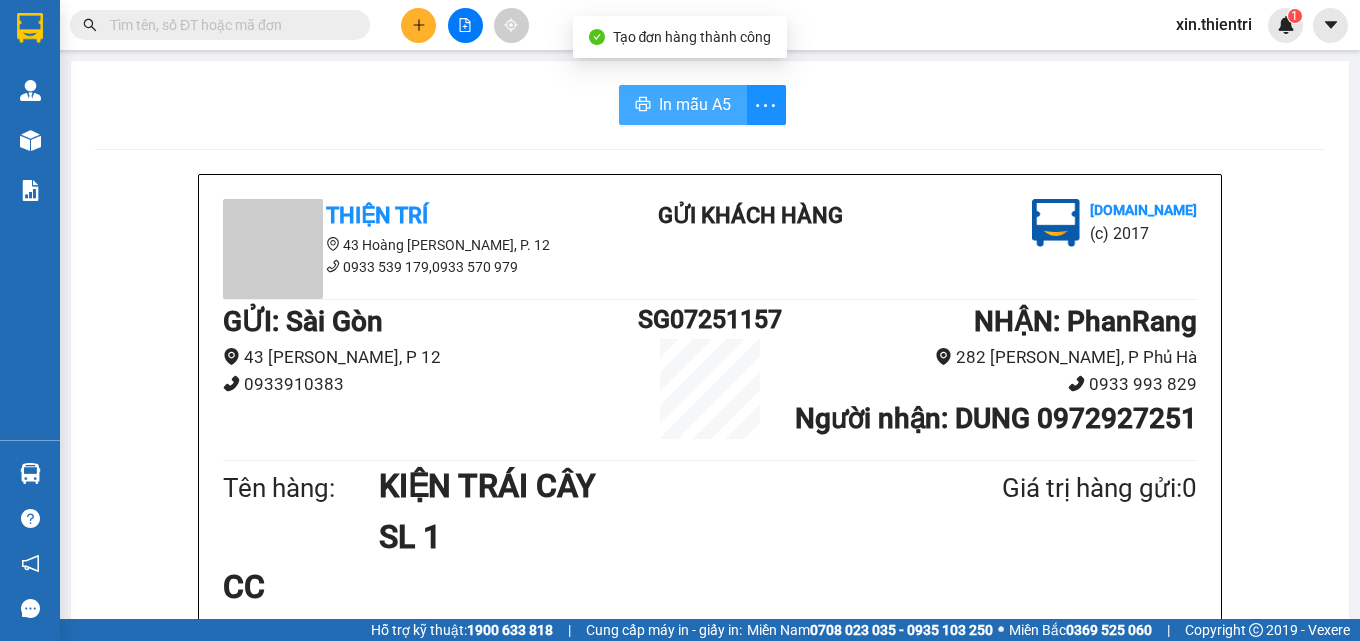 drag, startPoint x: 655, startPoint y: 108, endPoint x: 1359, endPoint y: 90, distance: 704.2301 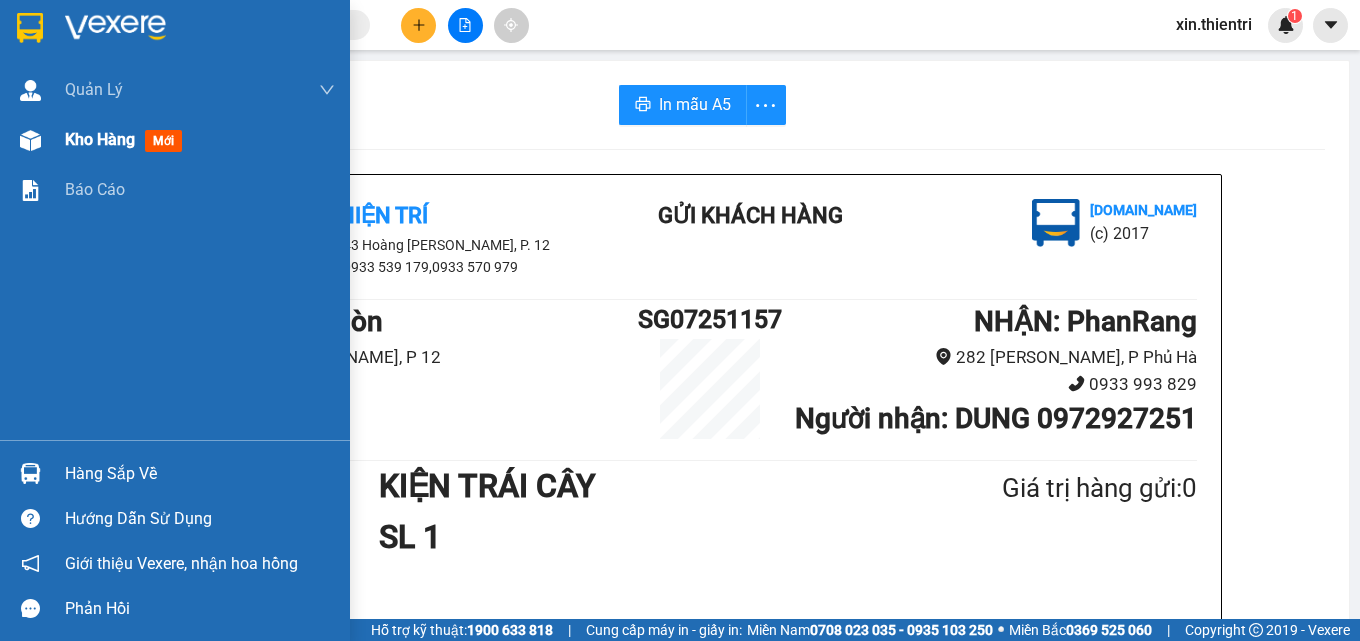 click on "Kho hàng" at bounding box center (100, 139) 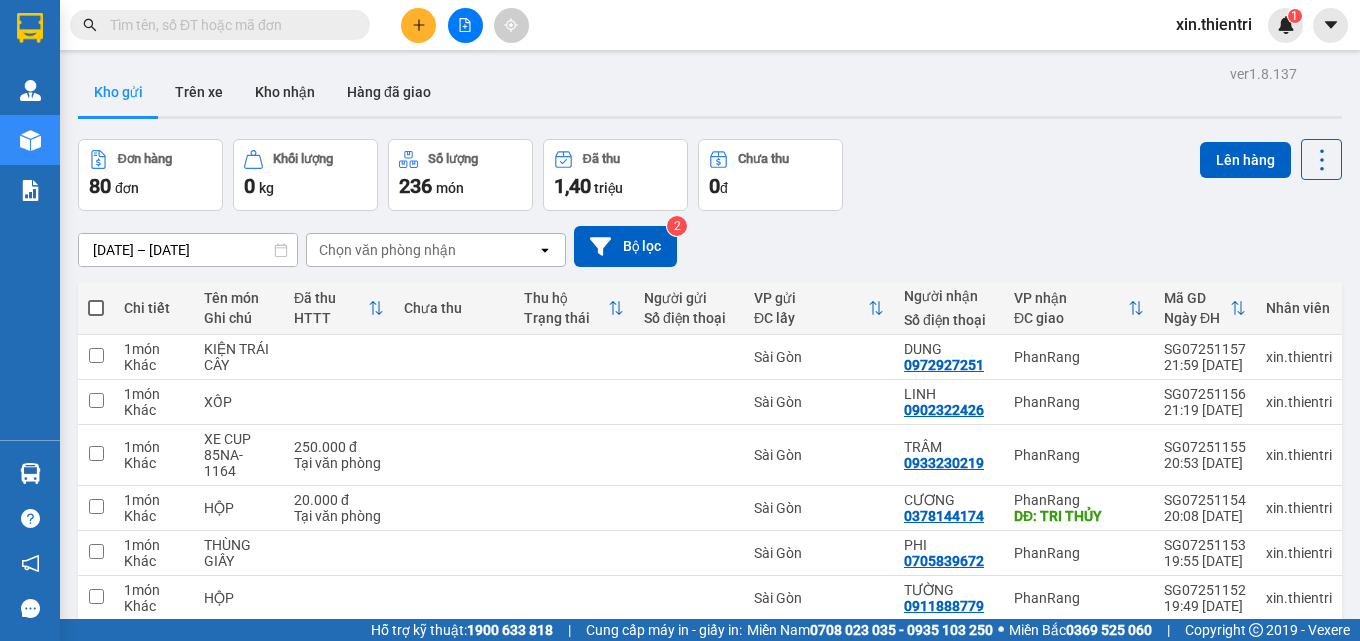 drag, startPoint x: 1112, startPoint y: 572, endPoint x: 1096, endPoint y: 563, distance: 18.35756 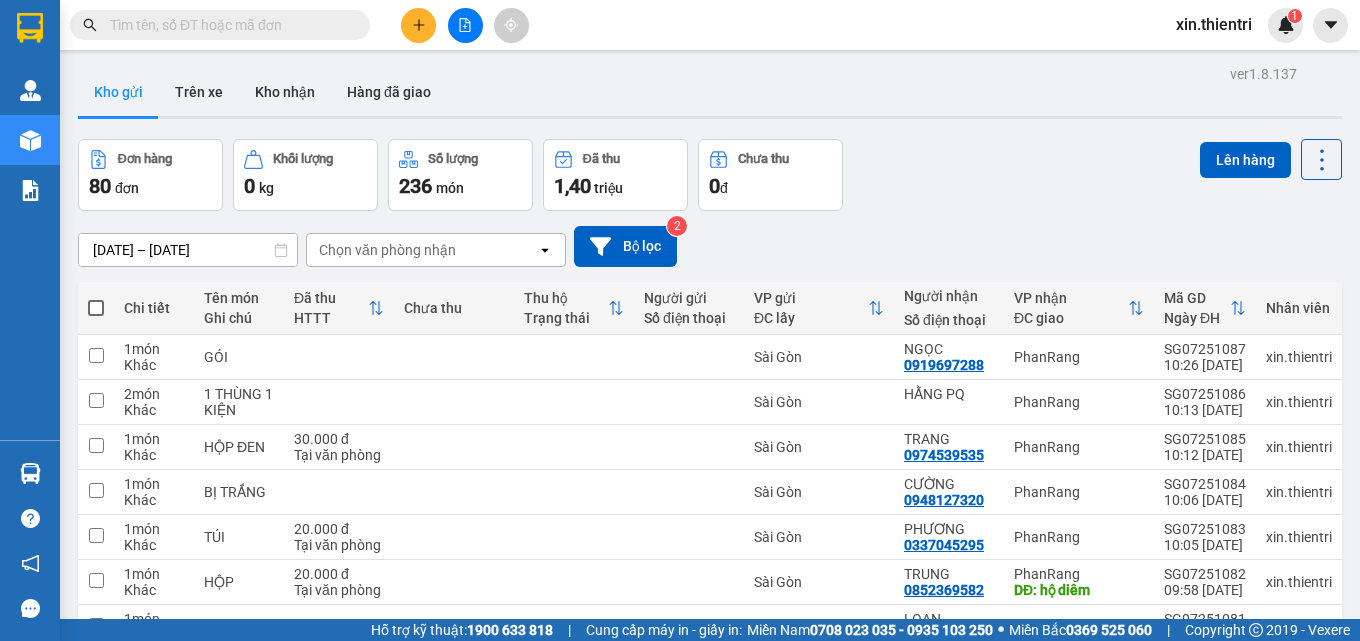 click at bounding box center (96, 308) 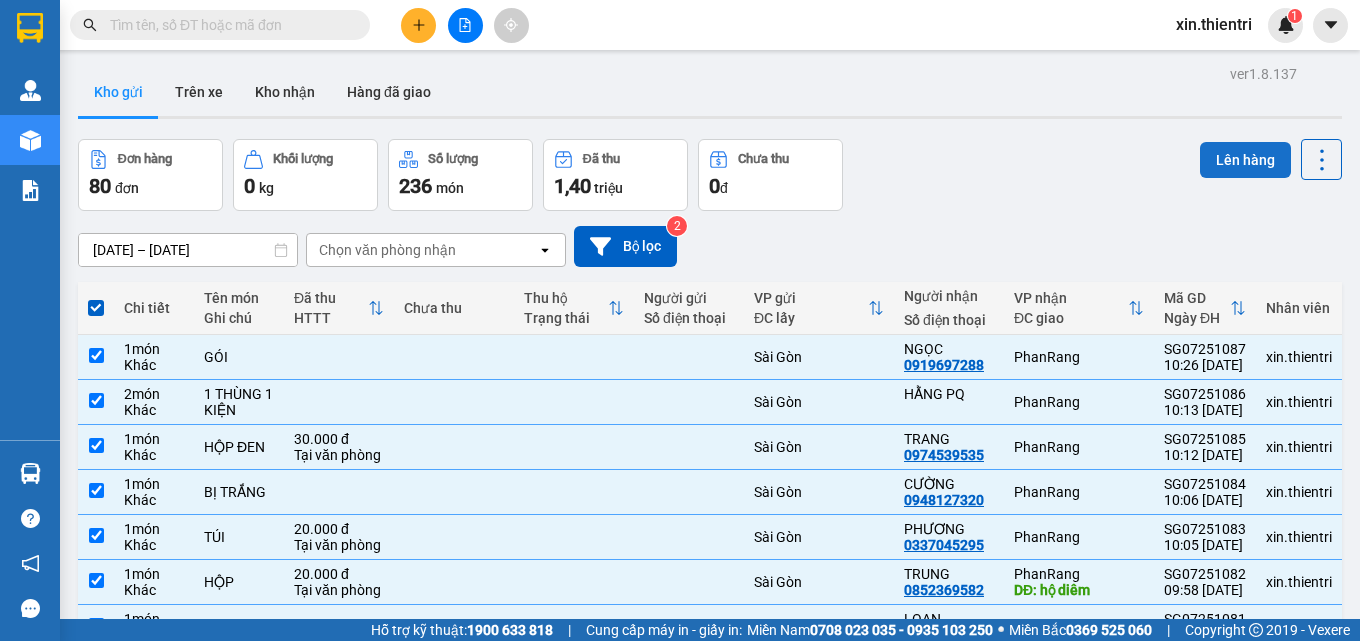 click on "Lên hàng" at bounding box center (1245, 160) 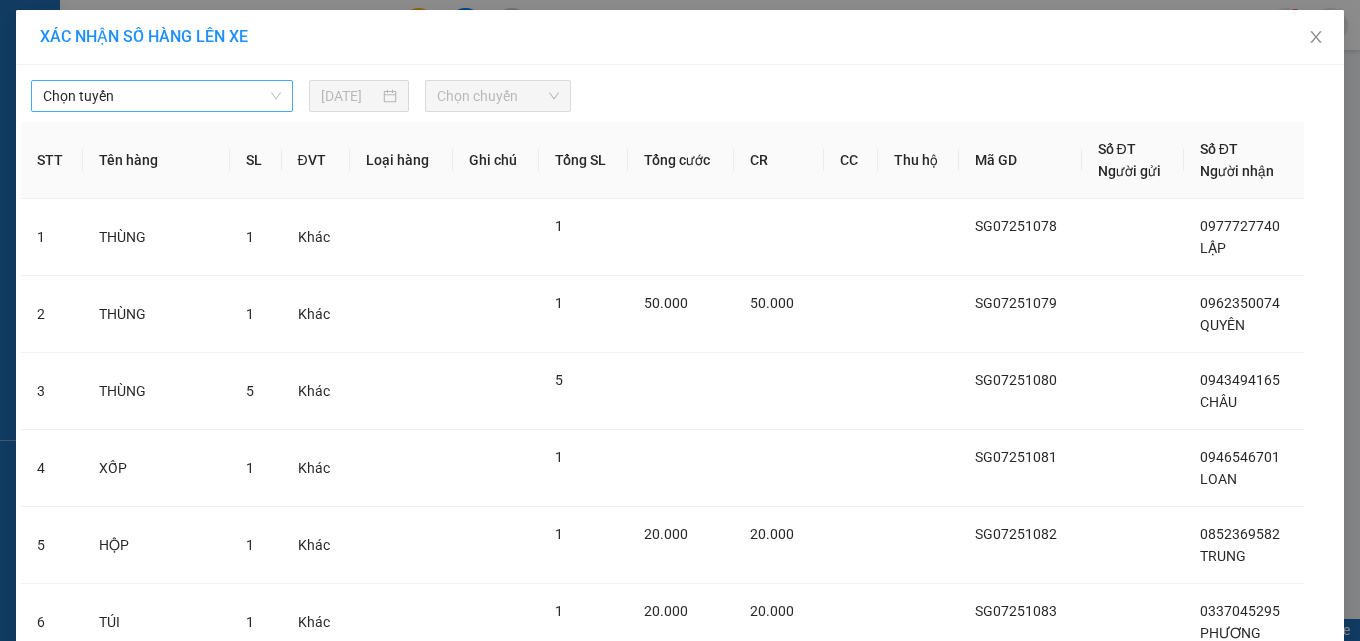 click on "Chọn tuyến" at bounding box center [162, 96] 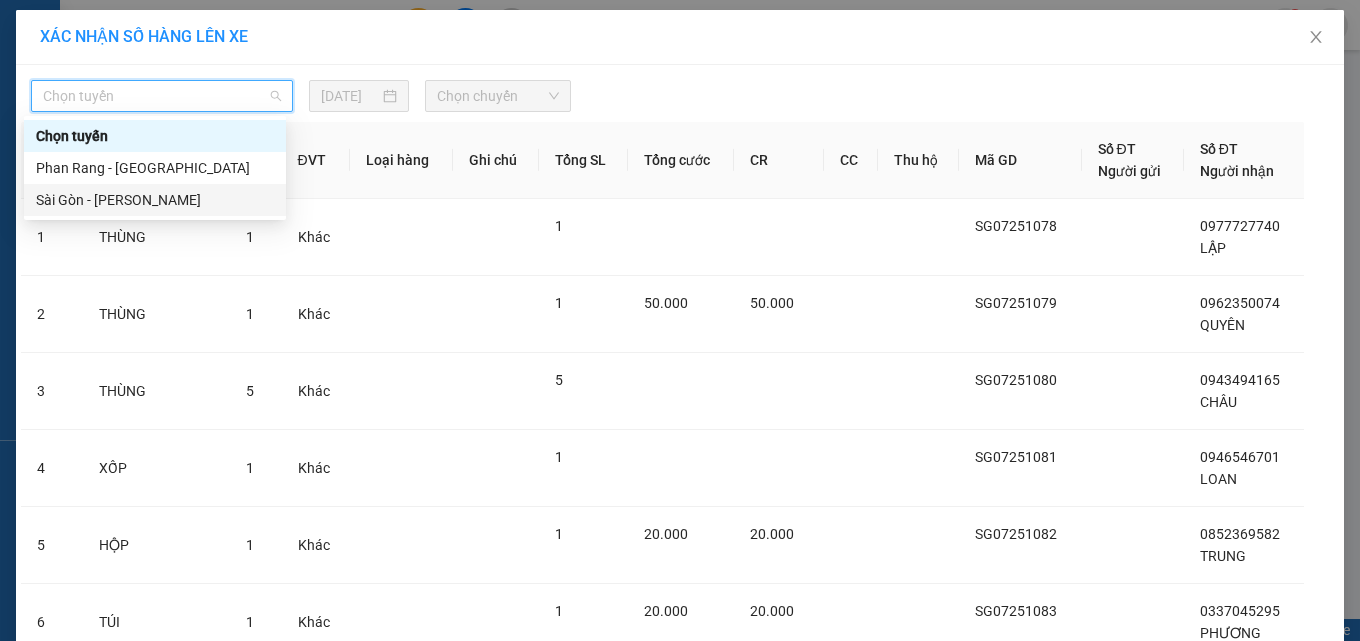 drag, startPoint x: 100, startPoint y: 205, endPoint x: 122, endPoint y: 209, distance: 22.36068 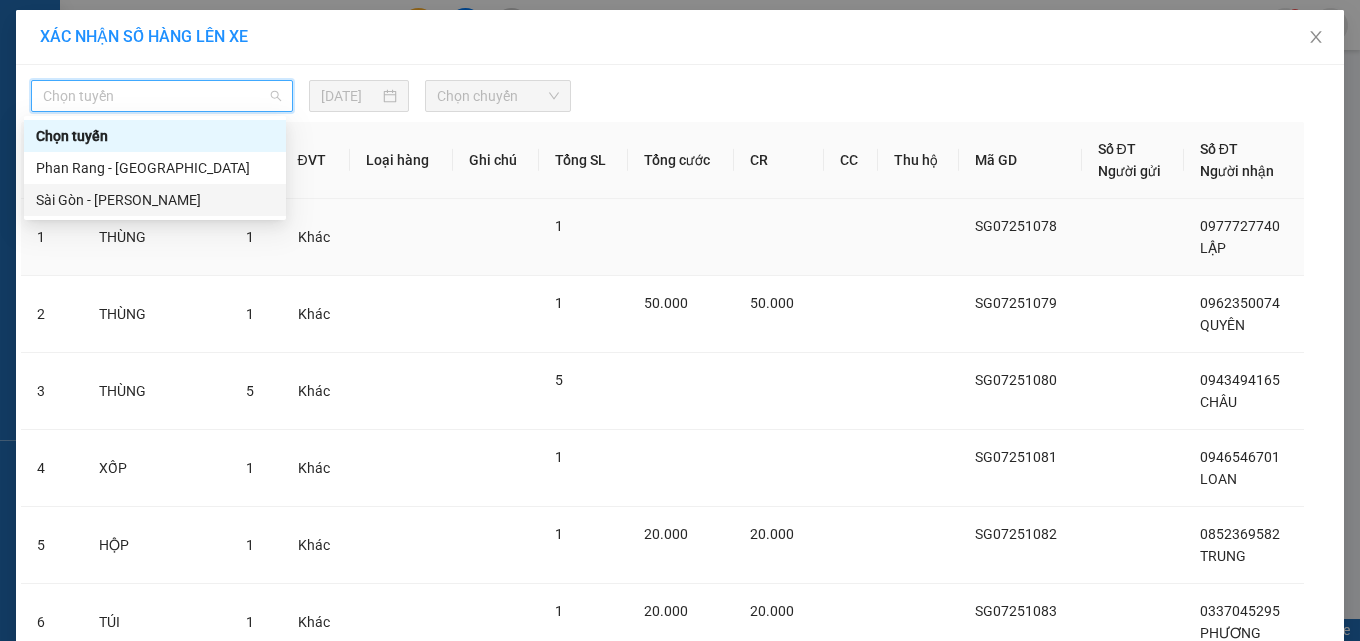 click on "Sài Gòn - [PERSON_NAME]" at bounding box center (155, 200) 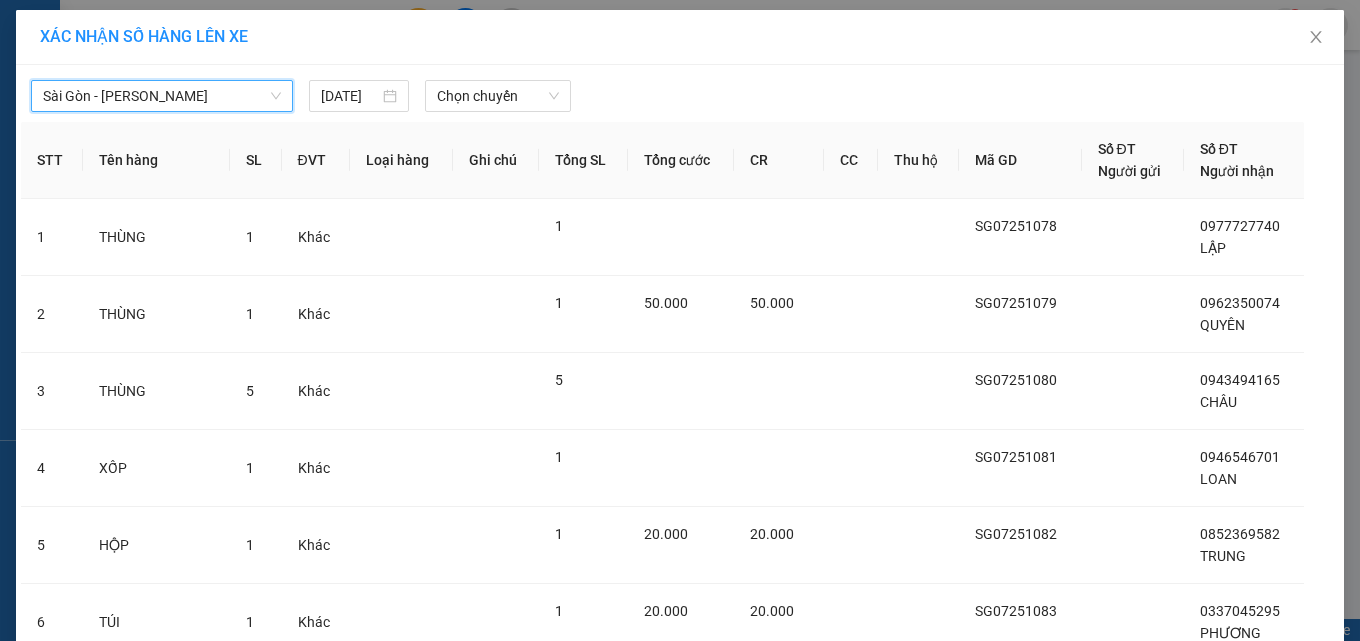 drag, startPoint x: 526, startPoint y: 96, endPoint x: 536, endPoint y: 115, distance: 21.470911 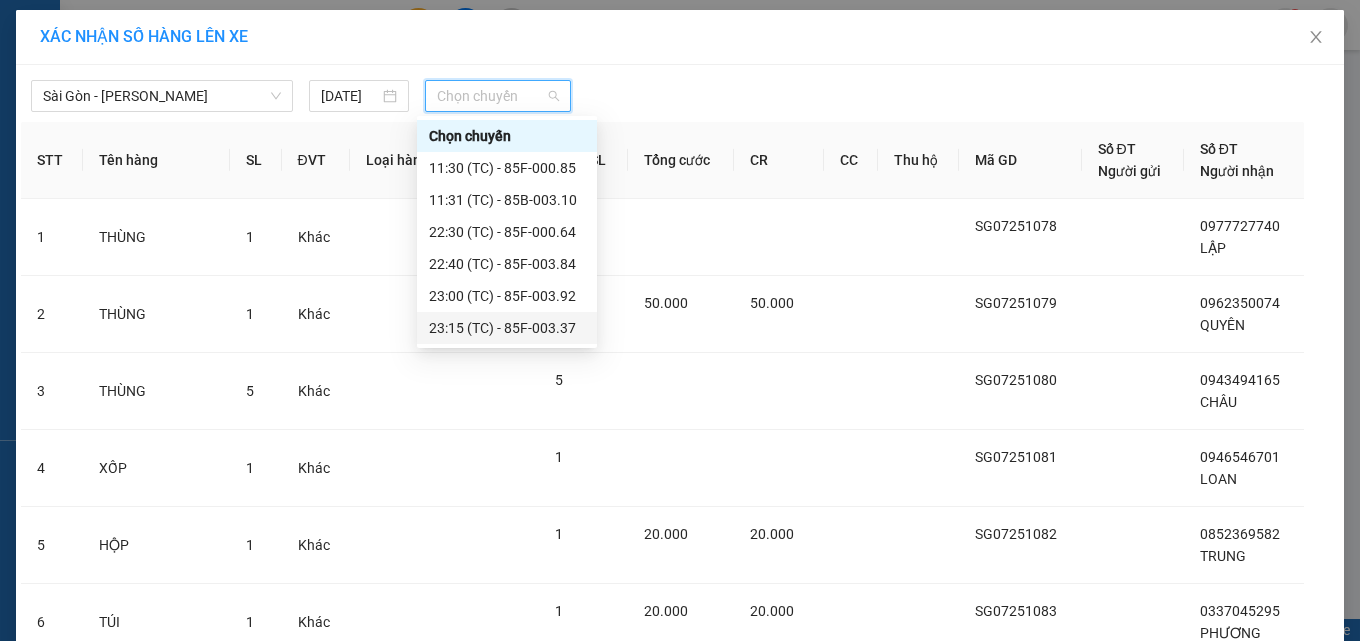click on "23:15   (TC)   - 85F-003.37" at bounding box center [507, 328] 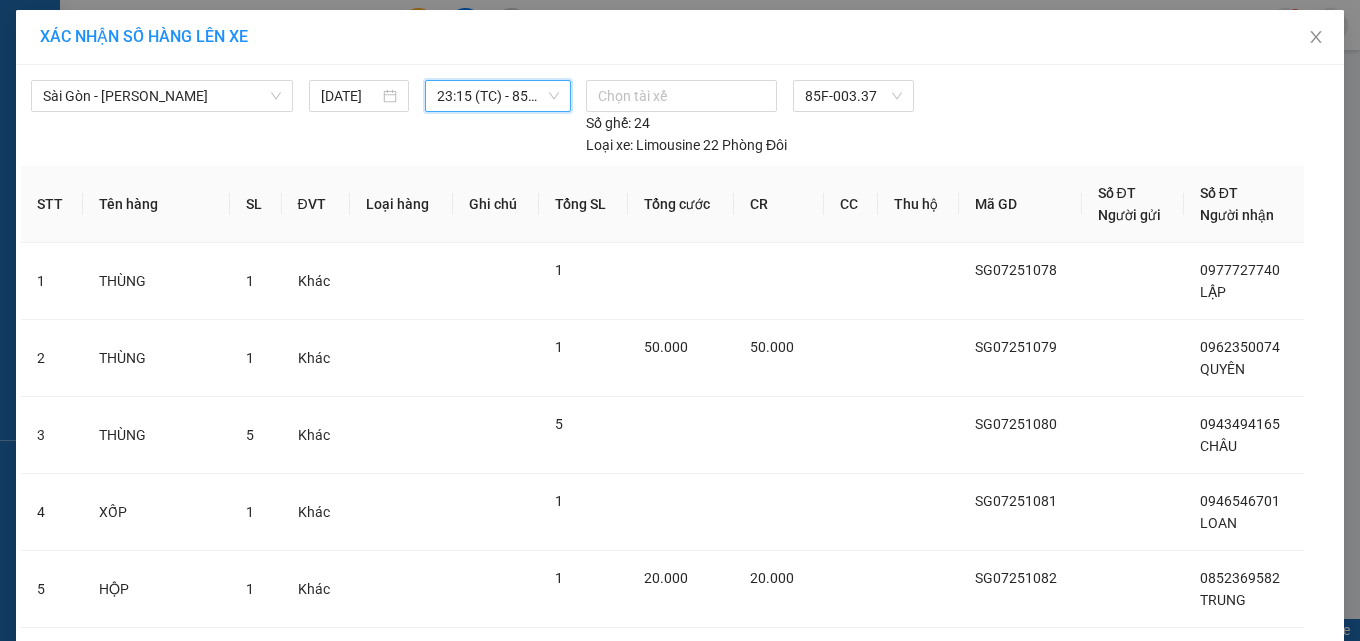 click on "Lên hàng" at bounding box center (753, 1104) 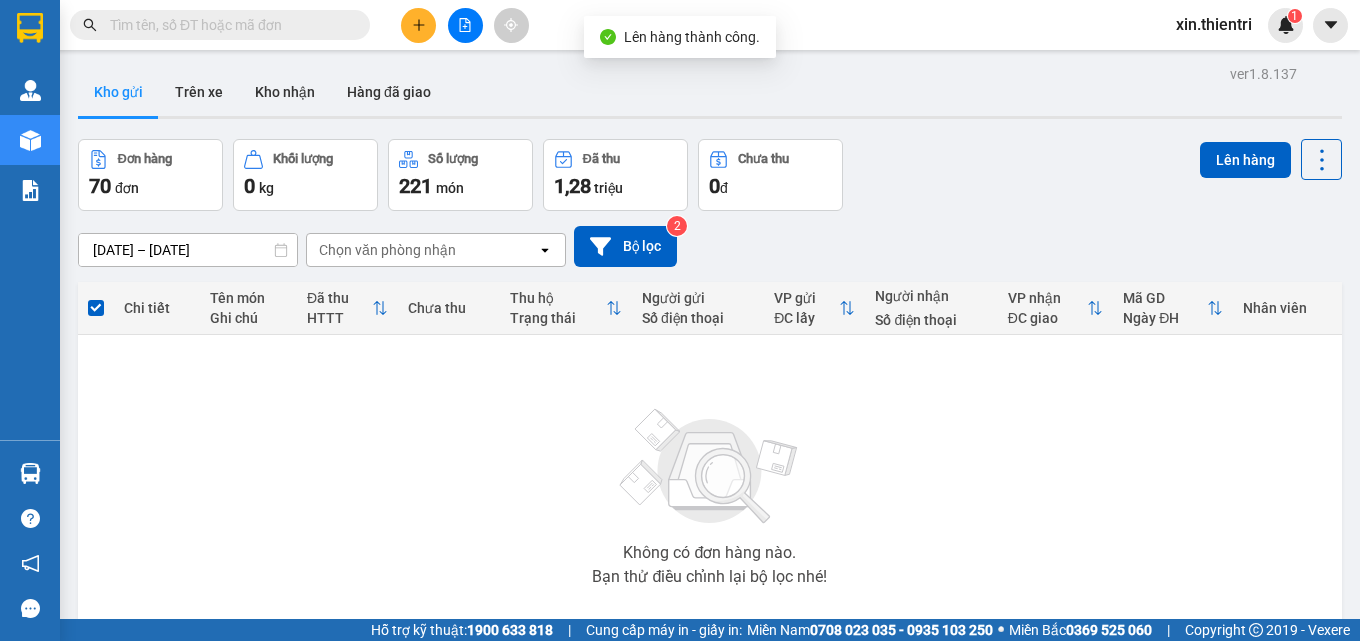 click on "7" at bounding box center [1124, 680] 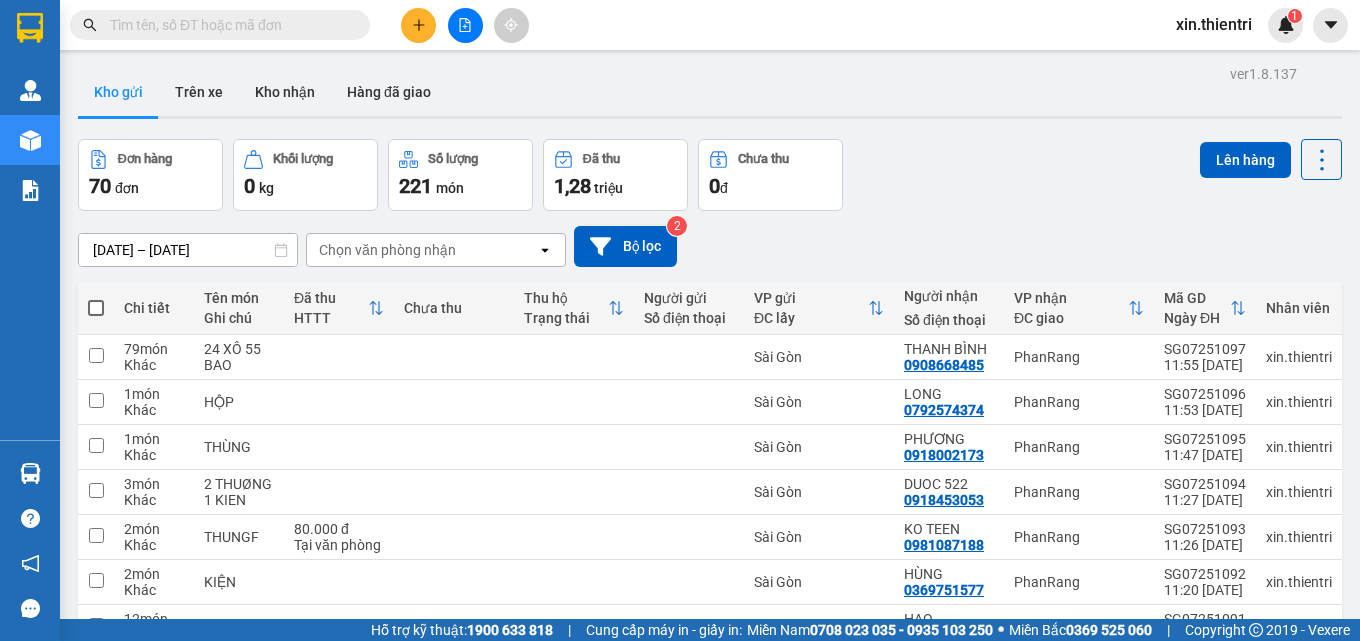 click at bounding box center [96, 308] 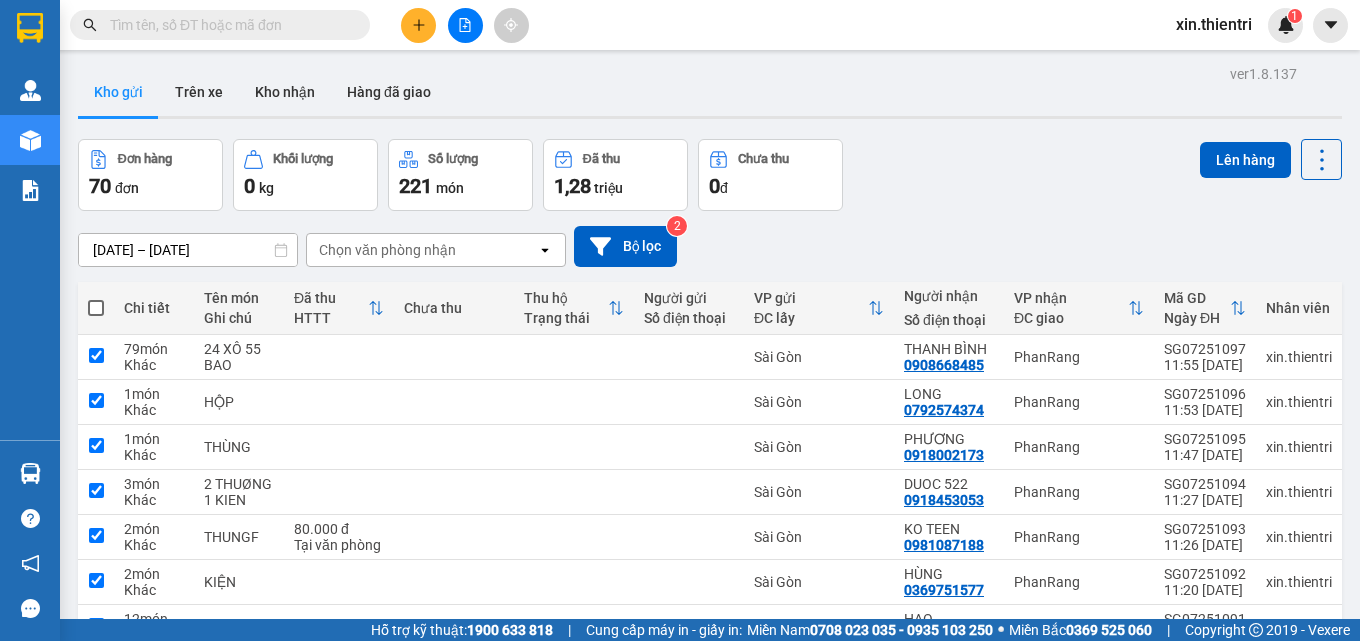 checkbox on "true" 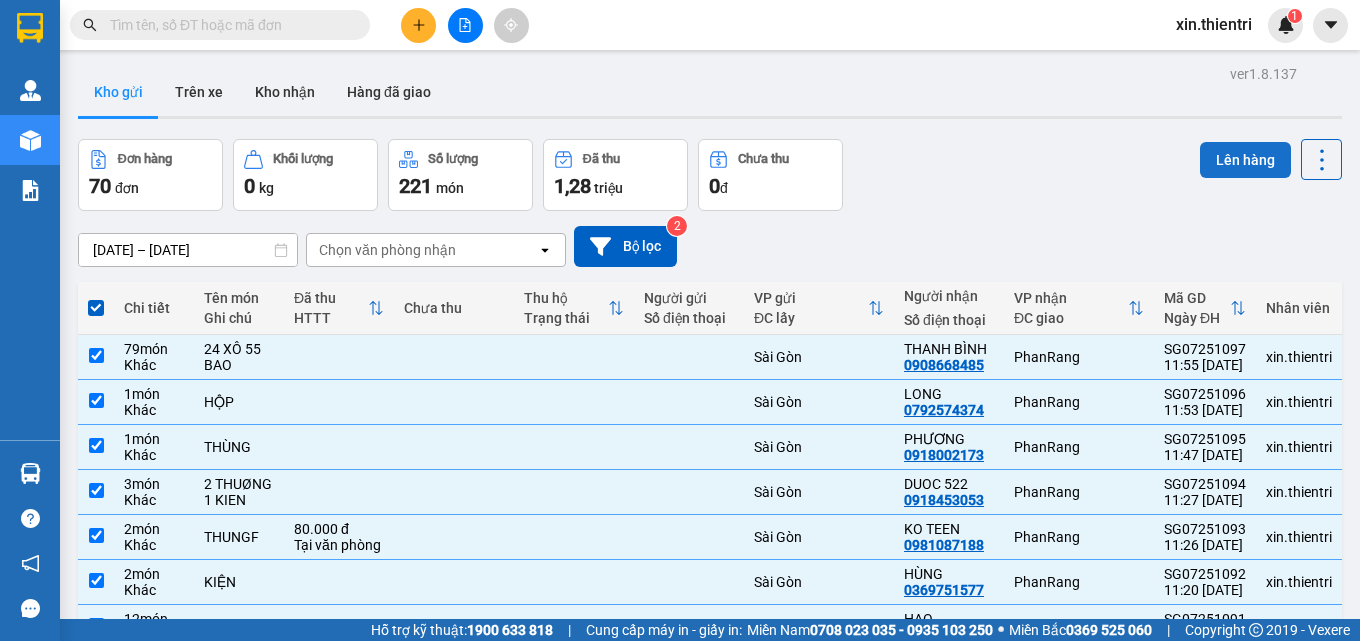 click on "Lên hàng" at bounding box center (1245, 160) 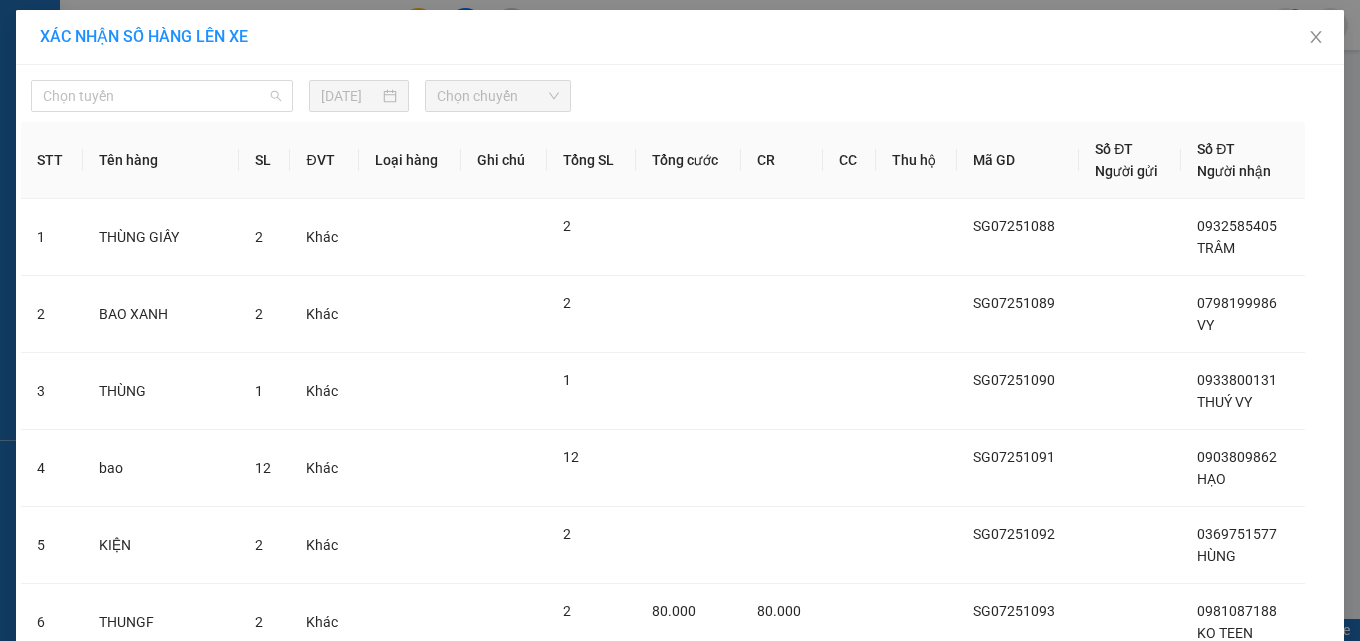 drag, startPoint x: 157, startPoint y: 82, endPoint x: 174, endPoint y: 78, distance: 17.464249 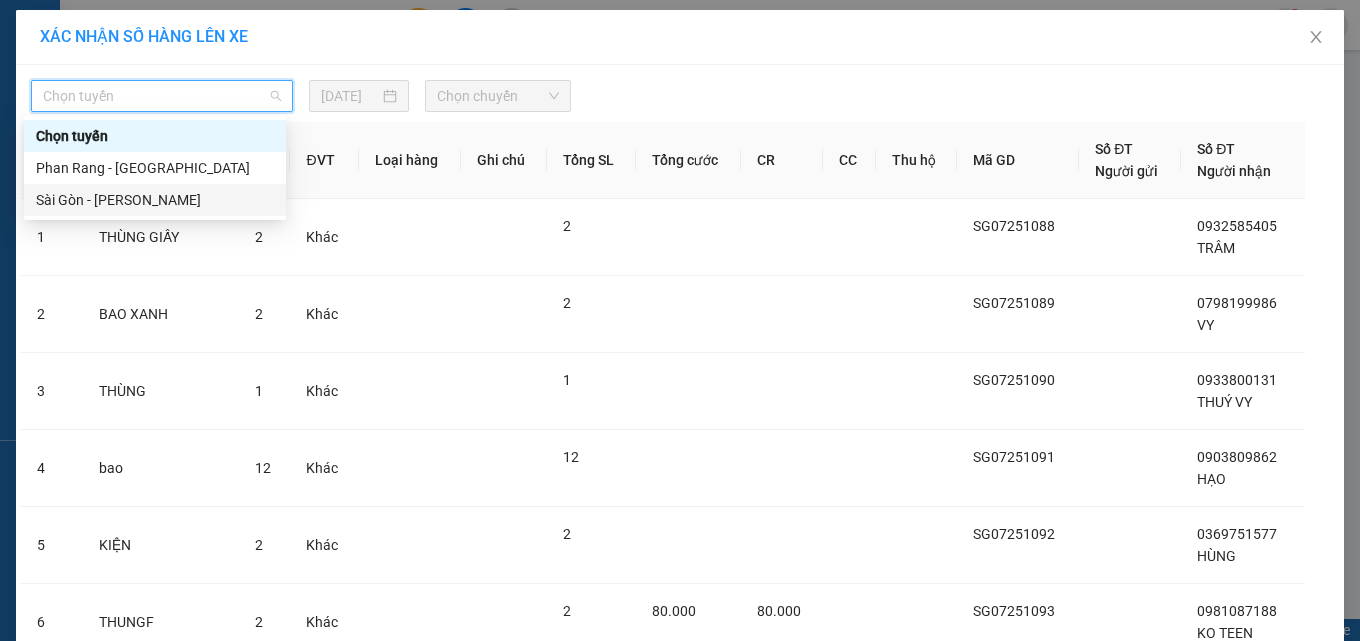drag, startPoint x: 128, startPoint y: 203, endPoint x: 131, endPoint y: 184, distance: 19.235384 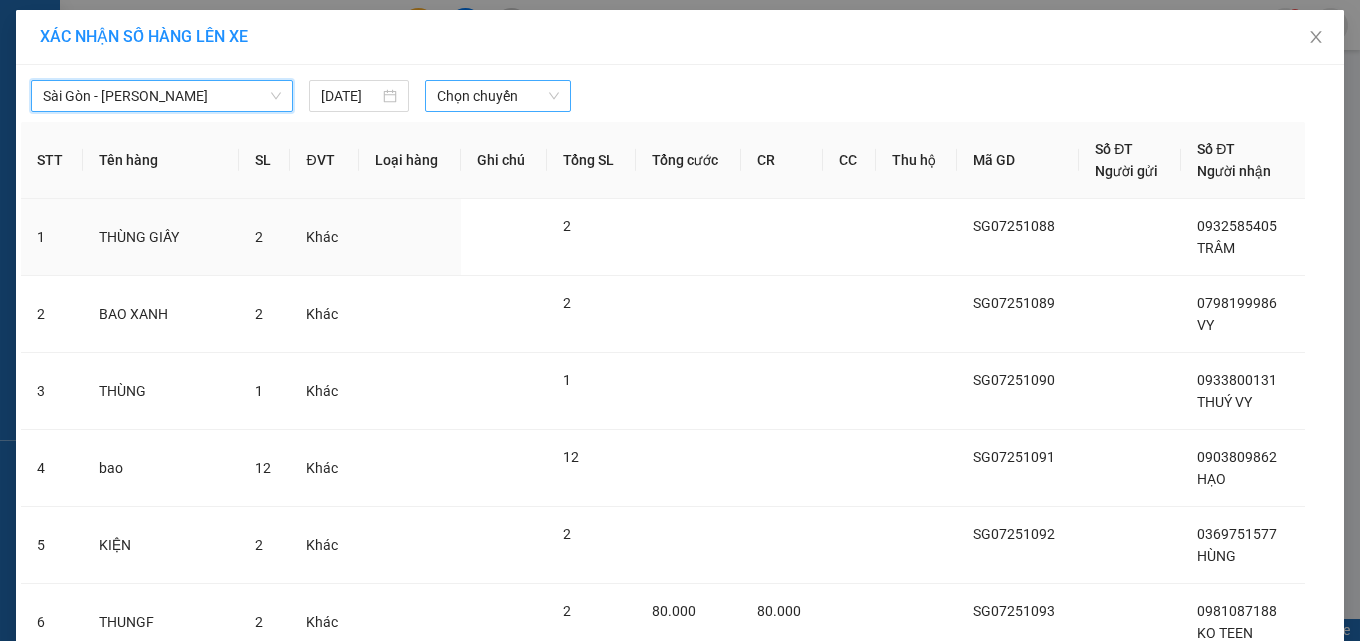 drag, startPoint x: 493, startPoint y: 87, endPoint x: 443, endPoint y: 93, distance: 50.358715 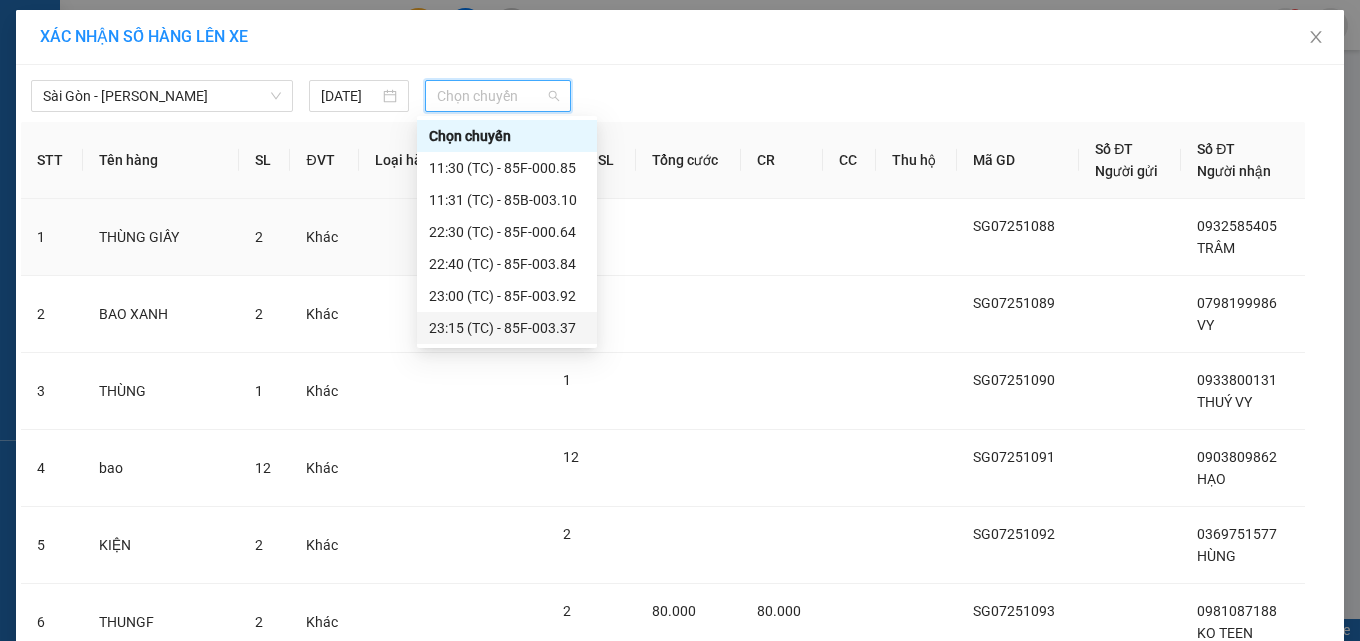 click on "23:15   (TC)   - 85F-003.37" at bounding box center (507, 328) 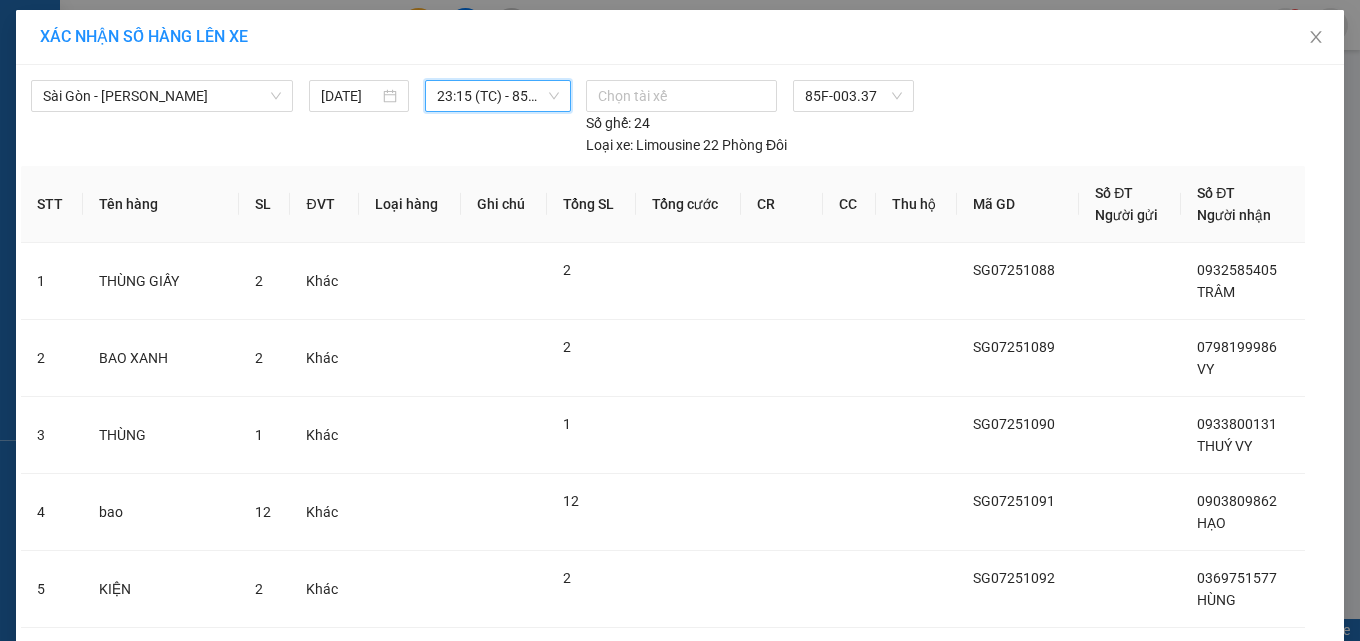 click on "Lên hàng" at bounding box center [753, 1104] 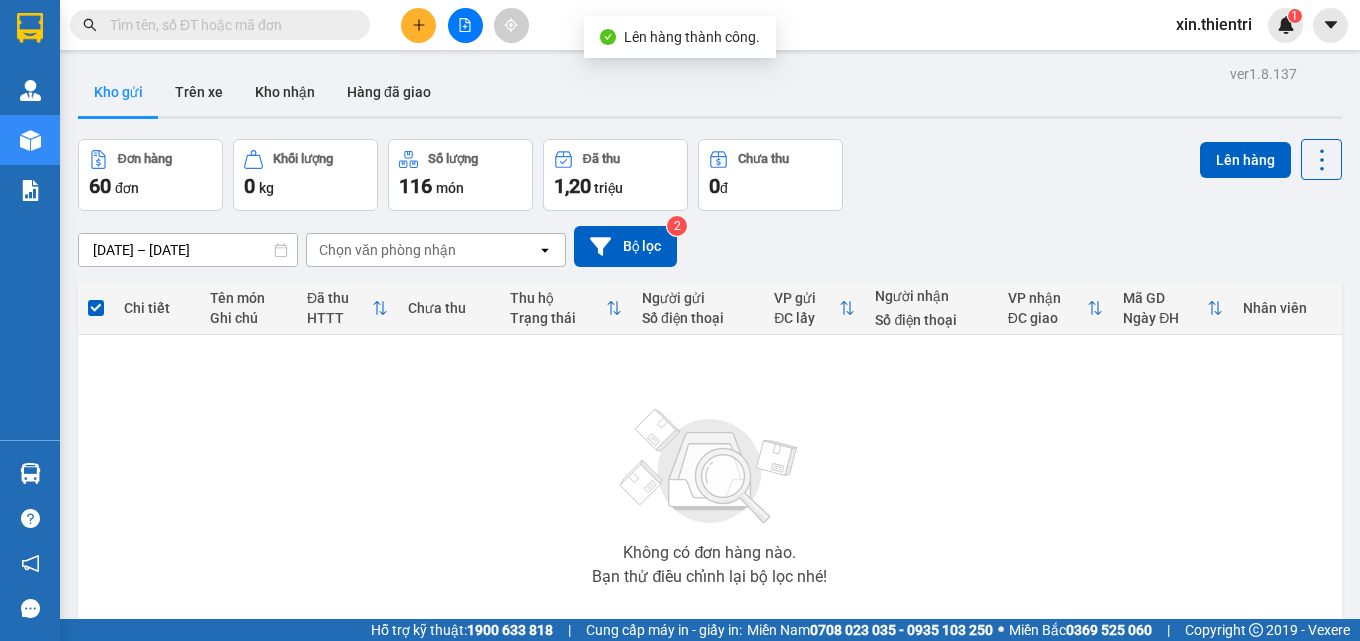 click on "6" at bounding box center [1124, 680] 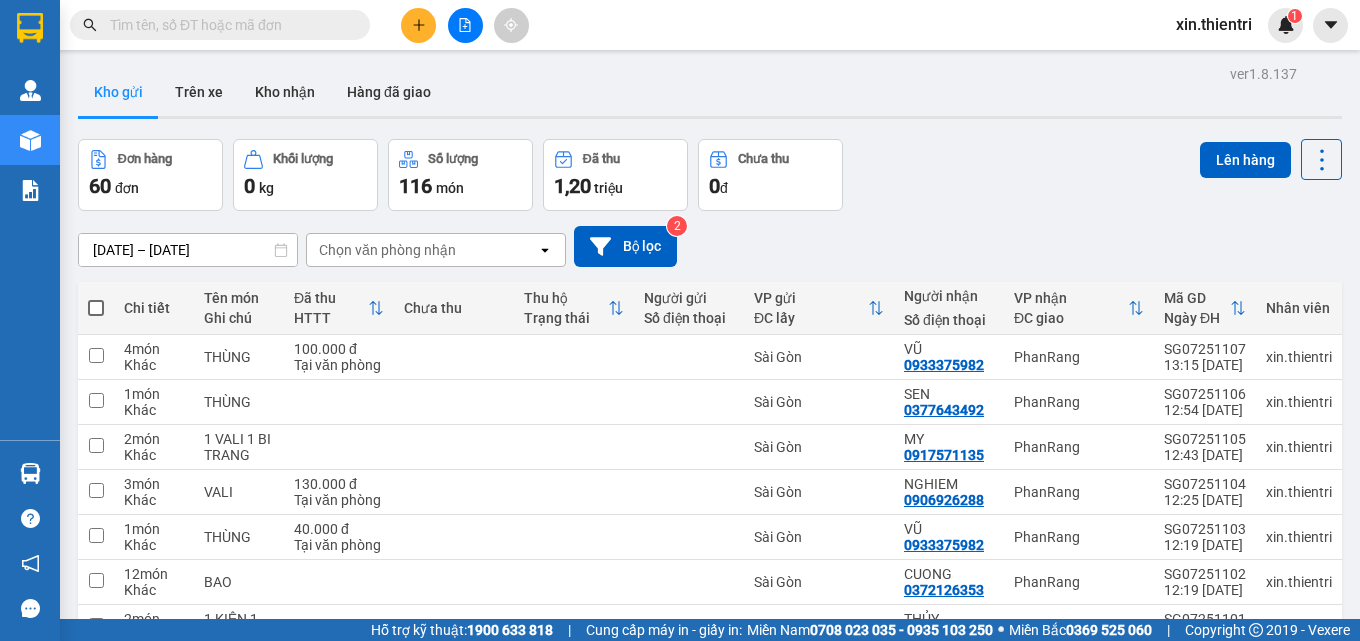click at bounding box center (96, 308) 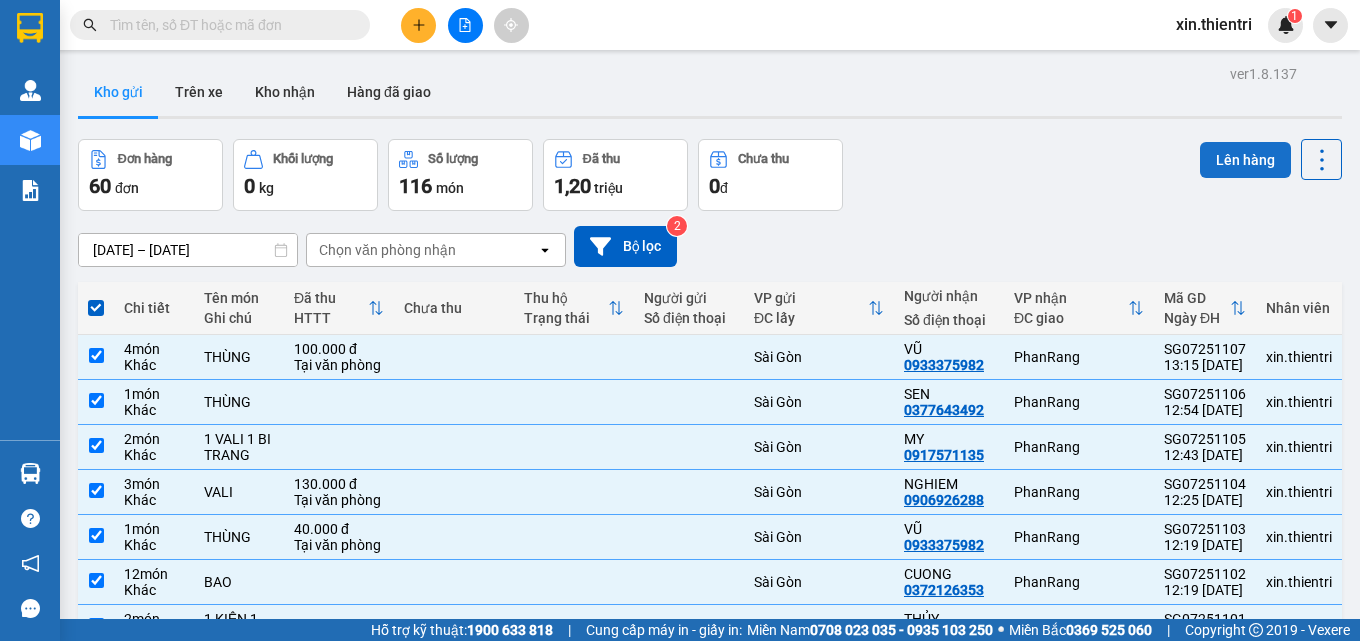 click on "Lên hàng" at bounding box center [1245, 160] 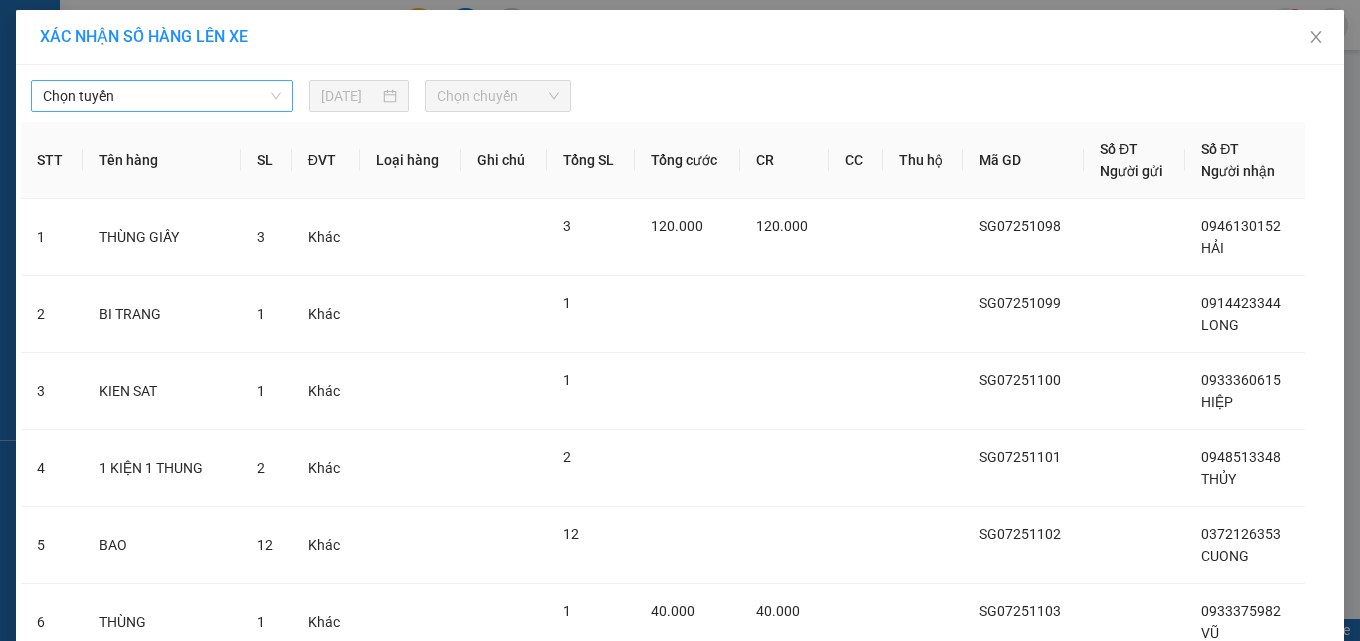 click on "Chọn tuyến" at bounding box center [162, 96] 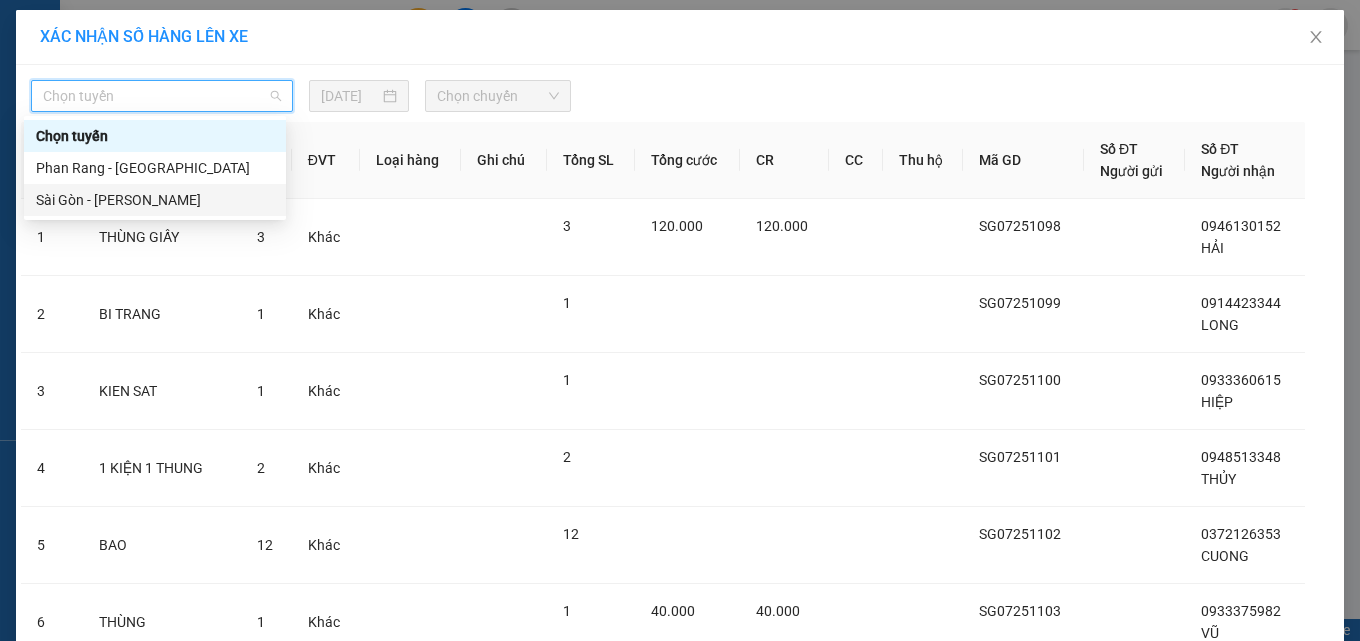 drag, startPoint x: 113, startPoint y: 207, endPoint x: 231, endPoint y: 169, distance: 123.967735 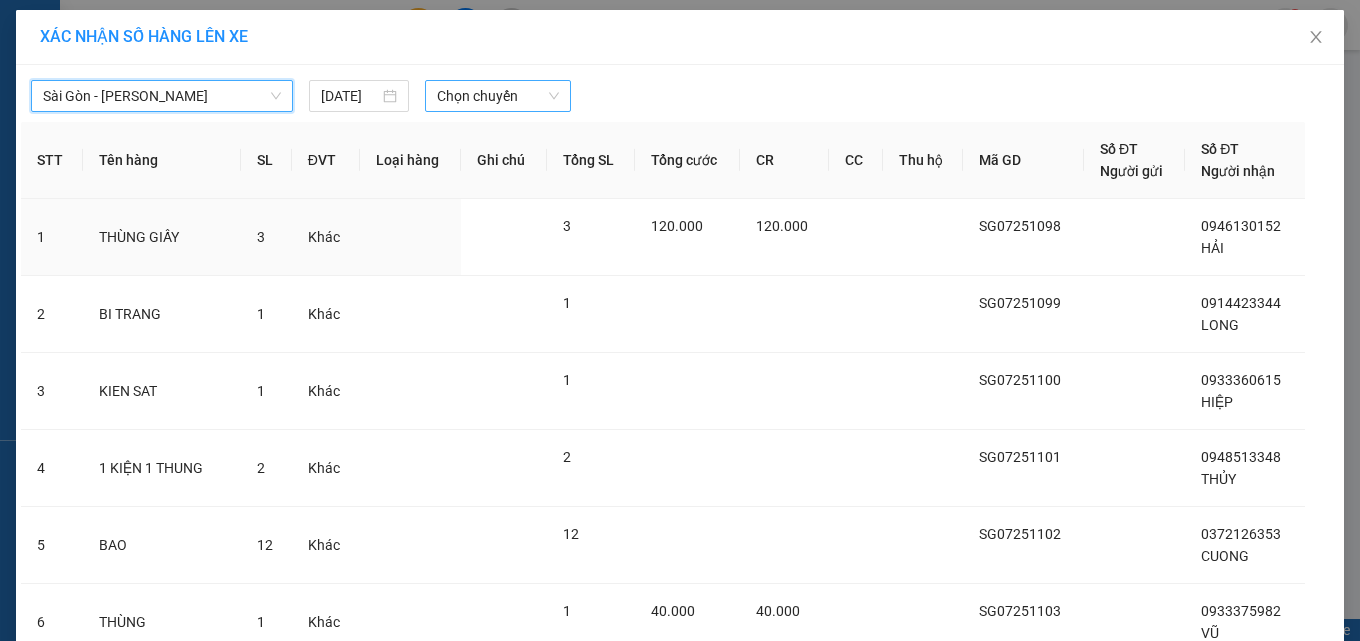 click on "Chọn chuyến" at bounding box center [498, 96] 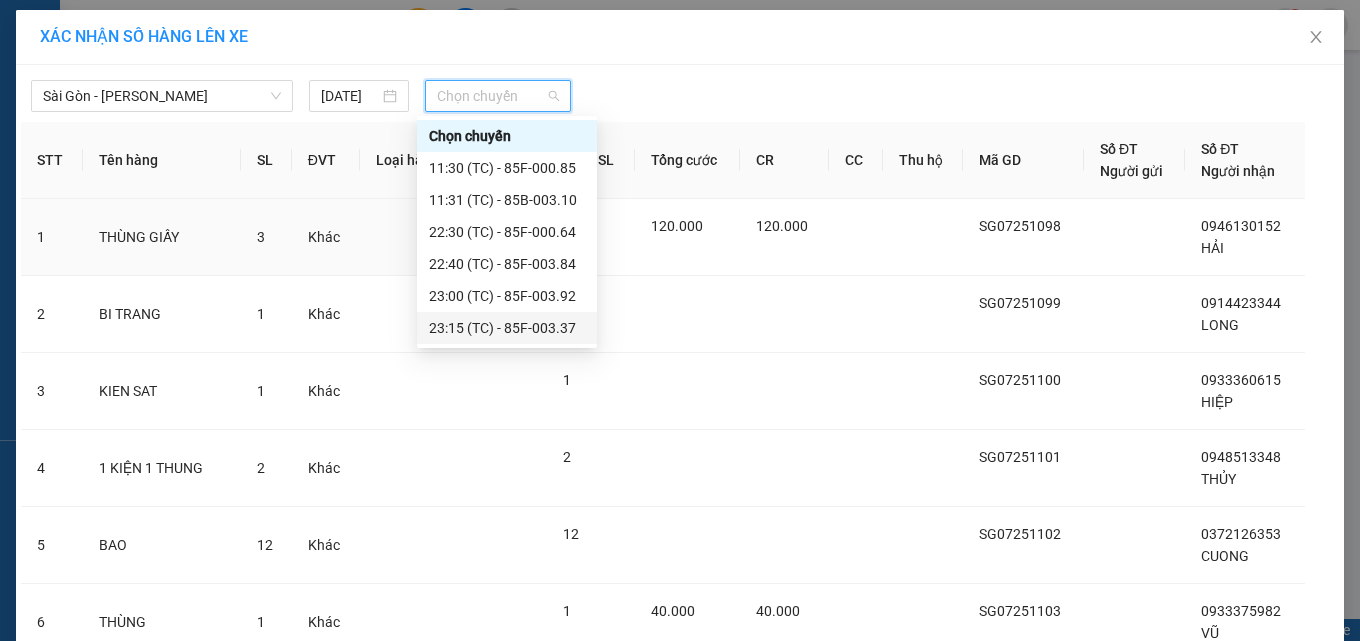 click on "23:15   (TC)   - 85F-003.37" at bounding box center [507, 328] 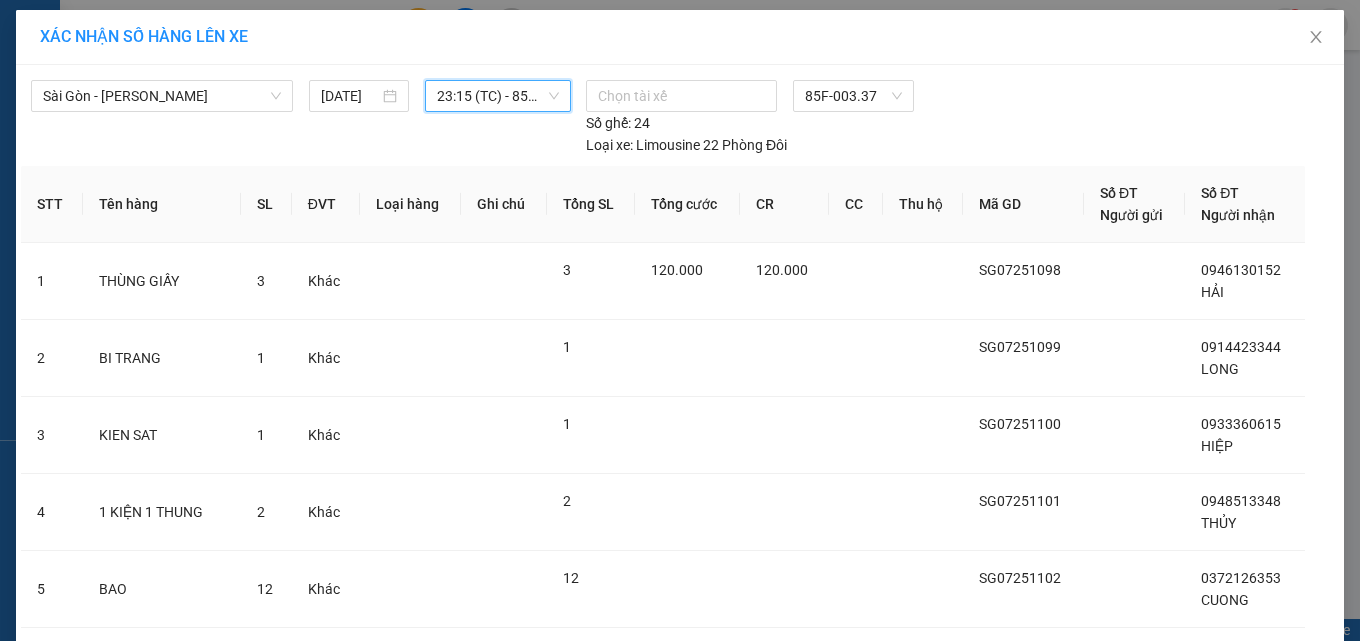 click on "Lên hàng" at bounding box center [753, 1104] 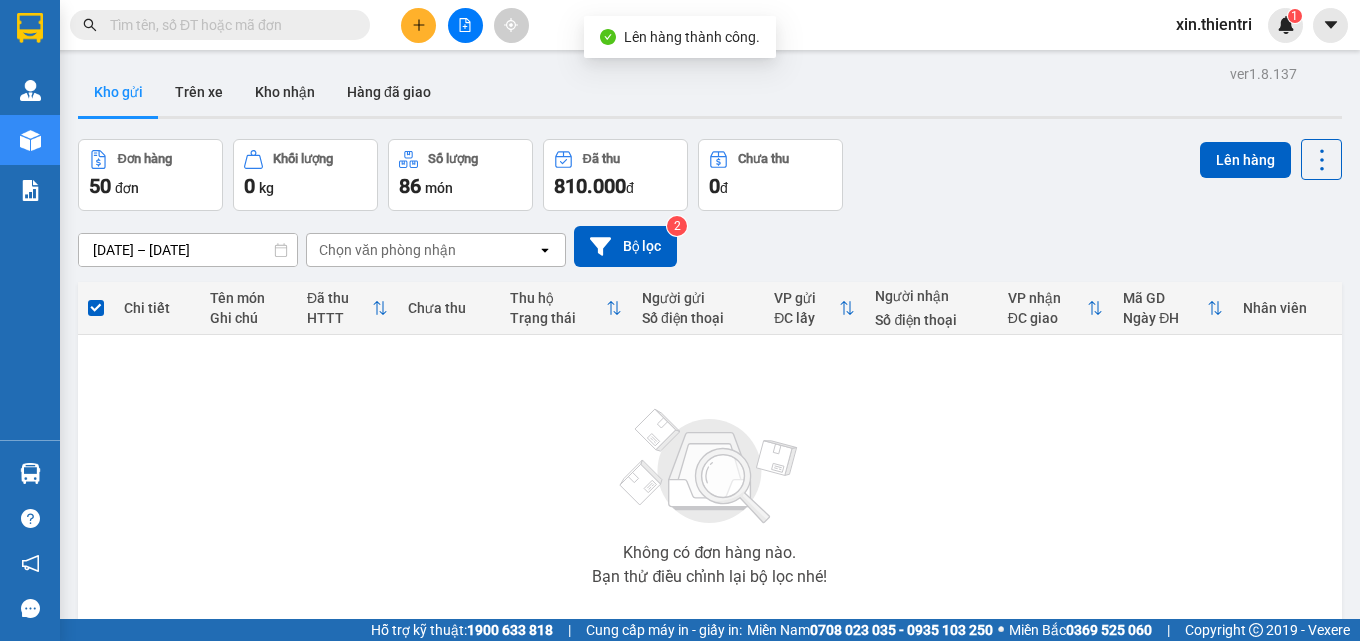 click on "5" at bounding box center (1124, 680) 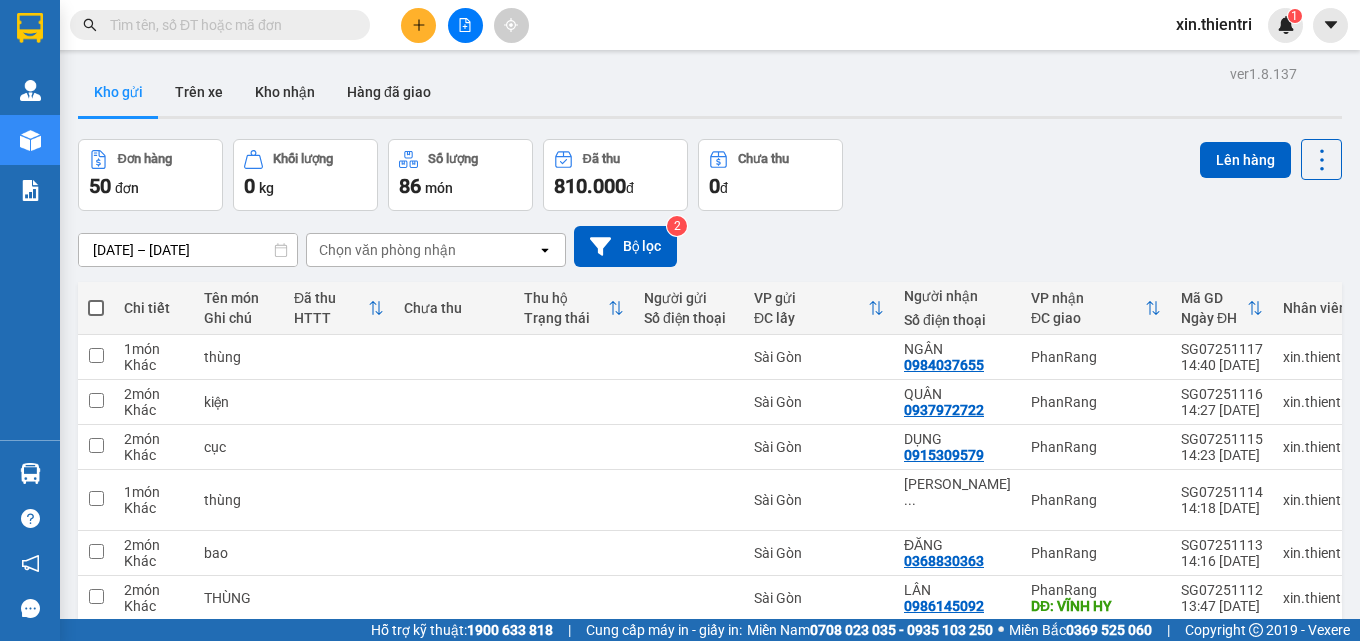 click at bounding box center [96, 308] 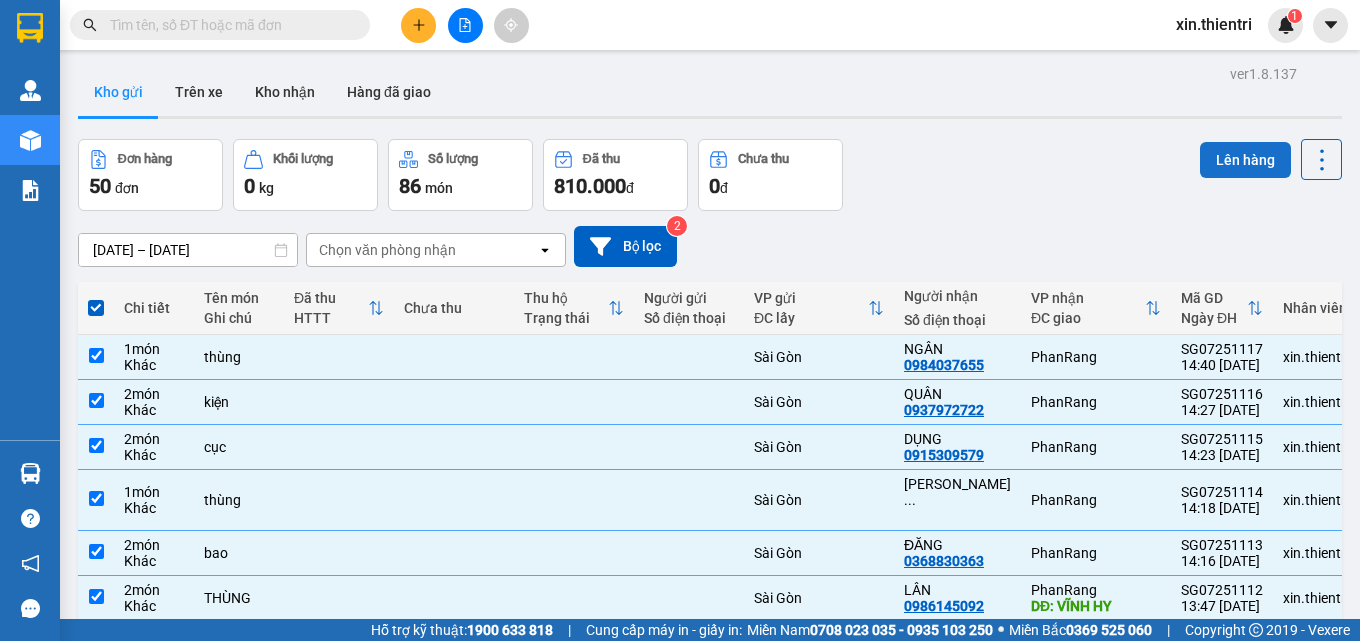 click on "Lên hàng" at bounding box center [1245, 160] 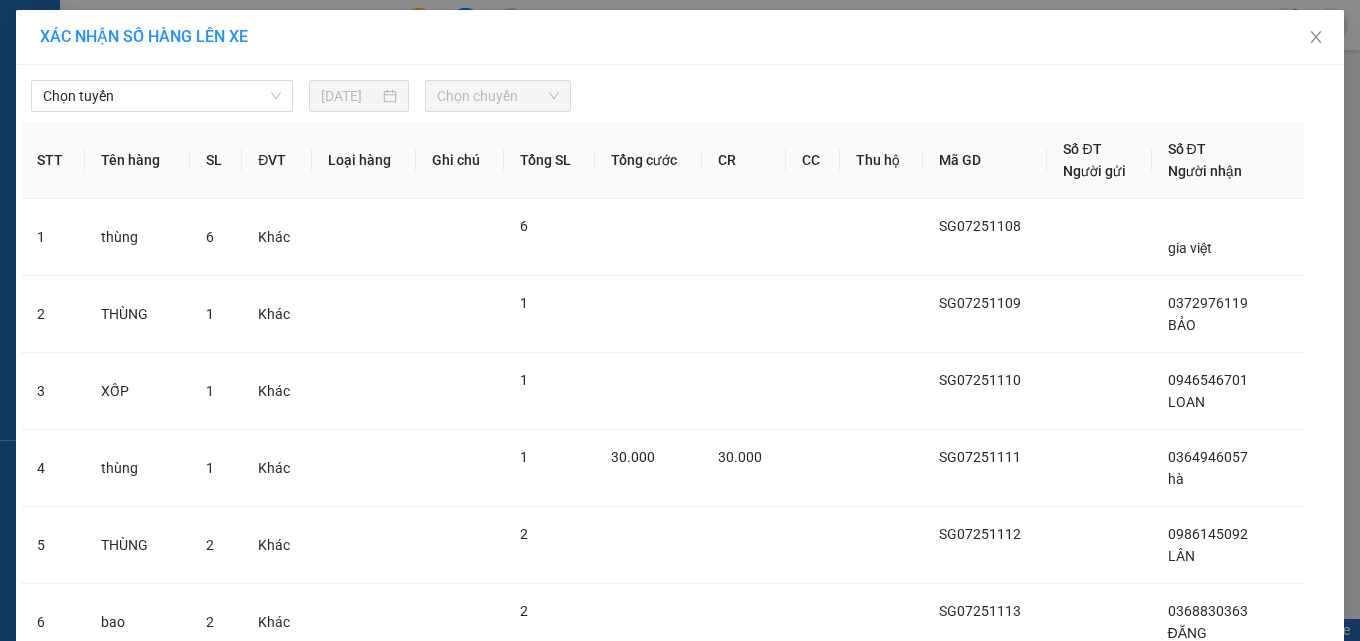 drag, startPoint x: 140, startPoint y: 90, endPoint x: 131, endPoint y: 114, distance: 25.632011 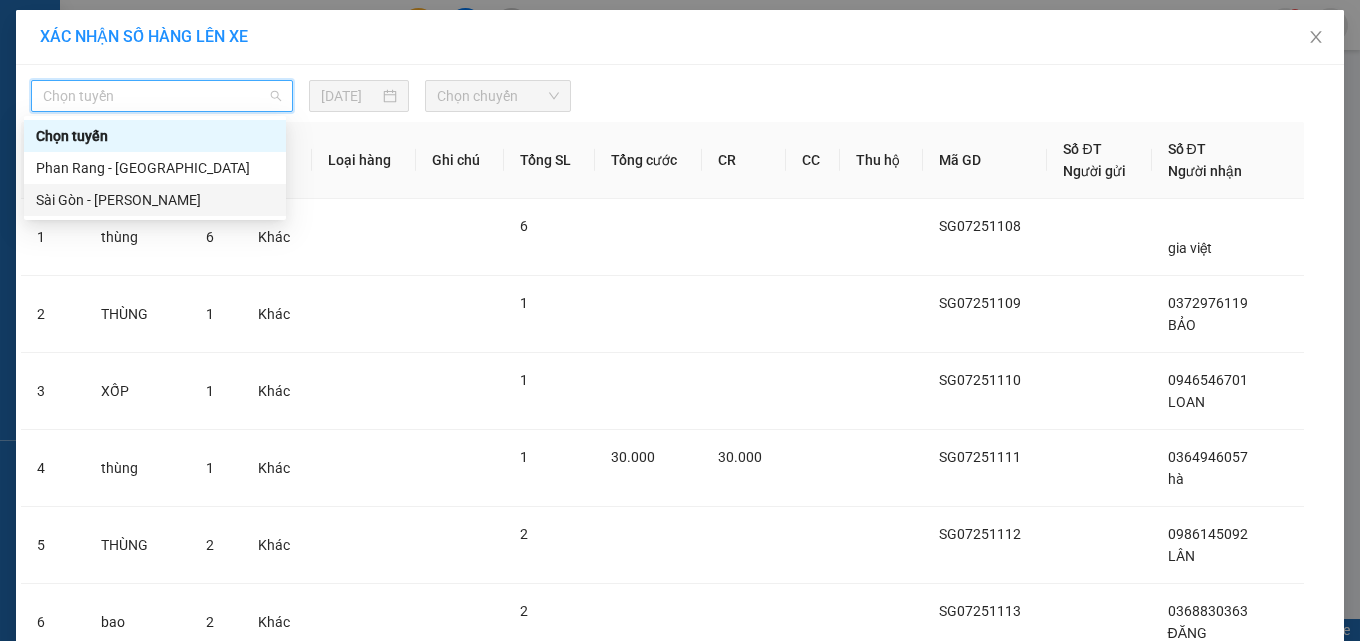 click on "Sài Gòn - [PERSON_NAME]" at bounding box center (155, 200) 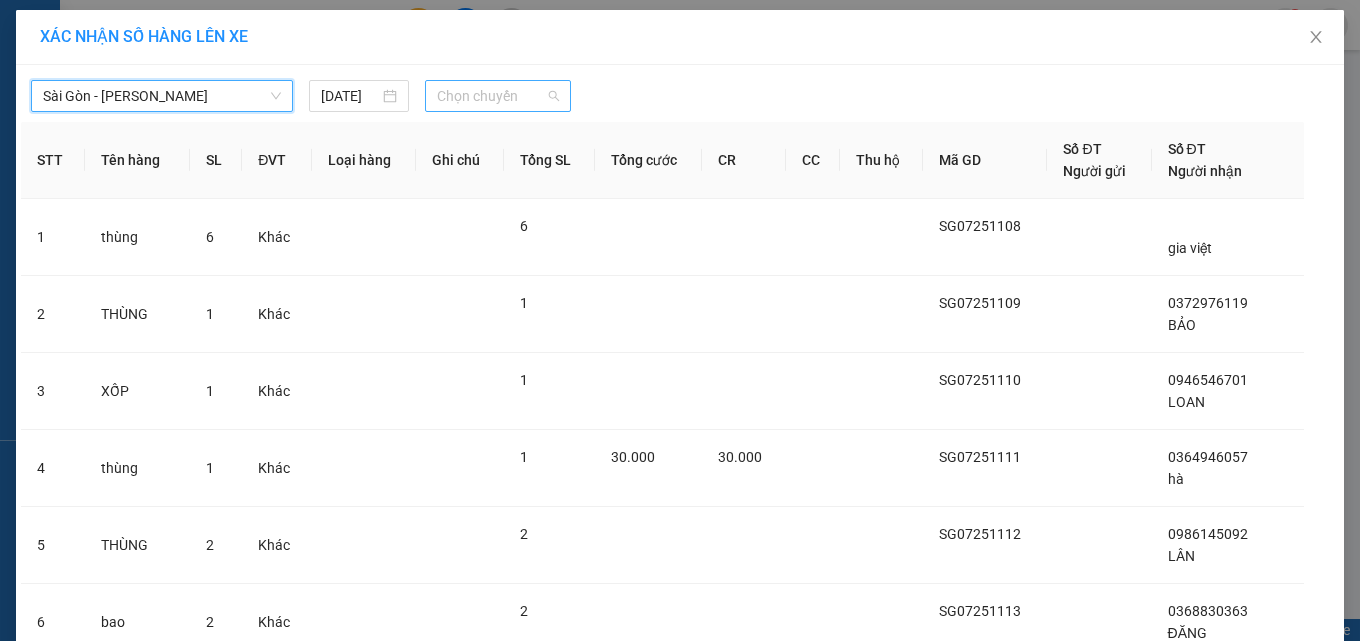 click on "Chọn chuyến" at bounding box center [498, 96] 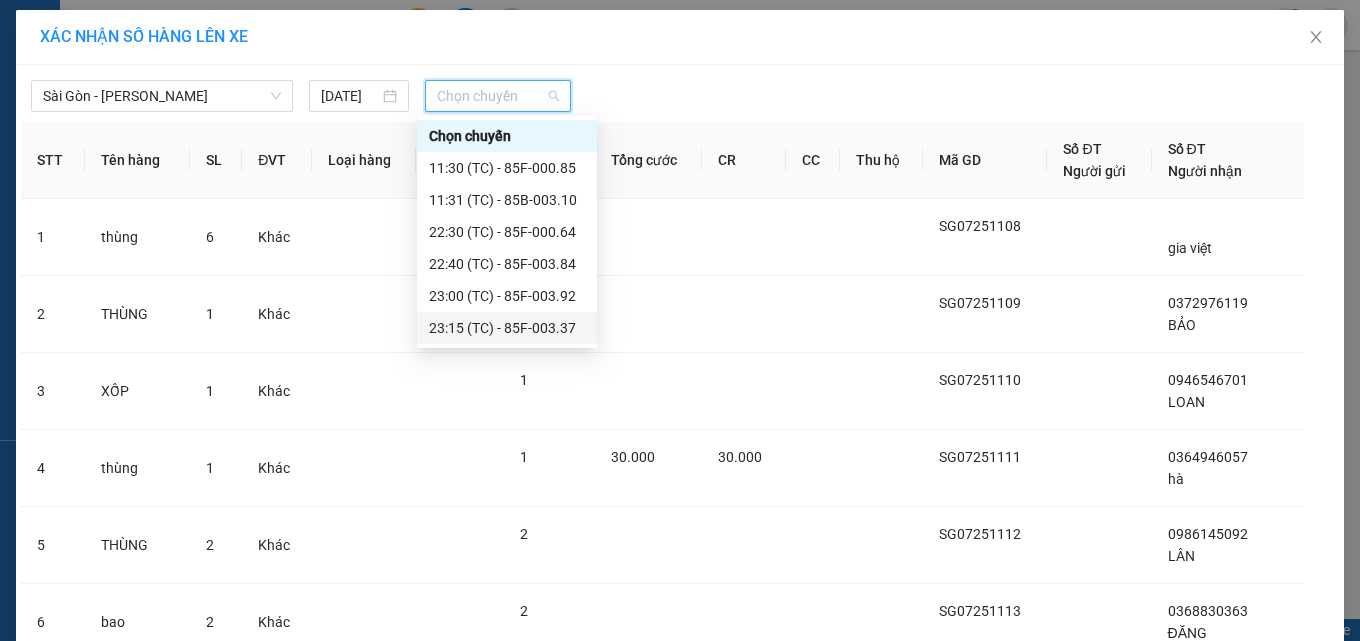 click on "23:15   (TC)   - 85F-003.37" at bounding box center [507, 328] 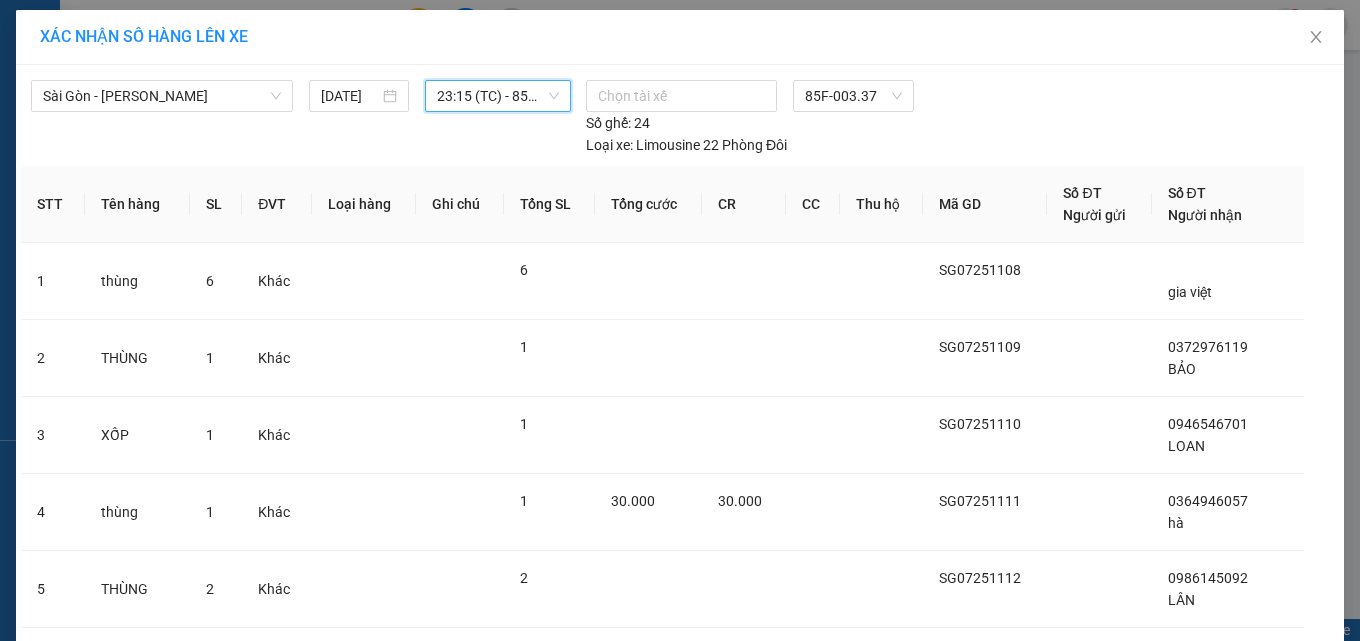 click on "Lên hàng" at bounding box center [753, 1104] 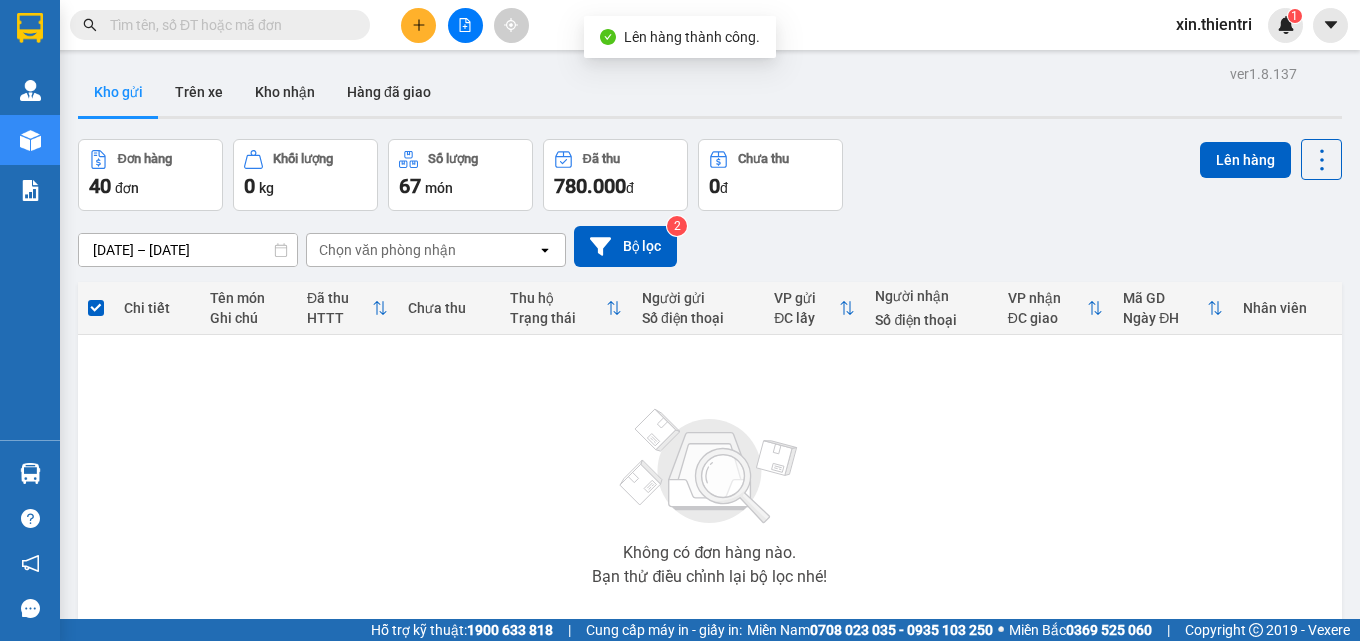 click on "1 2 3 4 10 / trang open" at bounding box center (710, 680) 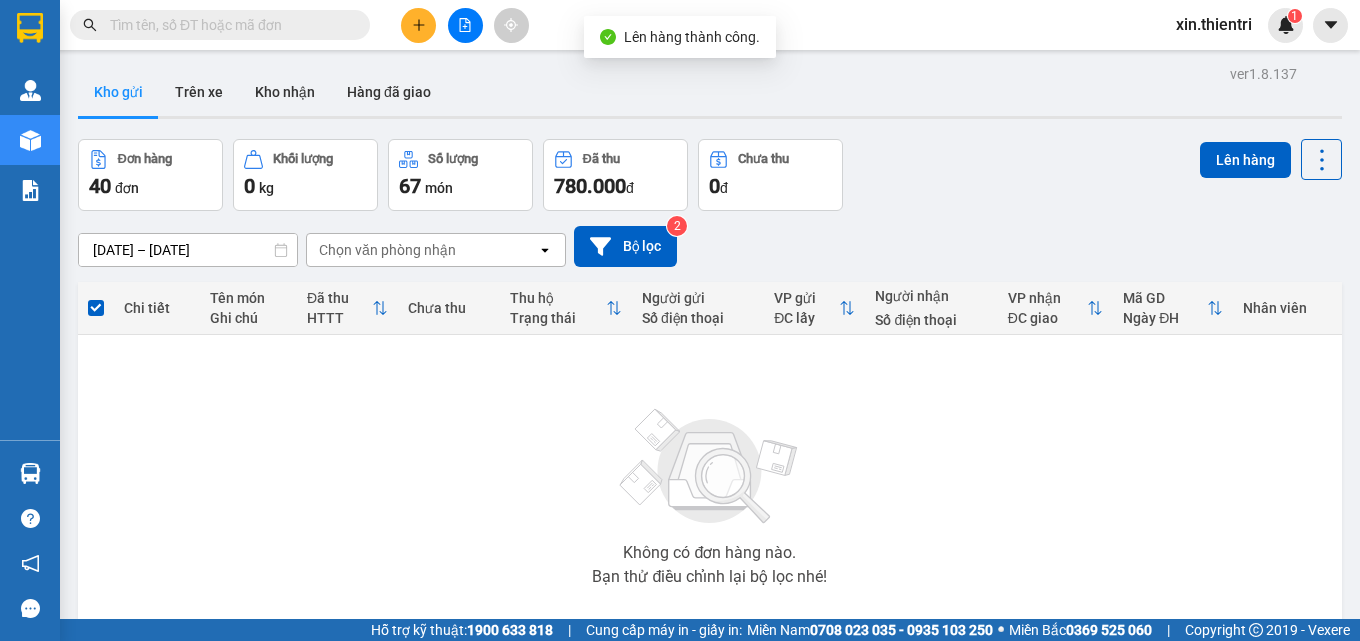 click on "4" at bounding box center [1124, 680] 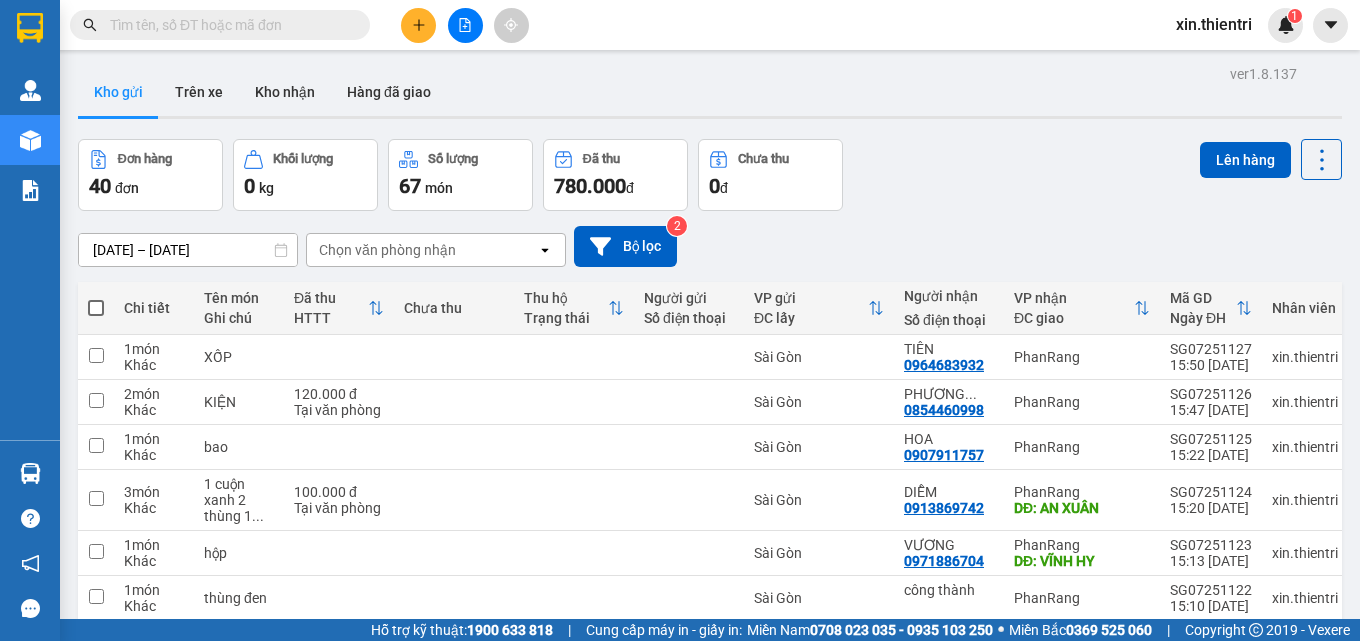 click at bounding box center [96, 308] 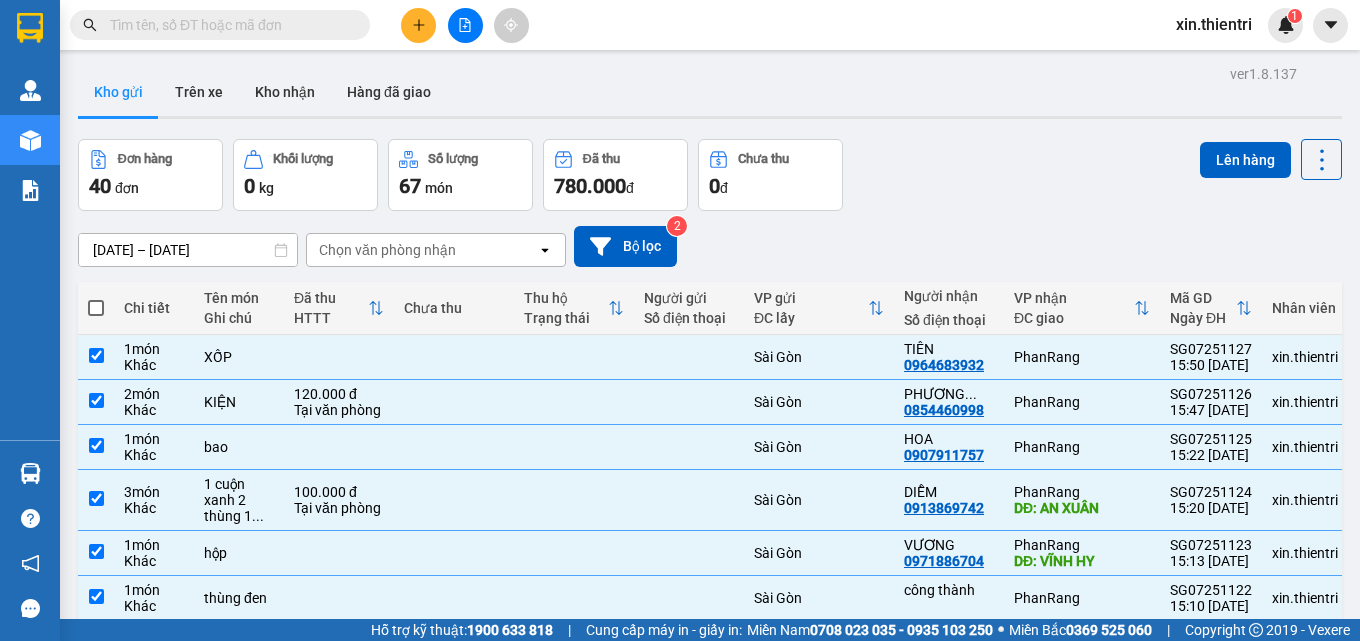 checkbox on "true" 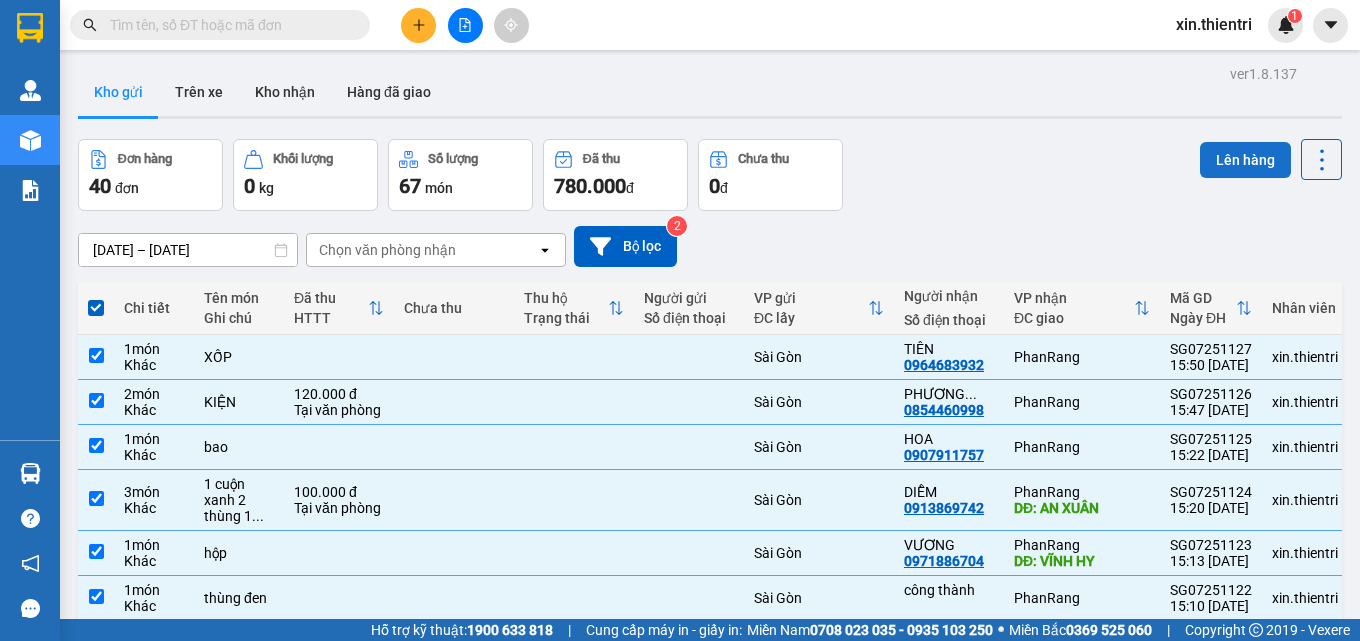 click on "Lên hàng" at bounding box center (1245, 160) 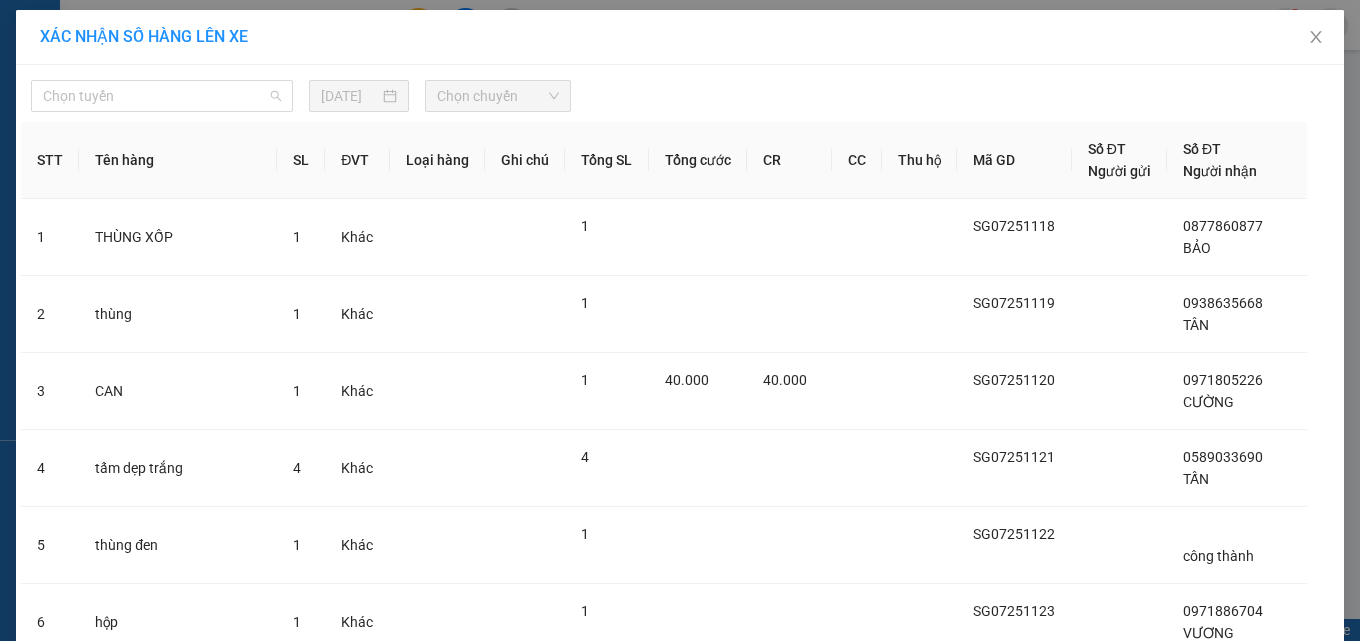 drag, startPoint x: 189, startPoint y: 98, endPoint x: 156, endPoint y: 175, distance: 83.773506 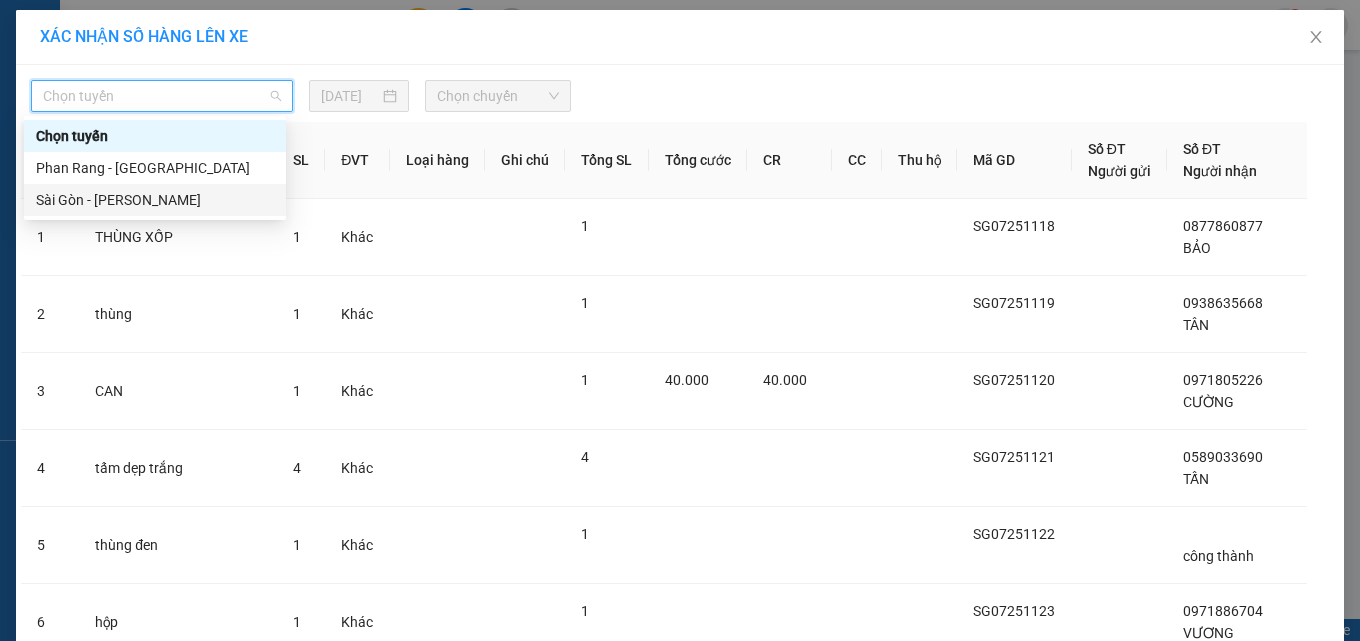 click on "Sài Gòn - [PERSON_NAME]" at bounding box center (155, 200) 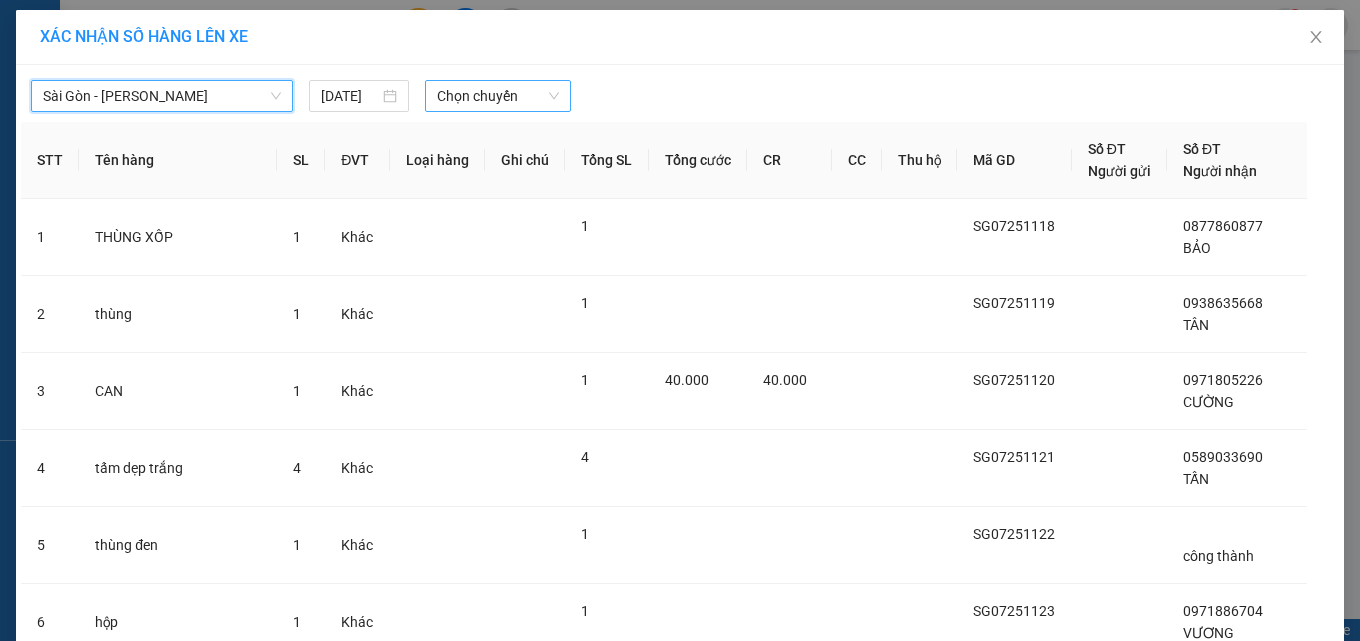 drag, startPoint x: 513, startPoint y: 91, endPoint x: 517, endPoint y: 115, distance: 24.33105 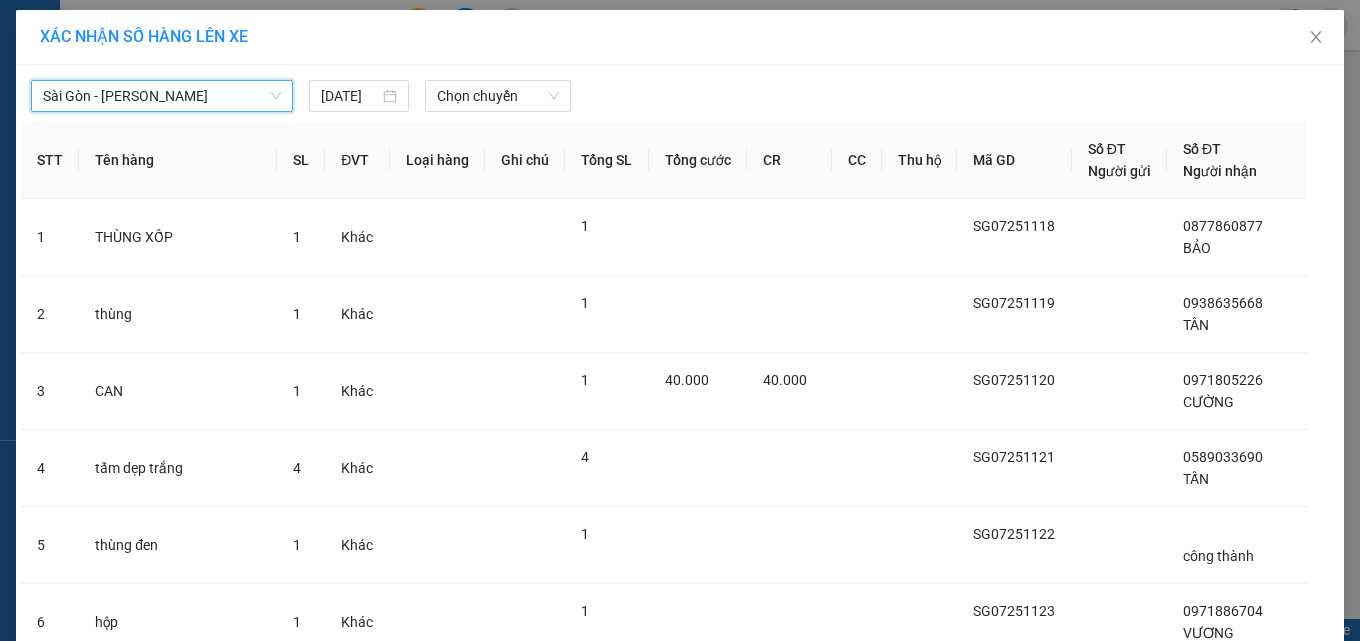 click on "Chọn chuyến" at bounding box center (498, 96) 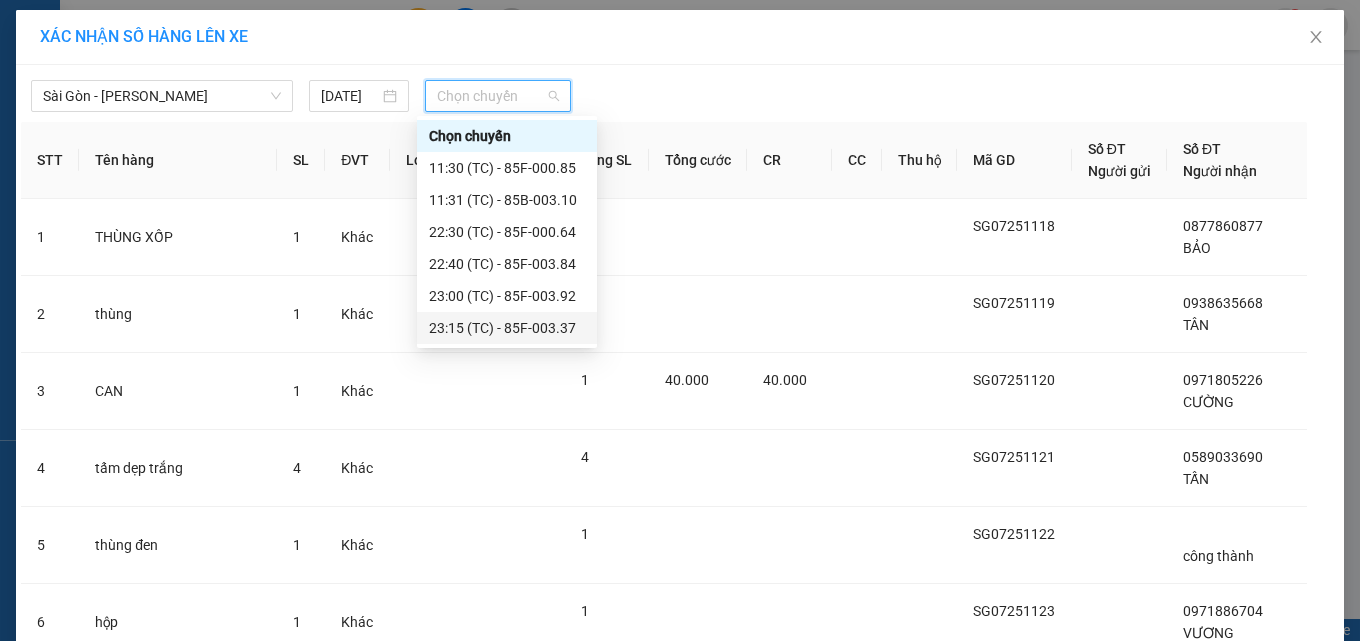 click on "23:15   (TC)   - 85F-003.37" at bounding box center [507, 328] 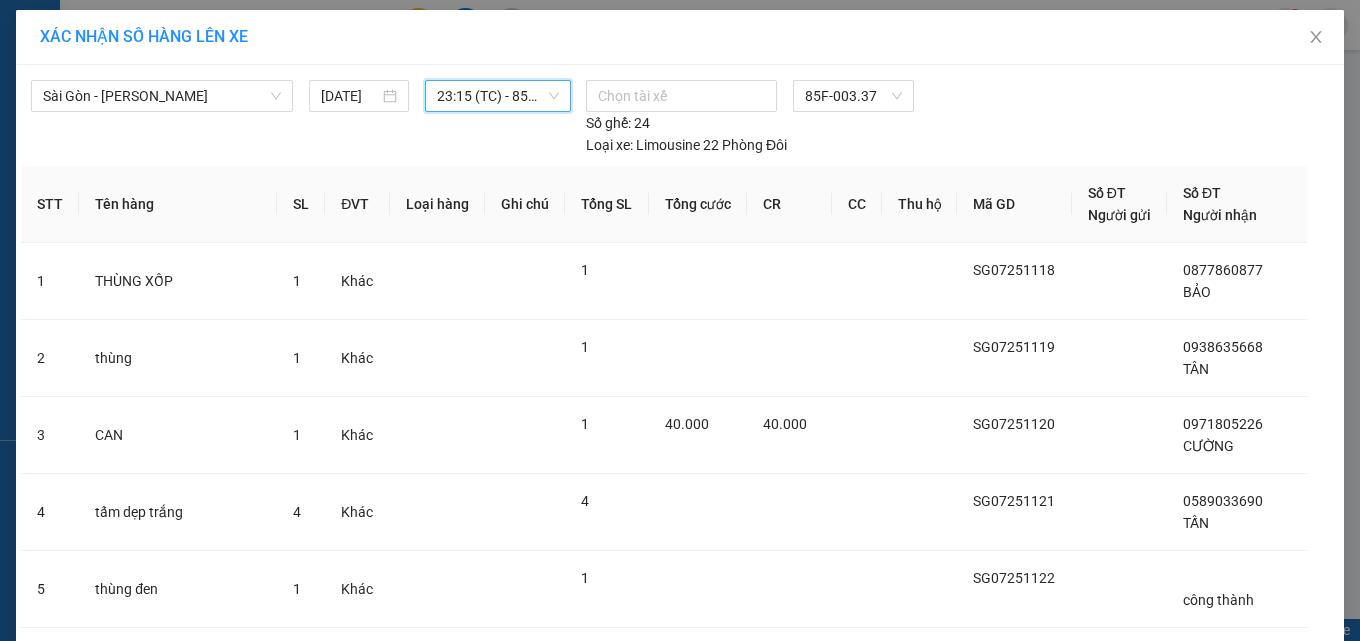 click on "Lên hàng" at bounding box center [753, 1104] 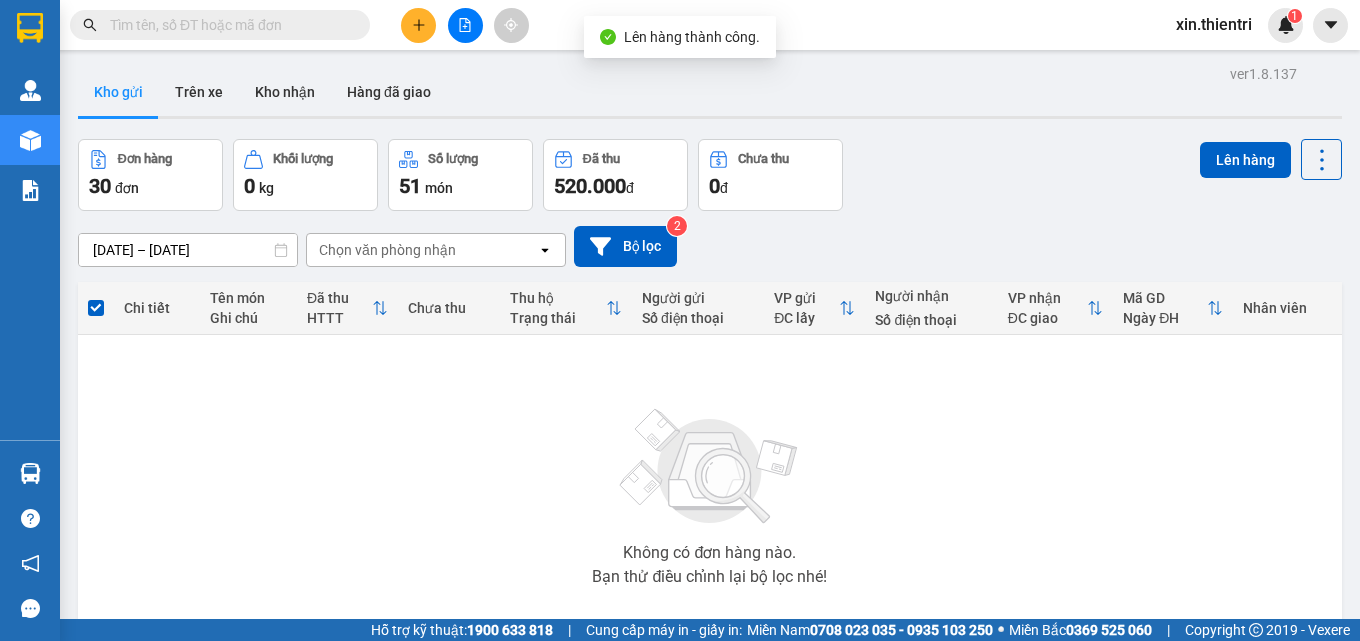 click on "3" at bounding box center [1124, 680] 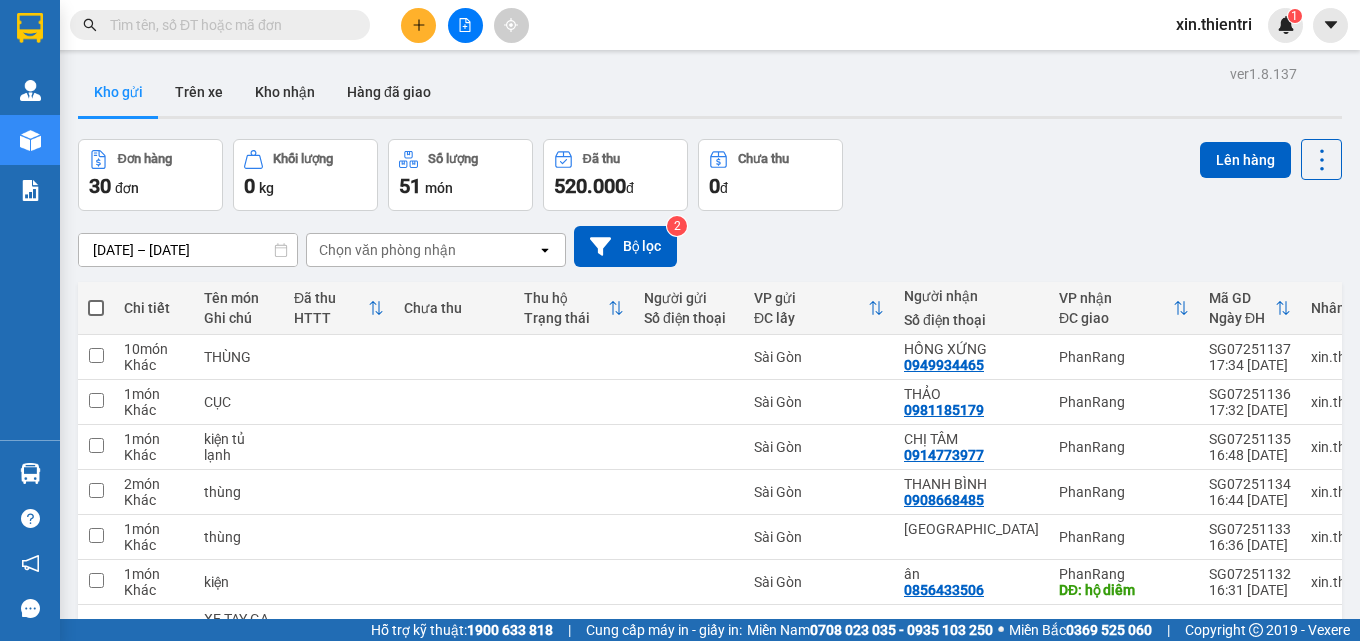 click at bounding box center (96, 308) 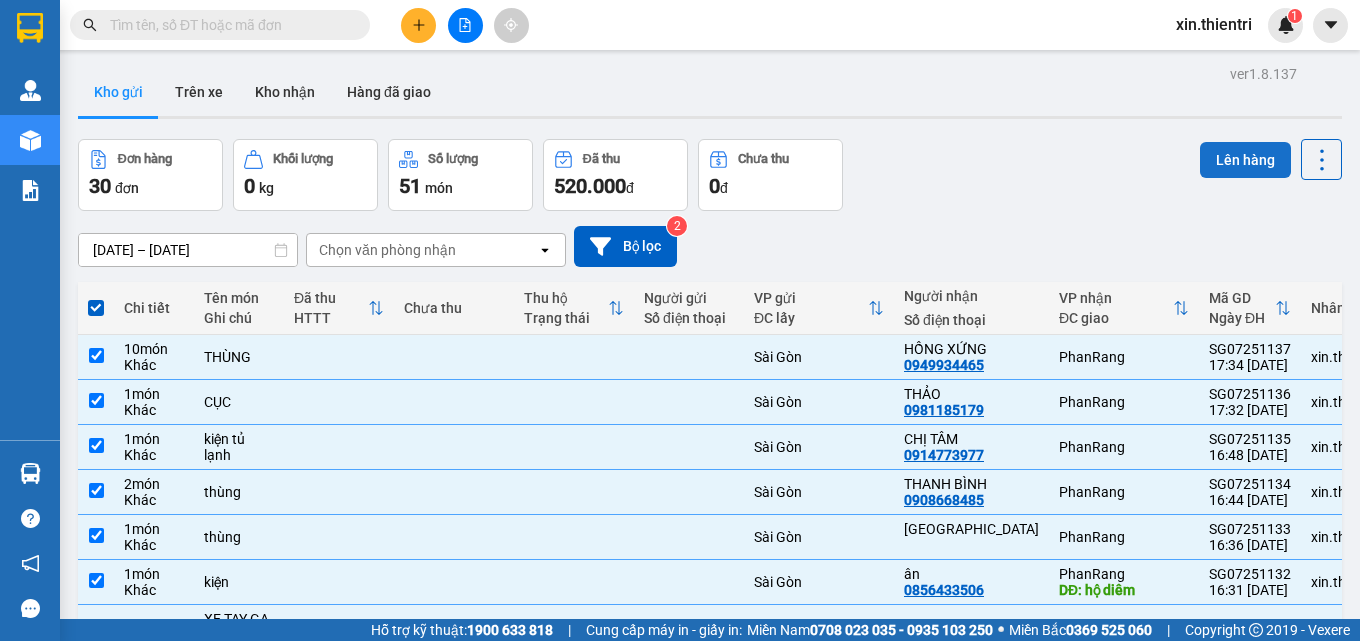 click on "Lên hàng" at bounding box center (1245, 160) 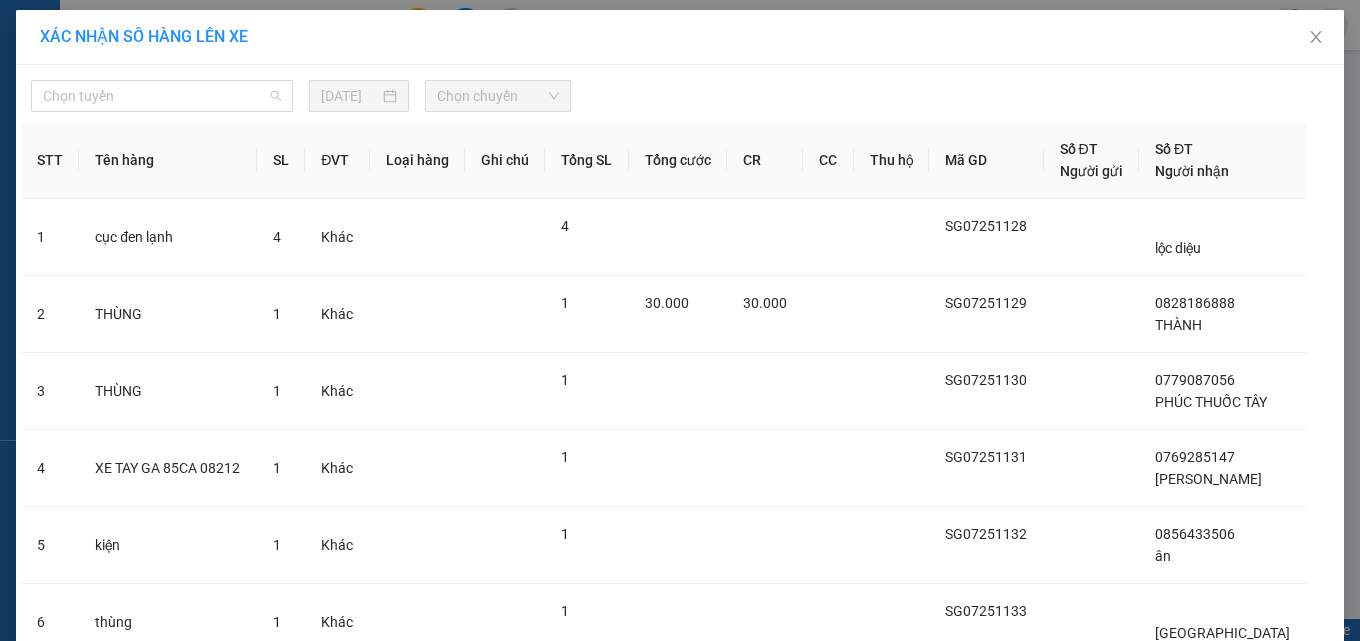 drag, startPoint x: 219, startPoint y: 102, endPoint x: 211, endPoint y: 153, distance: 51.62364 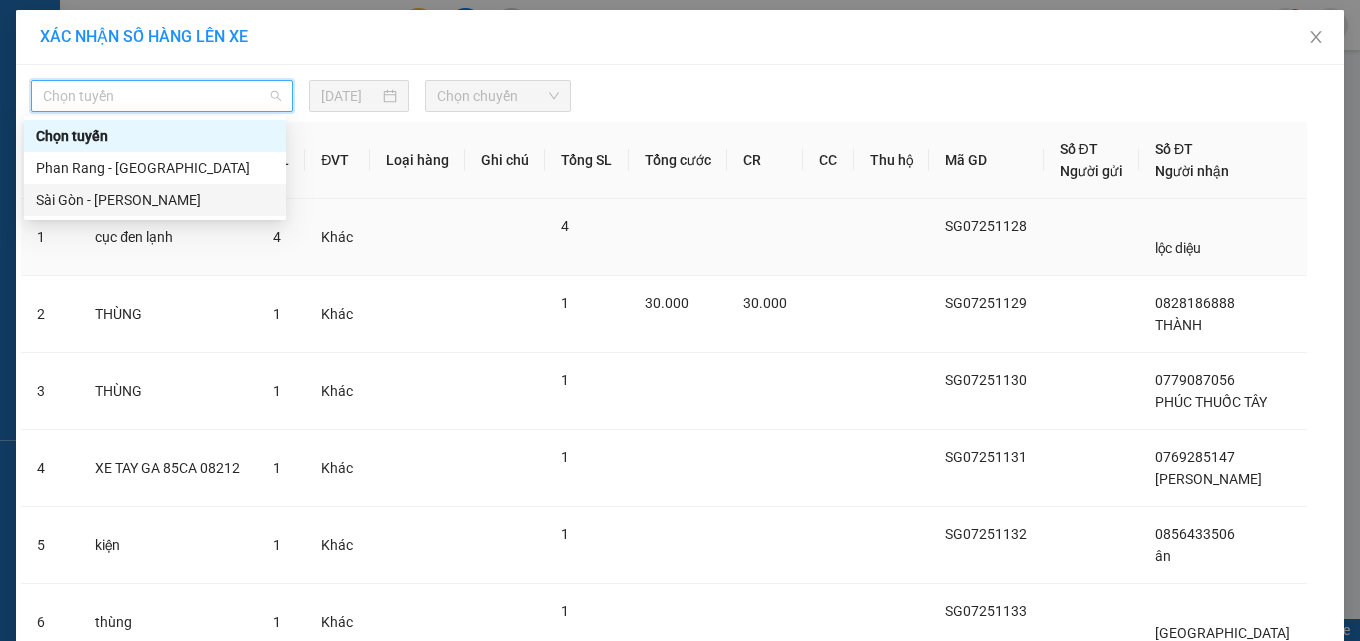 click on "Sài Gòn - [PERSON_NAME]" at bounding box center [155, 200] 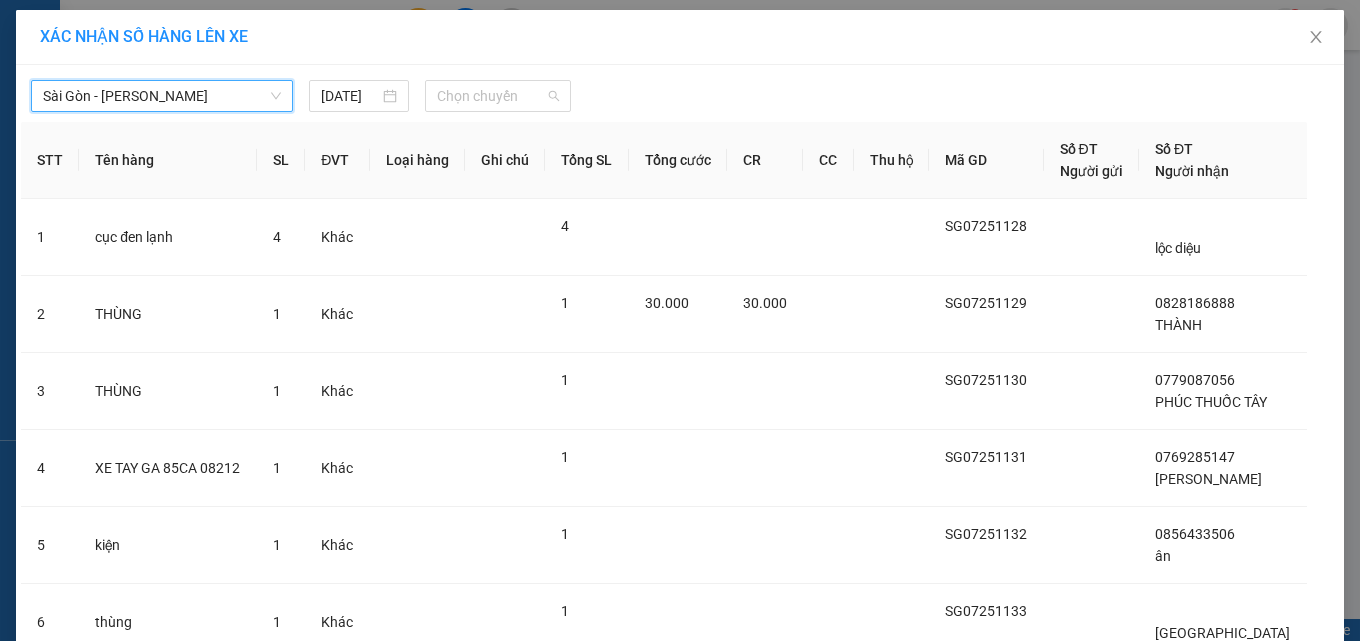 drag, startPoint x: 501, startPoint y: 95, endPoint x: 554, endPoint y: 150, distance: 76.38062 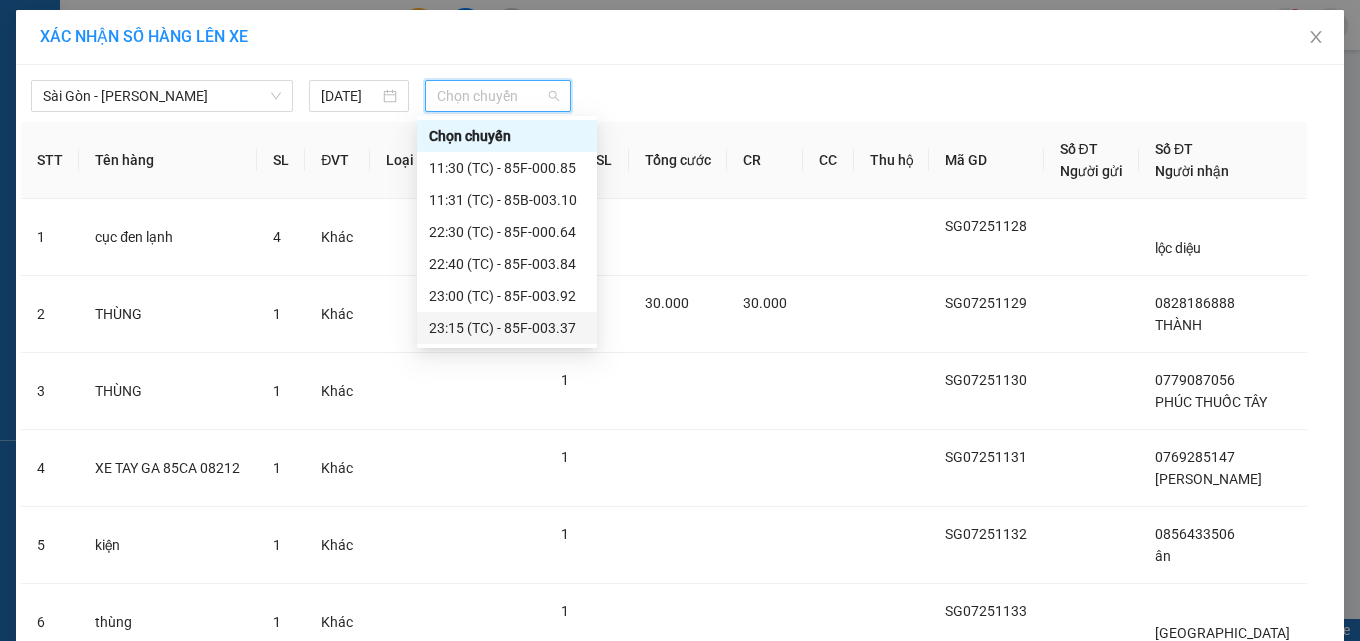 click on "23:15   (TC)   - 85F-003.37" at bounding box center (507, 328) 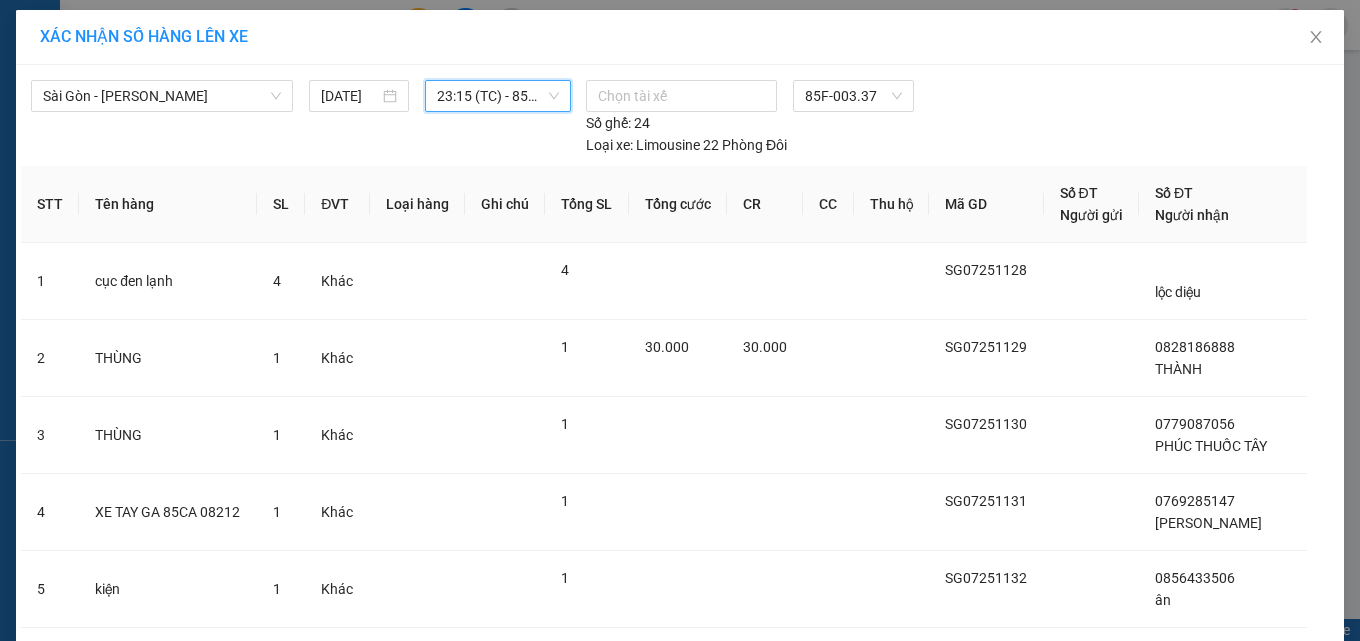 click on "Lên hàng" at bounding box center [753, 1104] 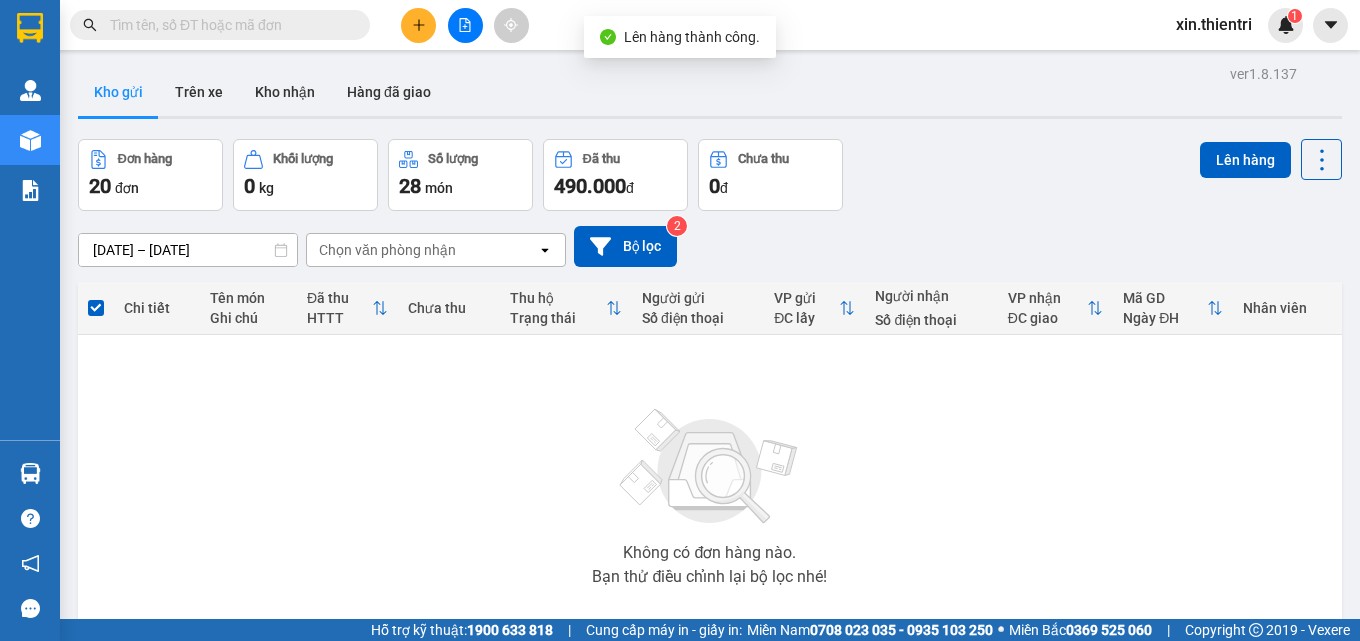 click on "2" at bounding box center [1124, 680] 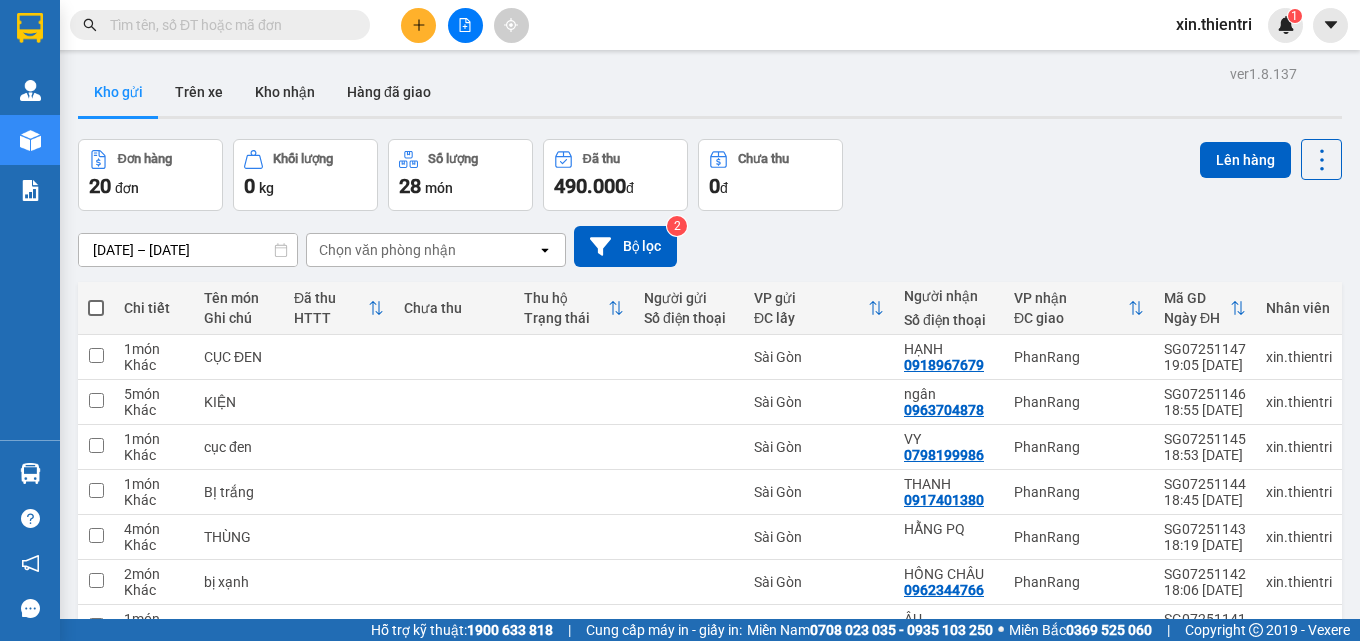 click at bounding box center (96, 308) 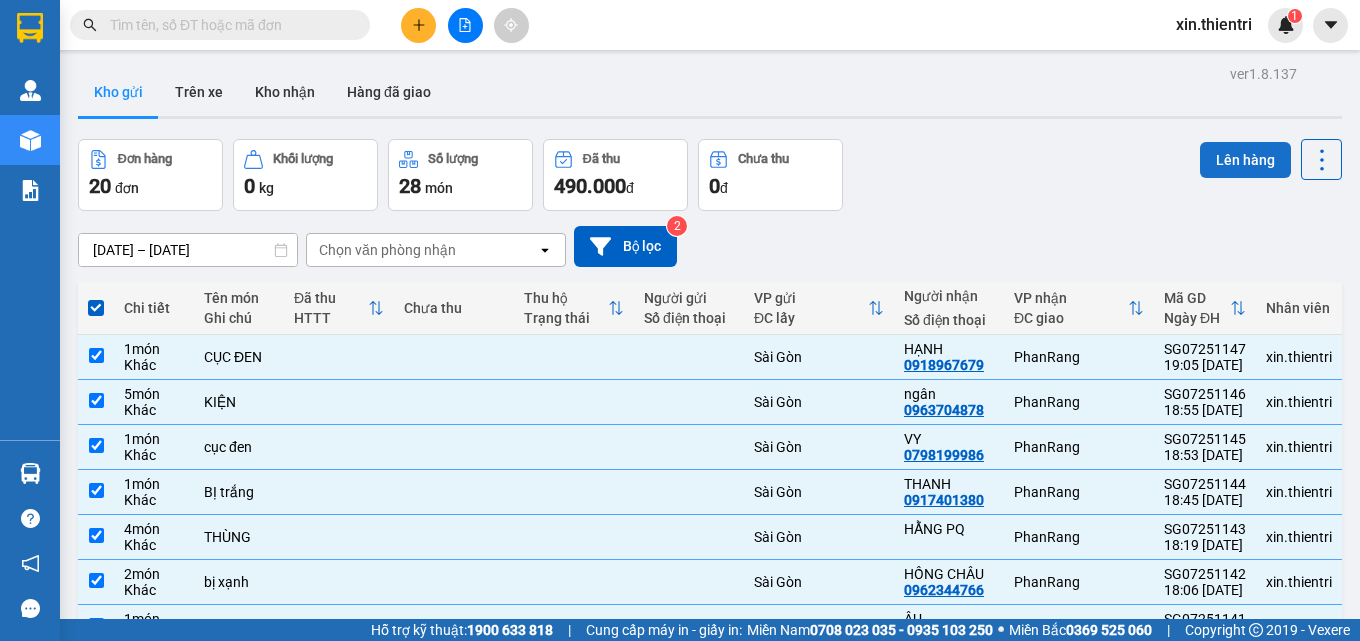 click on "Lên hàng" at bounding box center [1245, 160] 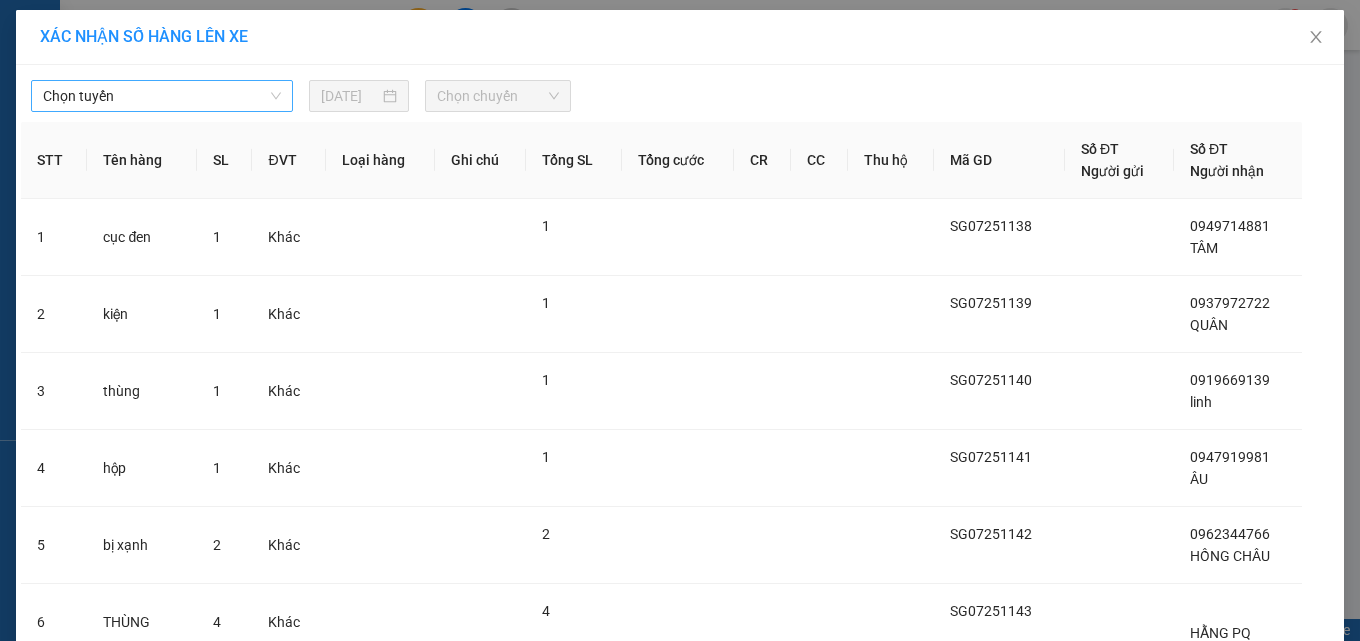 click on "Chọn tuyến" at bounding box center [162, 96] 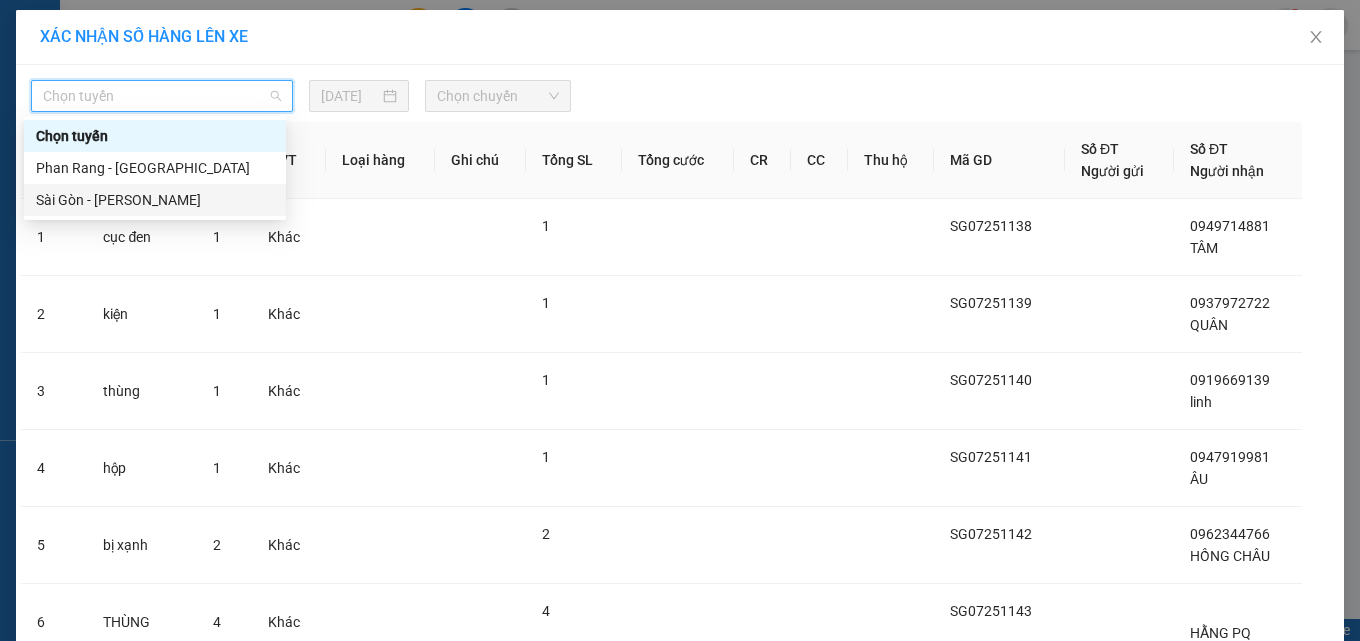 click on "Sài Gòn - [PERSON_NAME]" at bounding box center (155, 200) 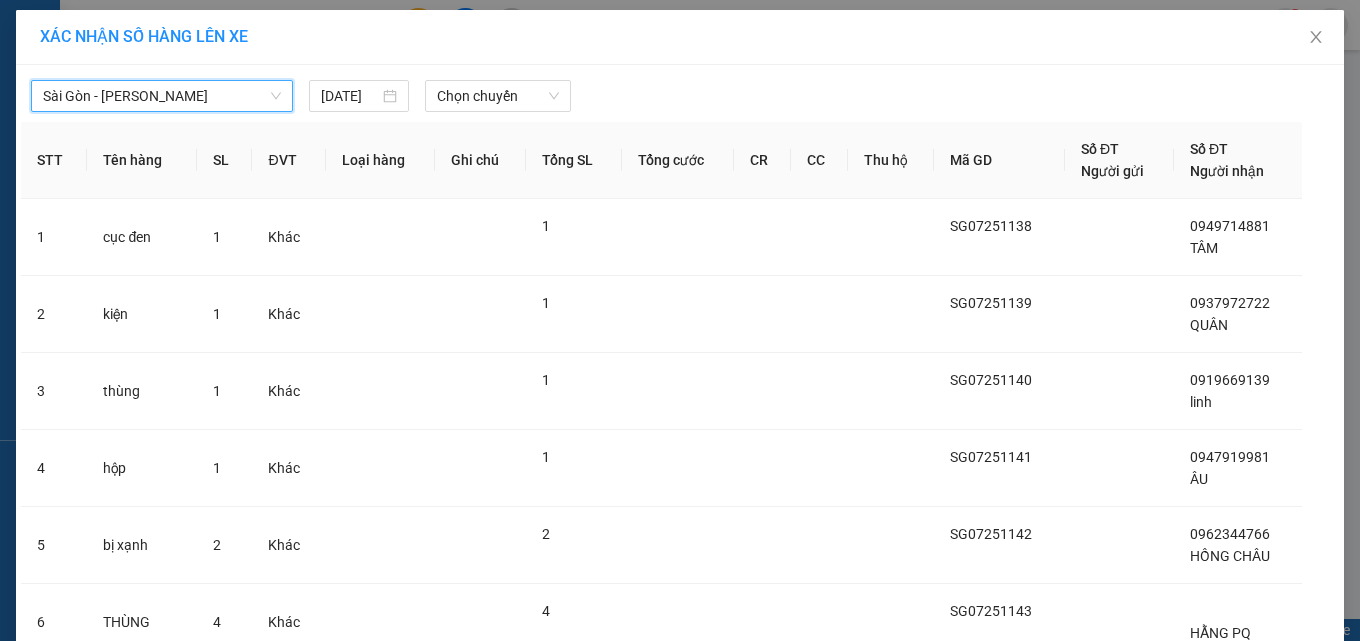 click on "Sài Gòn - Phan Rang  [GEOGRAPHIC_DATA] - [GEOGRAPHIC_DATA]  [DATE] Chọn chuyến" at bounding box center [680, 91] 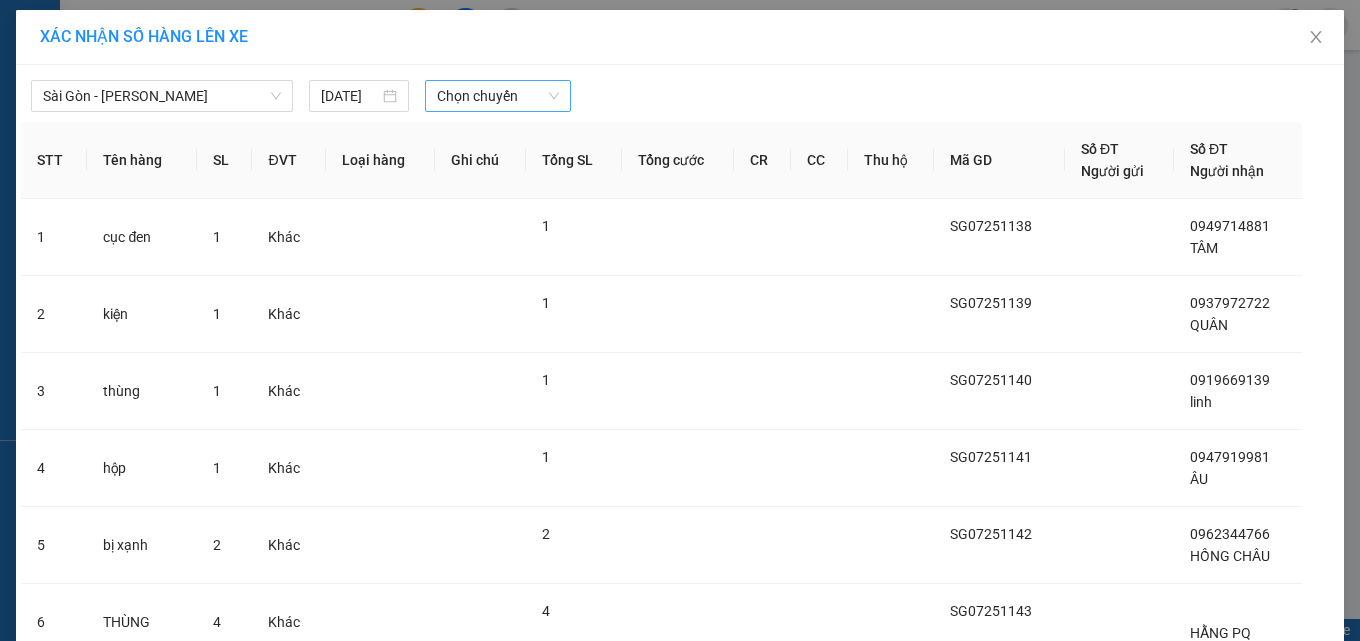 click on "Chọn chuyến" at bounding box center [498, 96] 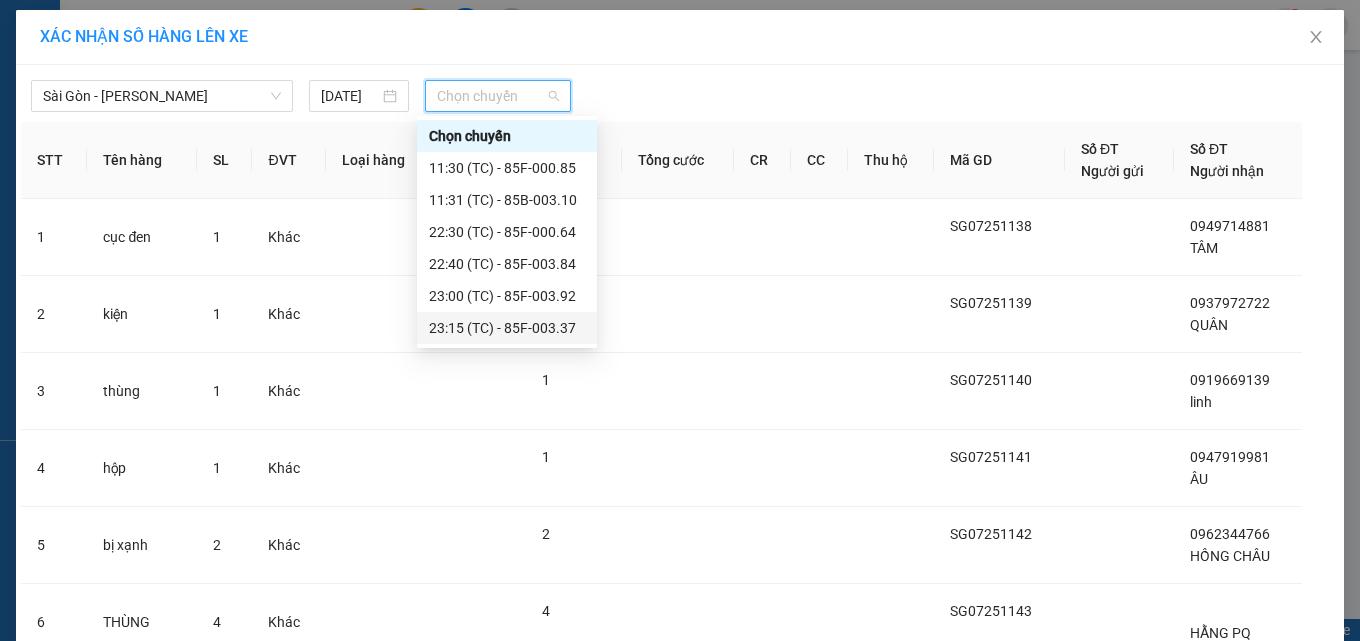 click on "23:15   (TC)   - 85F-003.37" at bounding box center [507, 328] 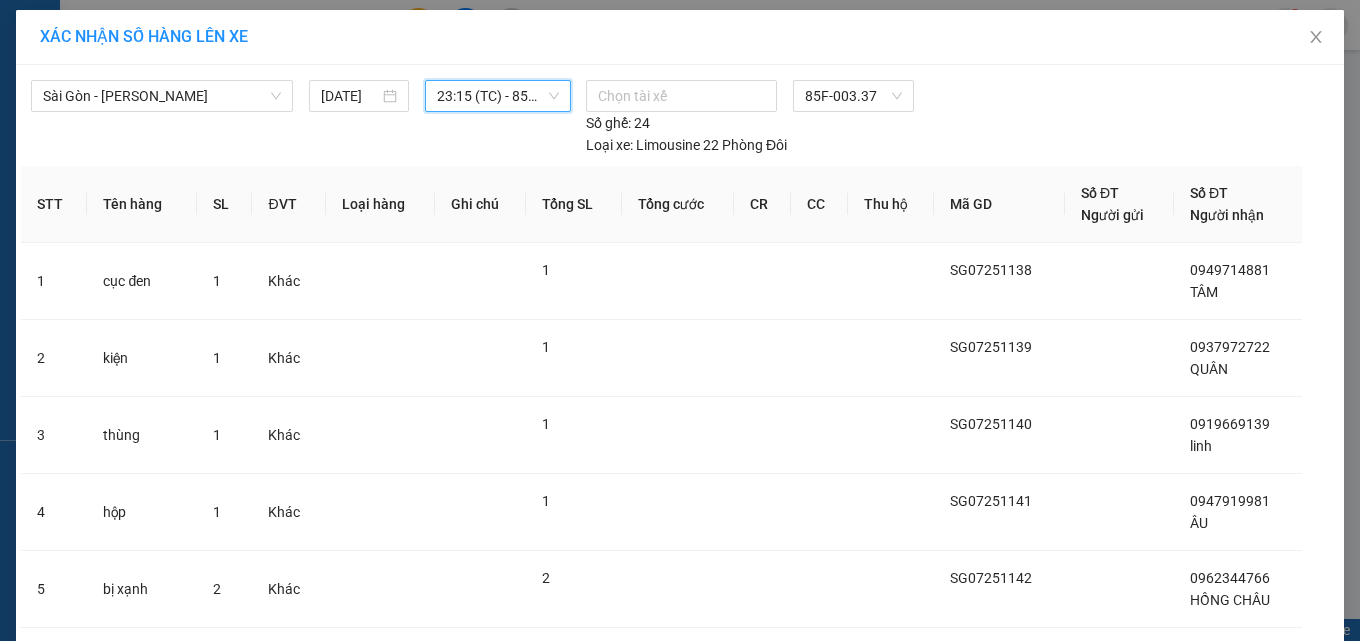 click 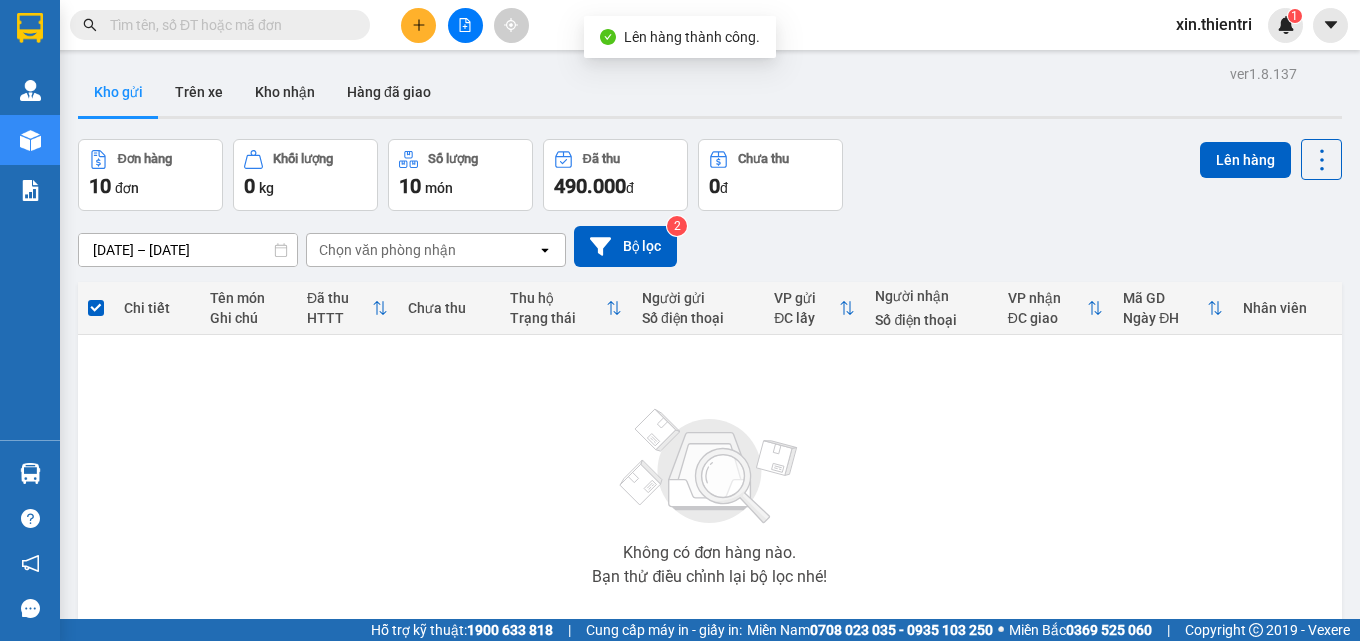click on "1" at bounding box center (1124, 680) 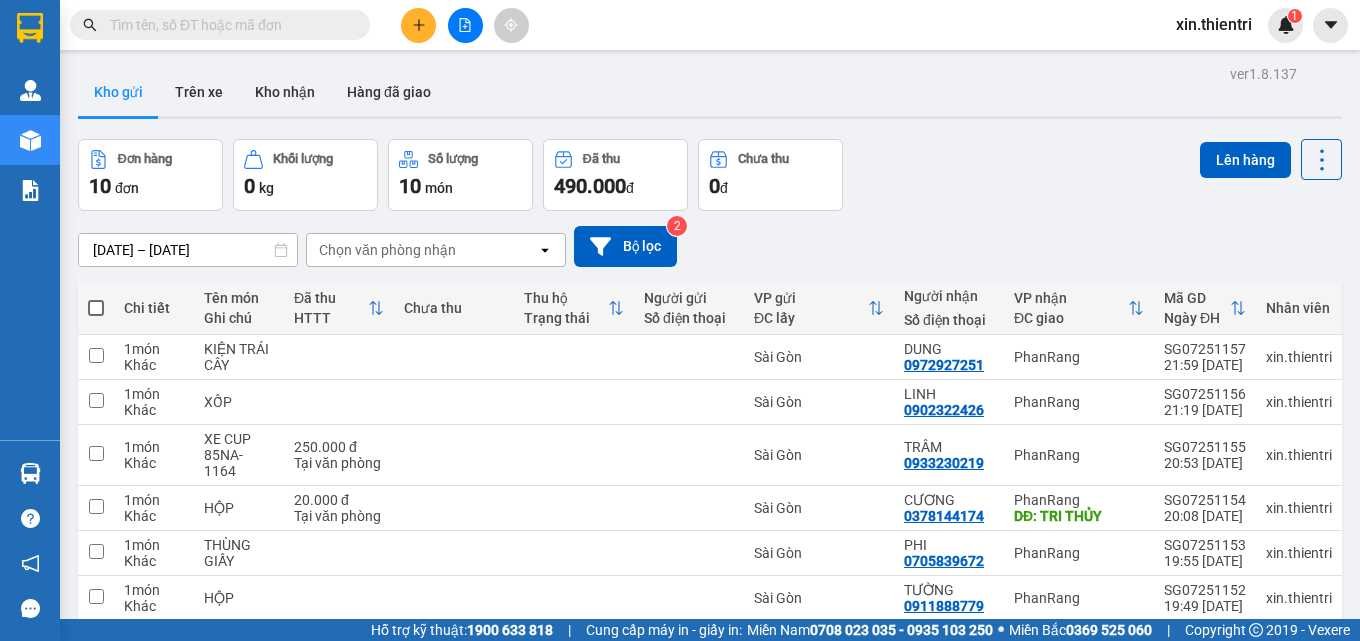 click at bounding box center (96, 308) 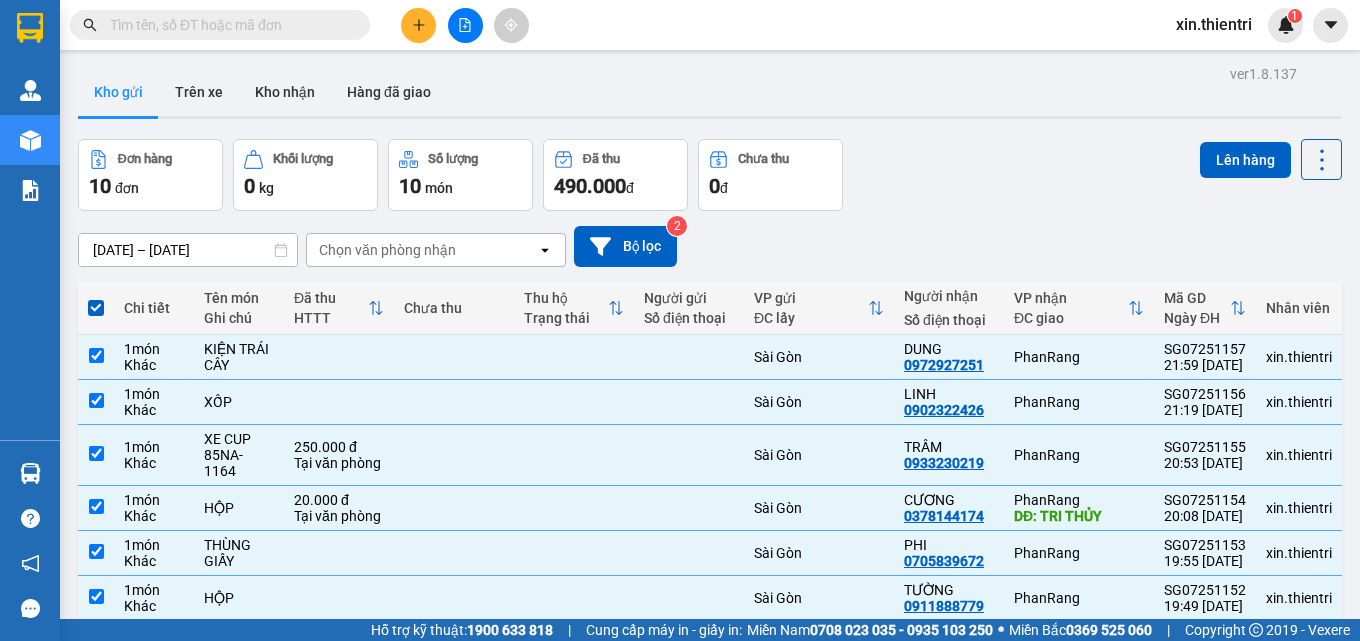 click on "Lên hàng" at bounding box center (1245, 160) 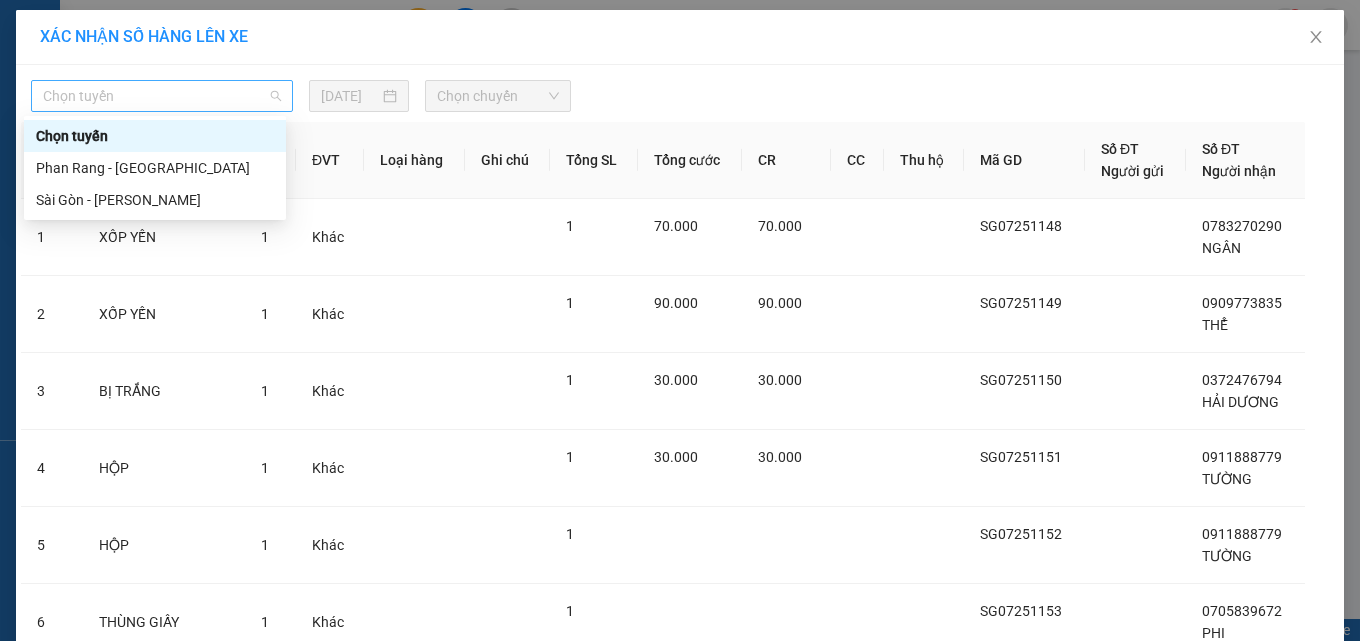click on "Chọn tuyến" at bounding box center [162, 96] 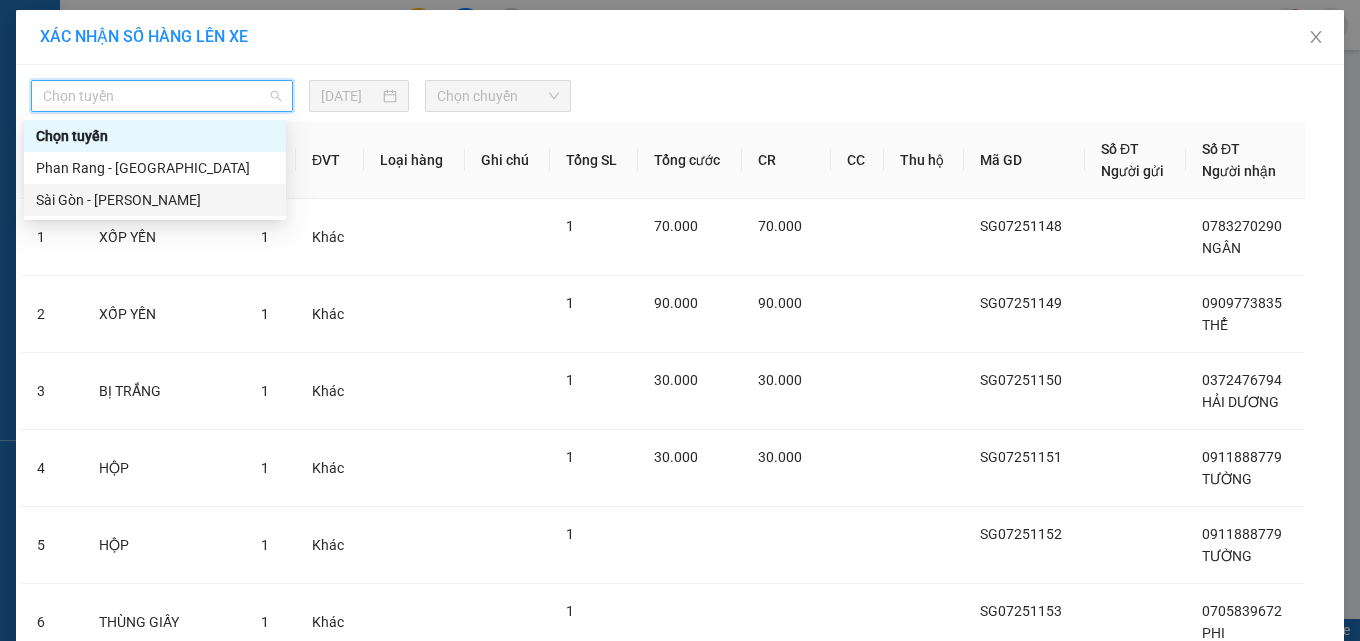 click on "Sài Gòn - [PERSON_NAME]" at bounding box center (155, 200) 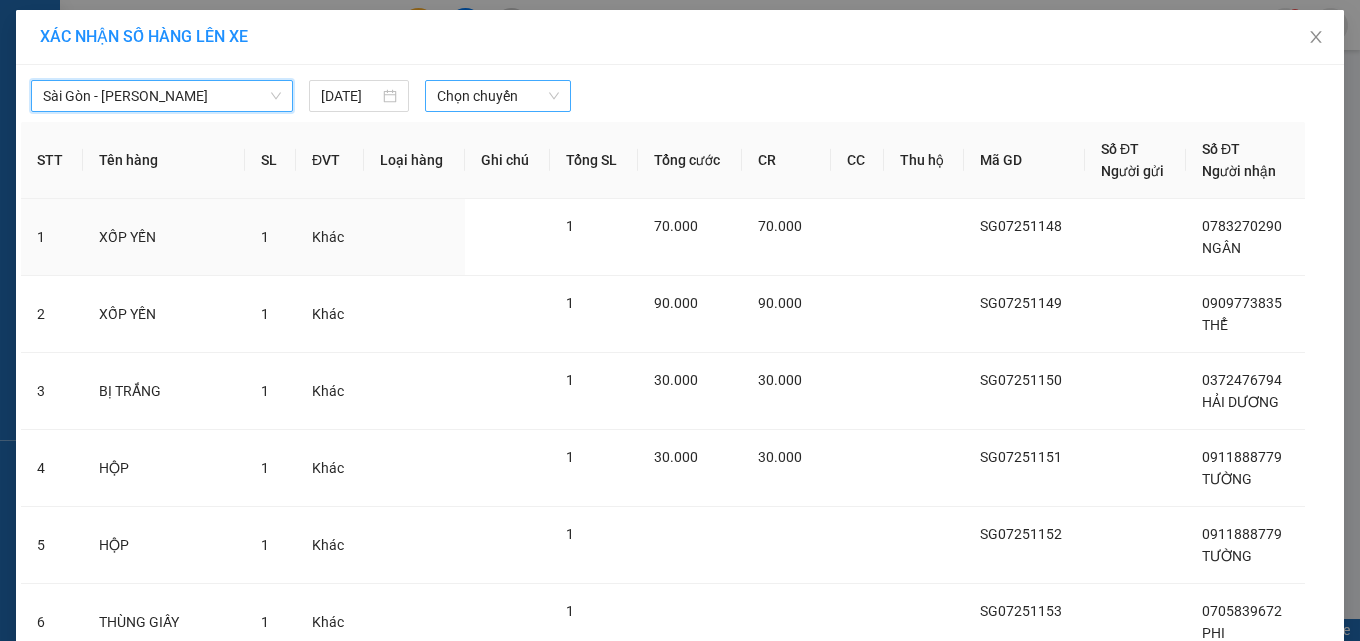 drag, startPoint x: 487, startPoint y: 93, endPoint x: 487, endPoint y: 108, distance: 15 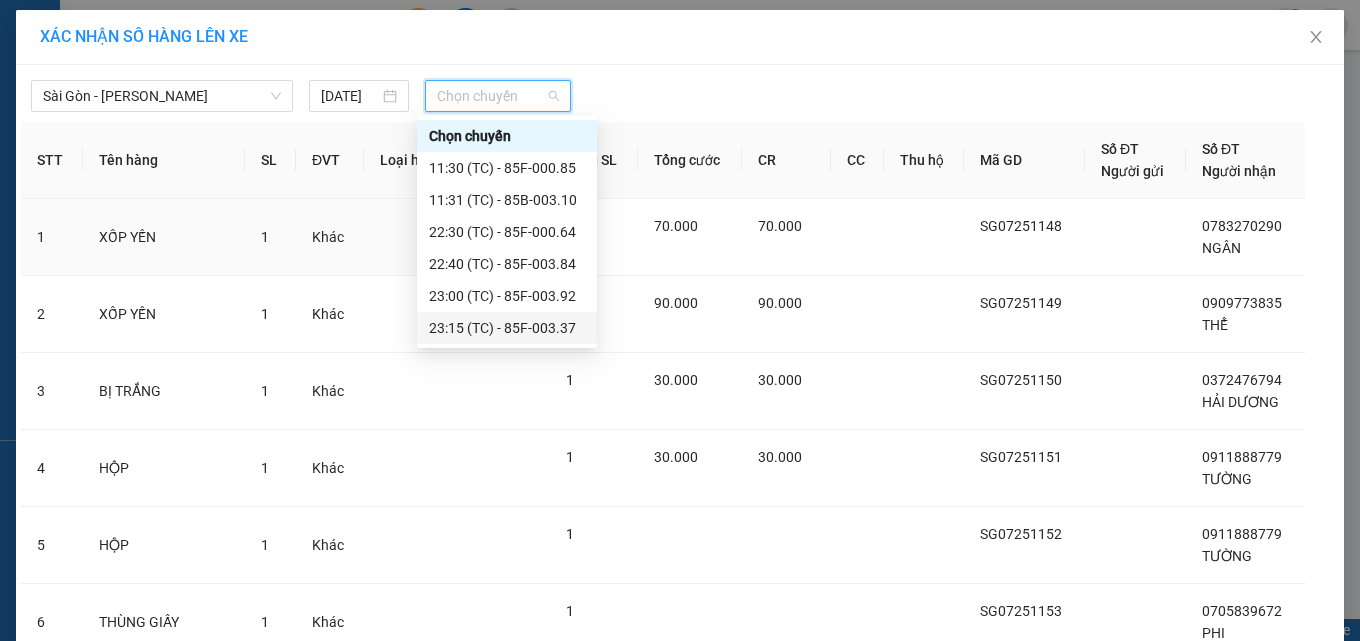 click on "23:15   (TC)   - 85F-003.37" at bounding box center [507, 328] 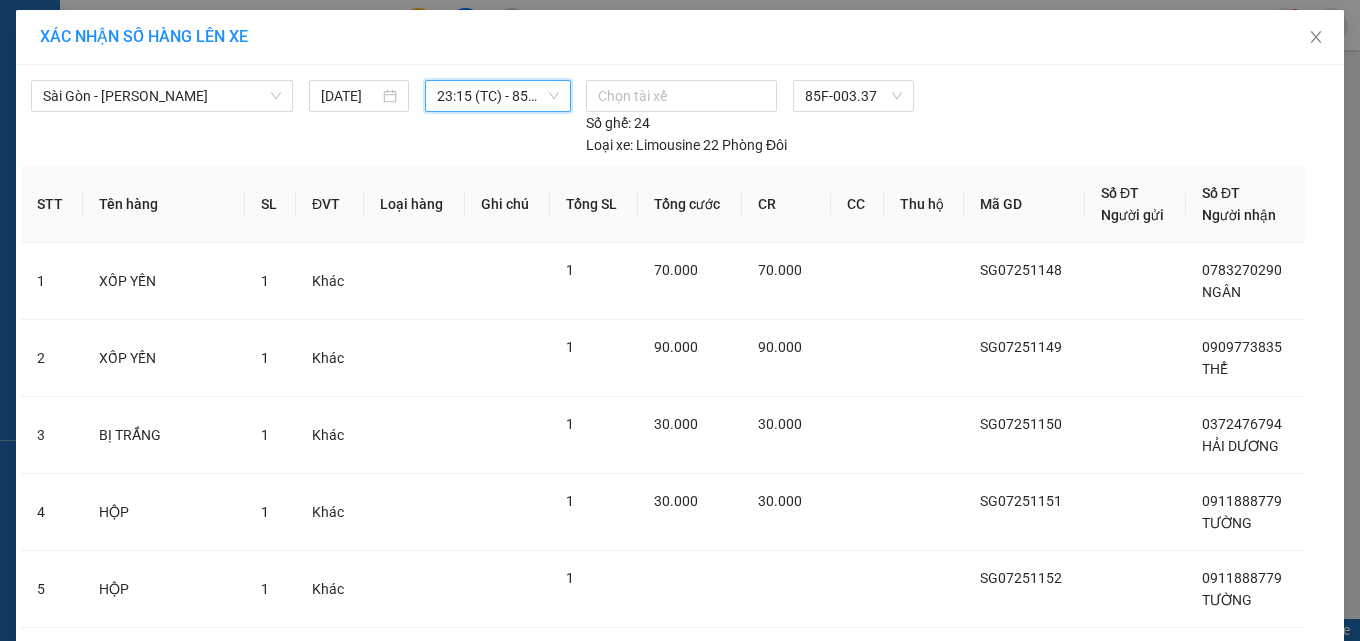 click on "Lên hàng" at bounding box center (753, 1104) 